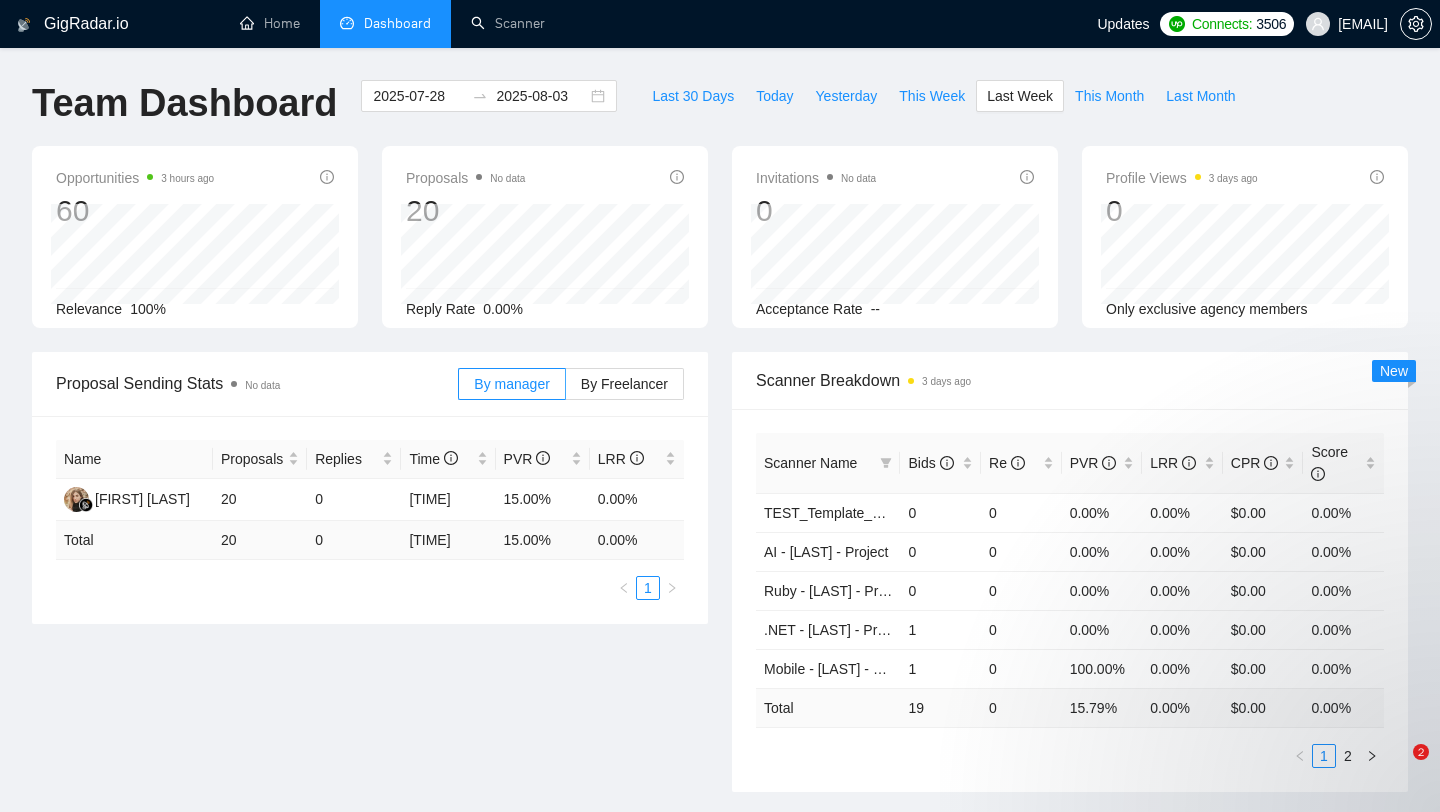 scroll, scrollTop: 694, scrollLeft: 0, axis: vertical 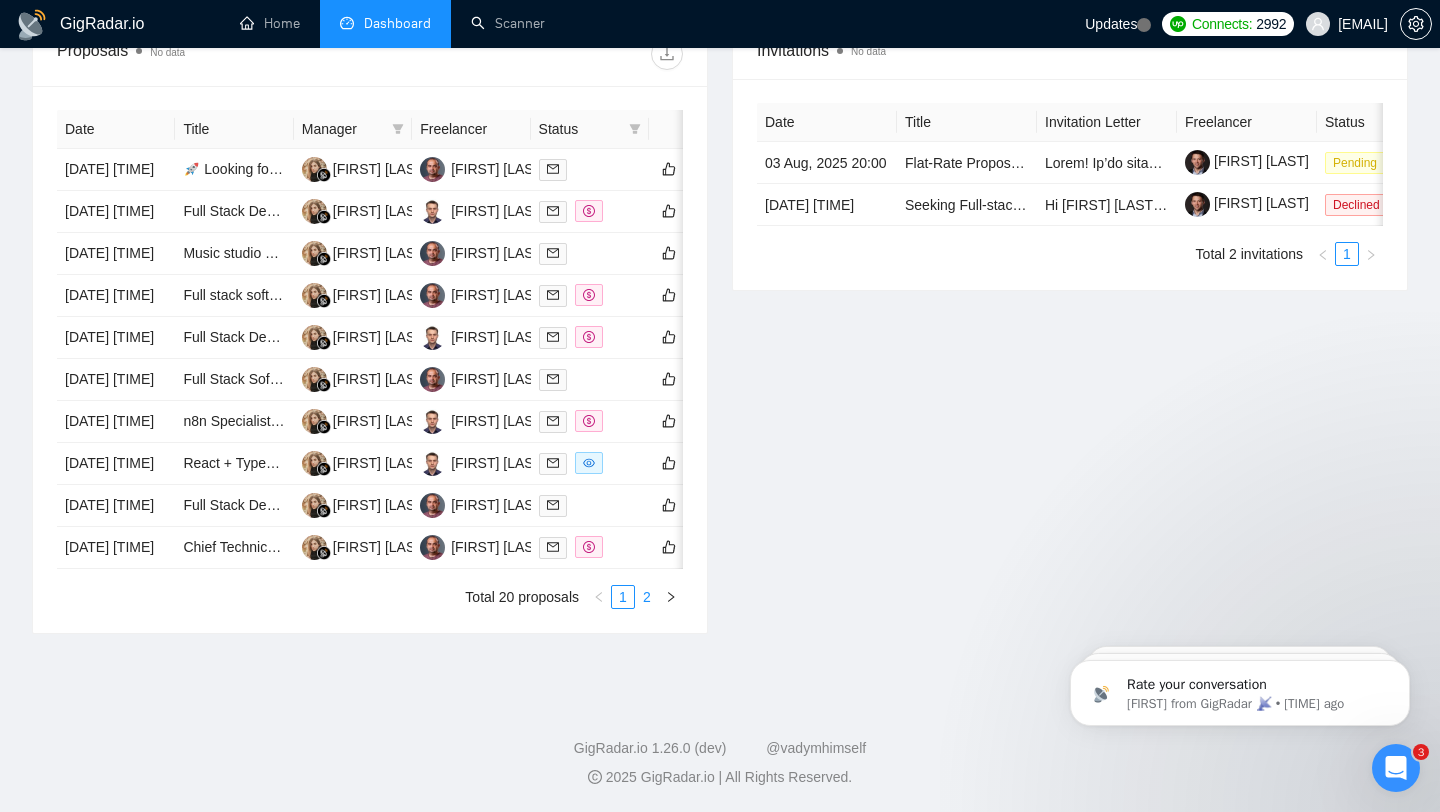 click on "2" at bounding box center (647, 597) 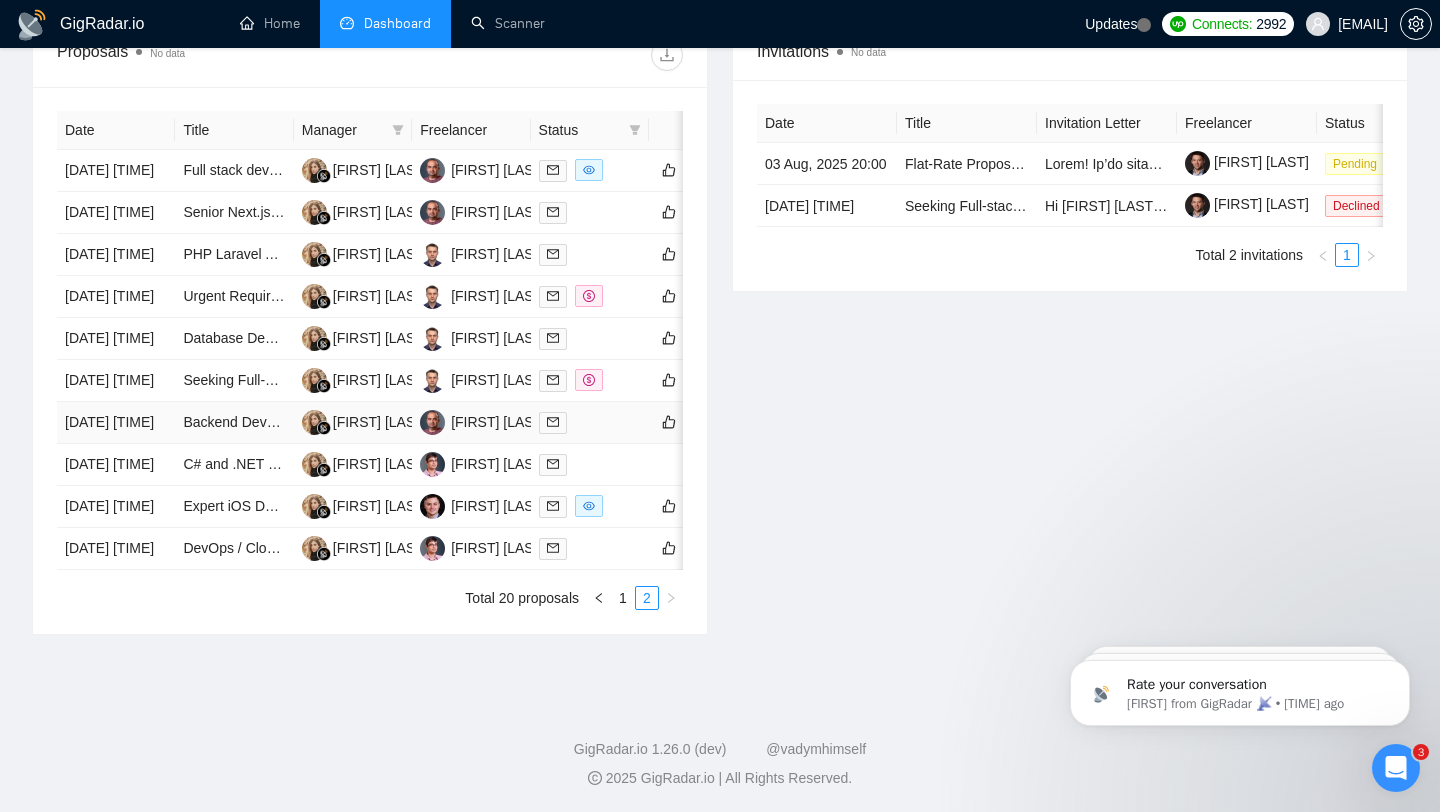 scroll, scrollTop: 893, scrollLeft: 0, axis: vertical 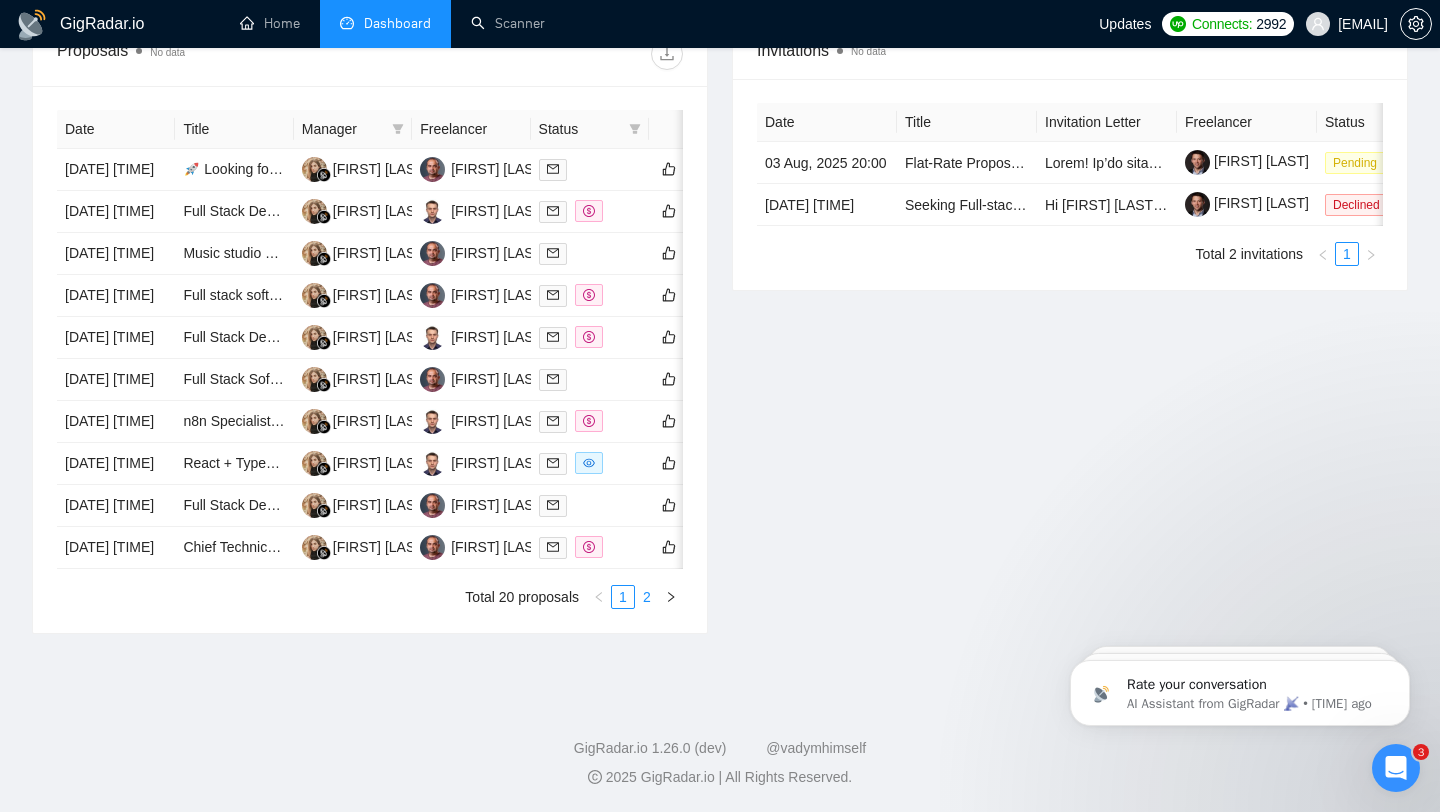click on "2" at bounding box center (647, 597) 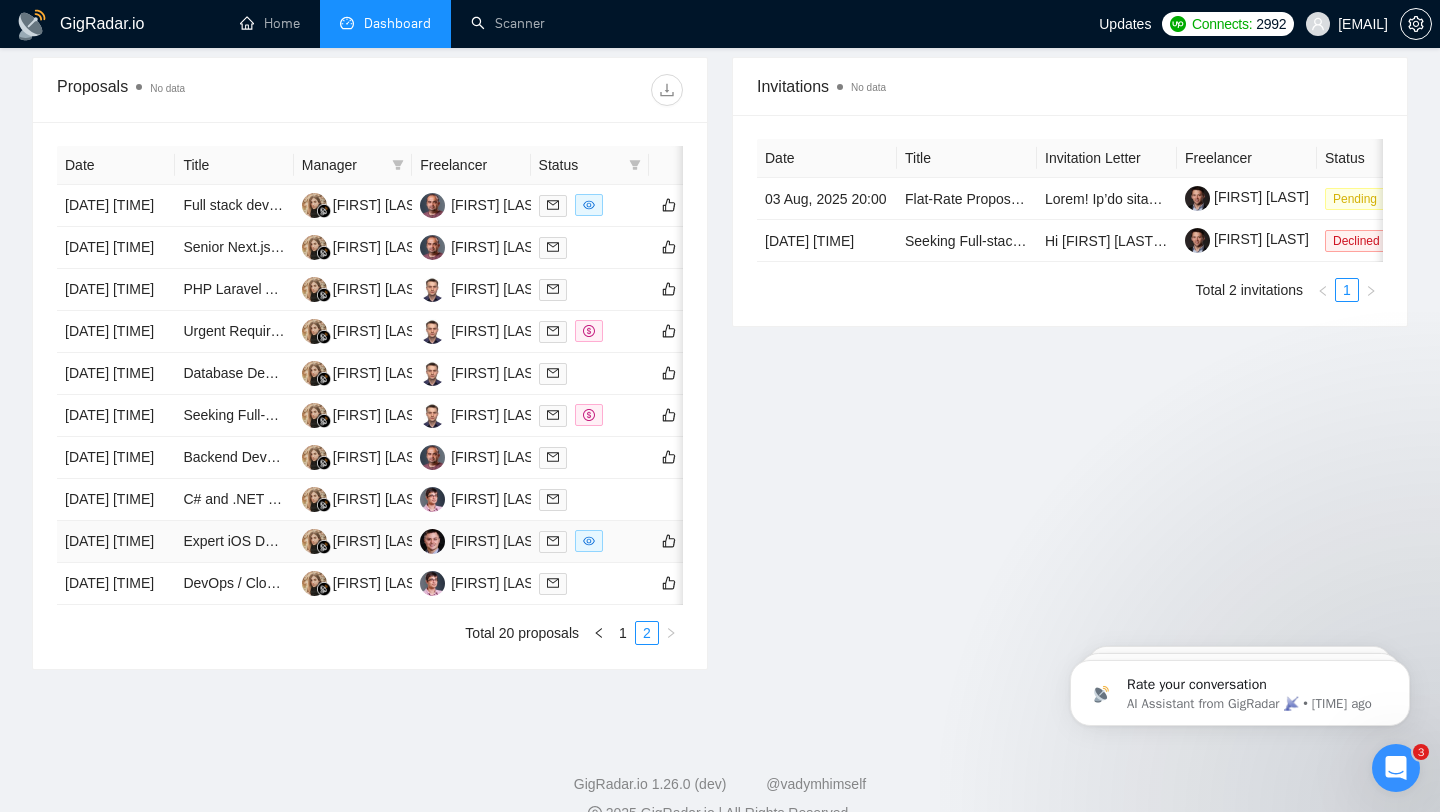 scroll, scrollTop: 744, scrollLeft: 0, axis: vertical 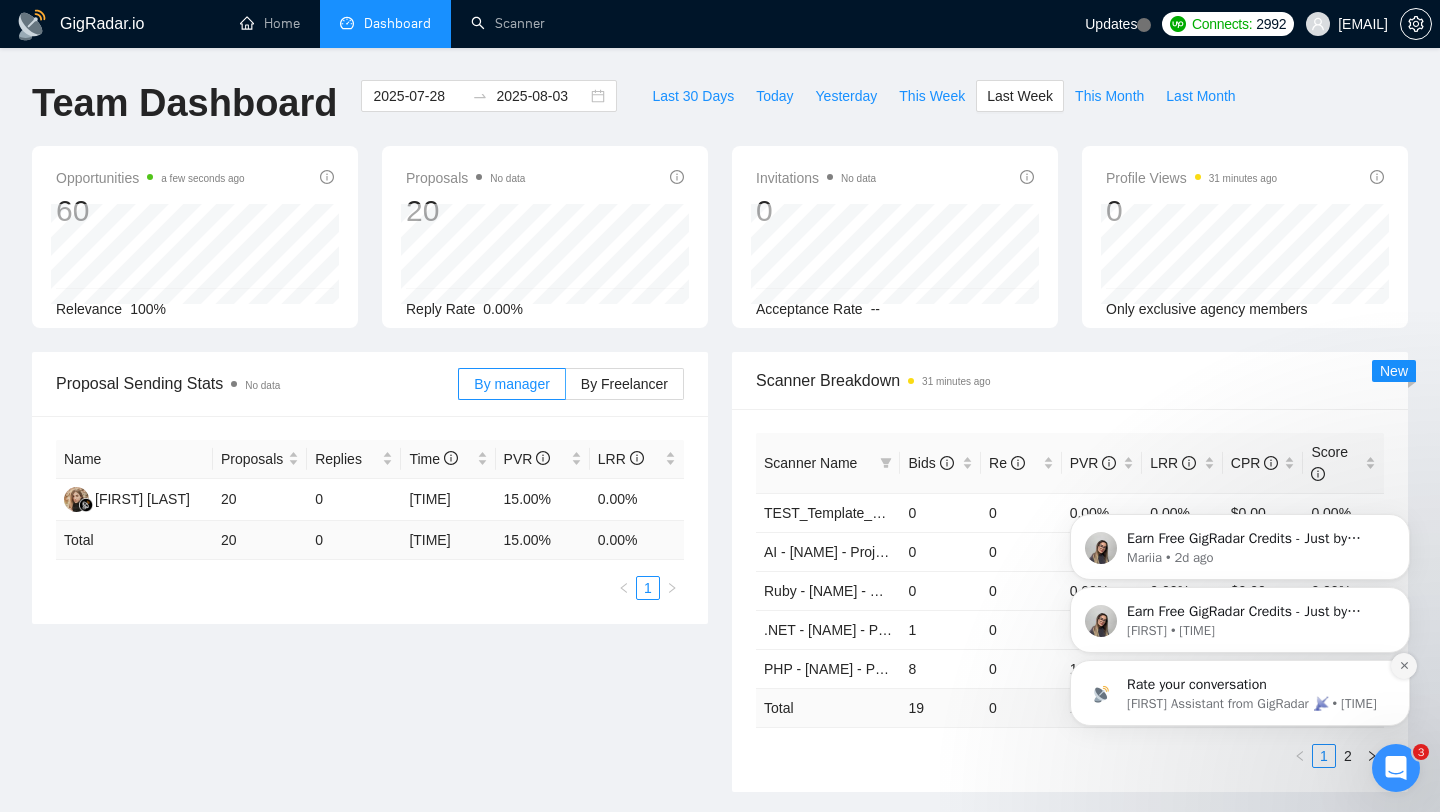 click 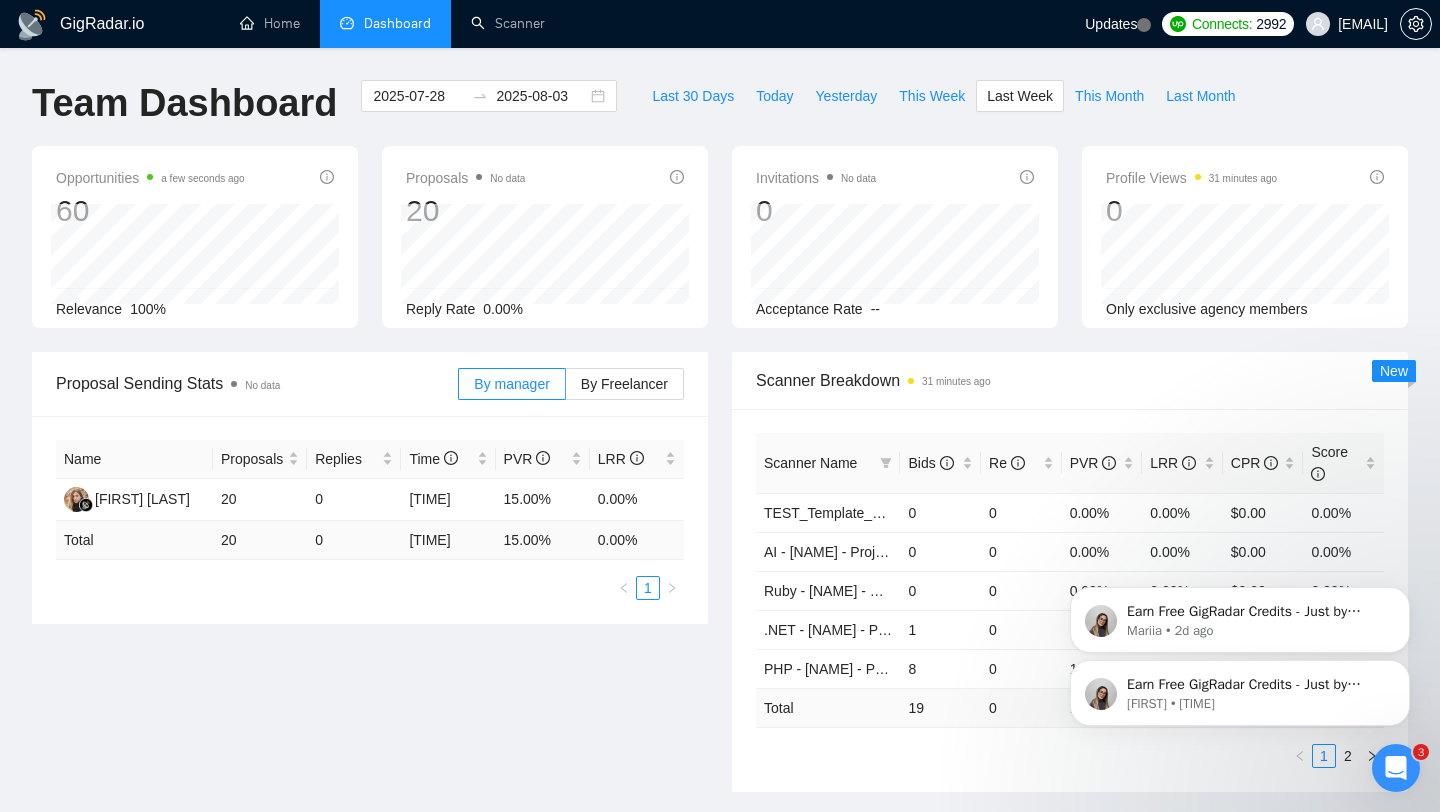 click 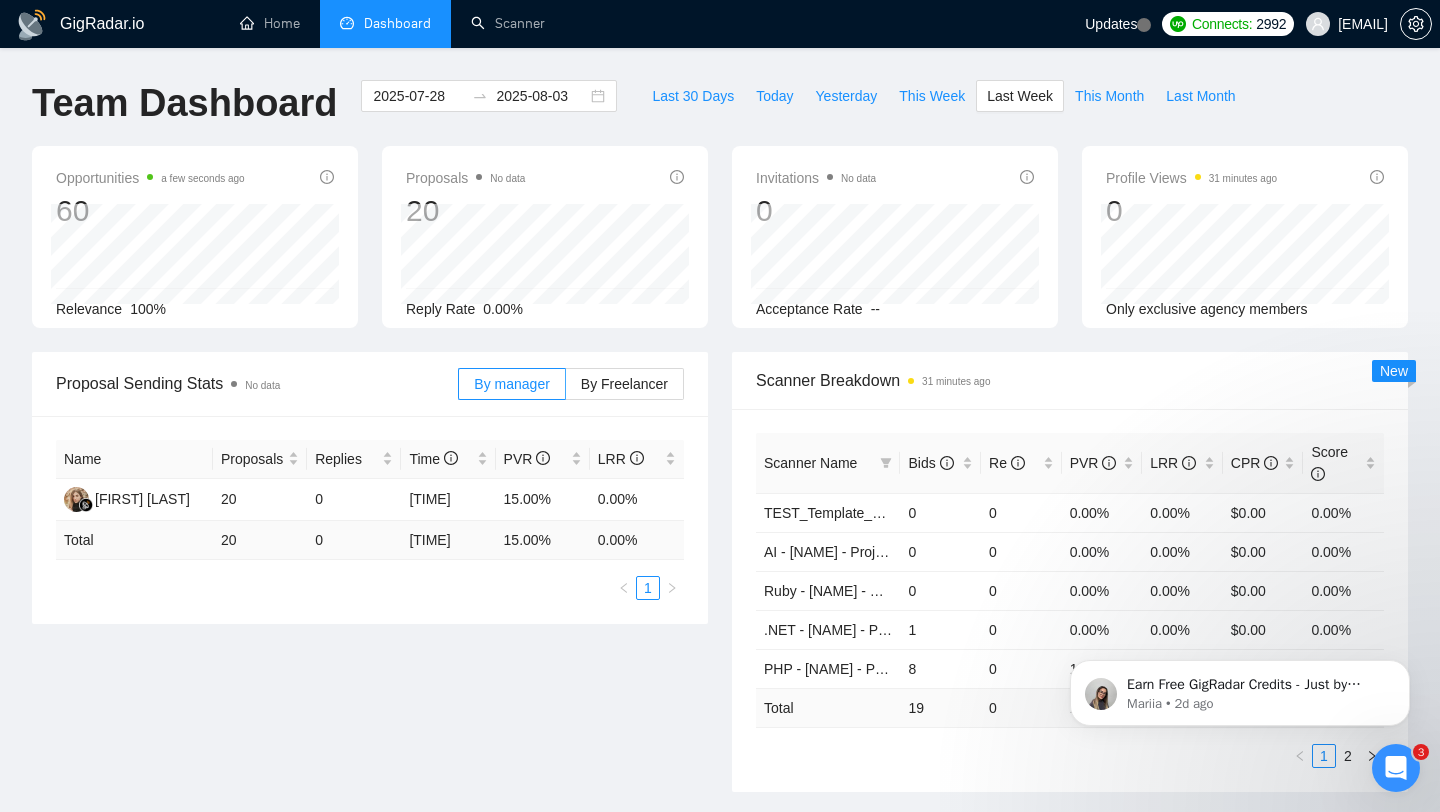 click 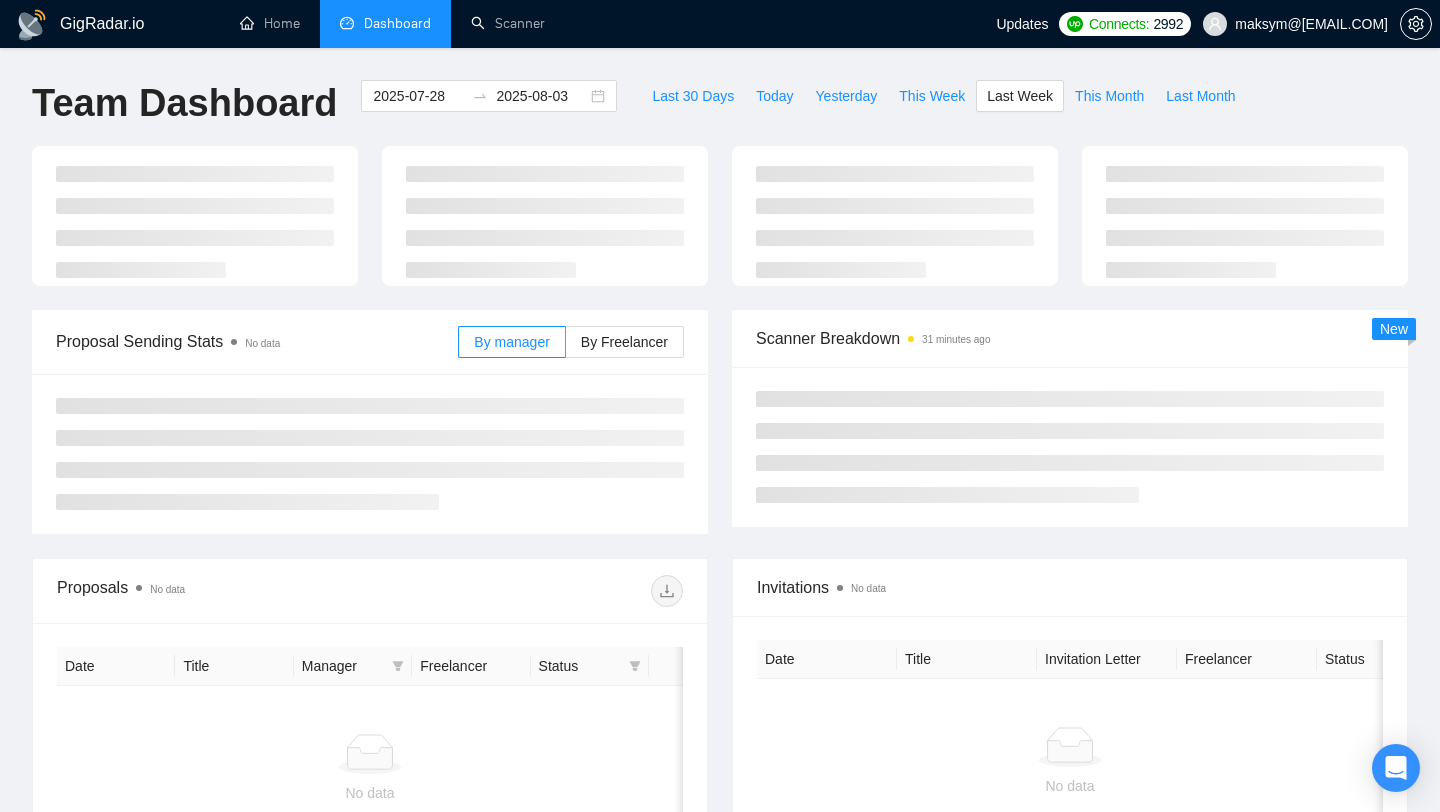 scroll, scrollTop: 0, scrollLeft: 0, axis: both 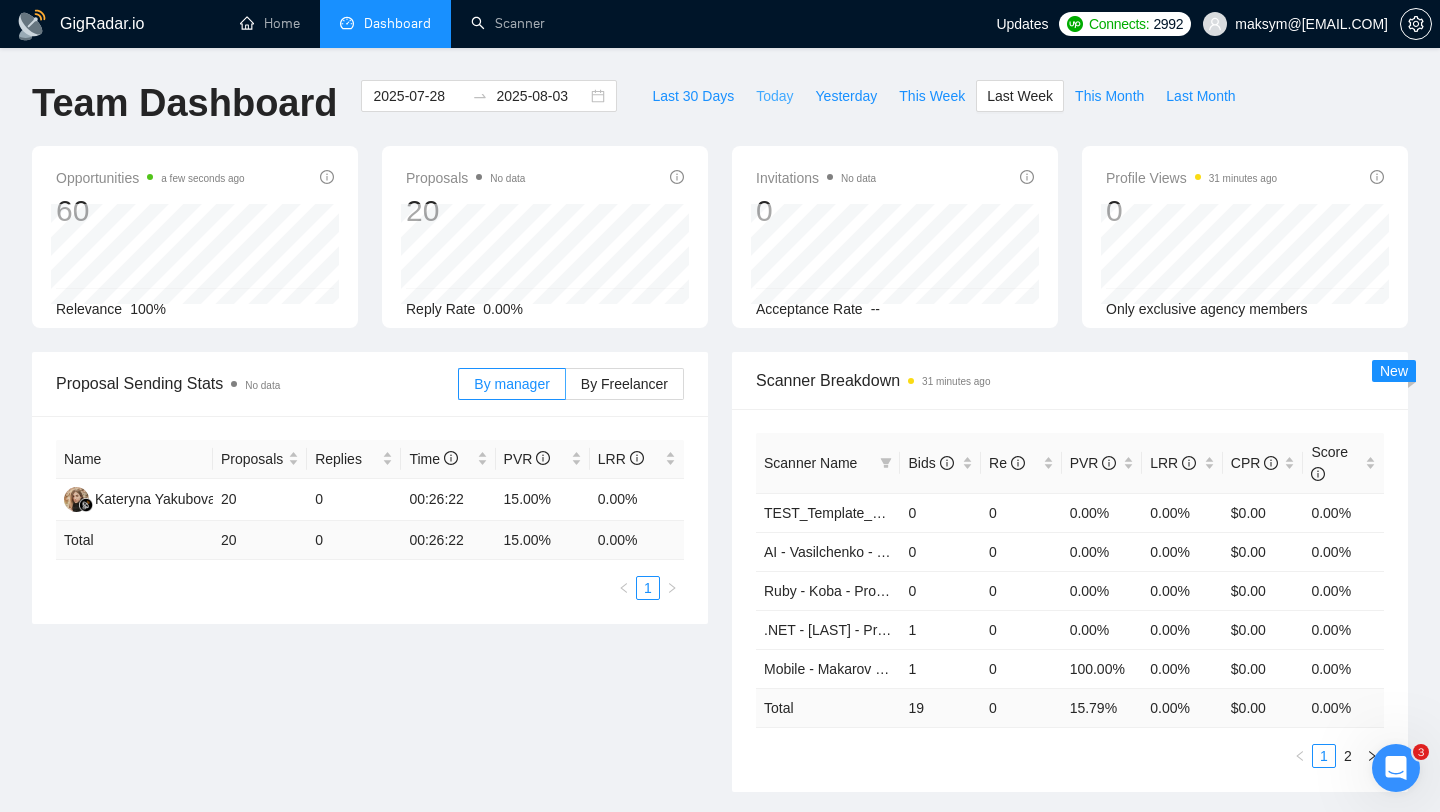 click on "Today" at bounding box center [774, 96] 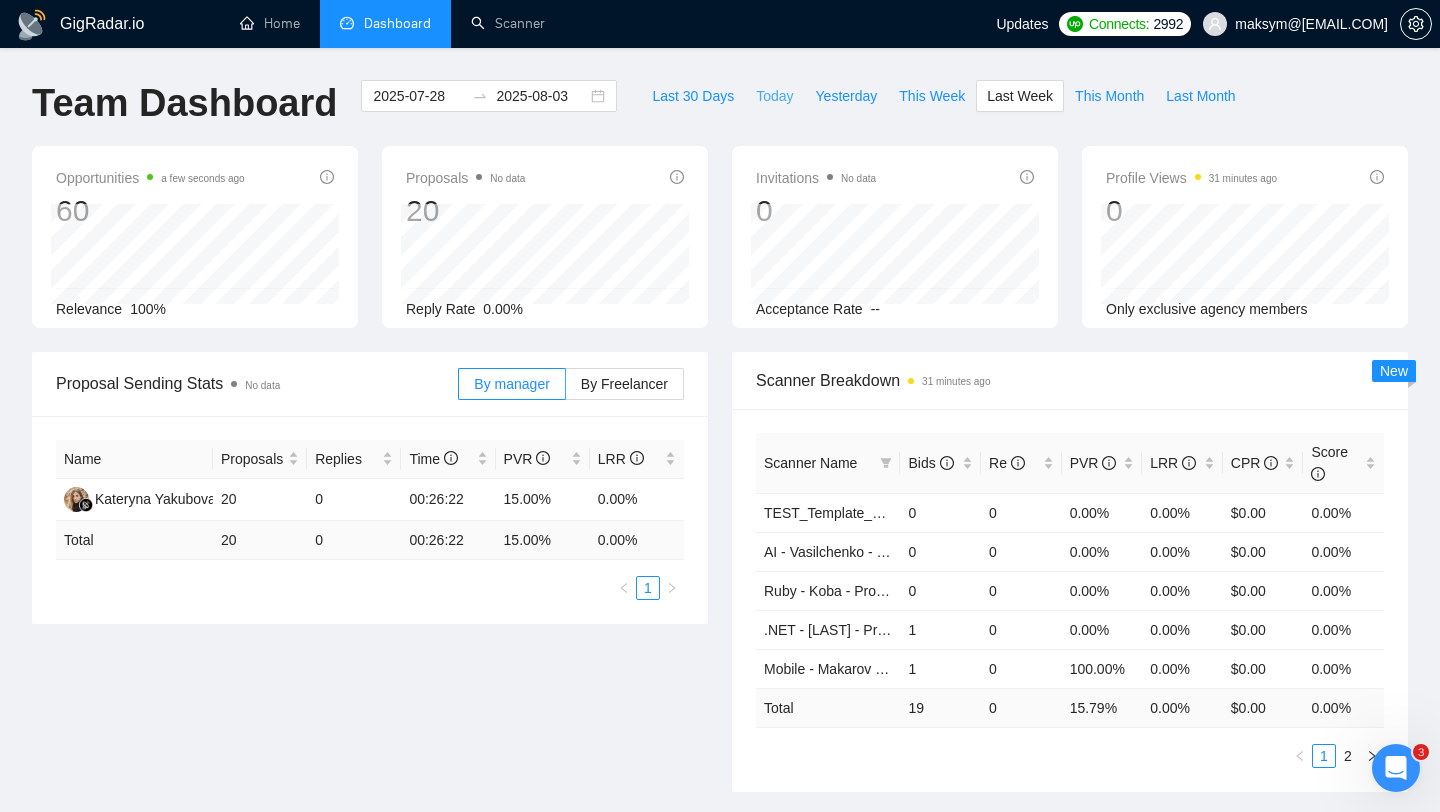 type on "2025-08-04" 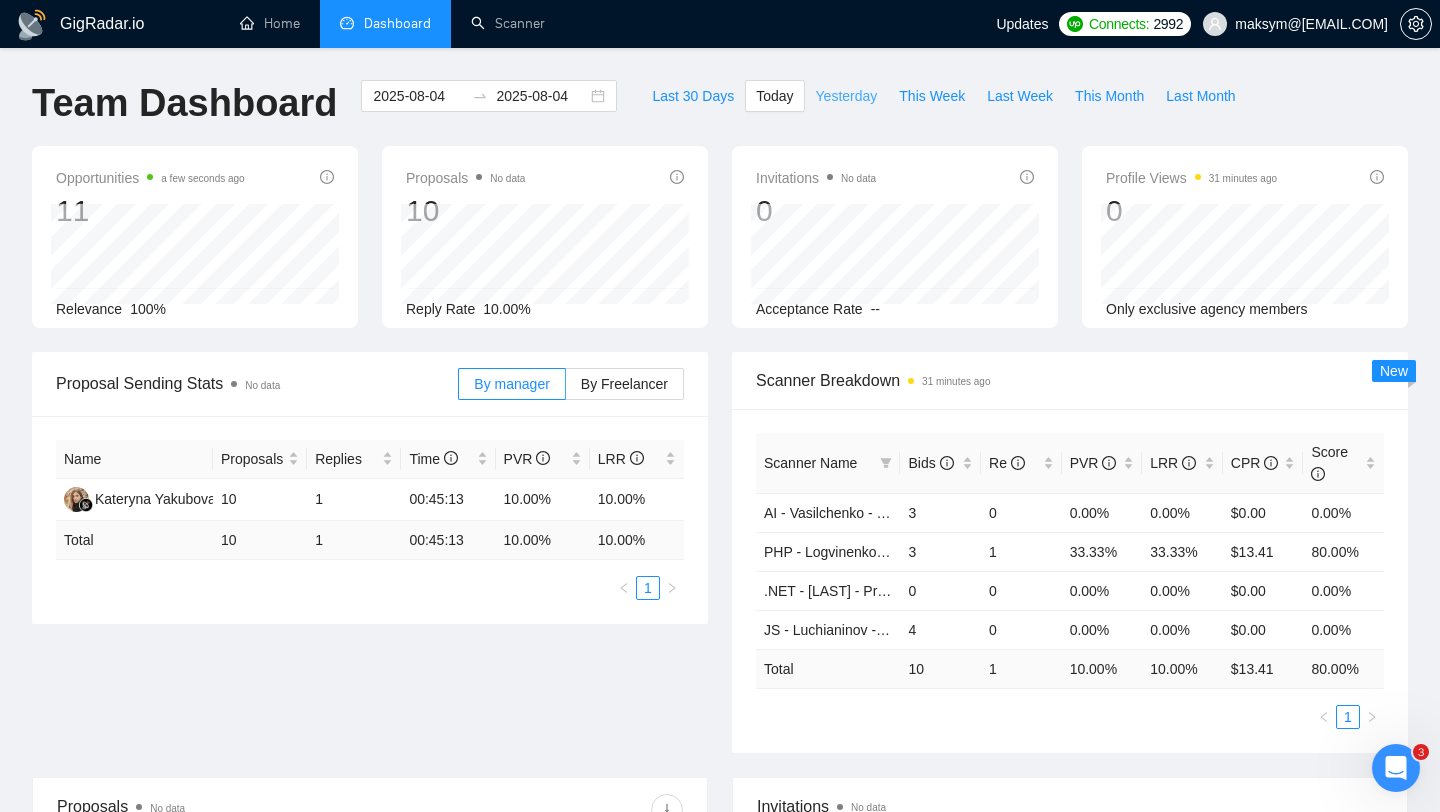 click on "Yesterday" at bounding box center [847, 96] 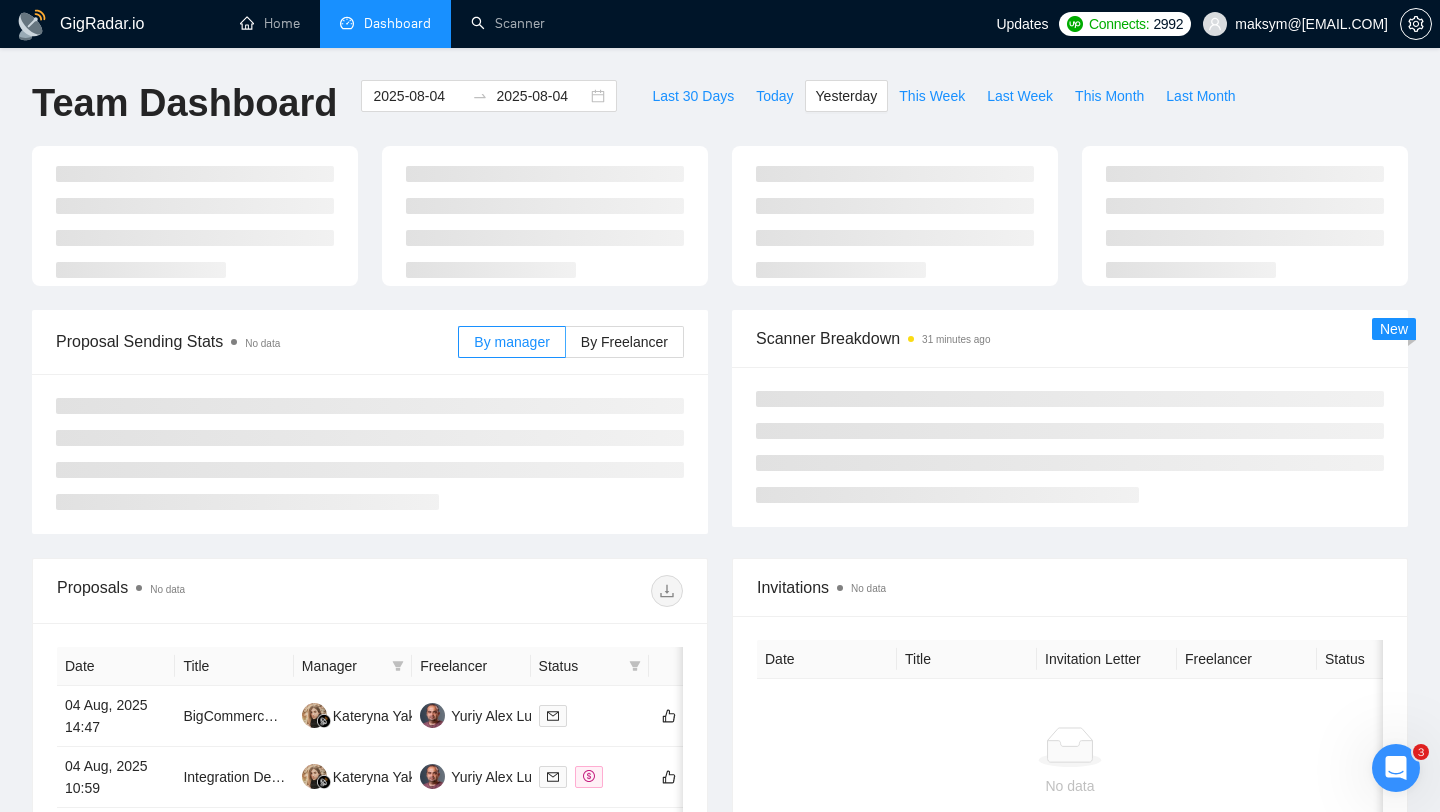 type on "2025-08-03" 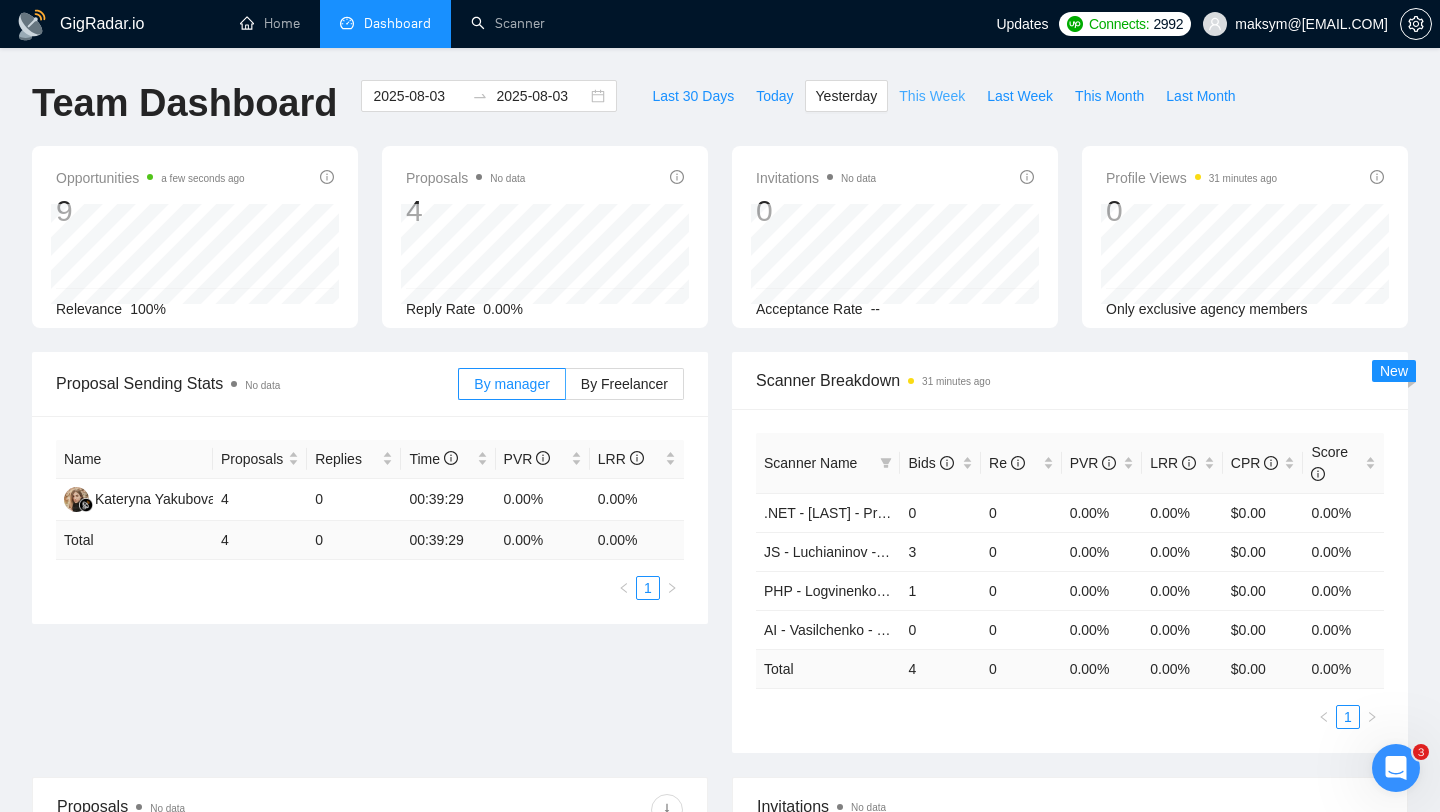 click on "This Week" at bounding box center [932, 96] 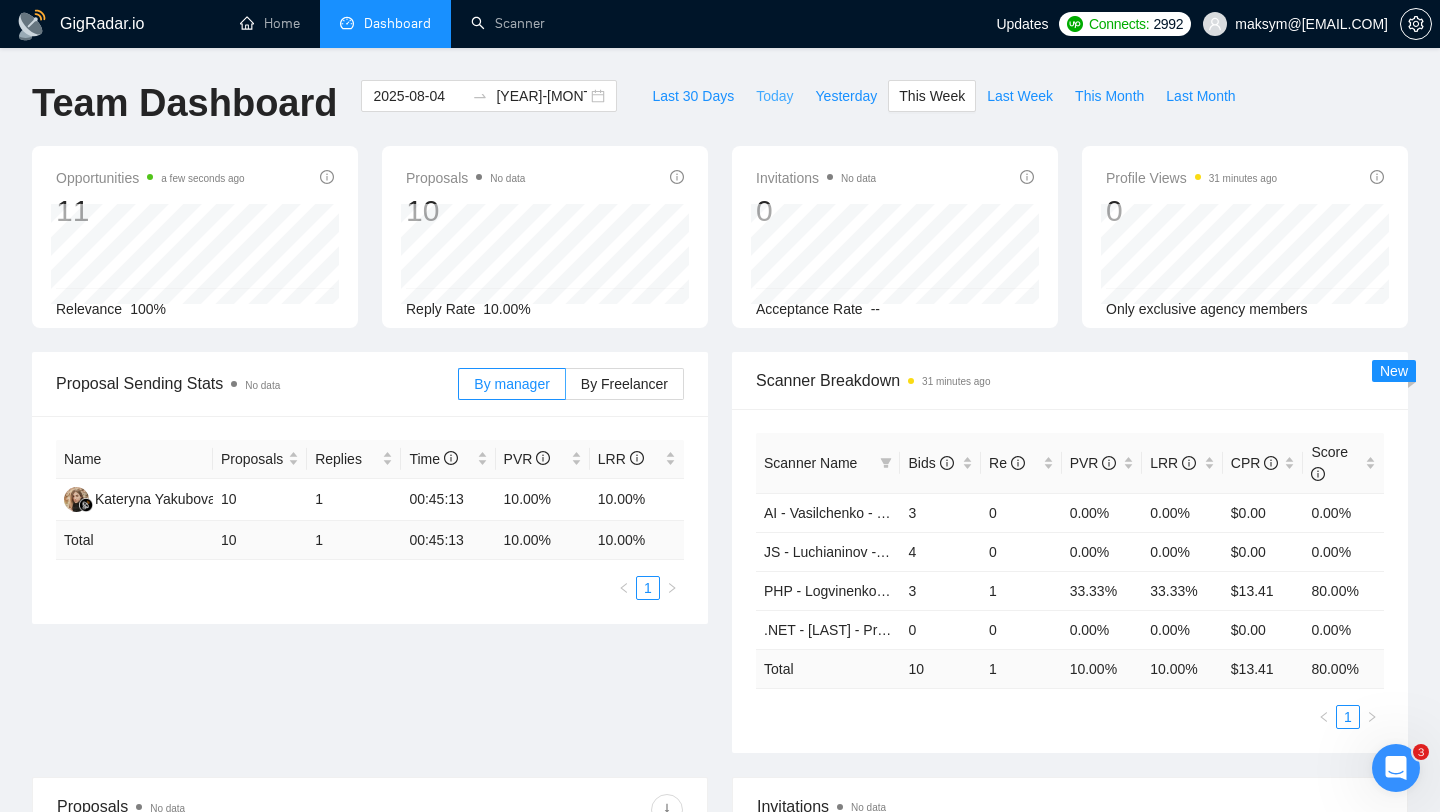 click on "Today" at bounding box center (774, 96) 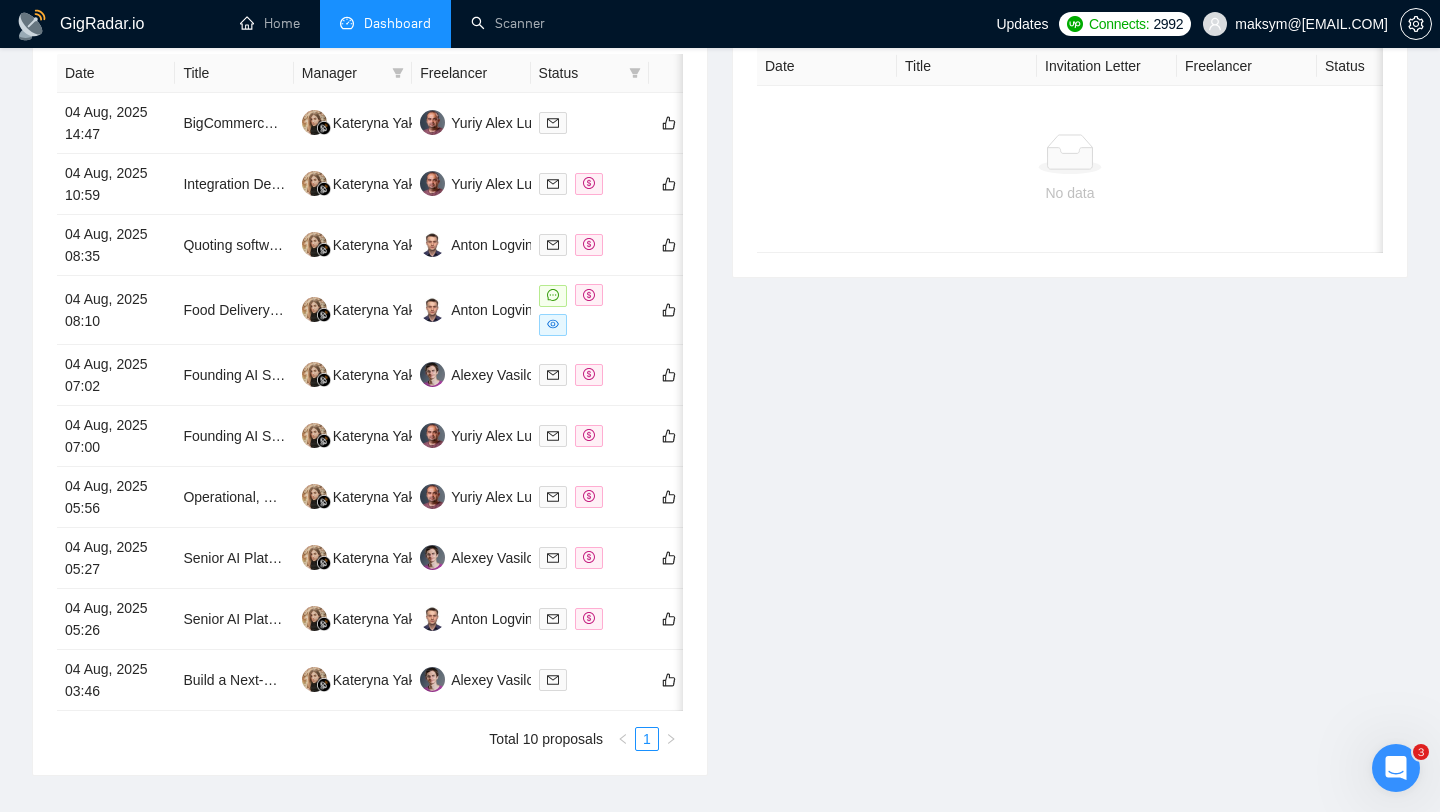 scroll, scrollTop: 0, scrollLeft: 0, axis: both 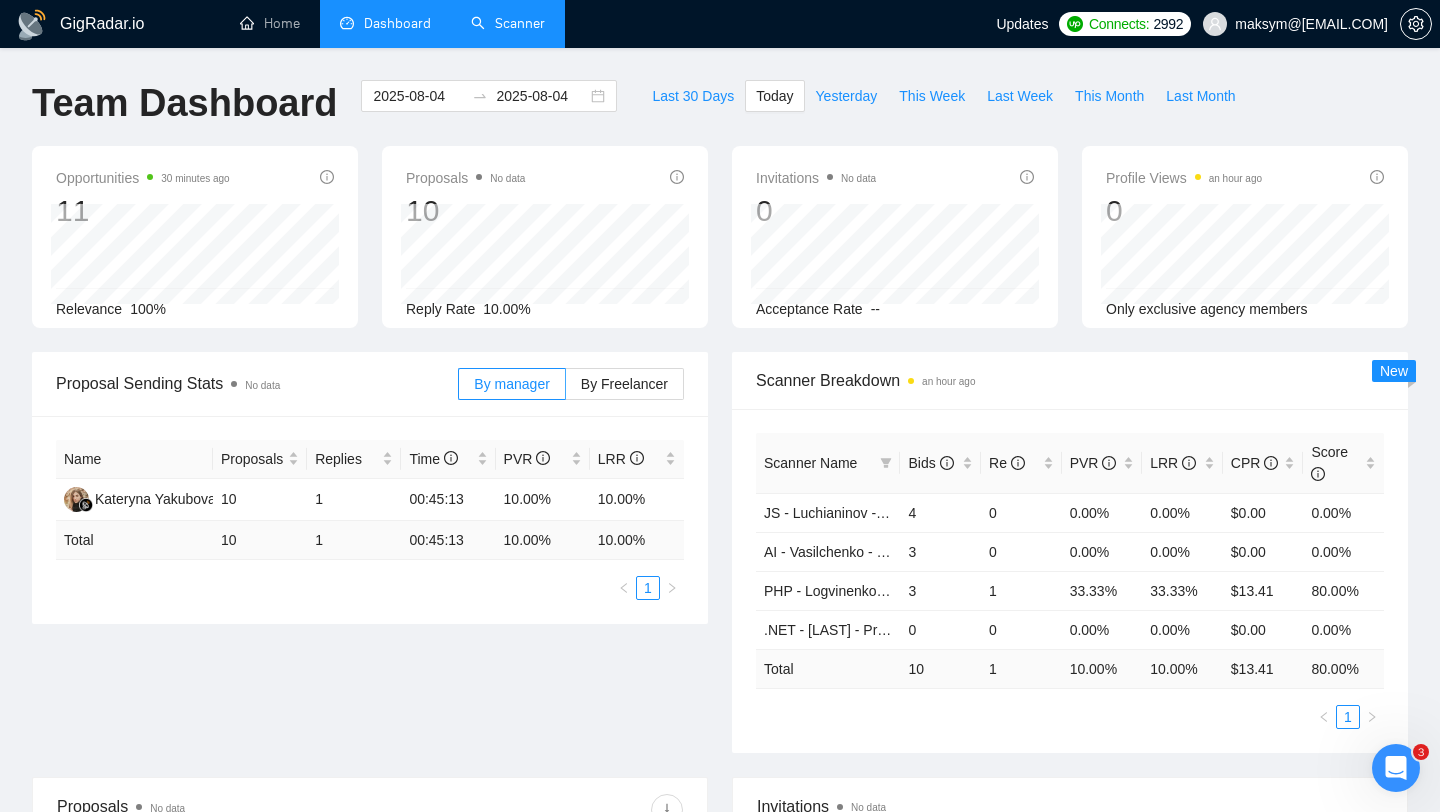 click on "Scanner" at bounding box center [508, 23] 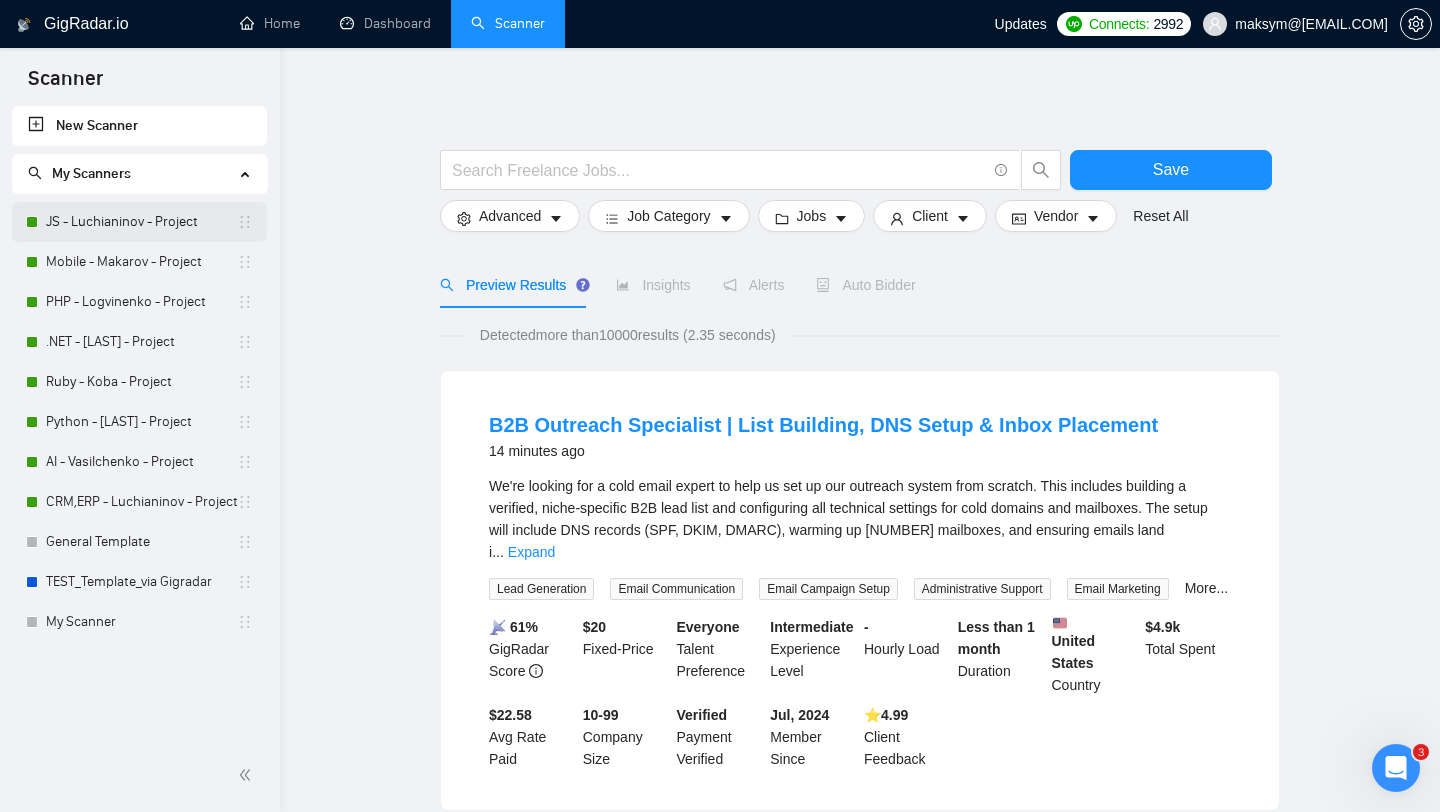click on "JS - Luchianinov - Project" at bounding box center [141, 222] 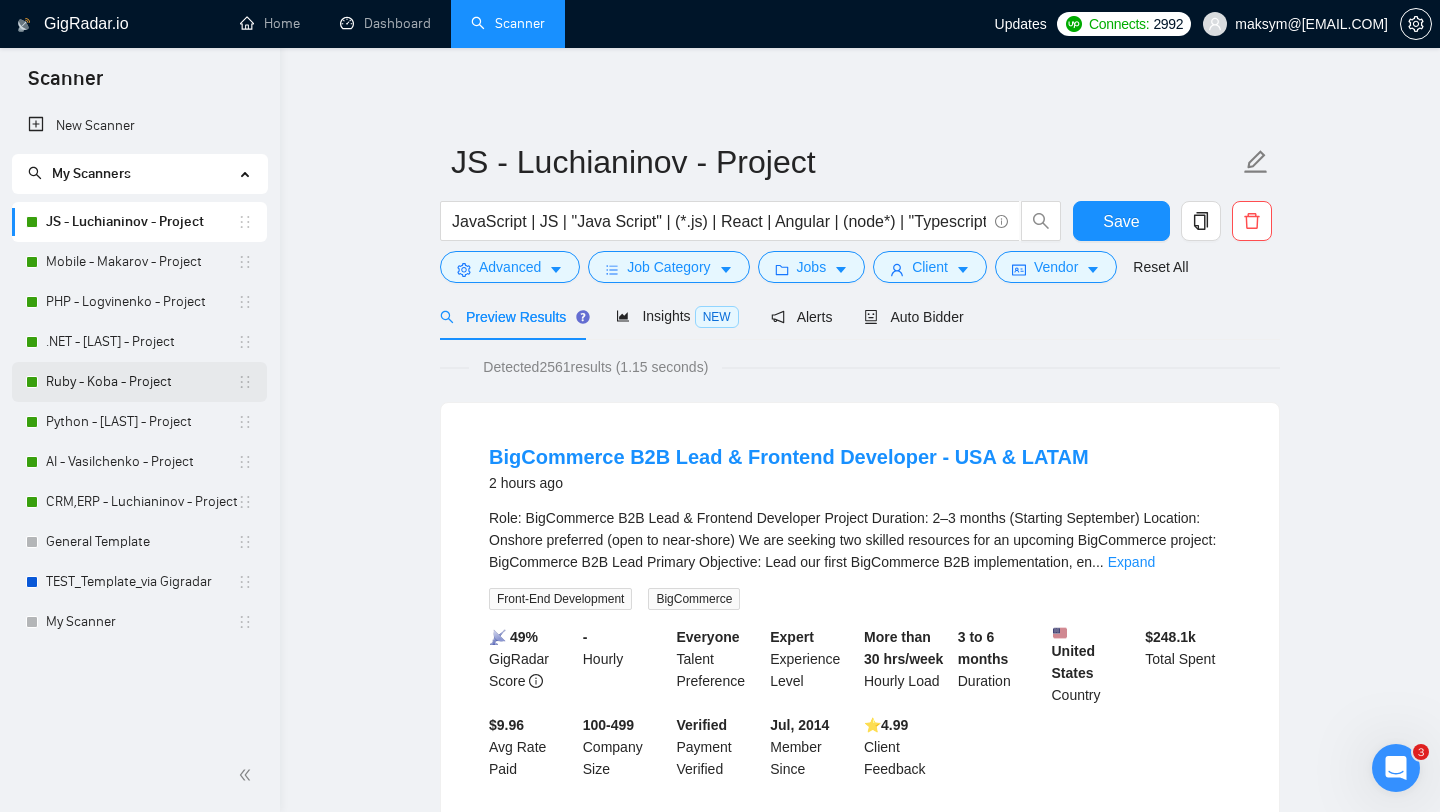 click on "Ruby - Koba - Project" at bounding box center (141, 382) 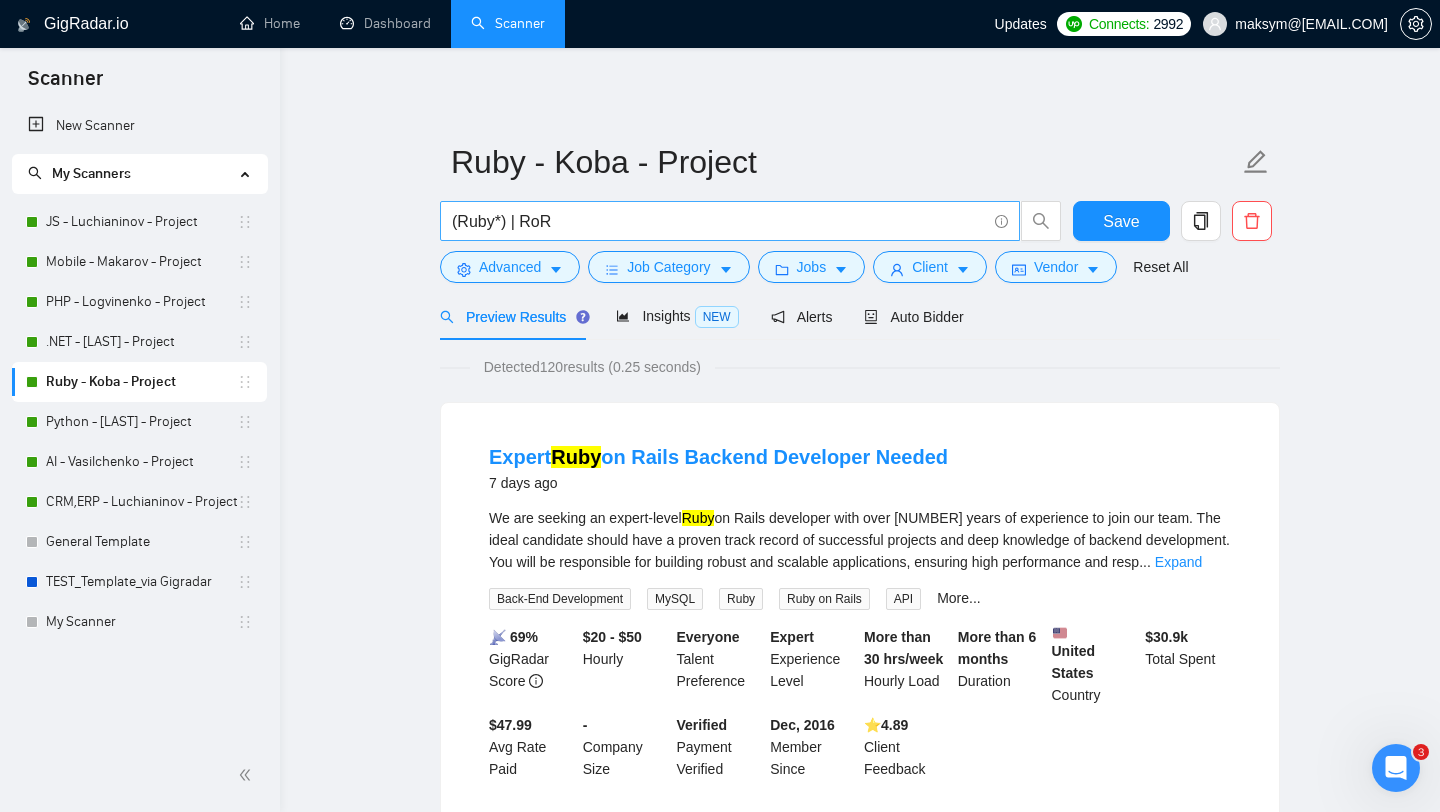 click on "(Ruby*) | RoR" at bounding box center (719, 221) 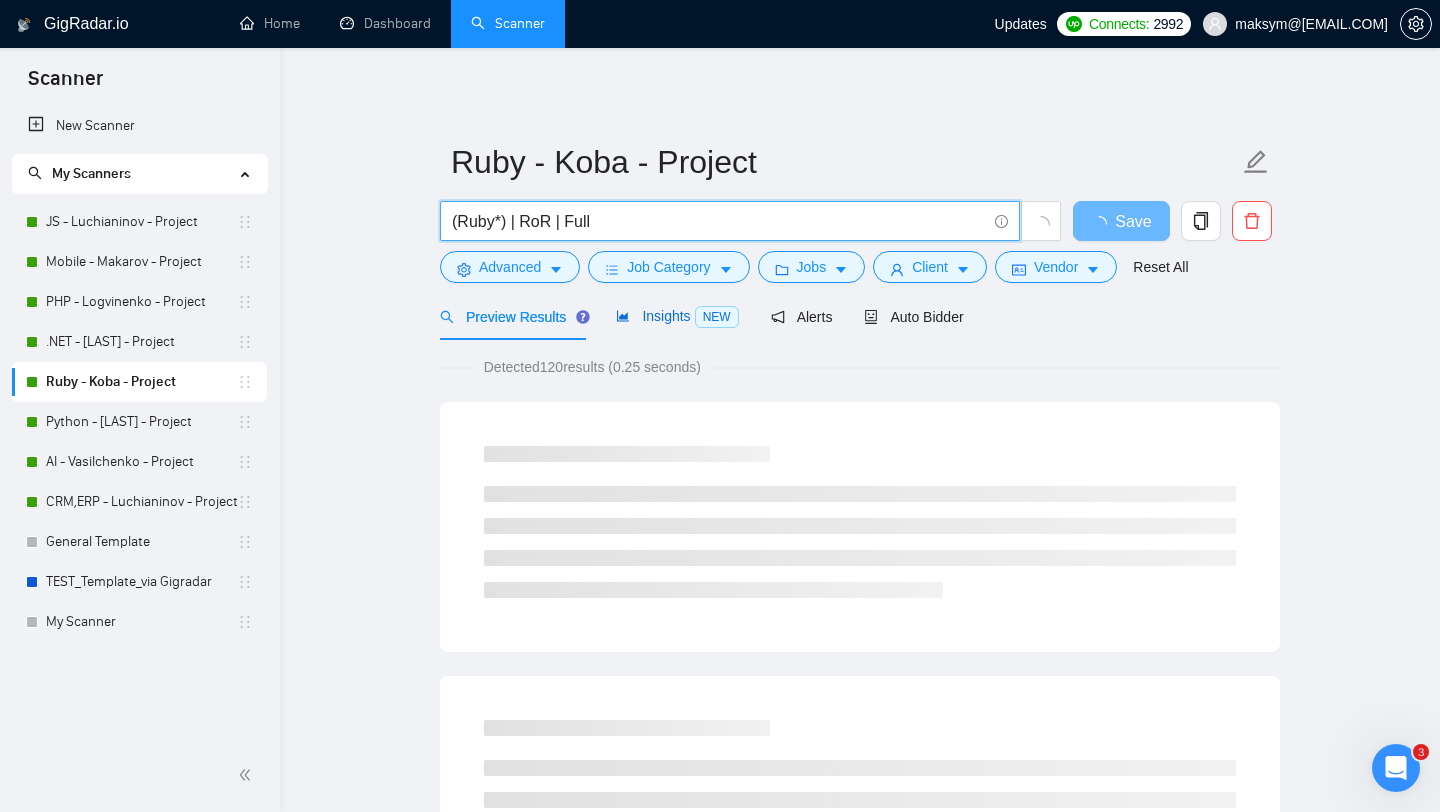 click on "Insights NEW" at bounding box center (677, 316) 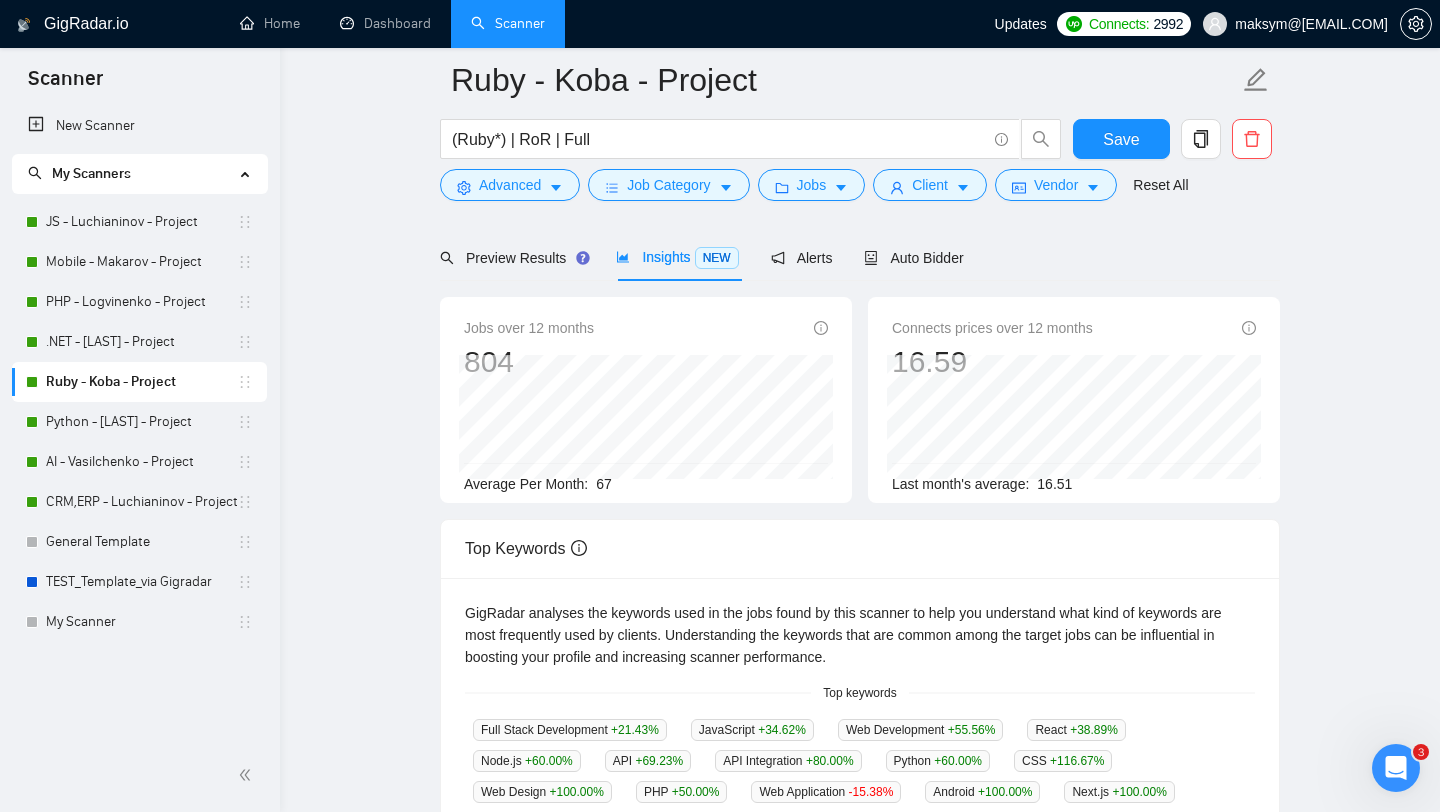 scroll, scrollTop: 87, scrollLeft: 0, axis: vertical 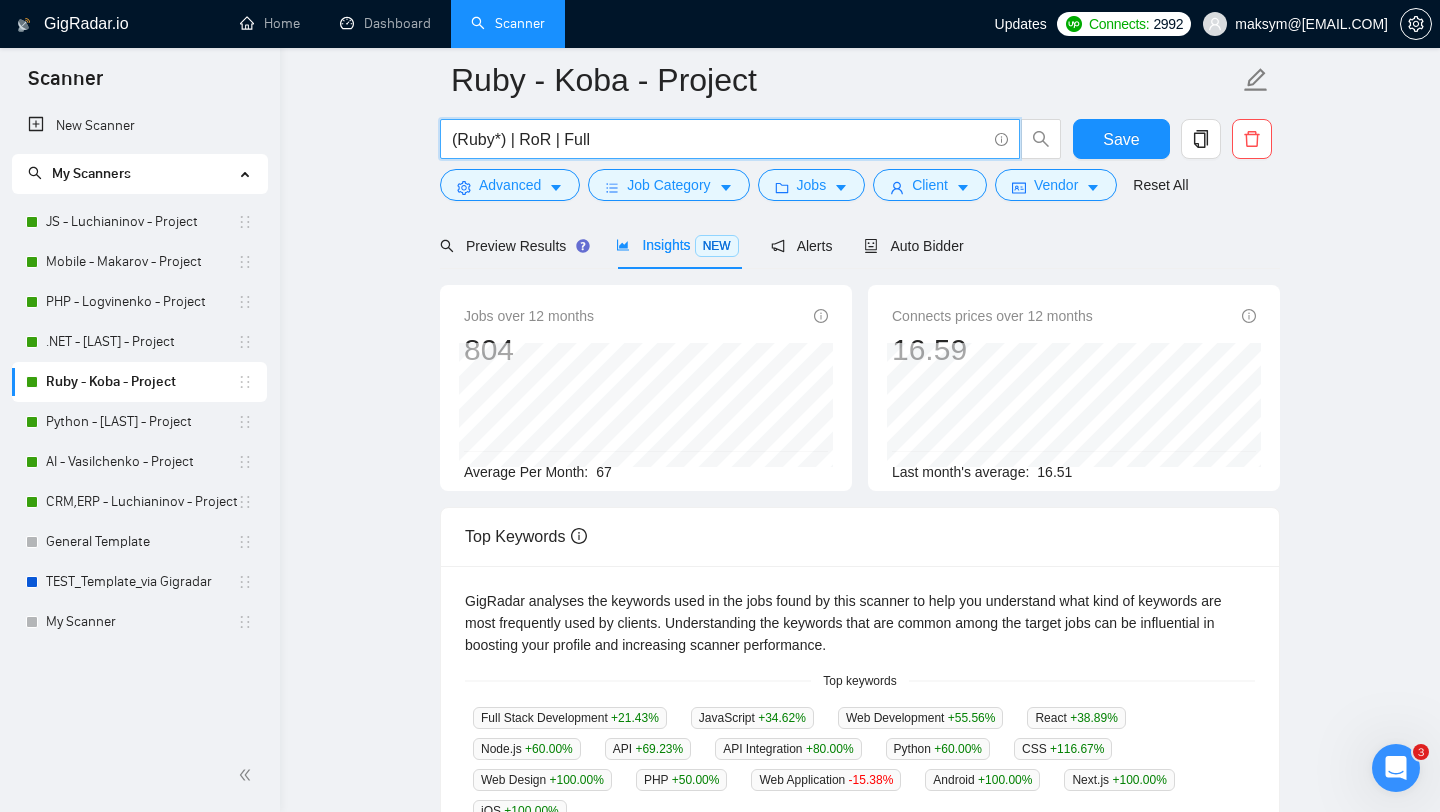 click on "(Ruby*) | RoR | Full" at bounding box center (719, 139) 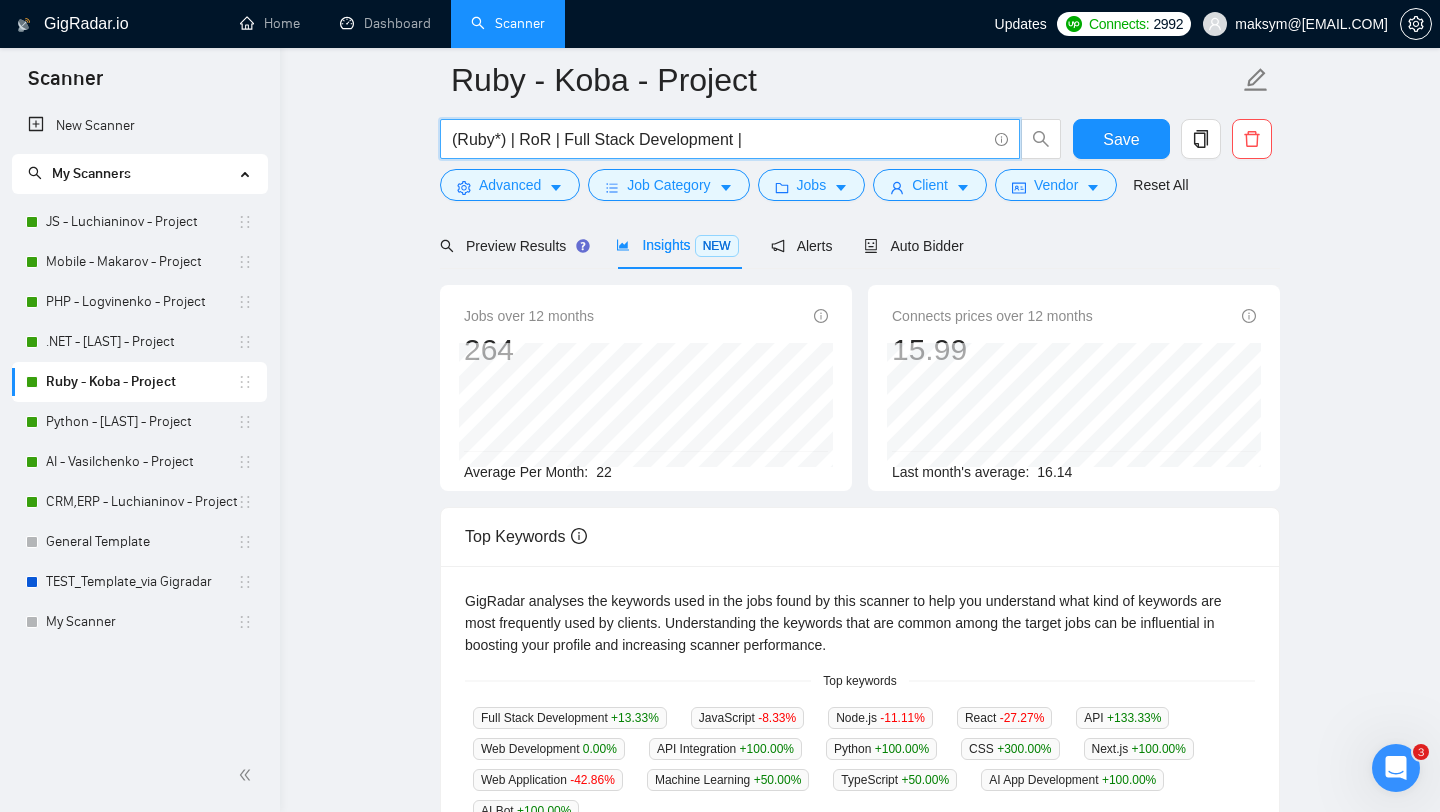 drag, startPoint x: 755, startPoint y: 137, endPoint x: 562, endPoint y: 139, distance: 193.01036 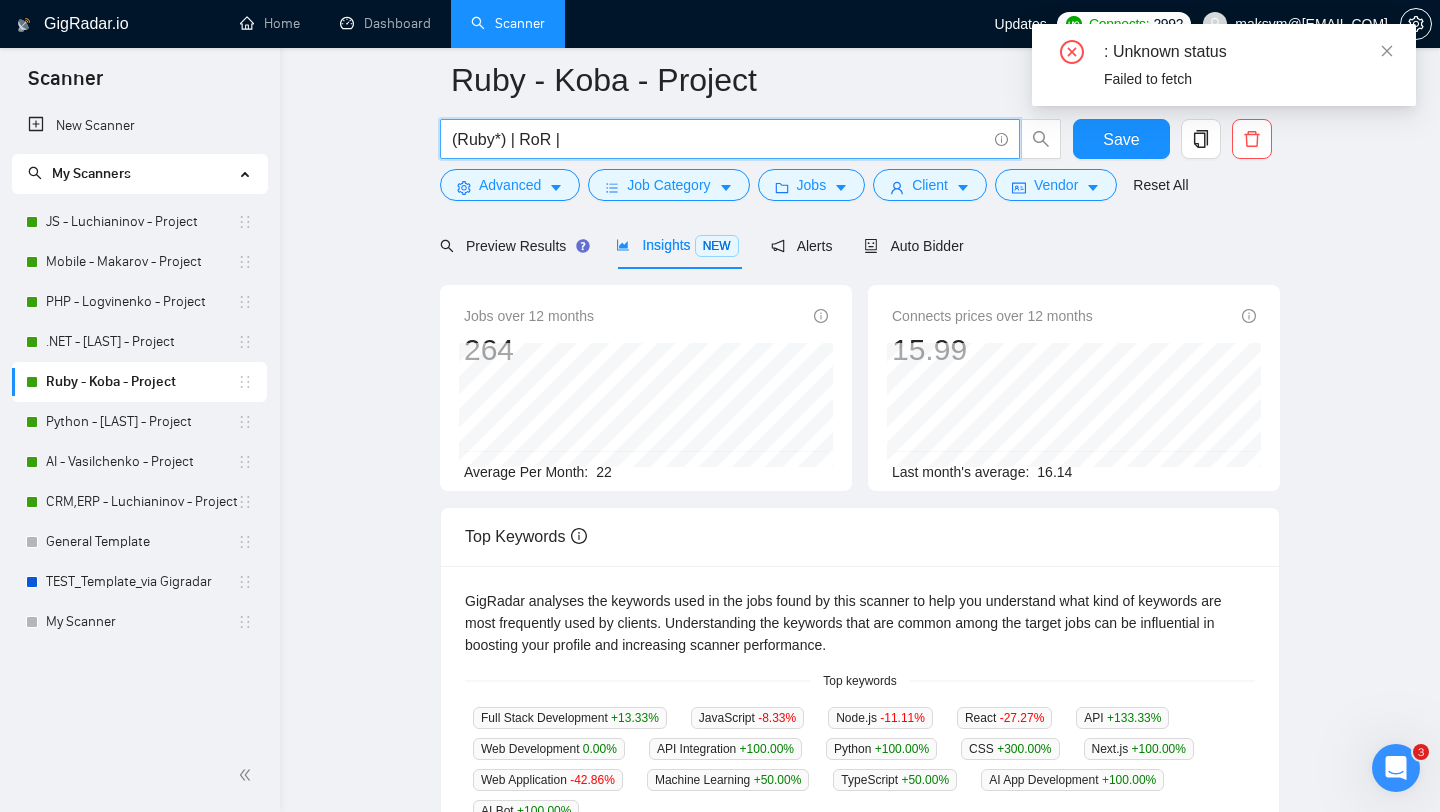 type on "(Ruby*) | RoR |" 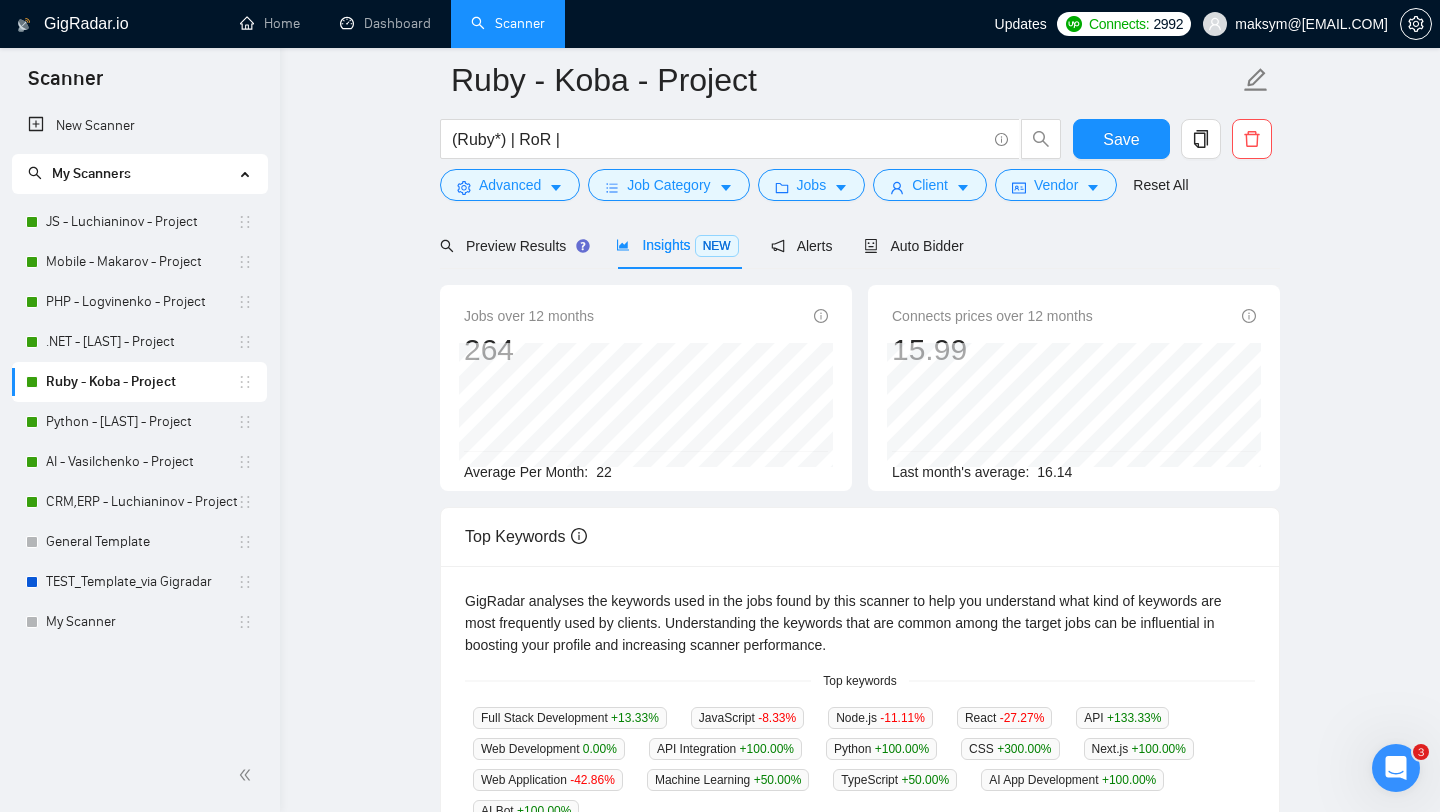 click on "Ruby - Koba - Project (Ruby*) | RoR | Save Advanced   Job Category   Jobs   Client   Vendor   Reset All Preview Results Insights NEW Alerts Auto Bidder Jobs over 12 months 264   Average Per Month: 22 Connects prices over 12 months 15.99   Last month's average: 16.14 Top Keywords GigRadar analyses the keywords used in the jobs found by this scanner to help you understand what kind of keywords are most frequently used by clients. Understanding the keywords that are common among the target jobs can be influential in boosting your profile and increasing scanner performance. Top keywords Full Stack Development   +13.33 % JavaScript   -8.33 % Node.js   -11.11 % React   -27.27 % API   +133.33 % Web Development   0.00 % API Integration   +100.00 % Python   +100.00 % CSS   +300.00 % Next.js   +100.00 % Web Application   -42.86 % Machine Learning   +50.00 % TypeScript   +50.00 % AI App Development   +100.00 % AI Bot   +100.00 % Other keywords API Development   +100.00 % Amazon Web Services   +100.00 %   0.00 %   %   %" at bounding box center (860, 687) 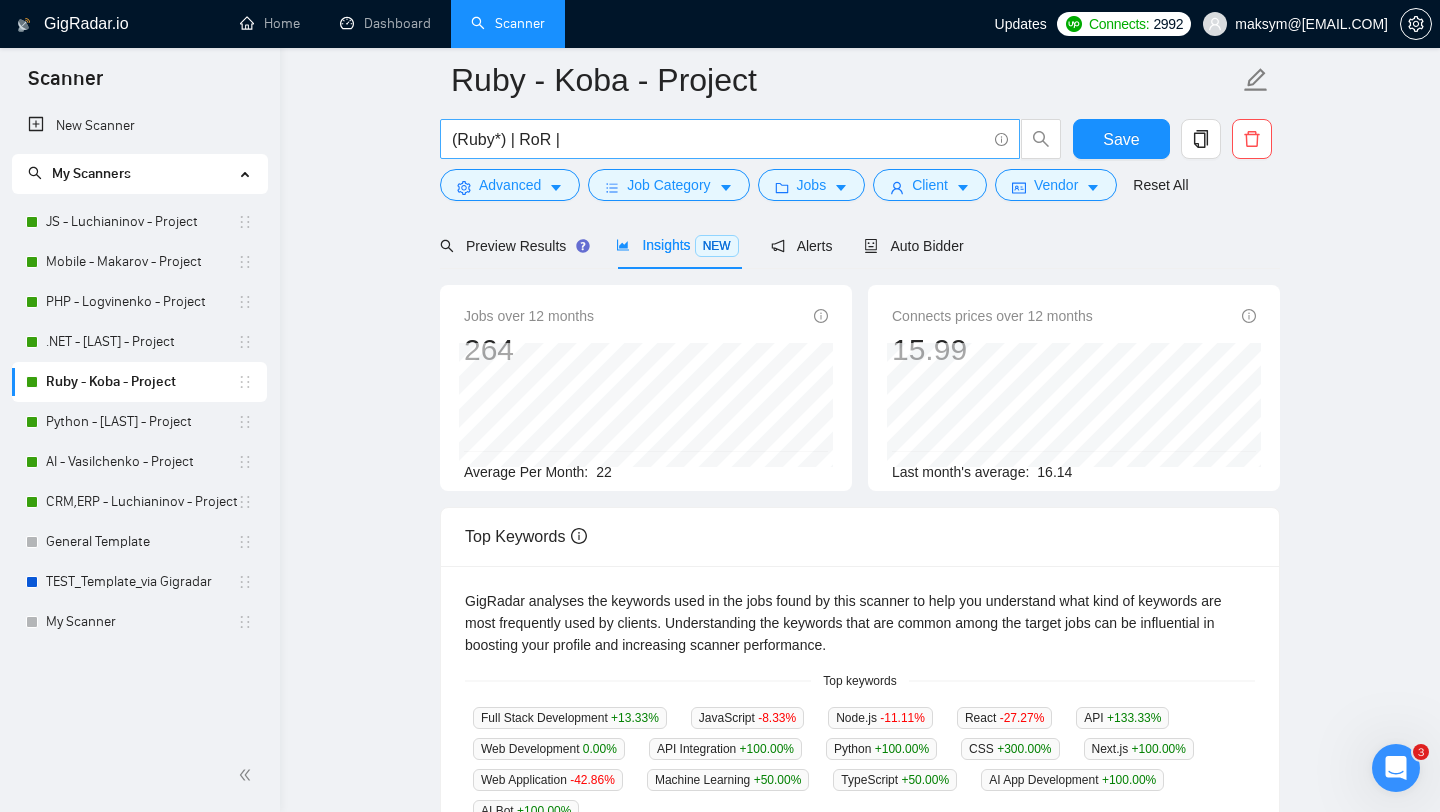 click on "(Ruby*) | RoR |" at bounding box center (719, 139) 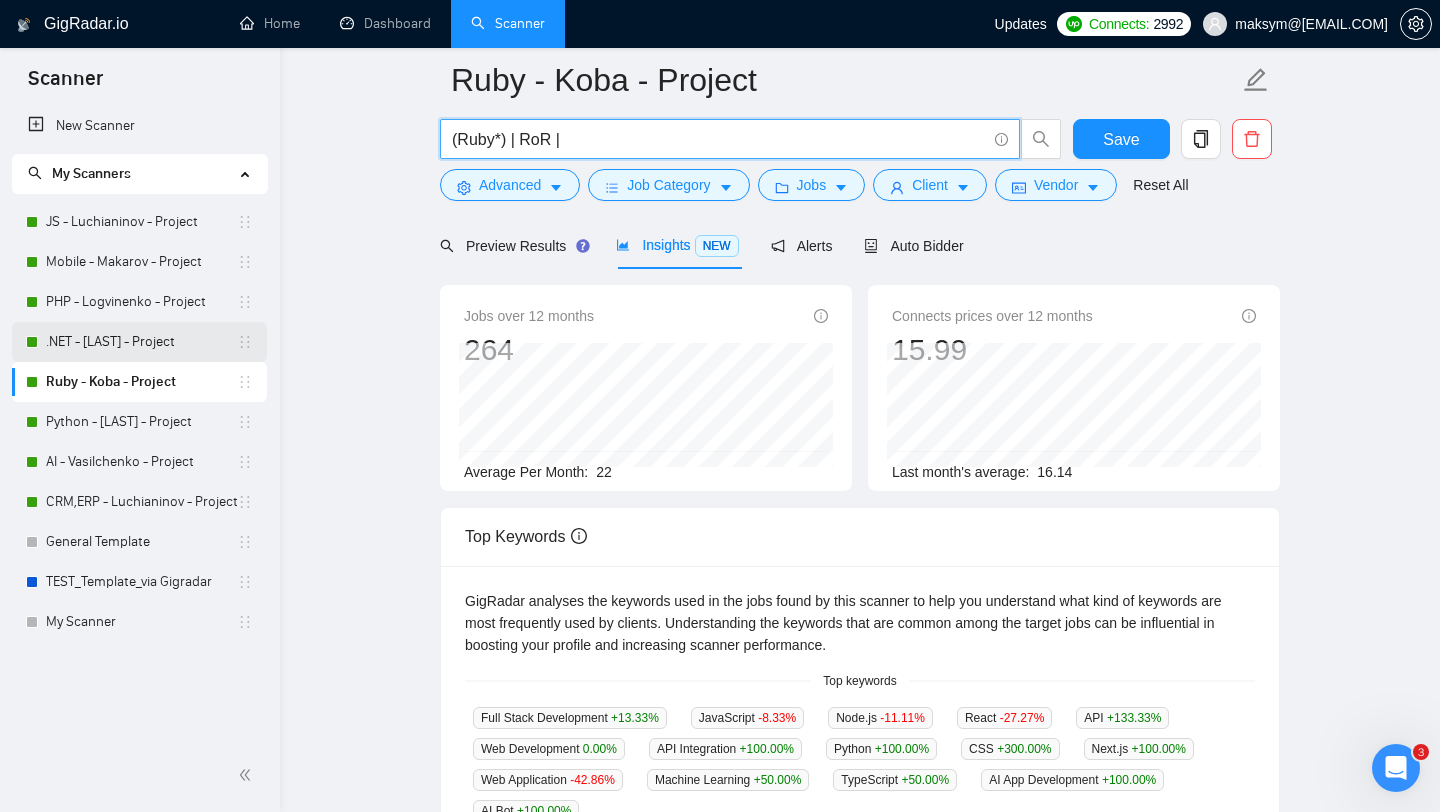 click on ".NET - [LAST] - Project" at bounding box center (141, 342) 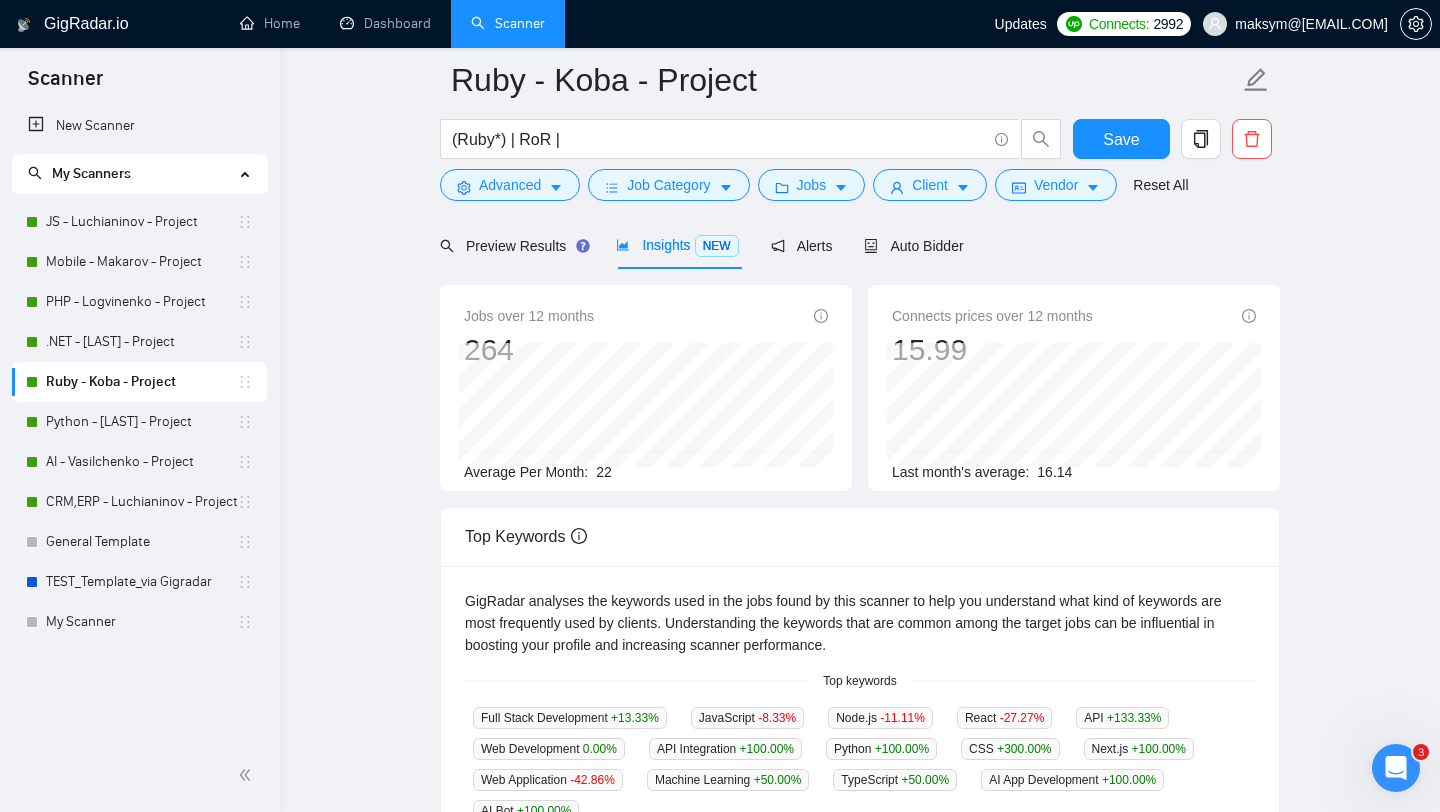 scroll, scrollTop: 0, scrollLeft: 0, axis: both 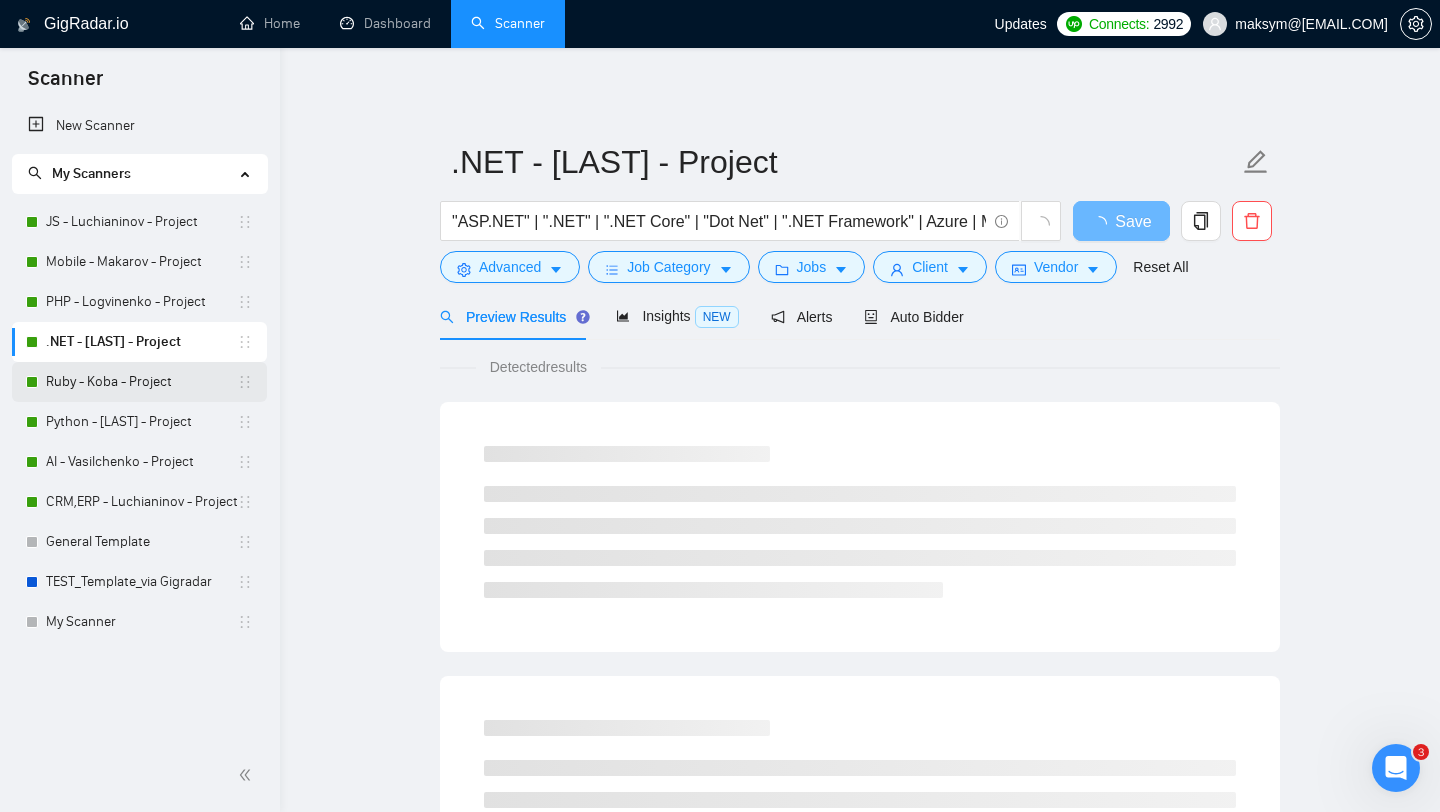click on "Ruby - Koba - Project" at bounding box center (141, 382) 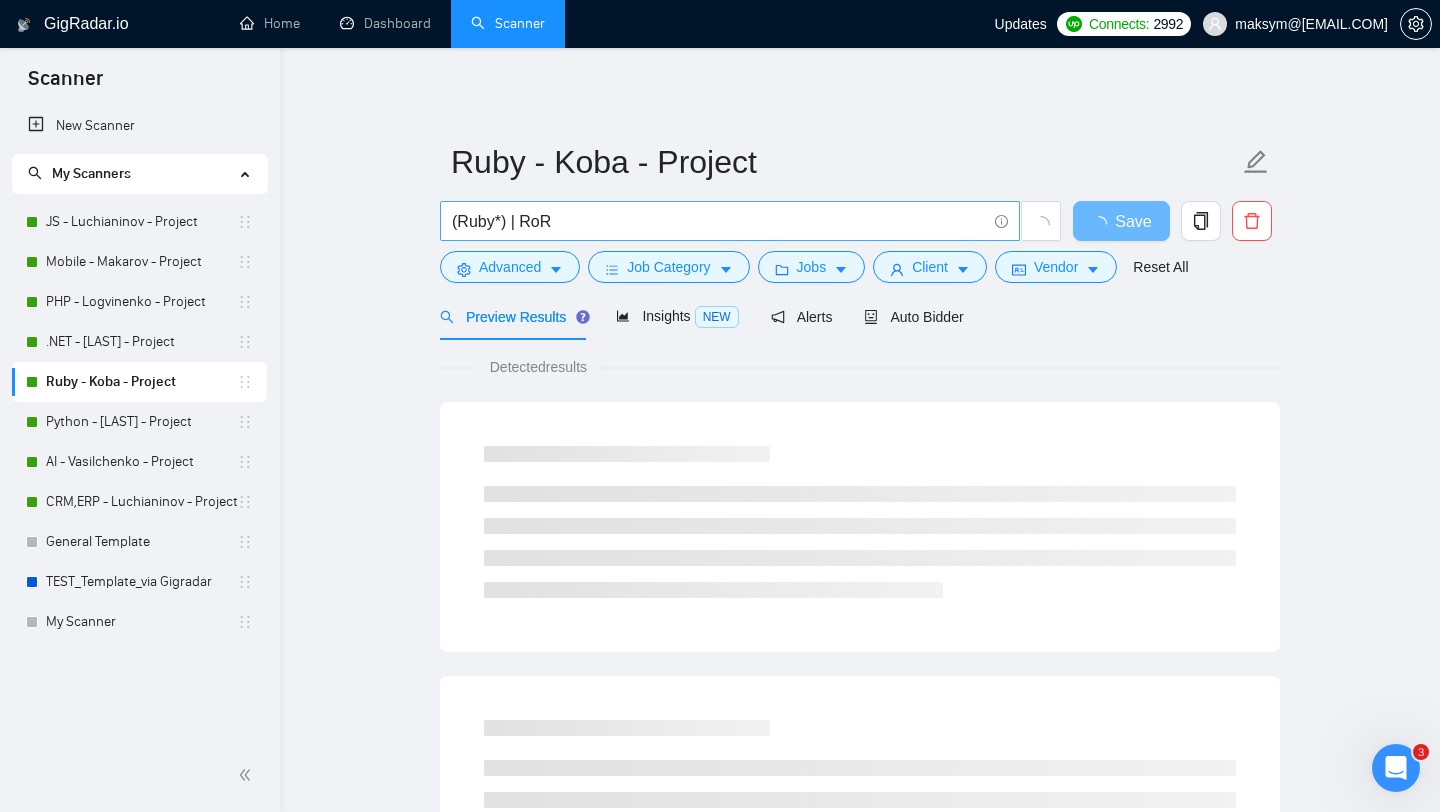 click on "(Ruby*) | RoR" at bounding box center [719, 221] 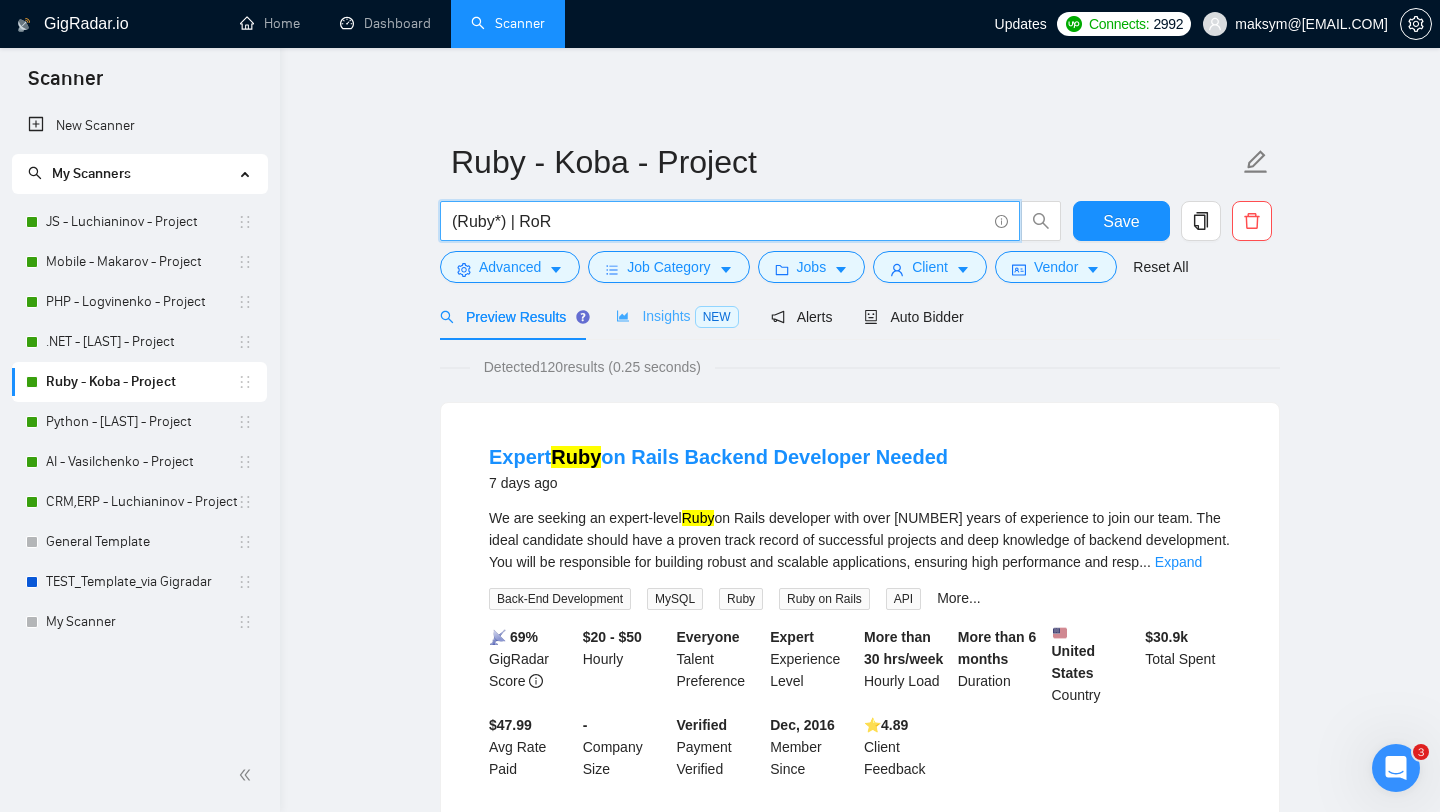 click on "Insights NEW" at bounding box center (677, 316) 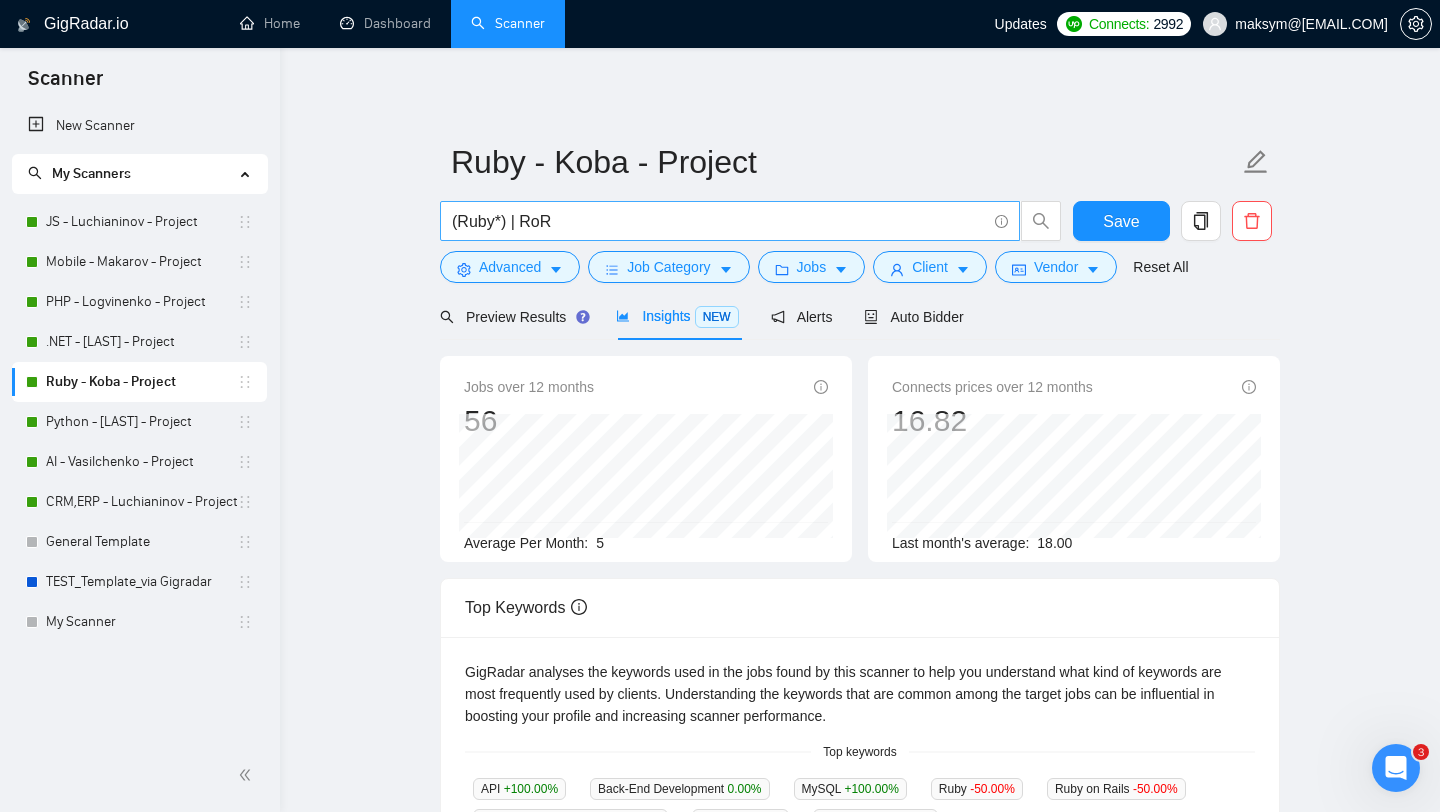 click on "(Ruby*) | RoR" at bounding box center (719, 221) 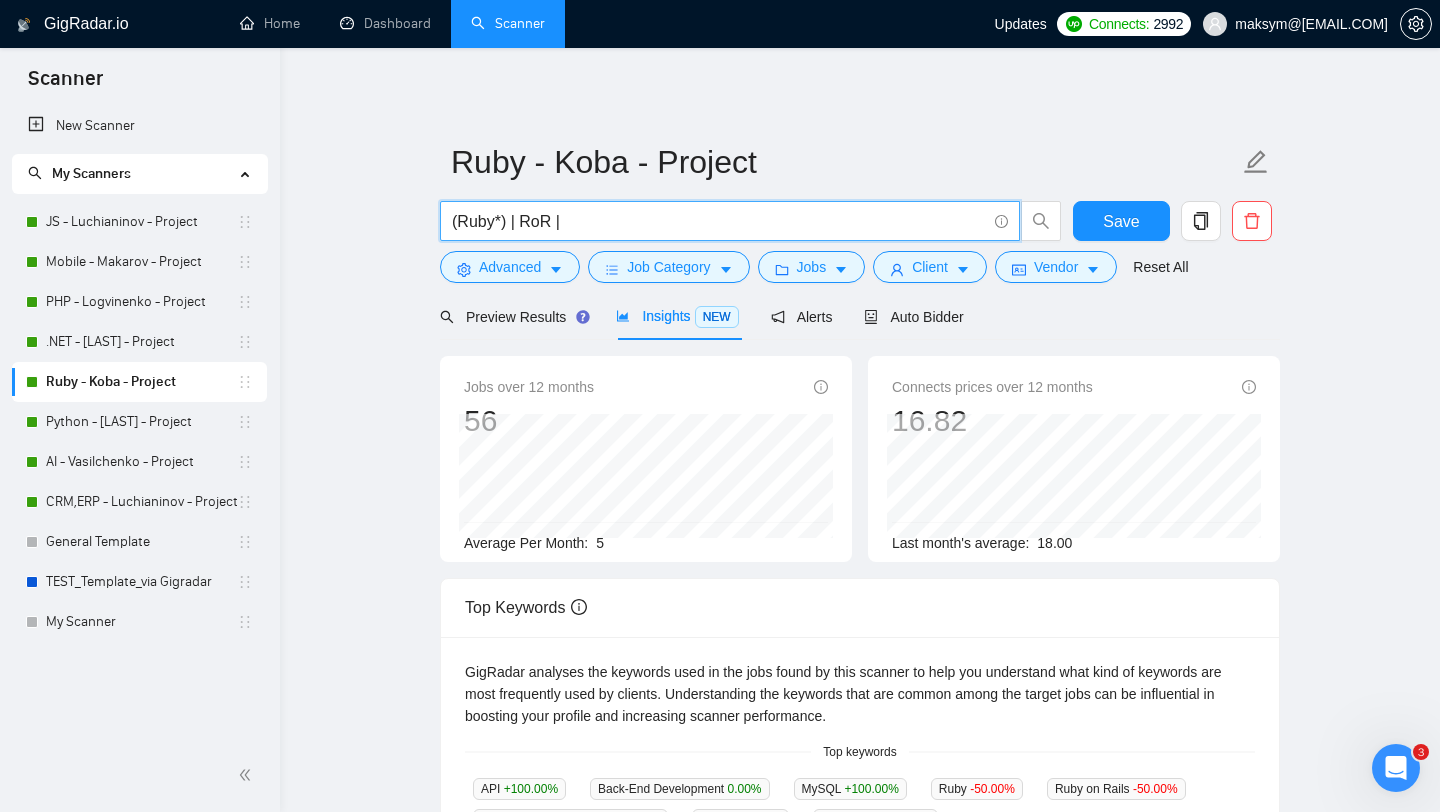 paste on "Full Stack Development |" 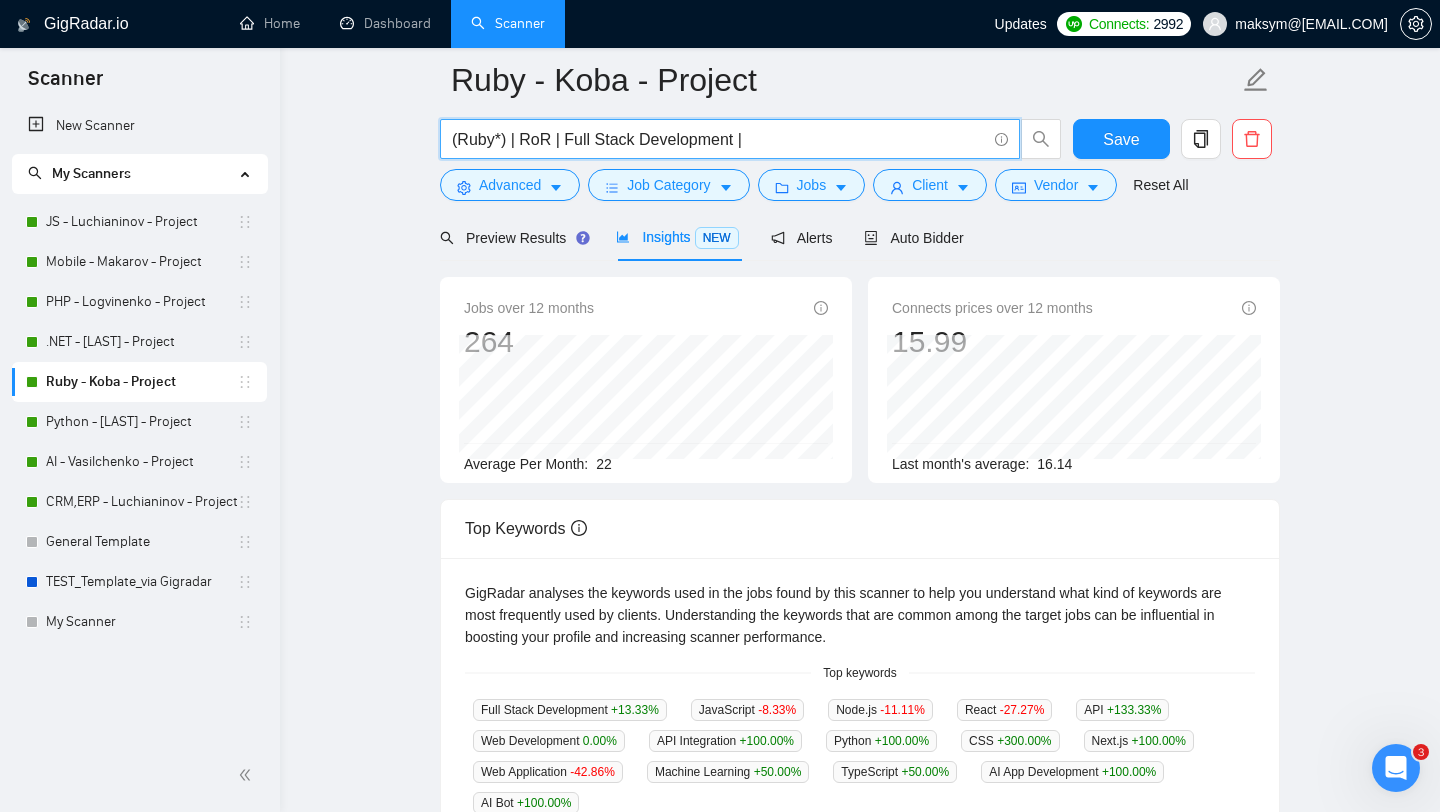 scroll, scrollTop: 85, scrollLeft: 0, axis: vertical 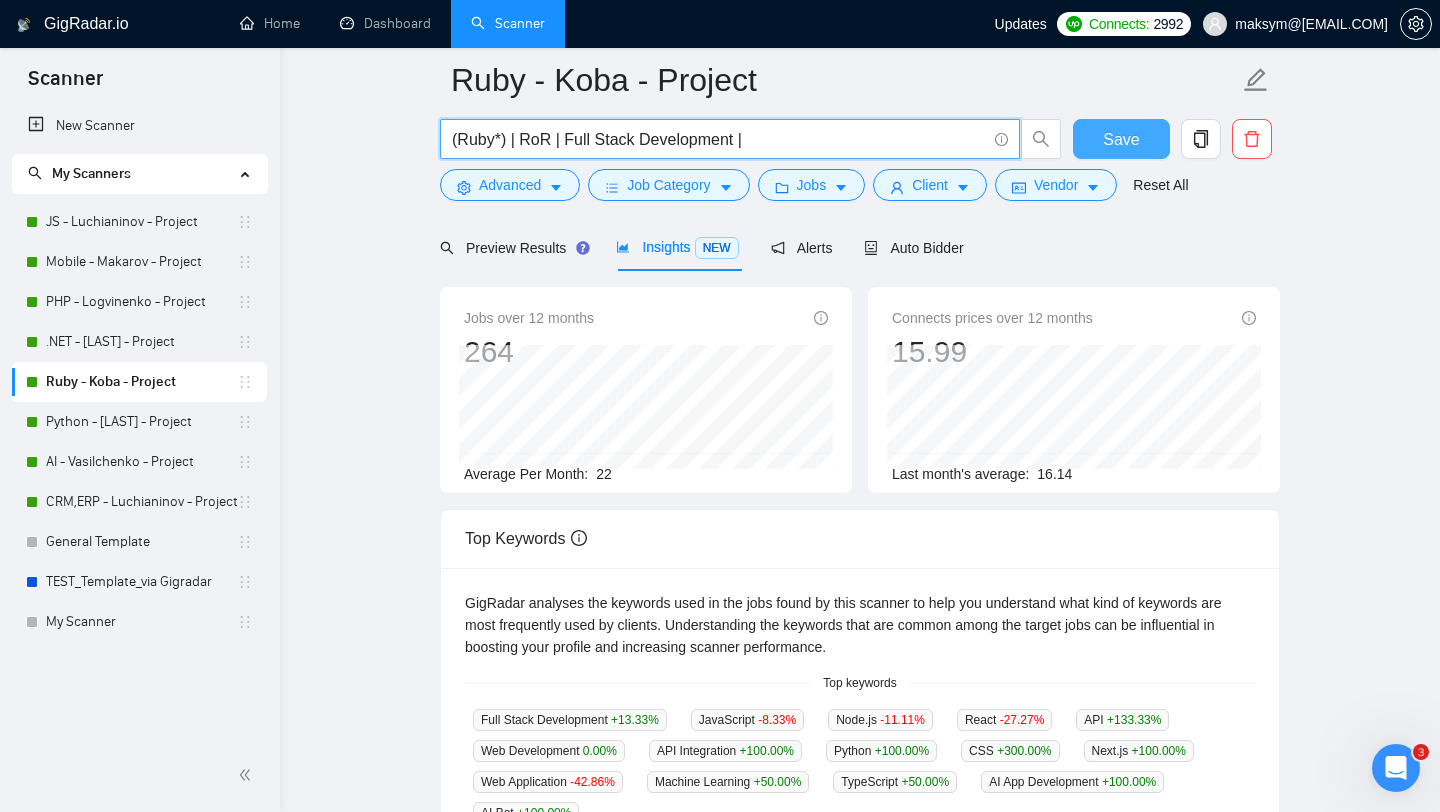 type on "(Ruby*) | RoR | Full Stack Development |" 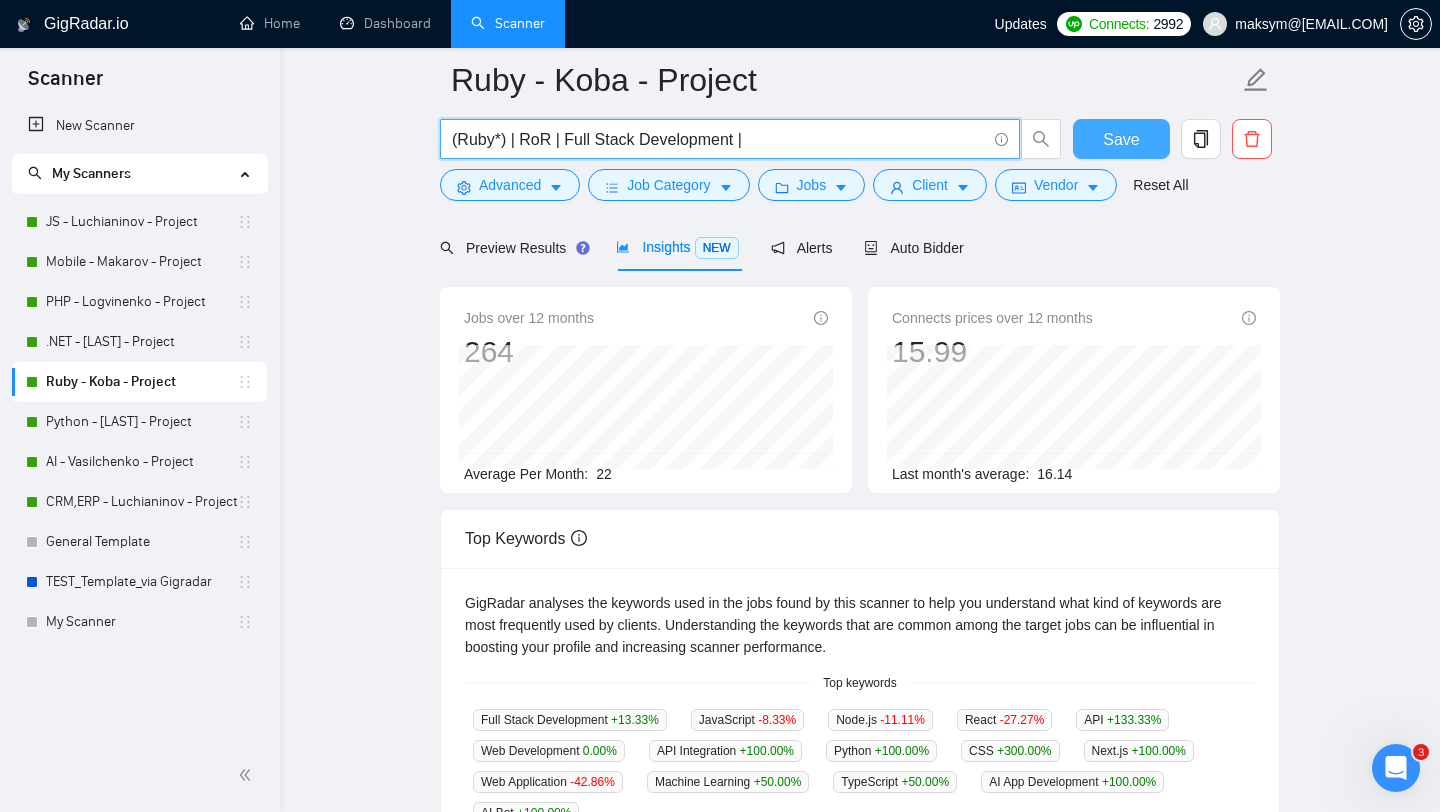click on "Save" at bounding box center [1121, 139] 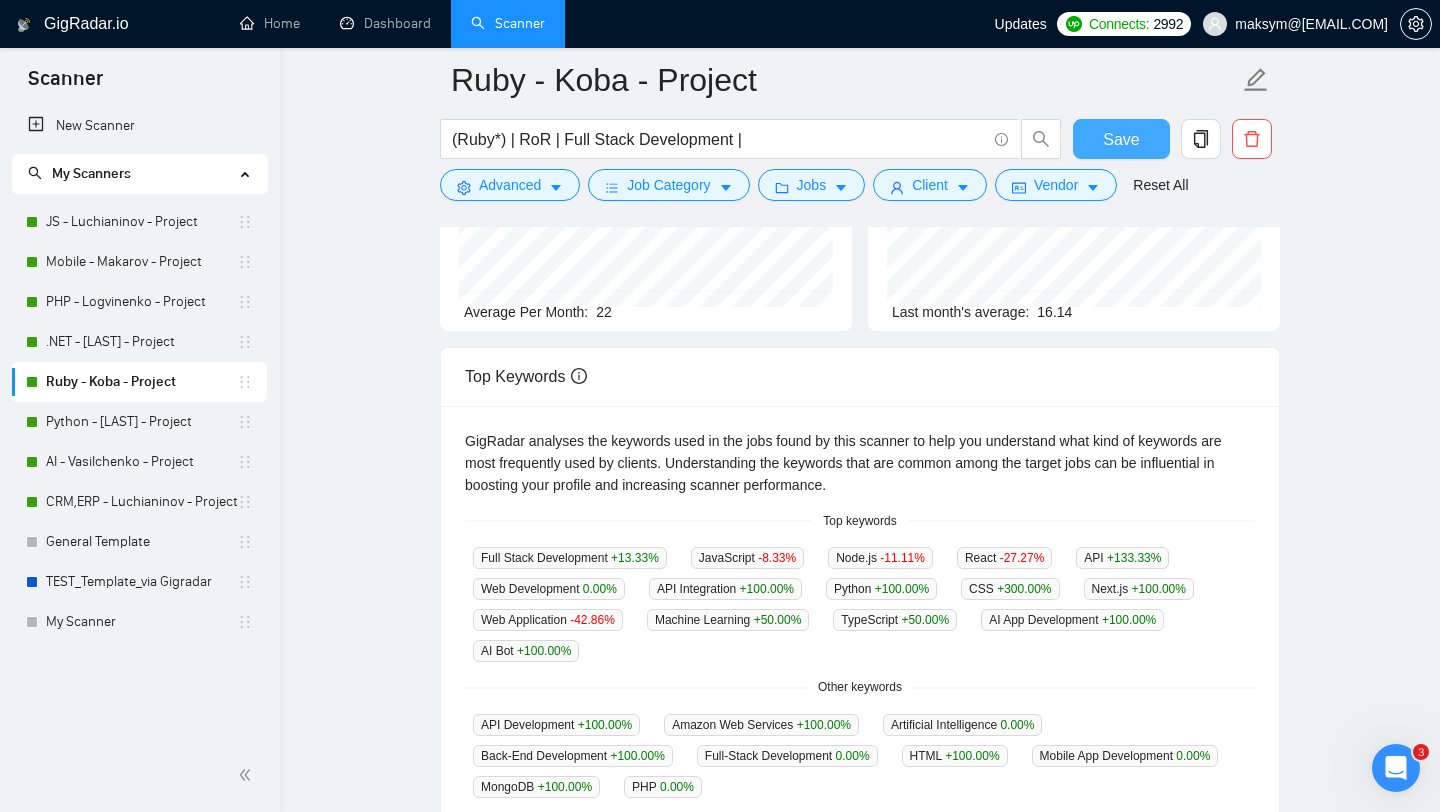 scroll, scrollTop: 243, scrollLeft: 0, axis: vertical 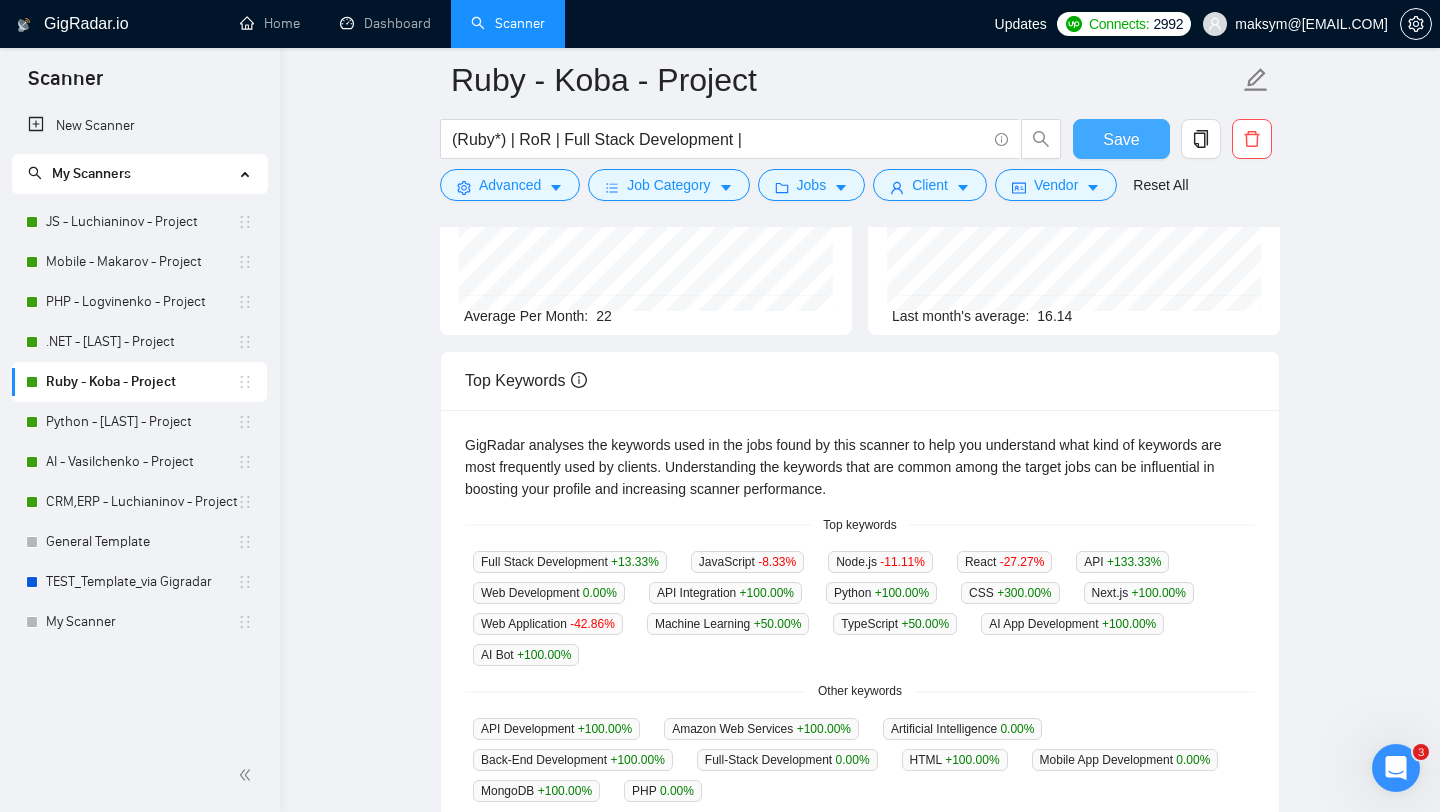 click on "Save" at bounding box center (1121, 139) 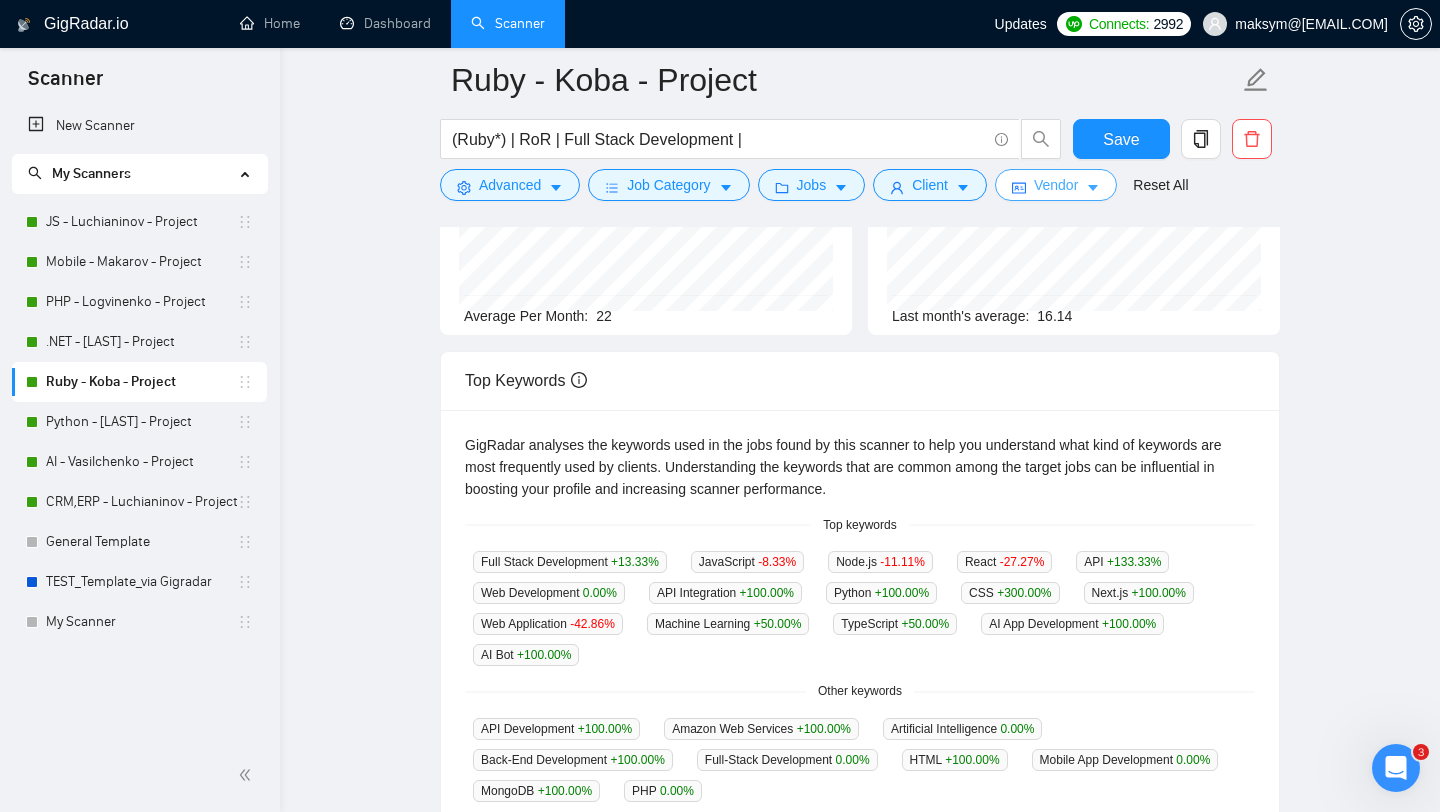 click on "Vendor" at bounding box center (1056, 185) 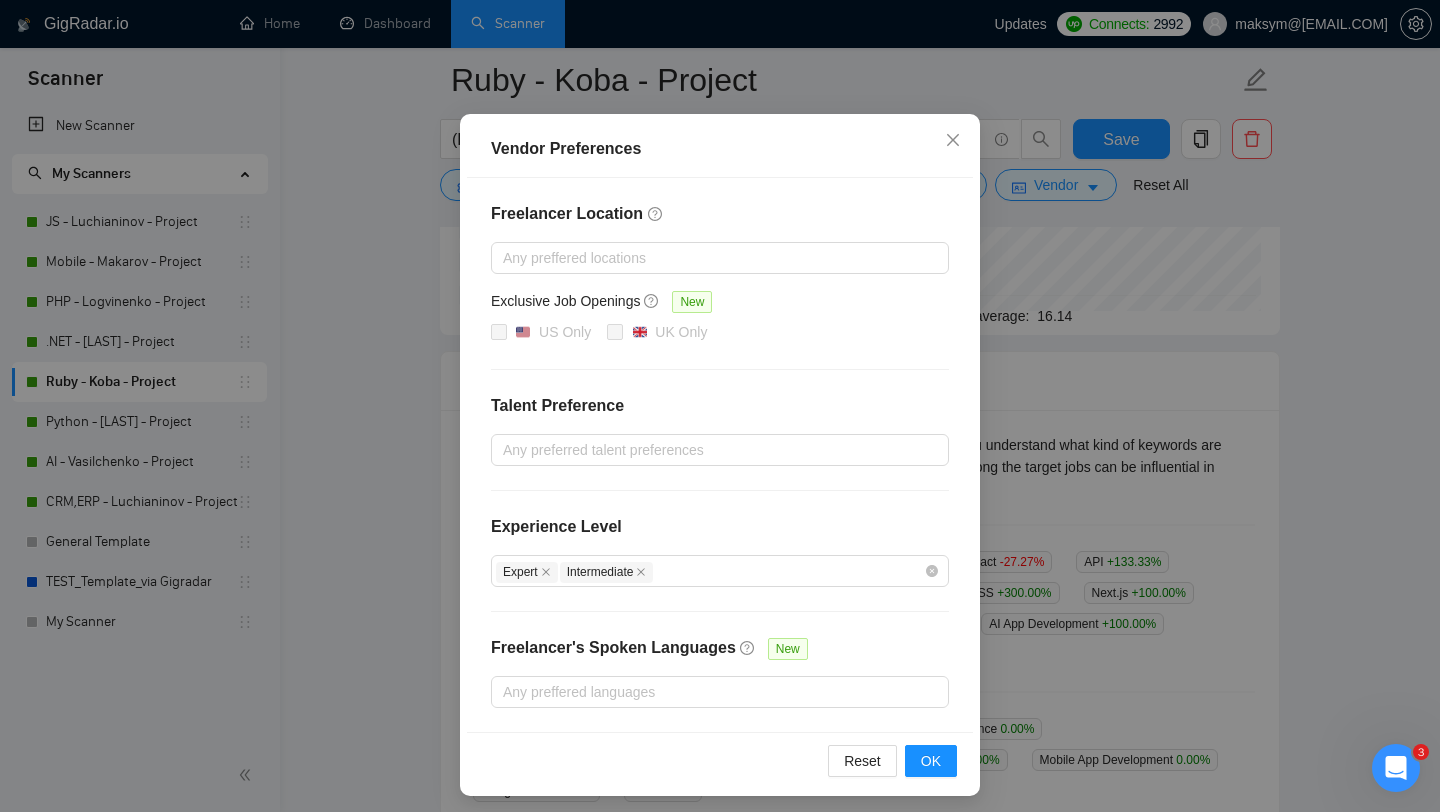 scroll, scrollTop: 113, scrollLeft: 0, axis: vertical 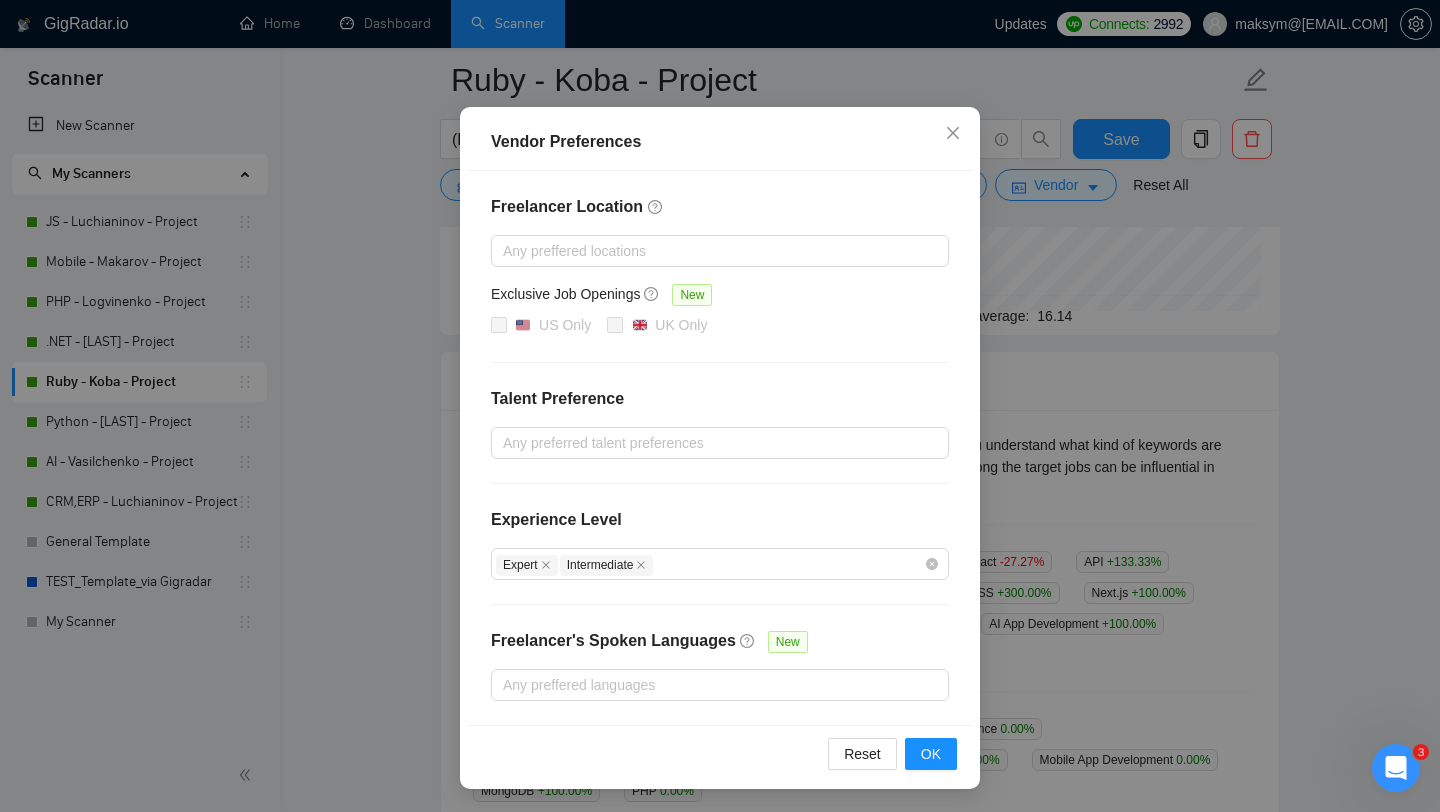 click on "Vendor Preferences Freelancer Location     Any preffered locations Exclusive Job Openings New US Only UK Only Talent Preference   Any preferred talent preferences Experience Level Expert Intermediate   Freelancer's Spoken Languages New   Any preffered languages Reset OK" at bounding box center (720, 406) 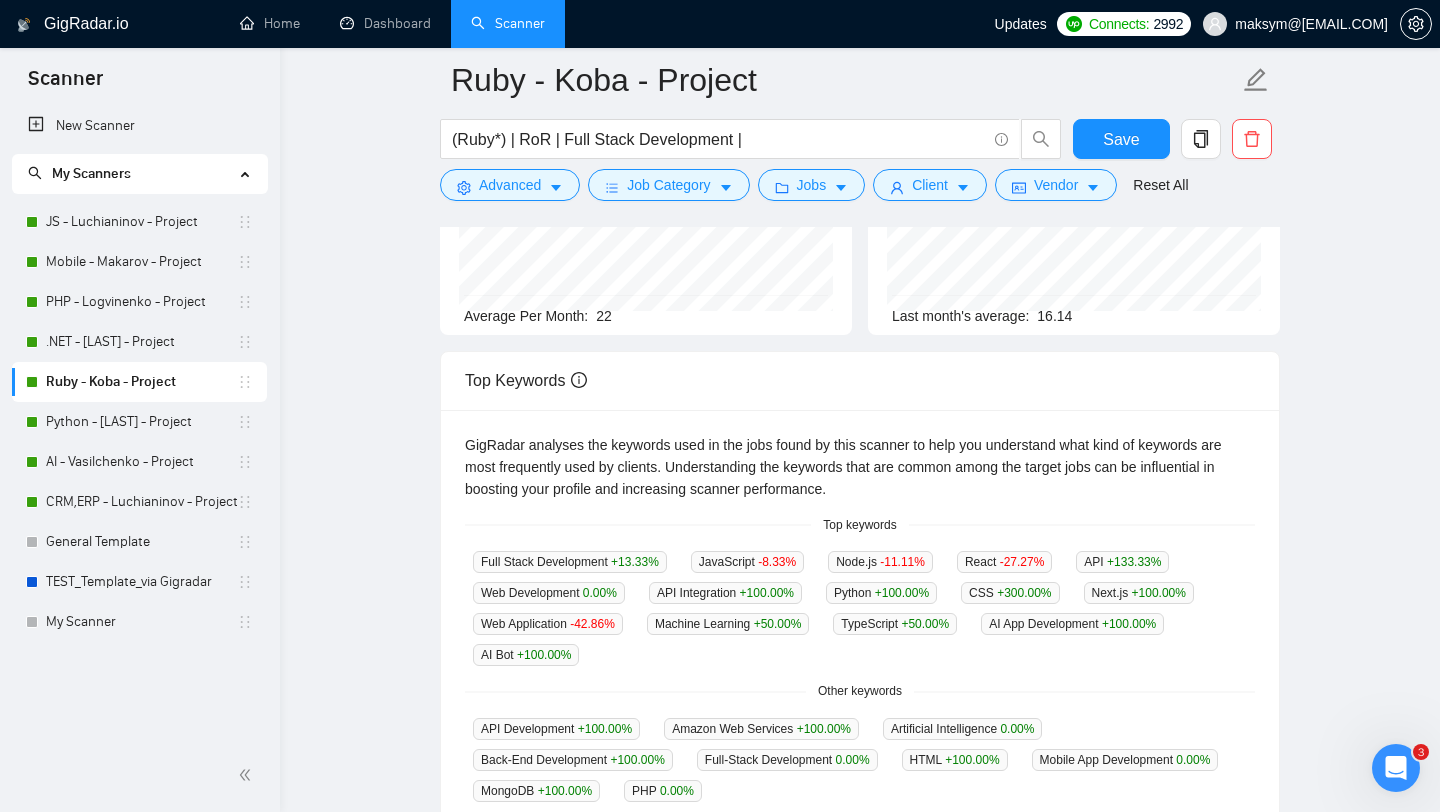 scroll, scrollTop: 13, scrollLeft: 0, axis: vertical 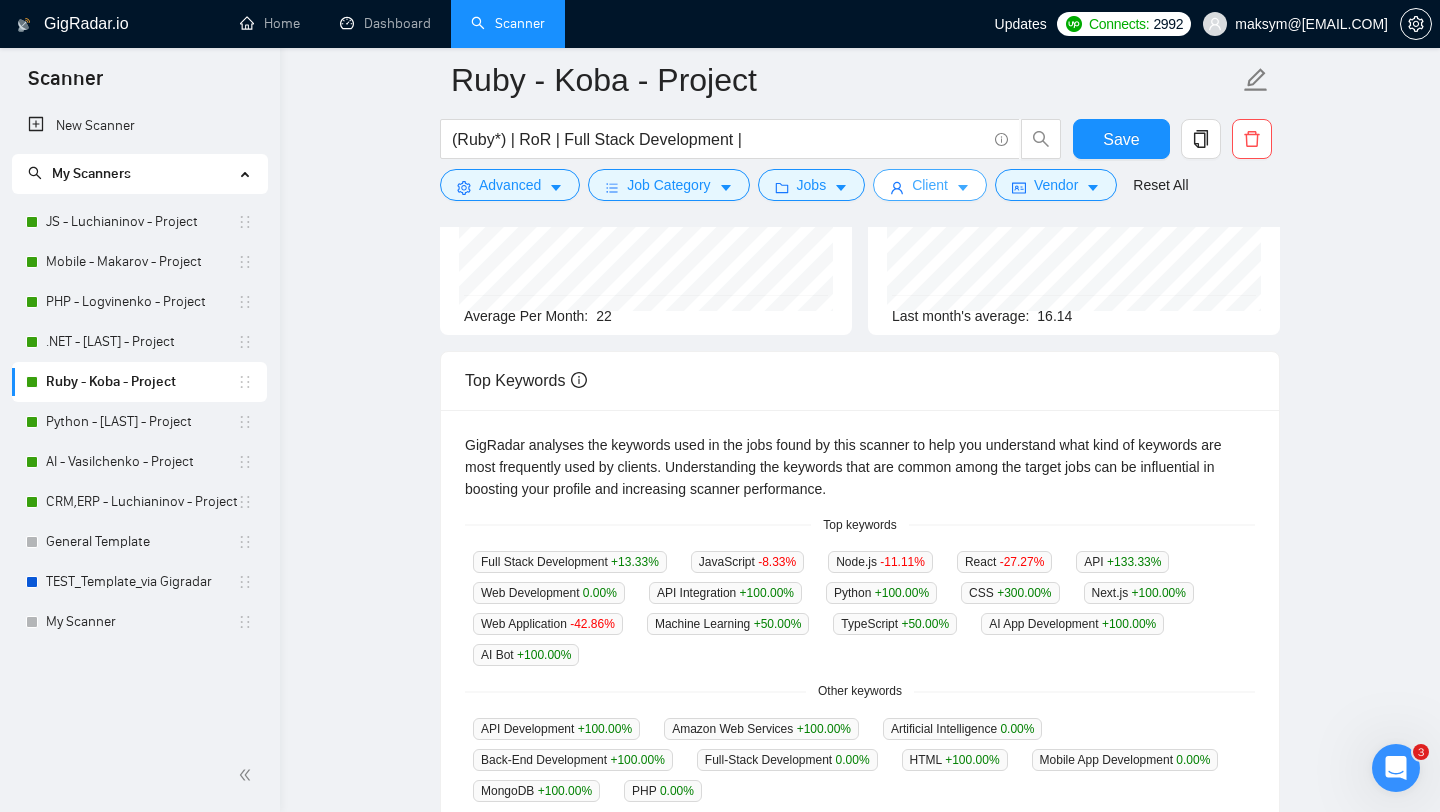 click 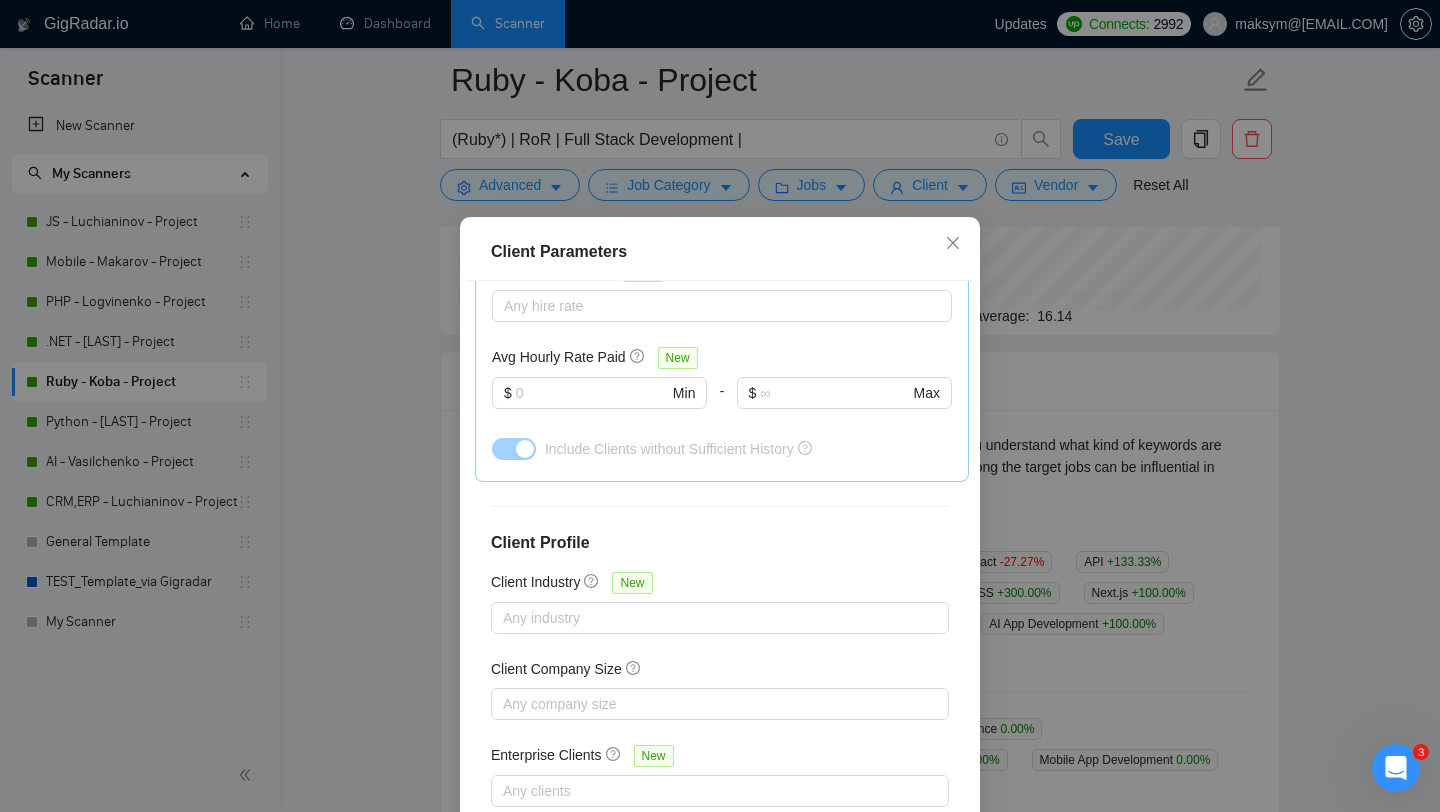 scroll, scrollTop: 1266, scrollLeft: 0, axis: vertical 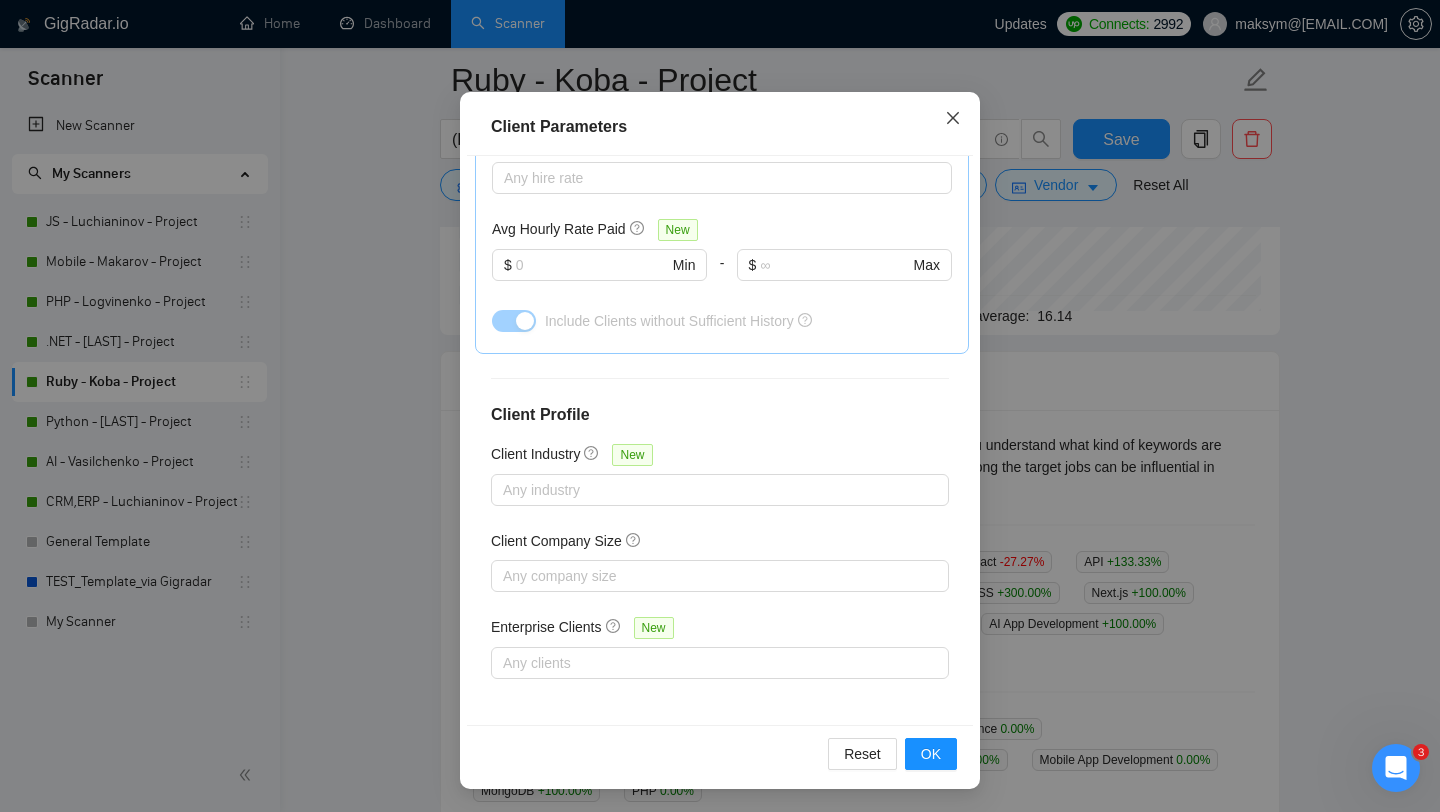 click 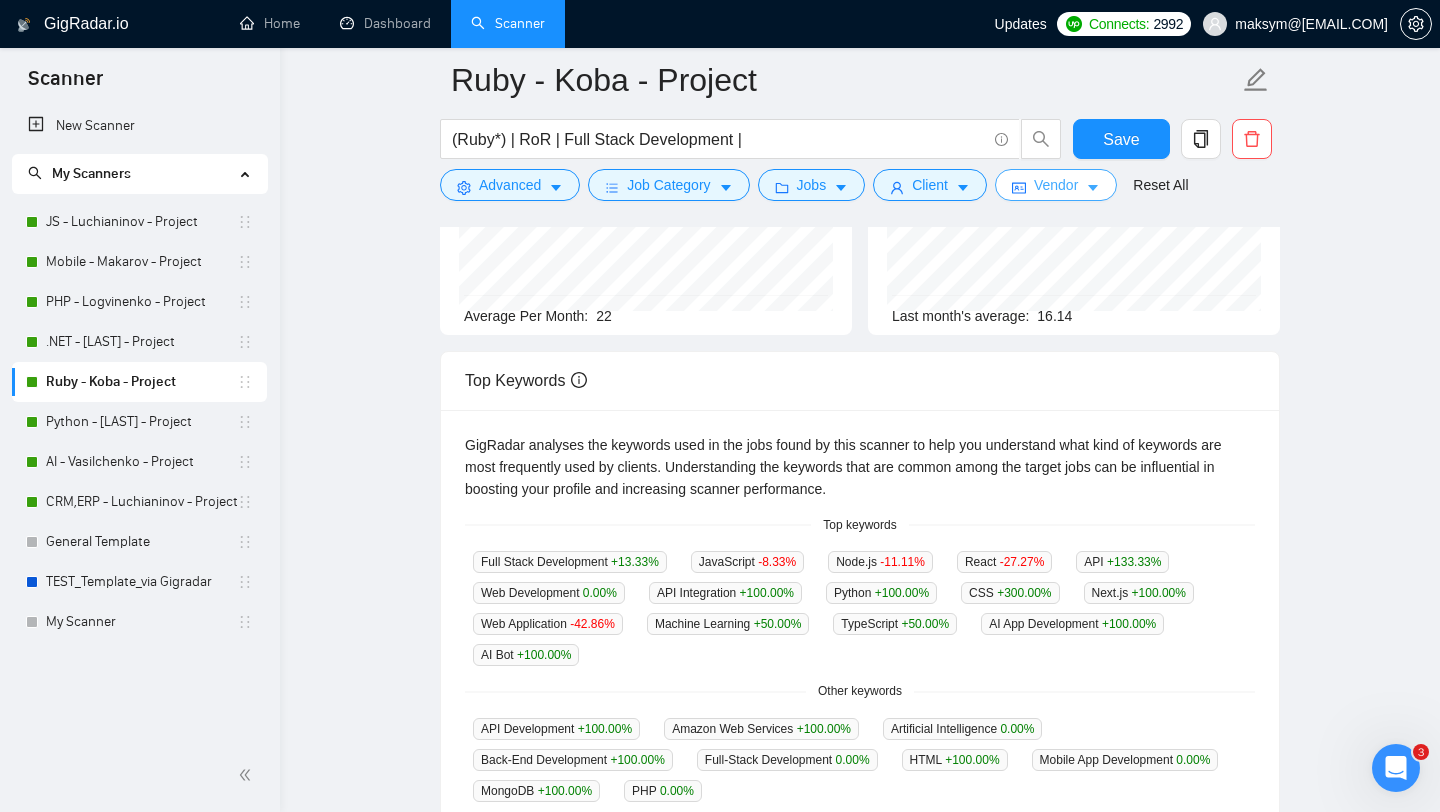 click on "Vendor" at bounding box center (1056, 185) 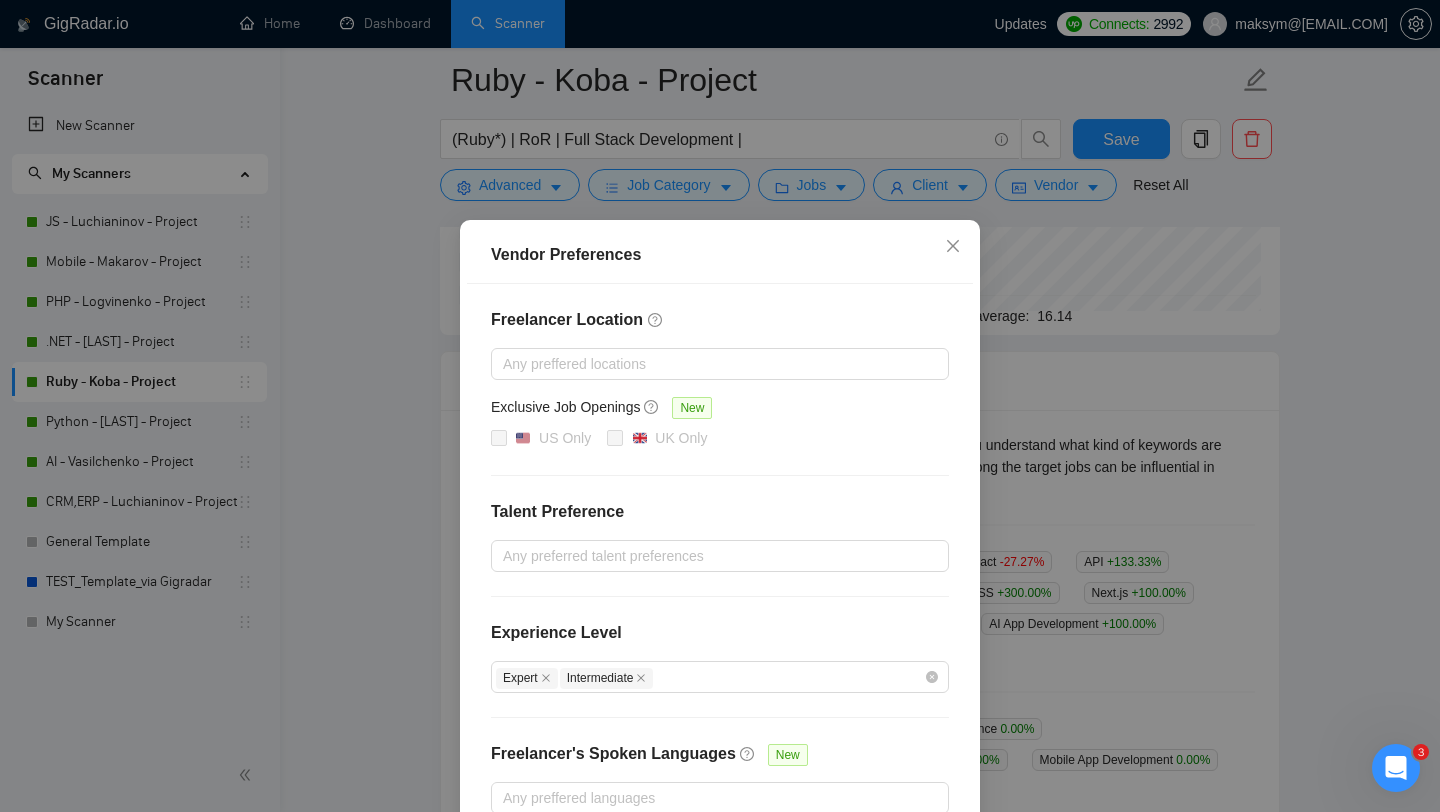 scroll, scrollTop: 113, scrollLeft: 0, axis: vertical 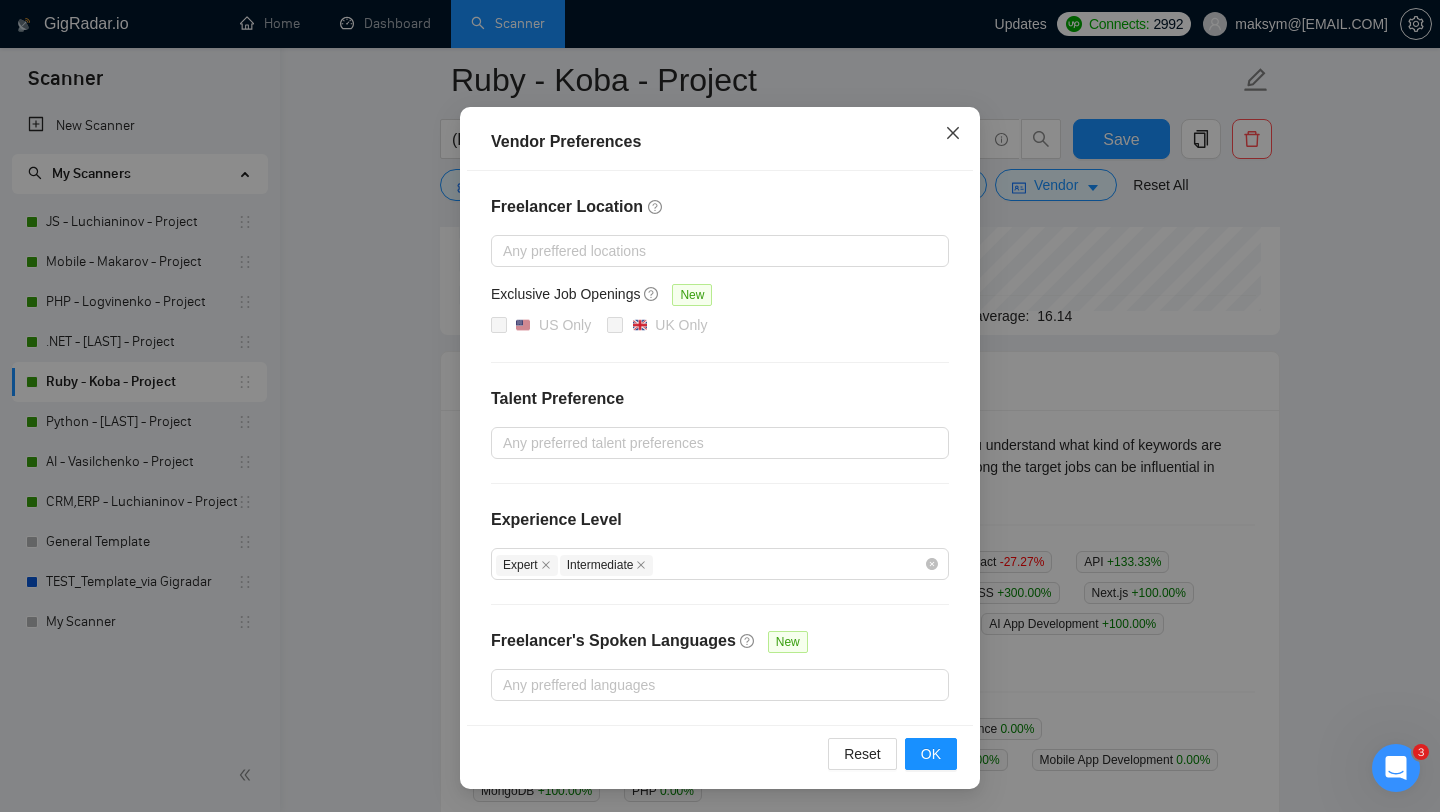 click 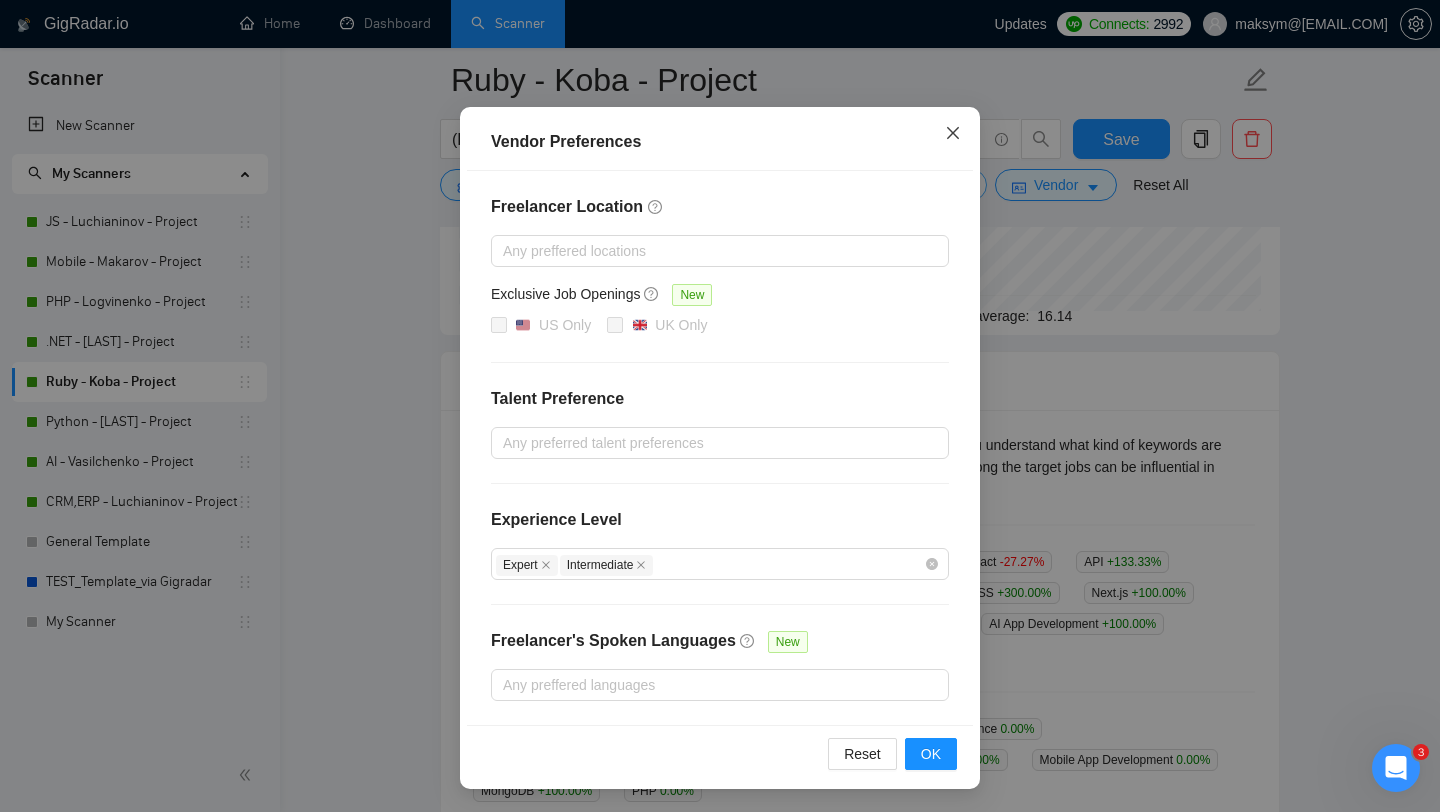 scroll, scrollTop: 13, scrollLeft: 0, axis: vertical 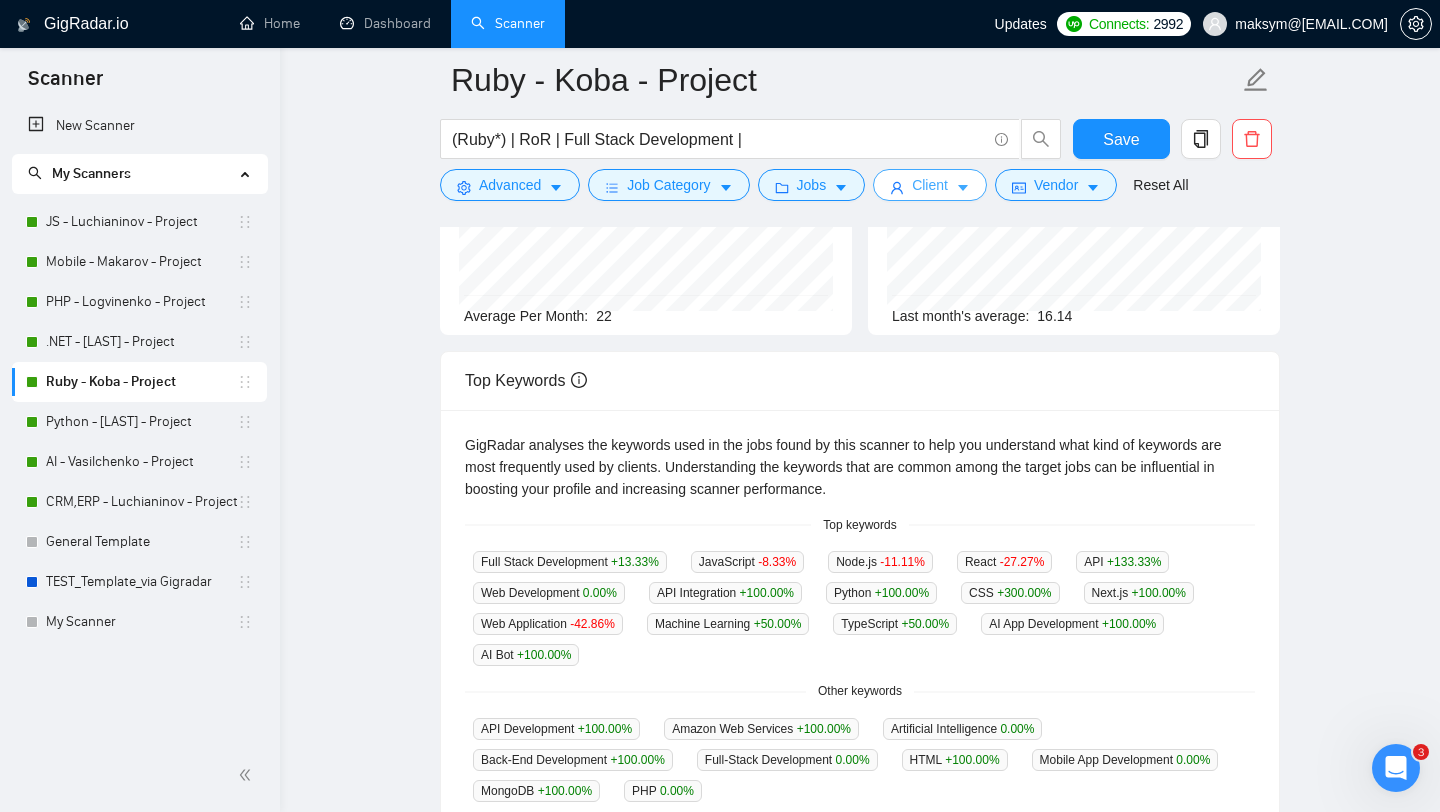 click on "Client" at bounding box center [930, 185] 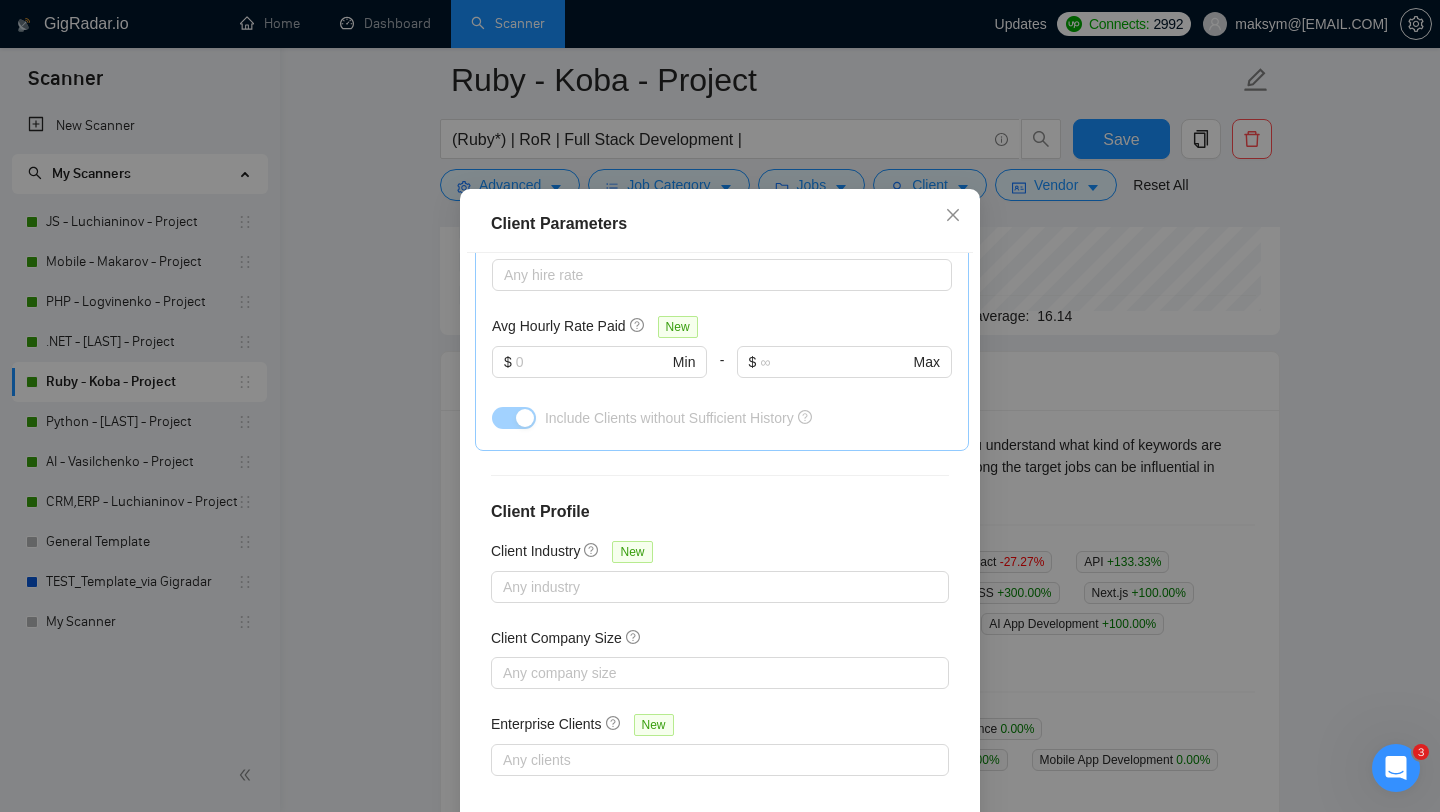 scroll, scrollTop: 125, scrollLeft: 0, axis: vertical 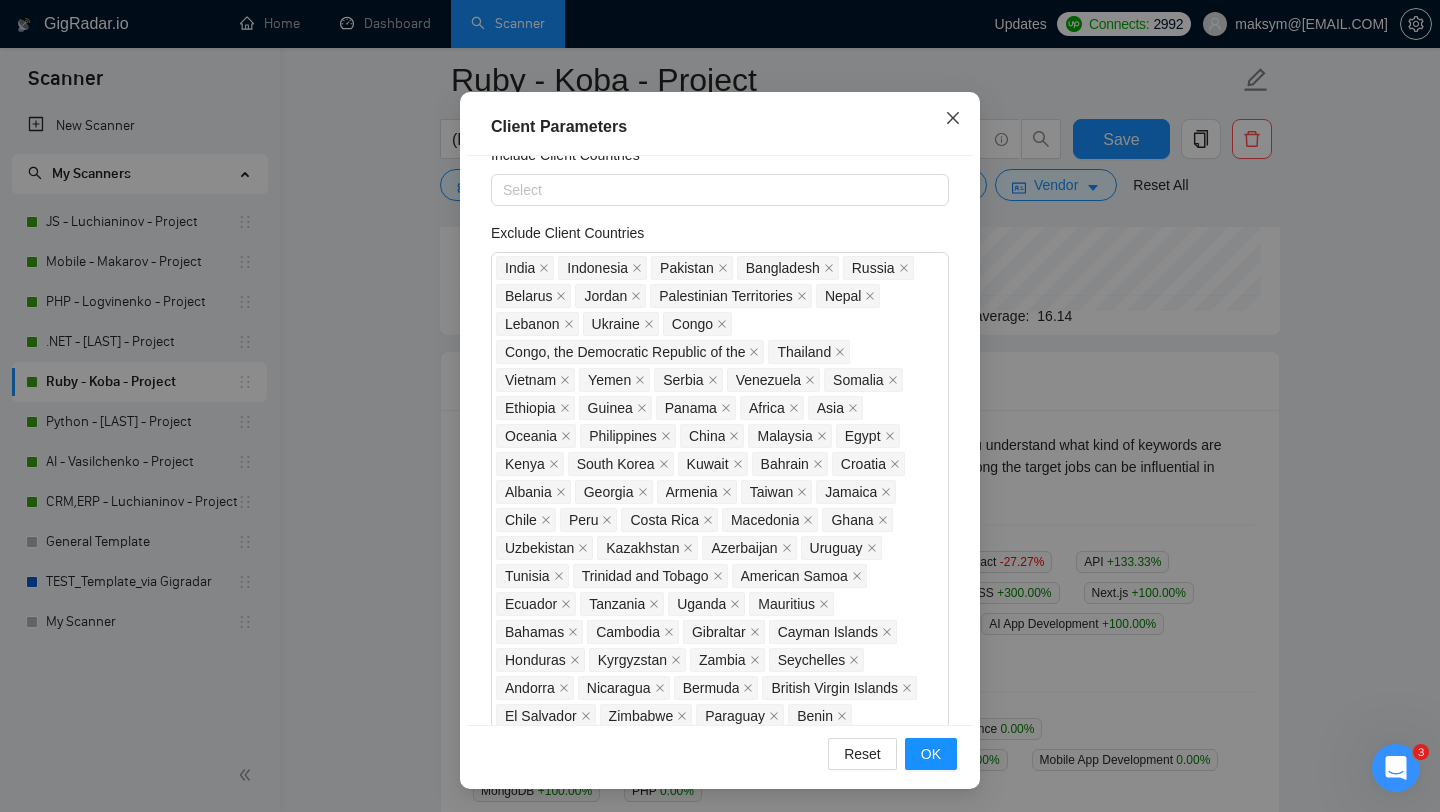 click 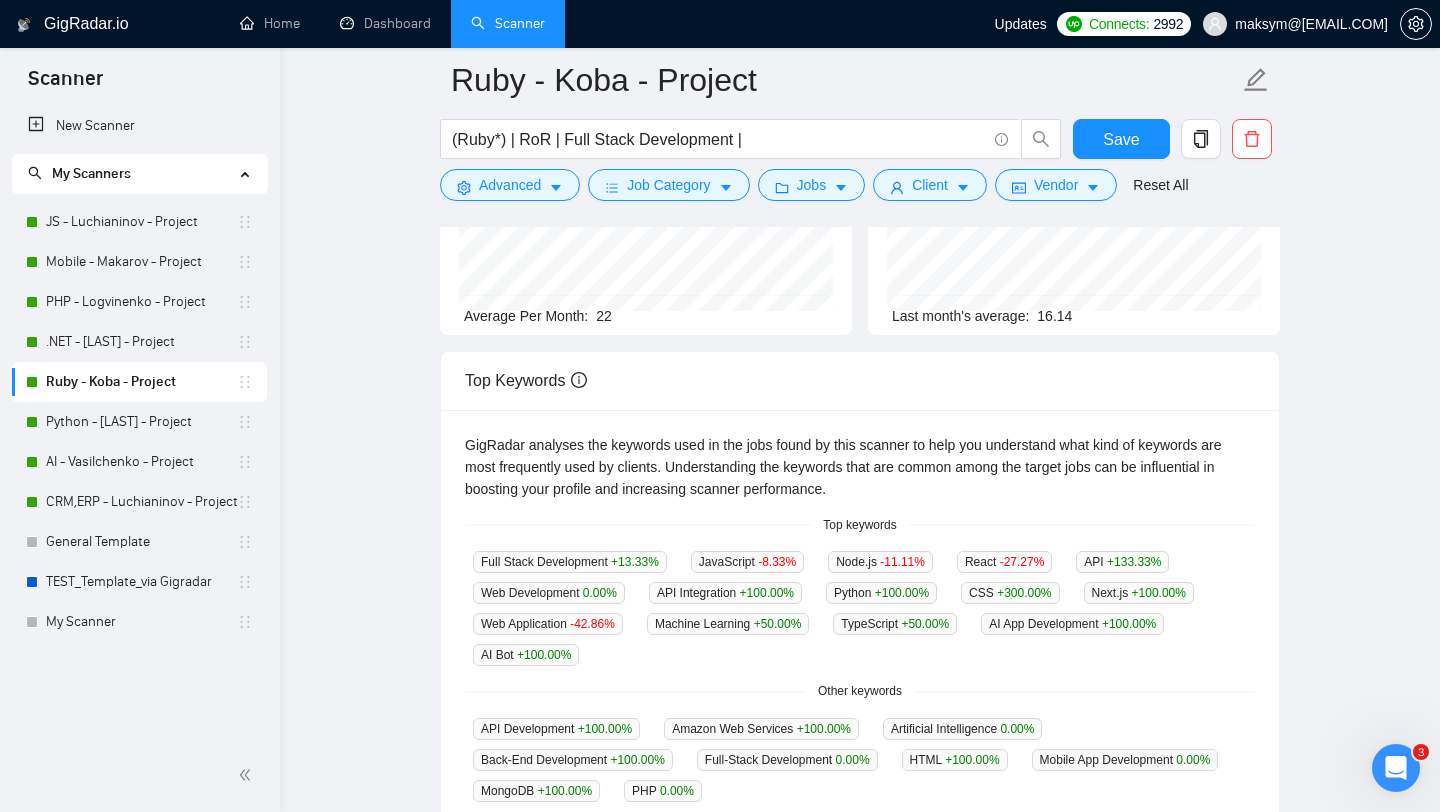 scroll, scrollTop: 0, scrollLeft: 0, axis: both 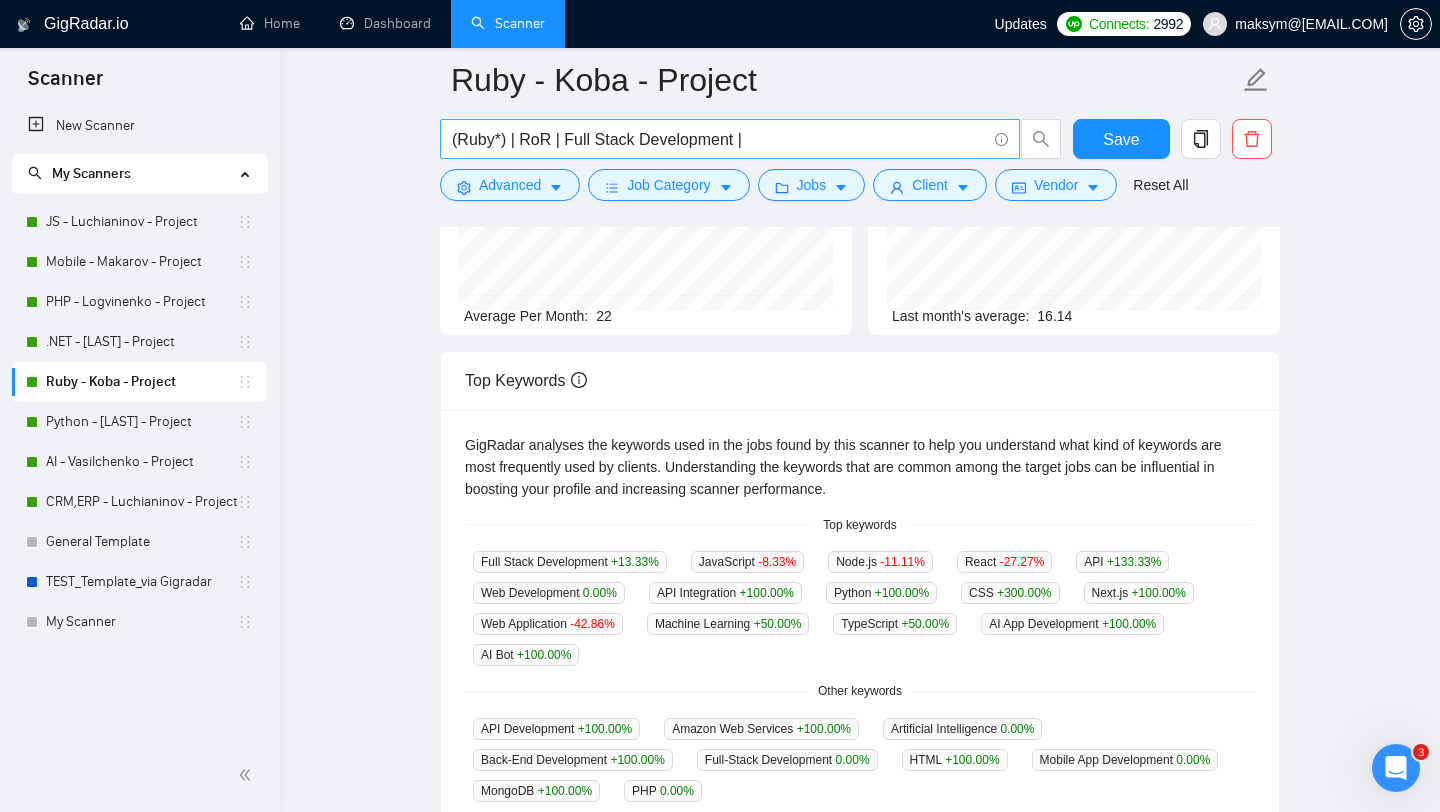 click on "(Ruby*) | RoR | Full Stack Development |" at bounding box center (719, 139) 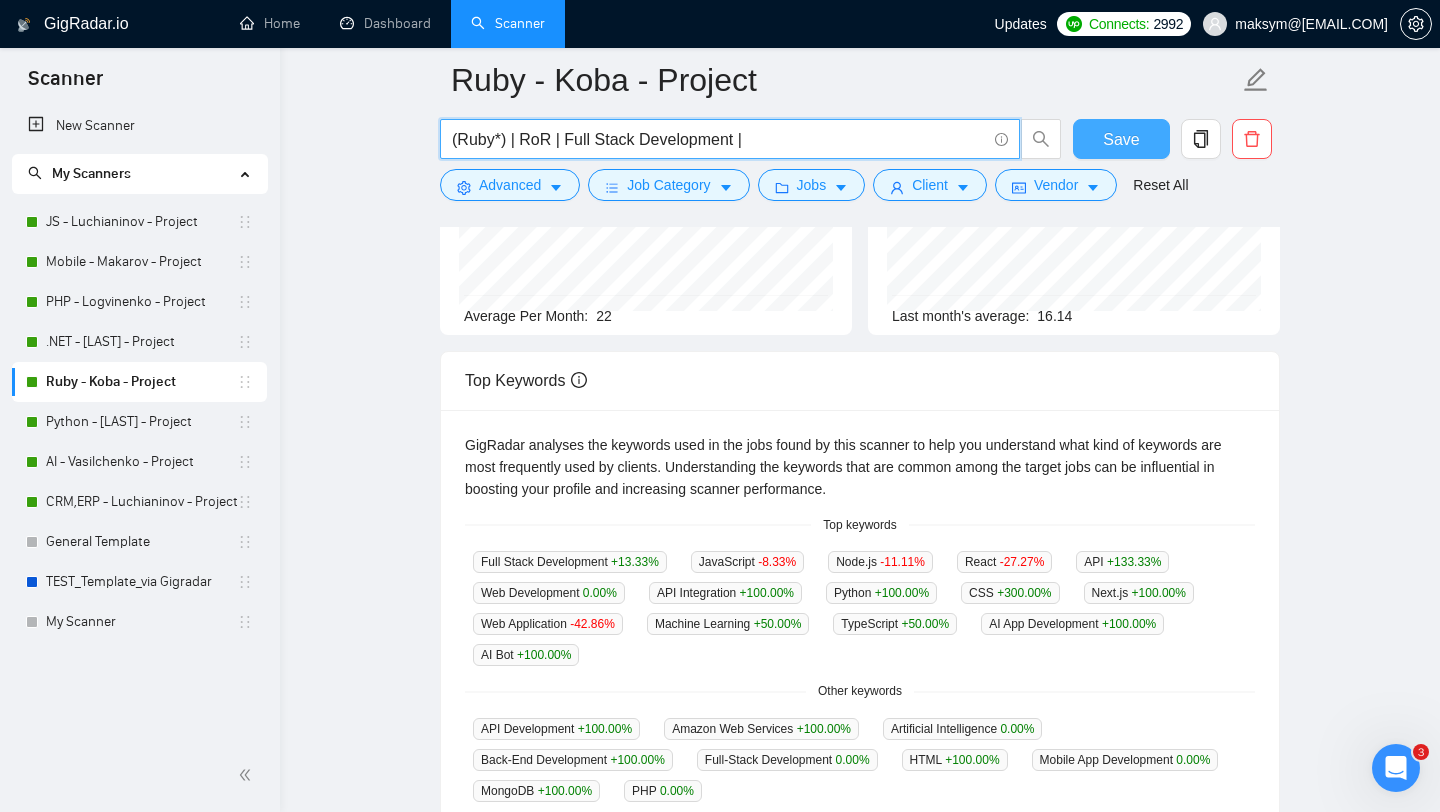 click on "Save" at bounding box center [1121, 139] 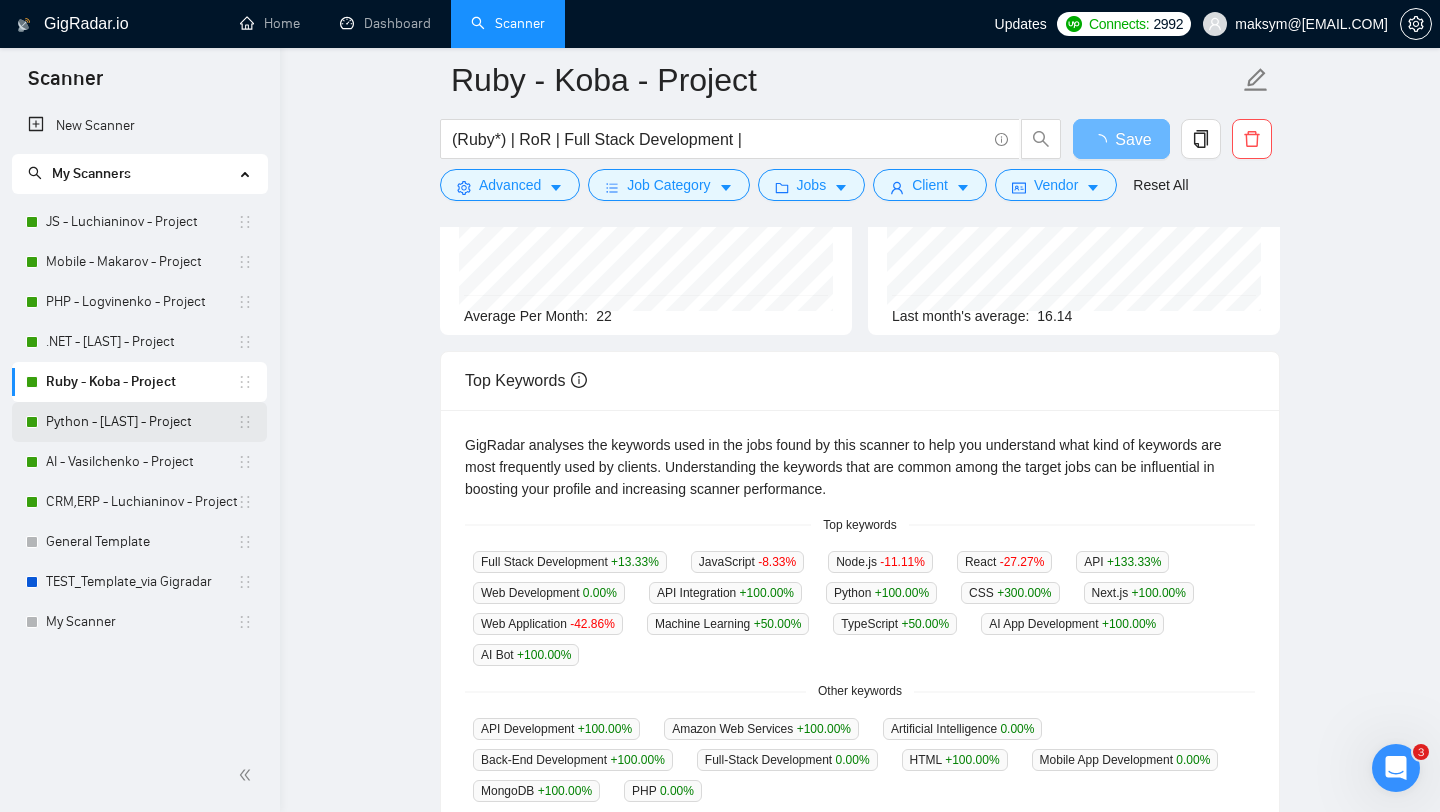 click on "Python - [LAST] - Project" at bounding box center (141, 422) 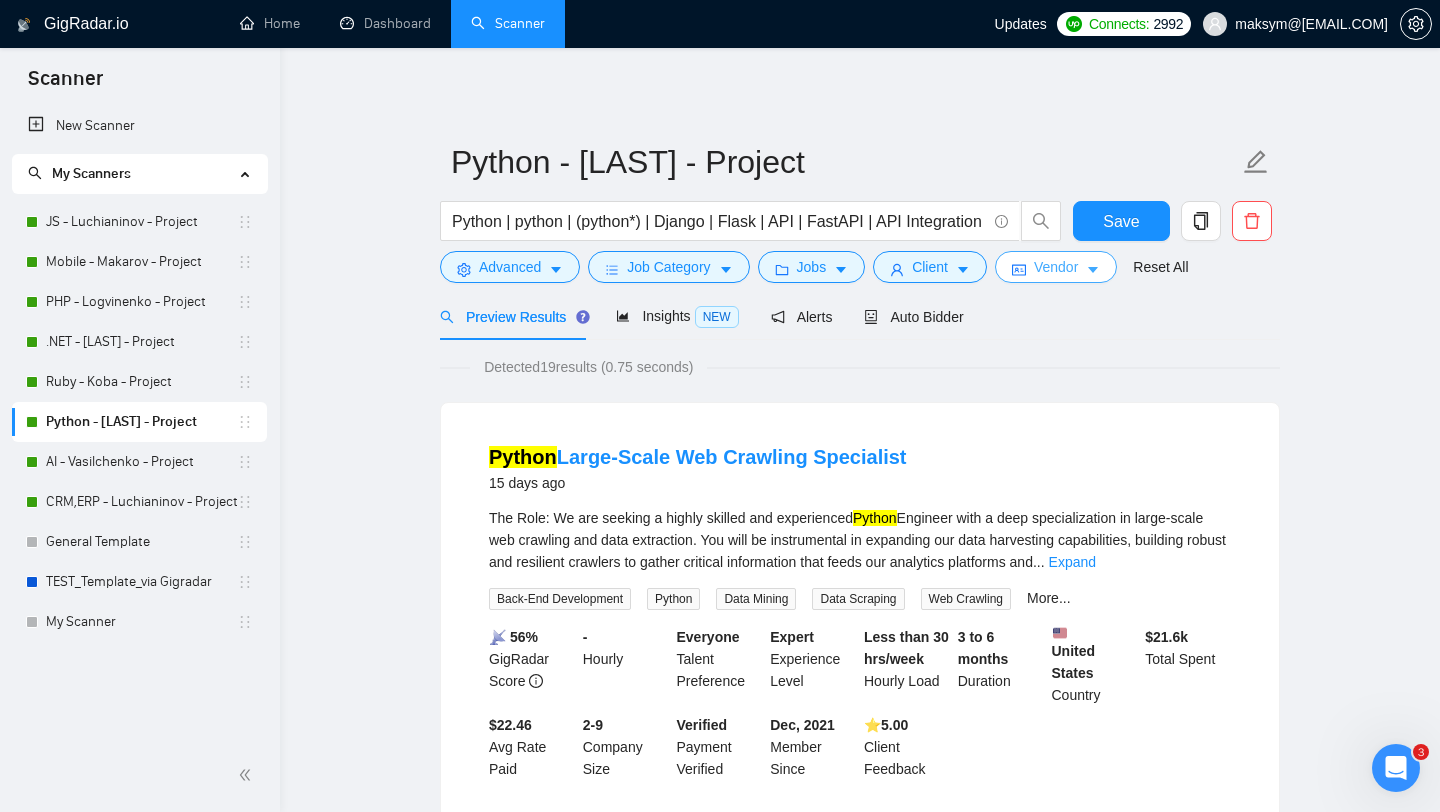 click on "Vendor" at bounding box center (1056, 267) 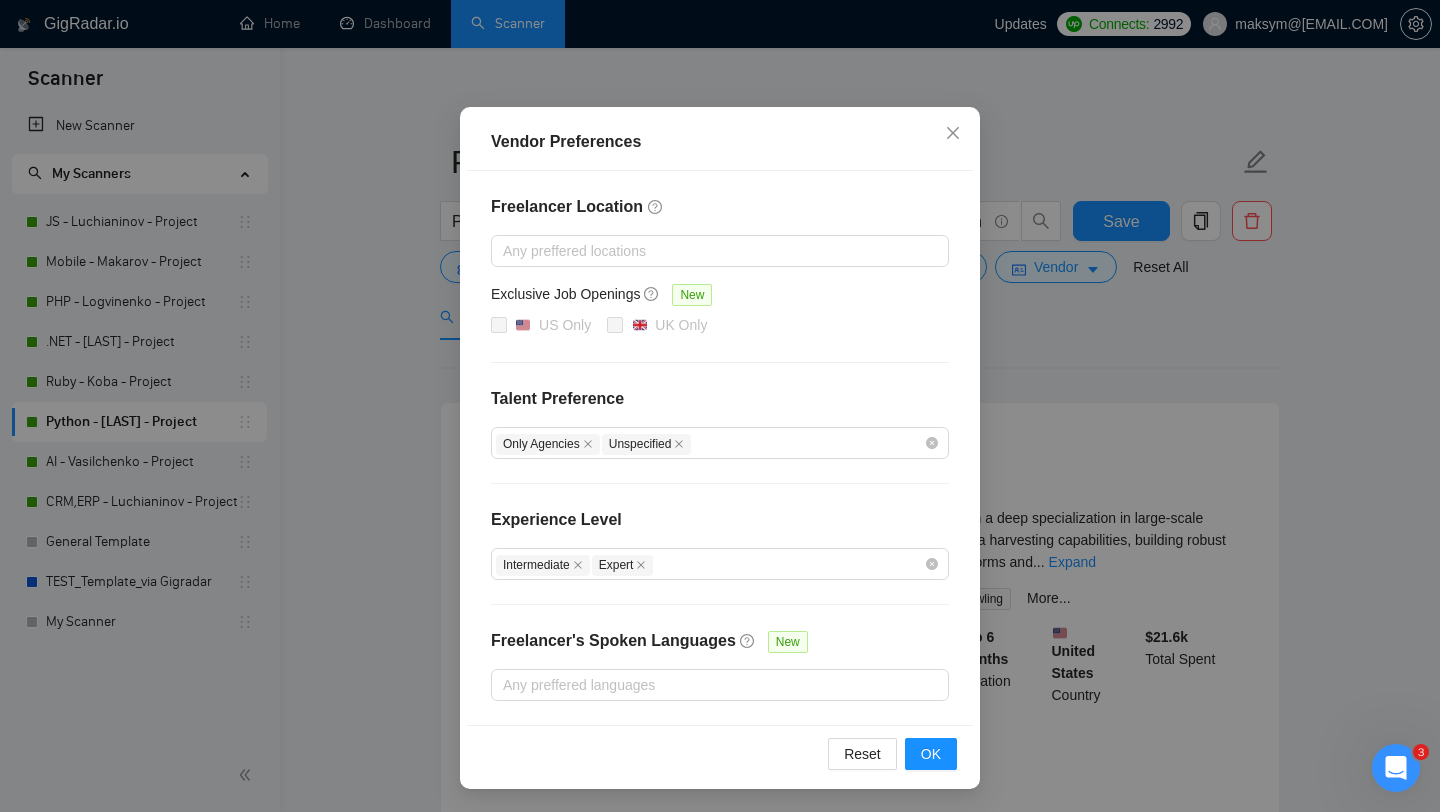 scroll, scrollTop: 0, scrollLeft: 0, axis: both 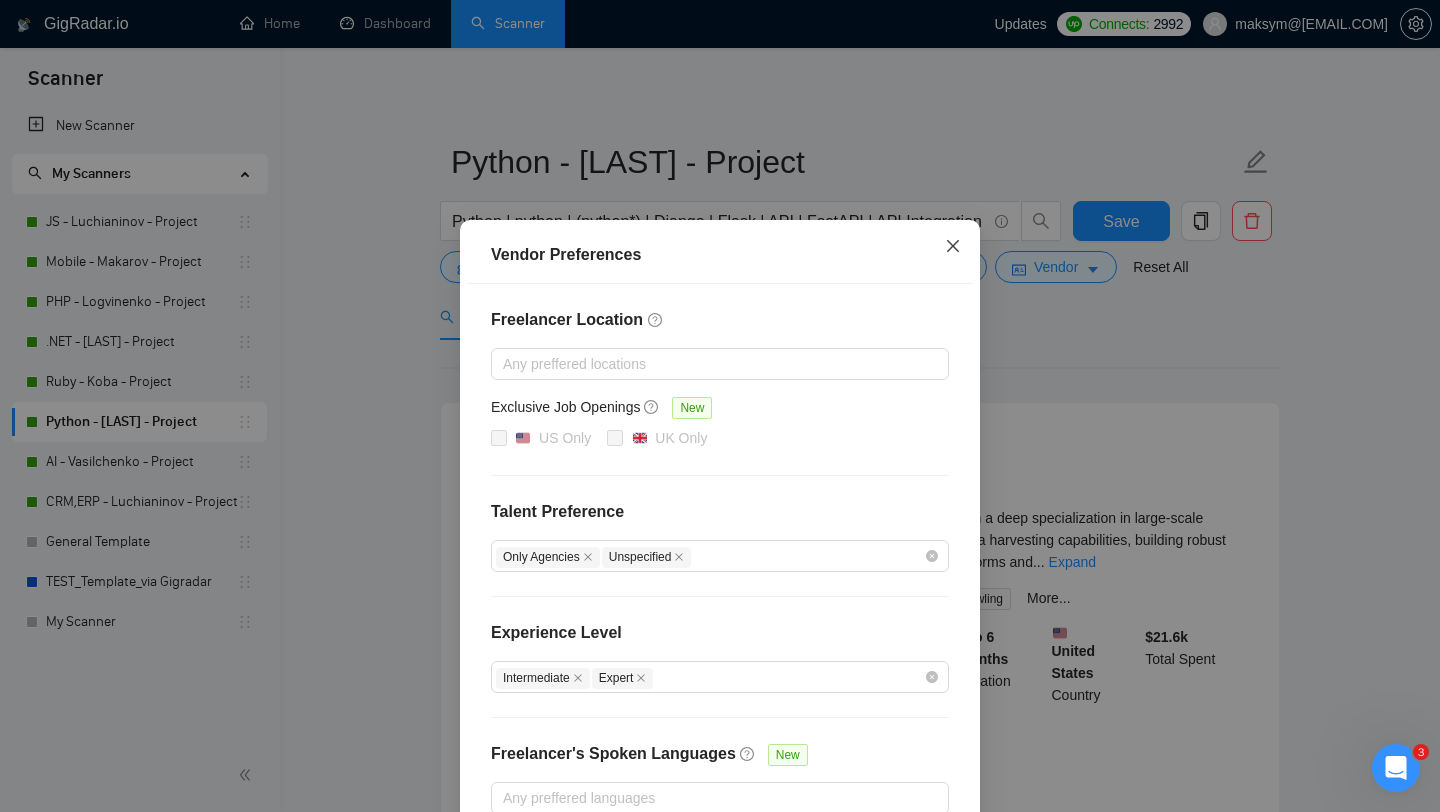 click 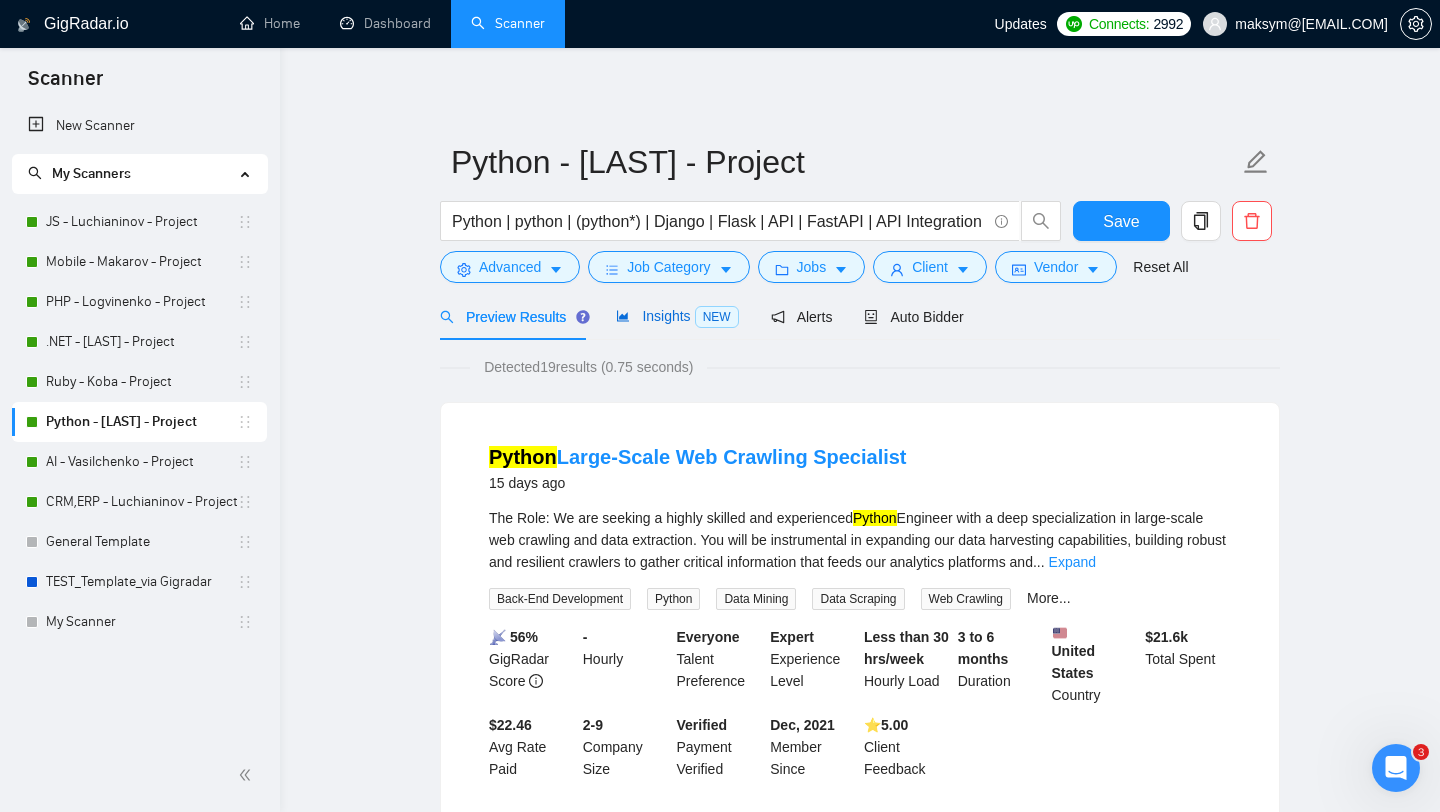click on "Insights NEW" at bounding box center [677, 316] 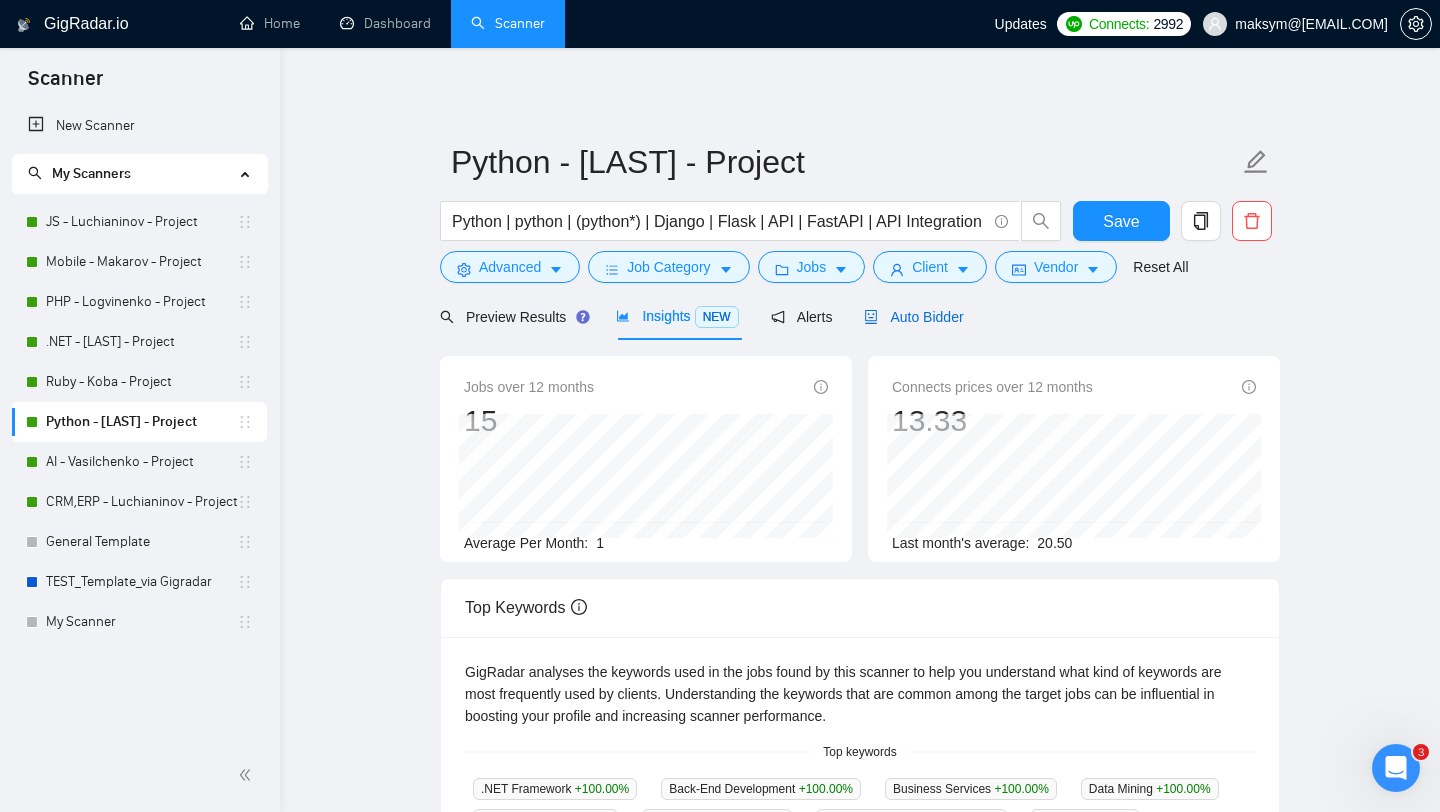 click on "Auto Bidder" at bounding box center (913, 317) 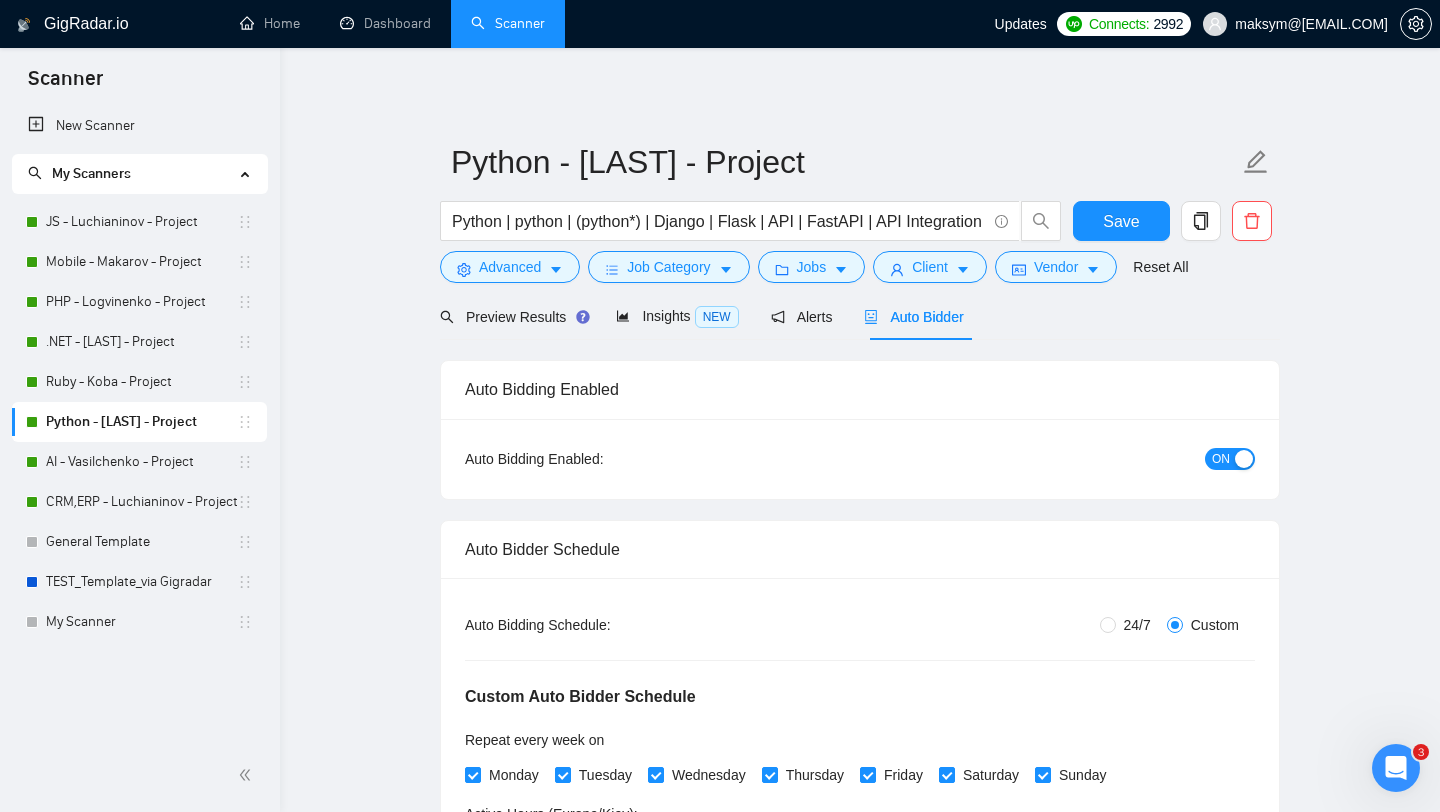 type 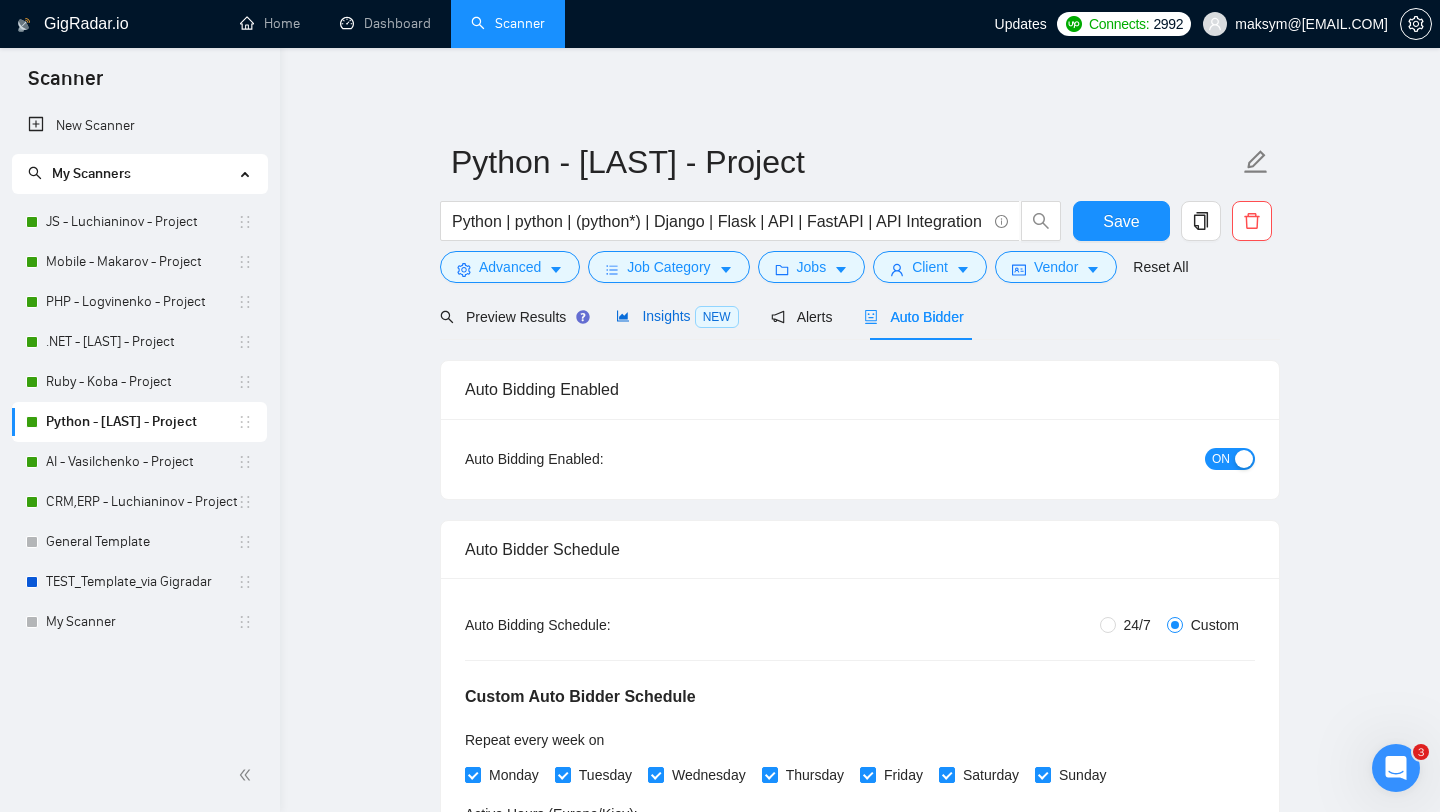 click on "Insights NEW" at bounding box center (677, 316) 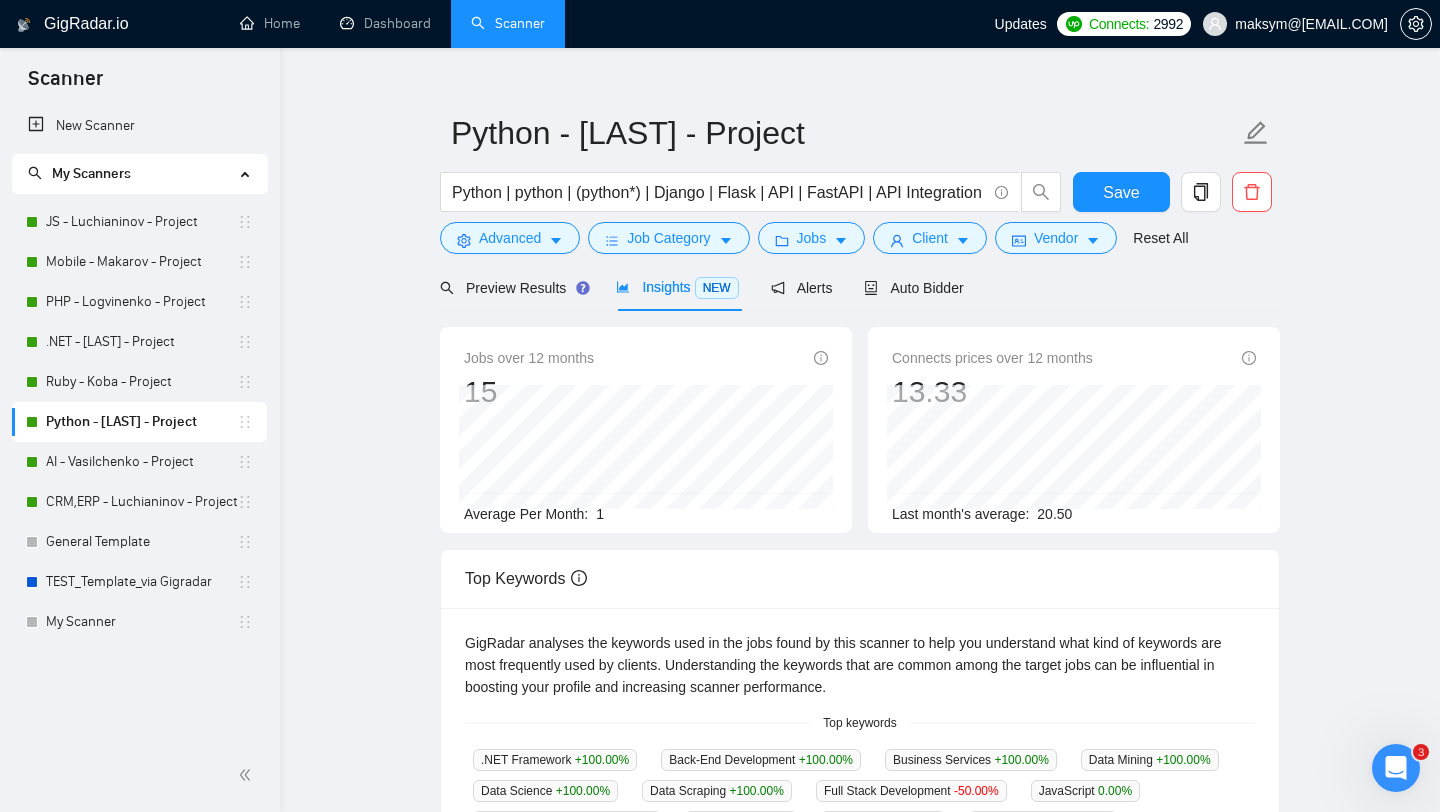 scroll, scrollTop: 2, scrollLeft: 0, axis: vertical 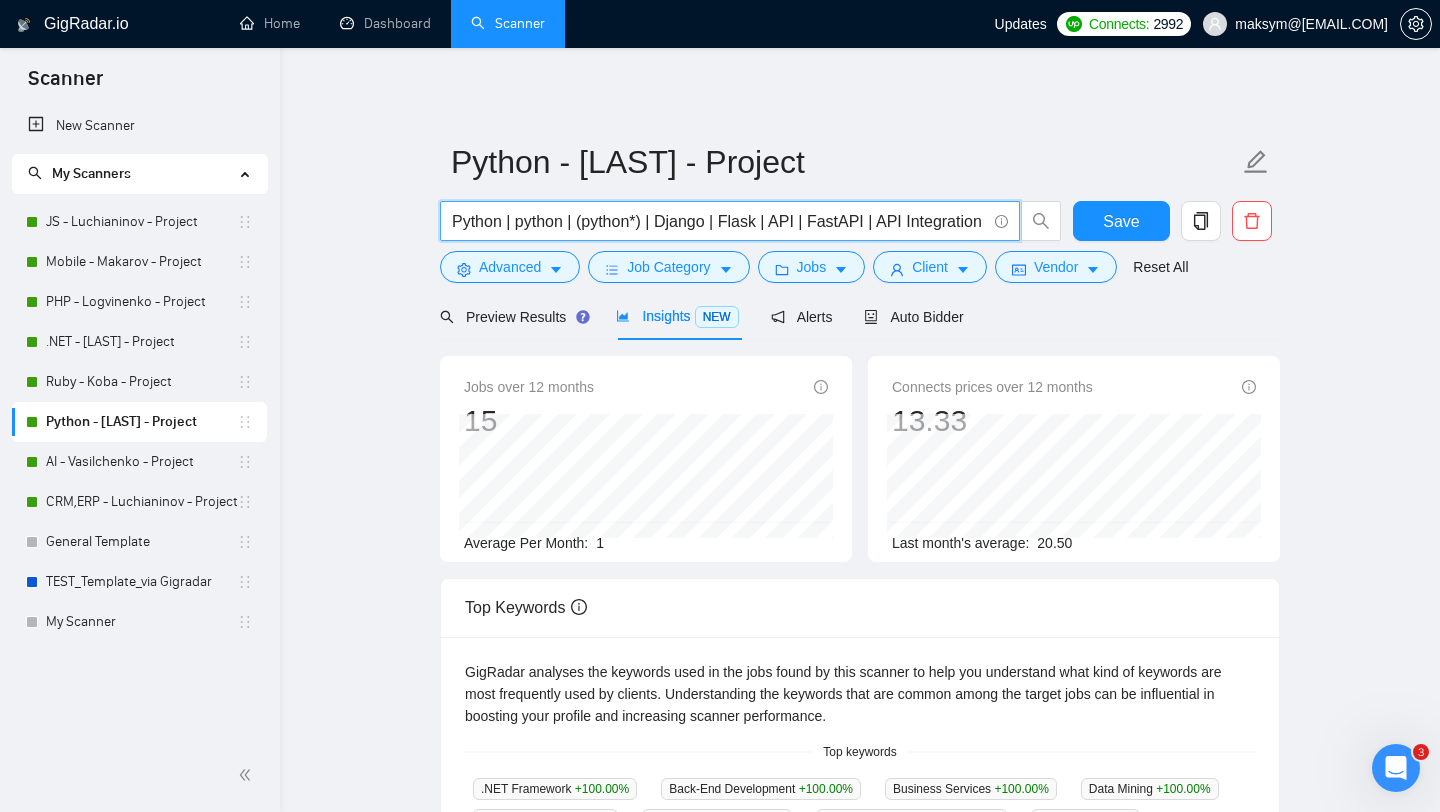 drag, startPoint x: 647, startPoint y: 221, endPoint x: 580, endPoint y: 215, distance: 67.26812 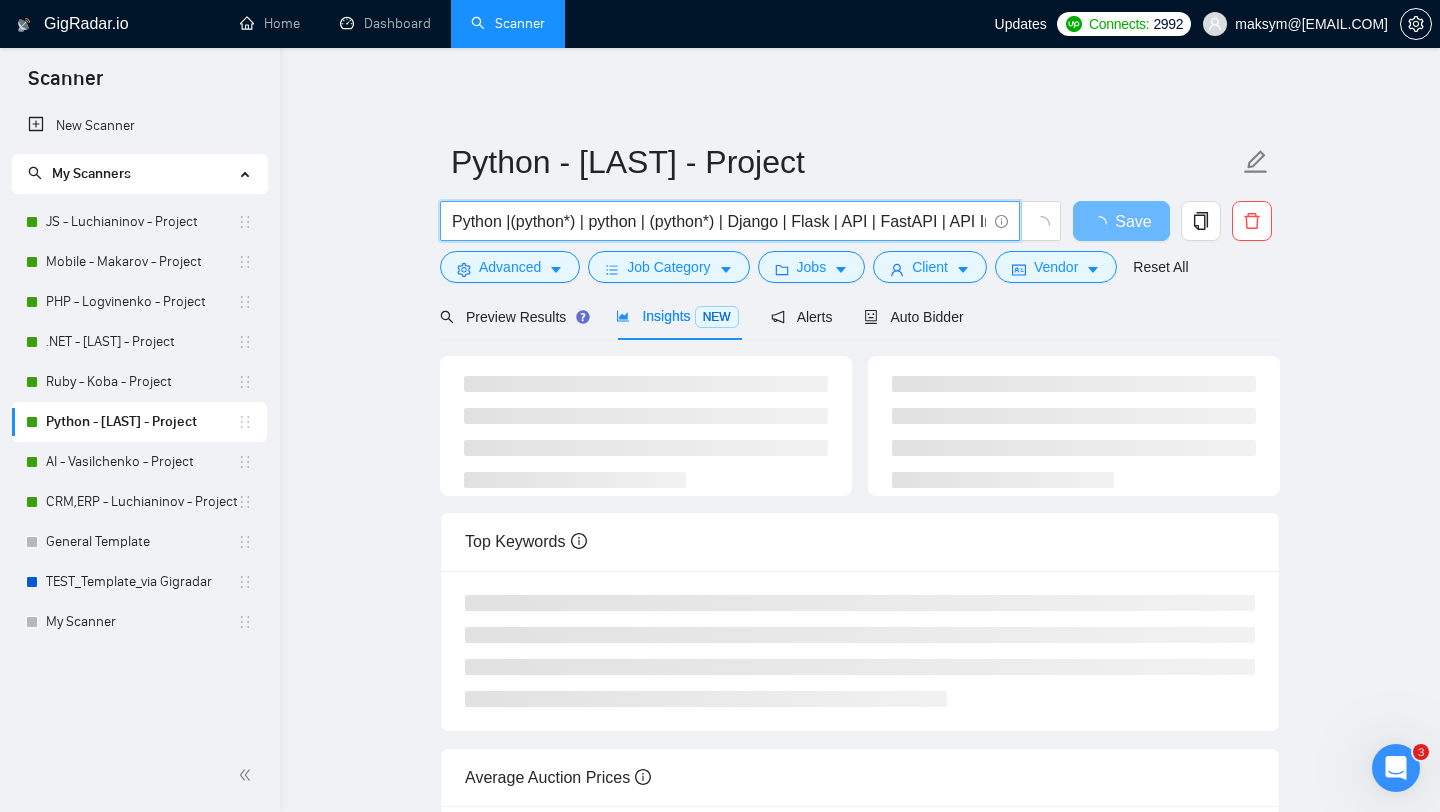 click on "Python |(python*) | python | (python*) | Django | Flask | API | FastAPI | API Integration | API development | Back-End Development | MongoDB | PostgreSQL | pandas | NumPy | SciPy" at bounding box center (719, 221) 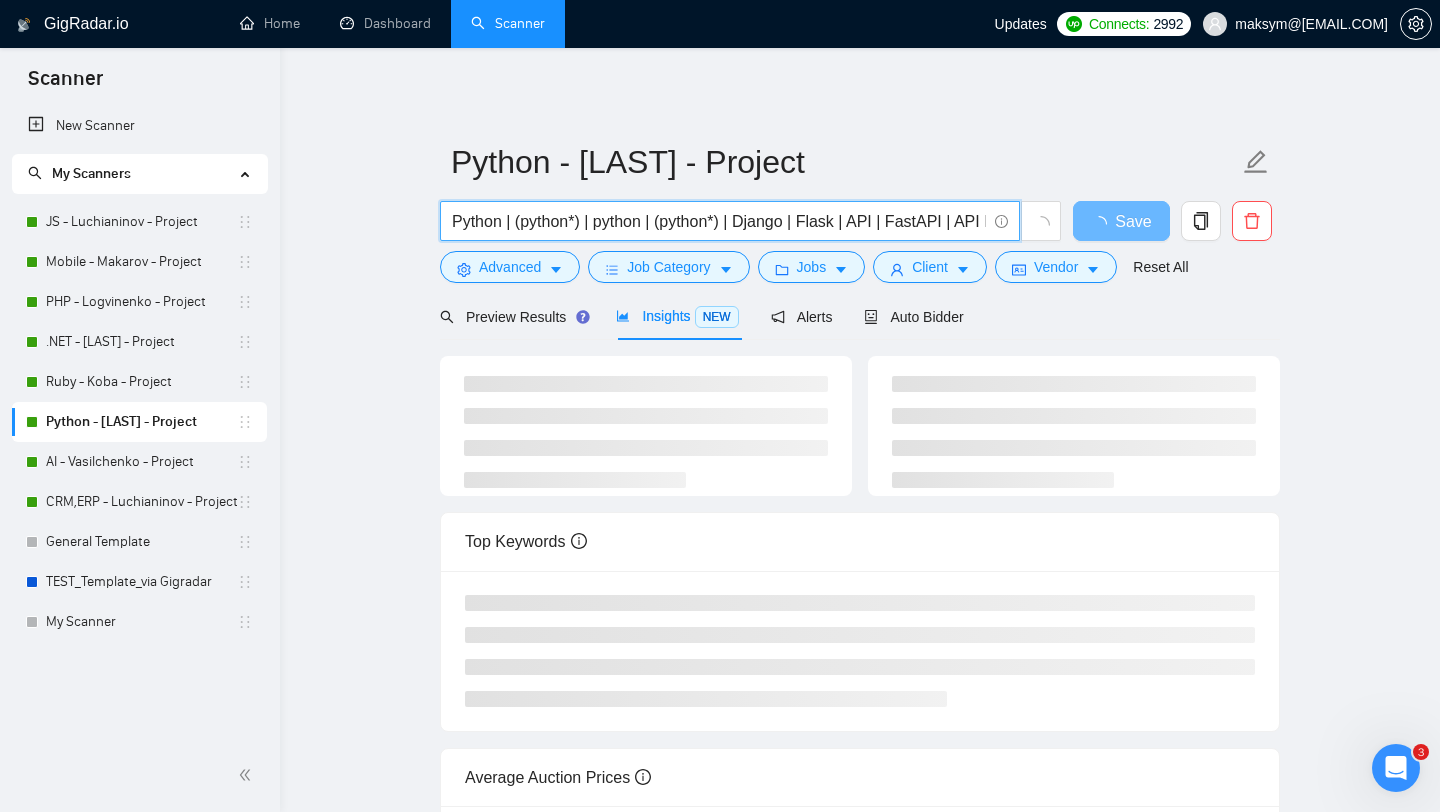 click on "Python | (python*) | python | (python*) | Django | Flask | API | FastAPI | API Integration | API development | Back-End Development | MongoDB | PostgreSQL | pandas | NumPy | SciPy" at bounding box center (719, 221) 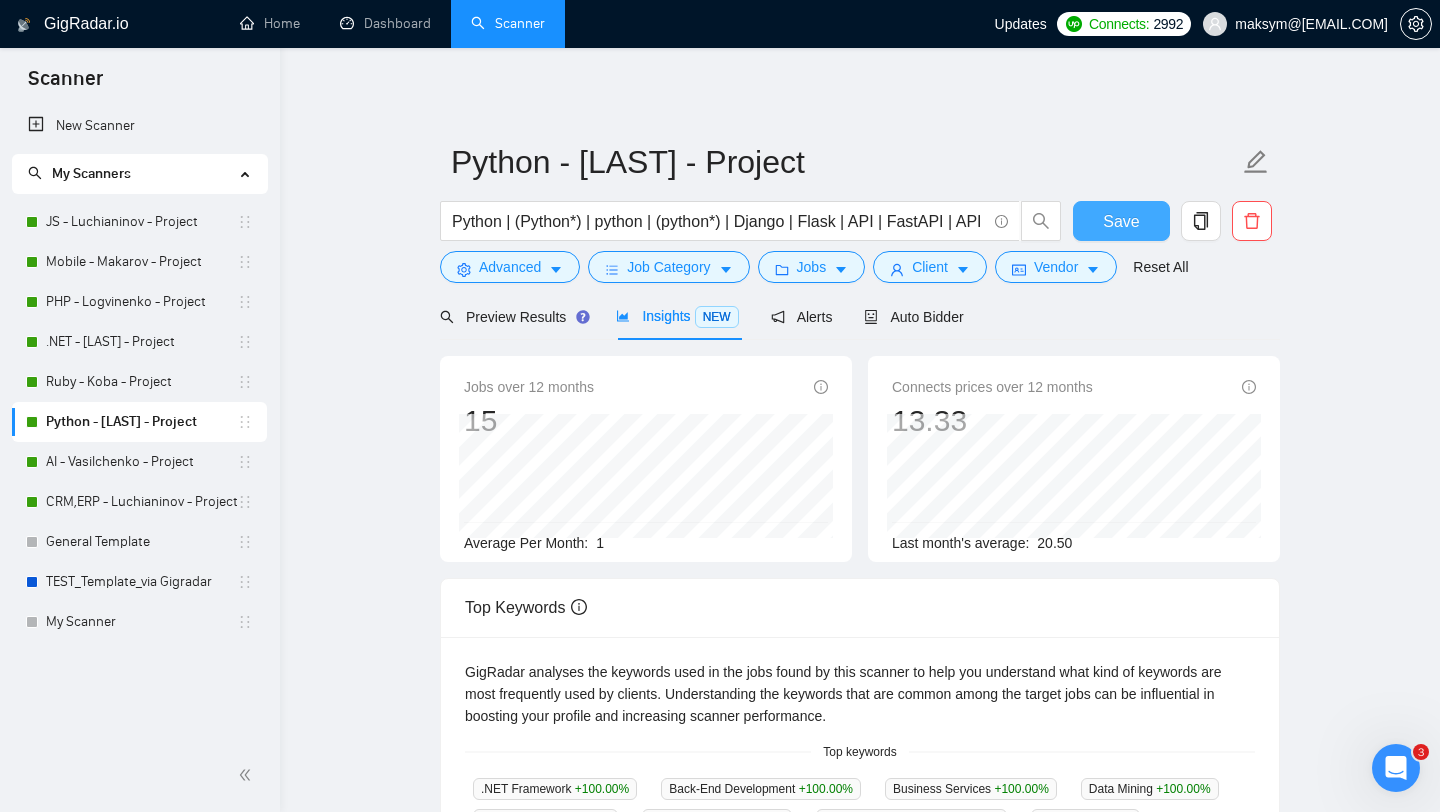 click on "Save" at bounding box center [1121, 221] 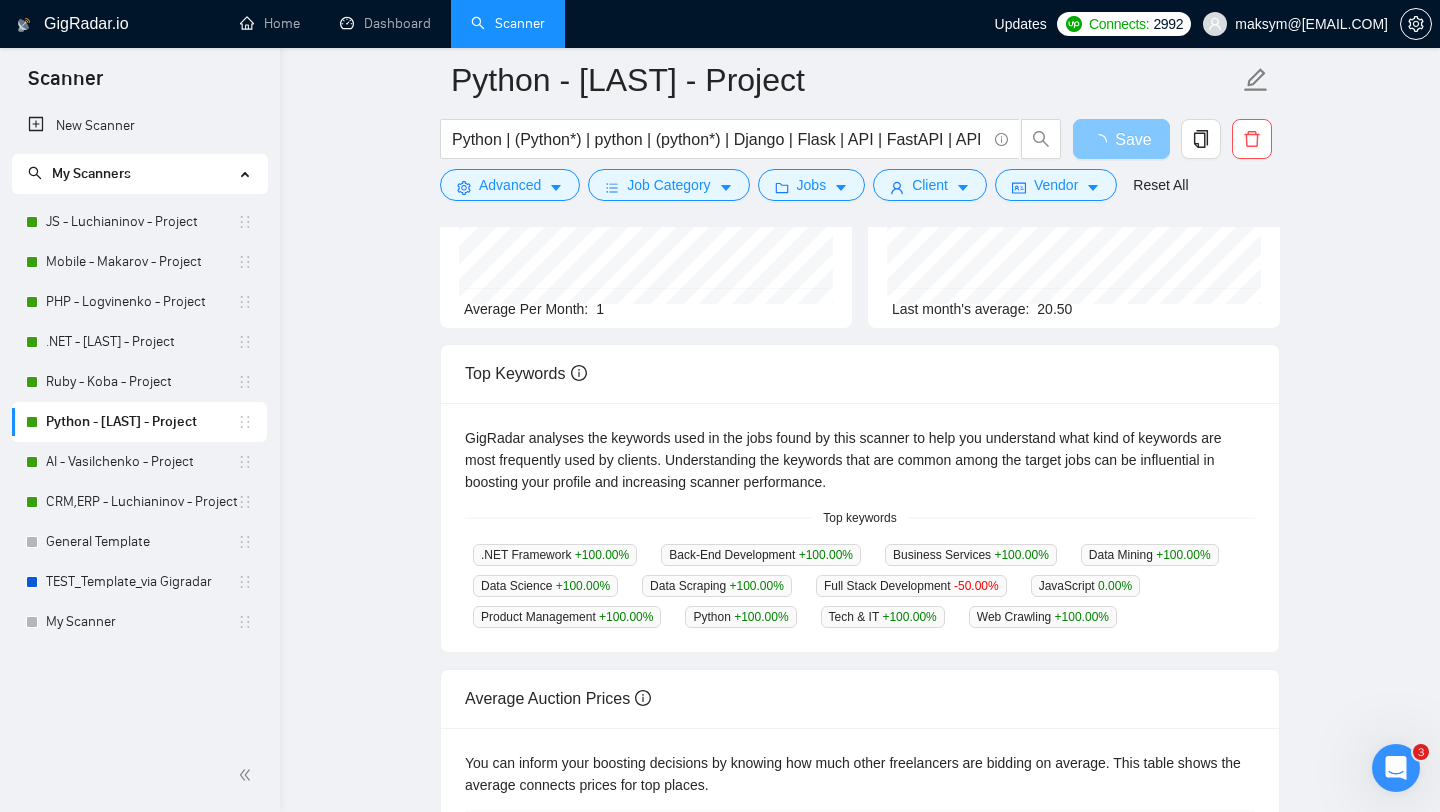 scroll, scrollTop: 0, scrollLeft: 0, axis: both 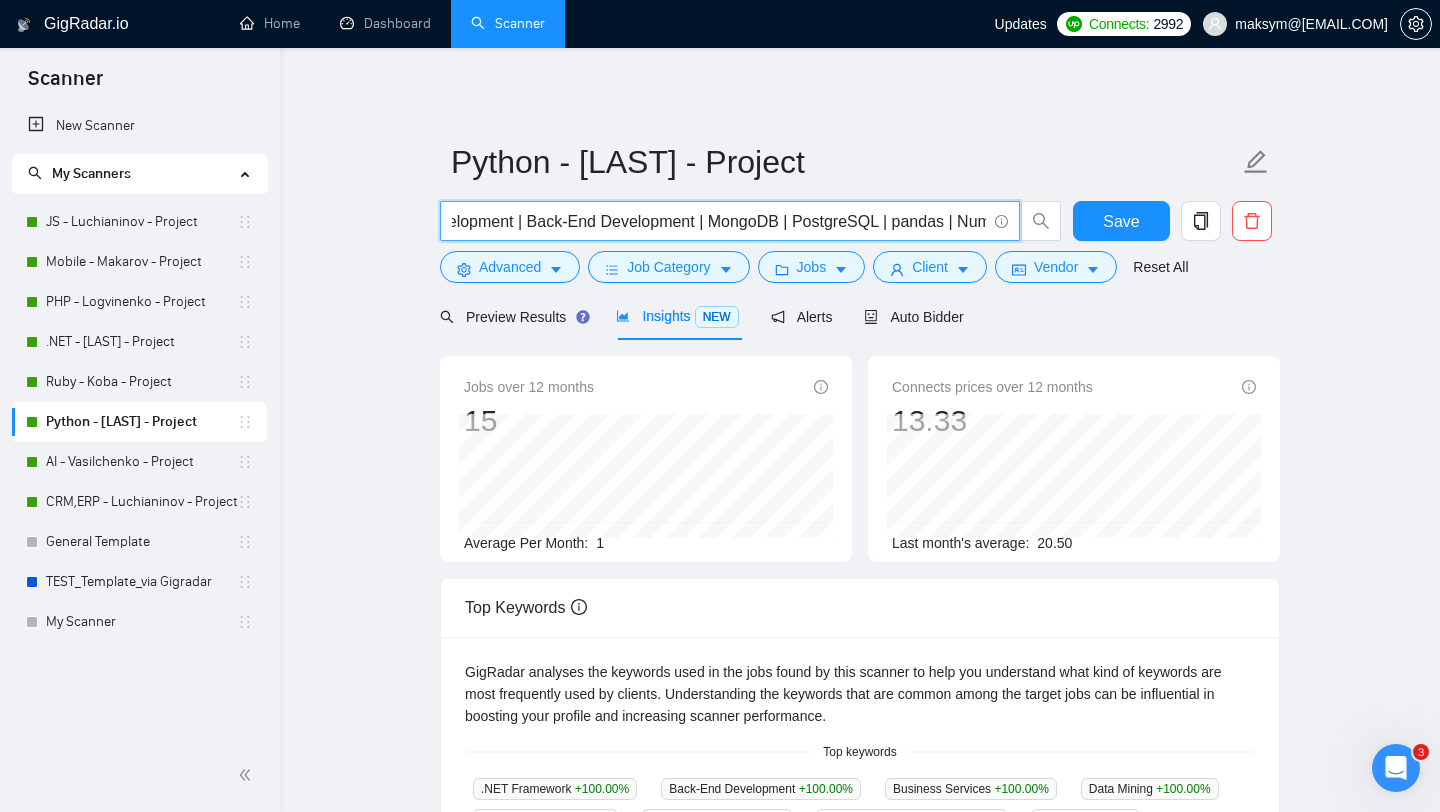 drag, startPoint x: 710, startPoint y: 218, endPoint x: 530, endPoint y: 213, distance: 180.06943 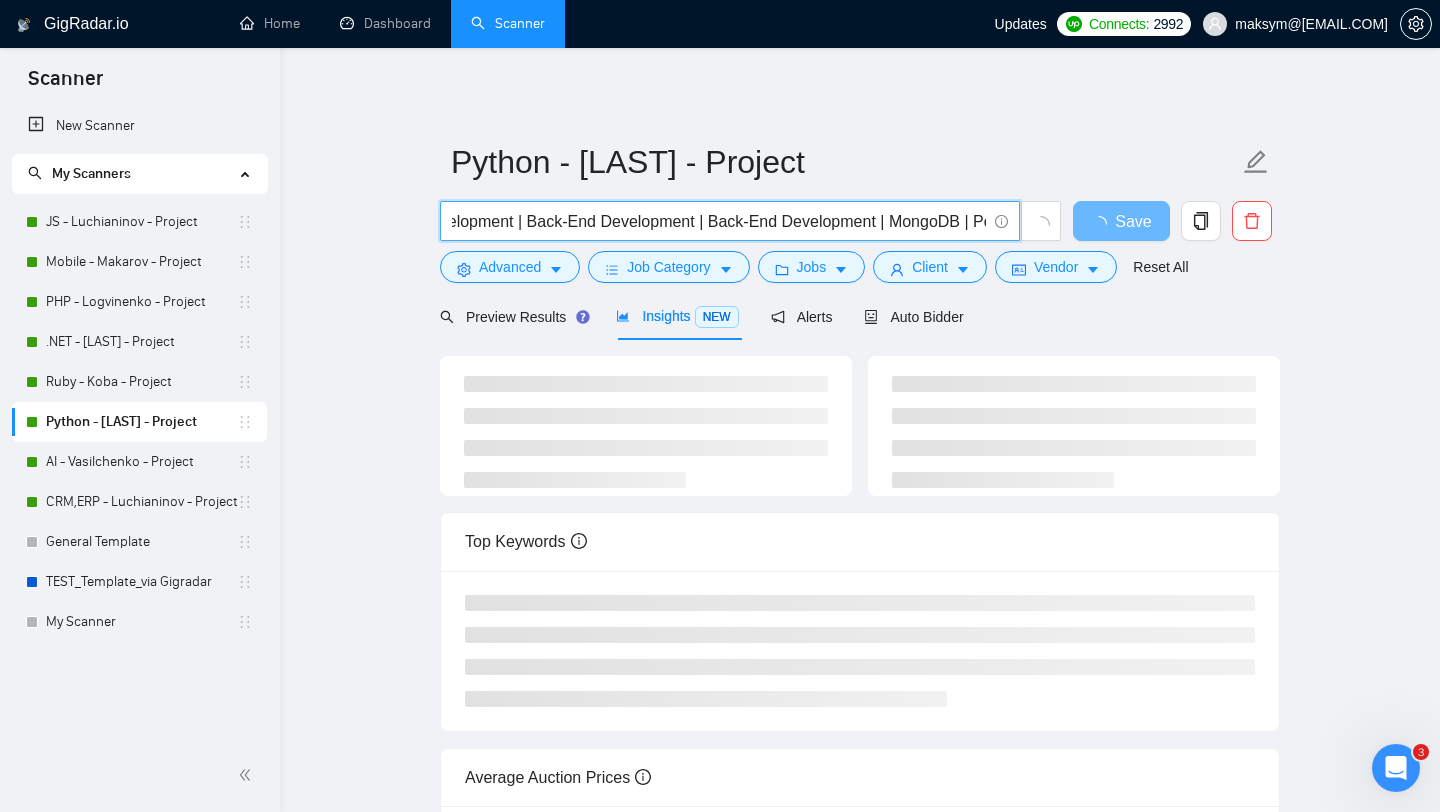 click on "Python | (Python*) | python | (python*) | Django | Flask | API | FastAPI | API Integration | API development | Back-End Development | Back-End Development | MongoDB | PostgreSQL | pandas | NumPy | SciPy" at bounding box center [719, 221] 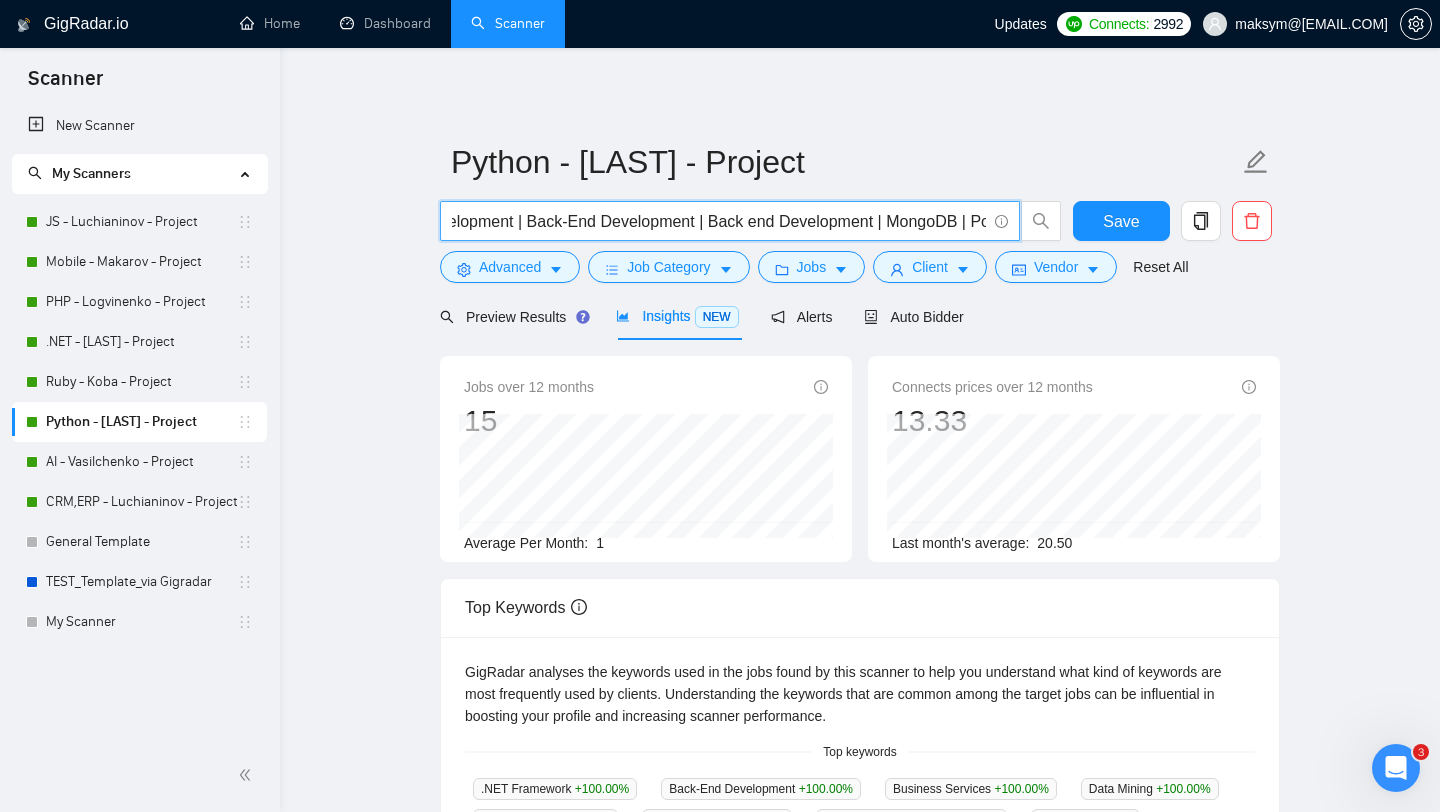 click on "Python | (Python*) | python | (python*) | Django | Flask | API | FastAPI | API Integration | API development | Back-End Development | Back end Development | MongoDB | PostgreSQL | pandas | NumPy | SciPy" at bounding box center [719, 221] 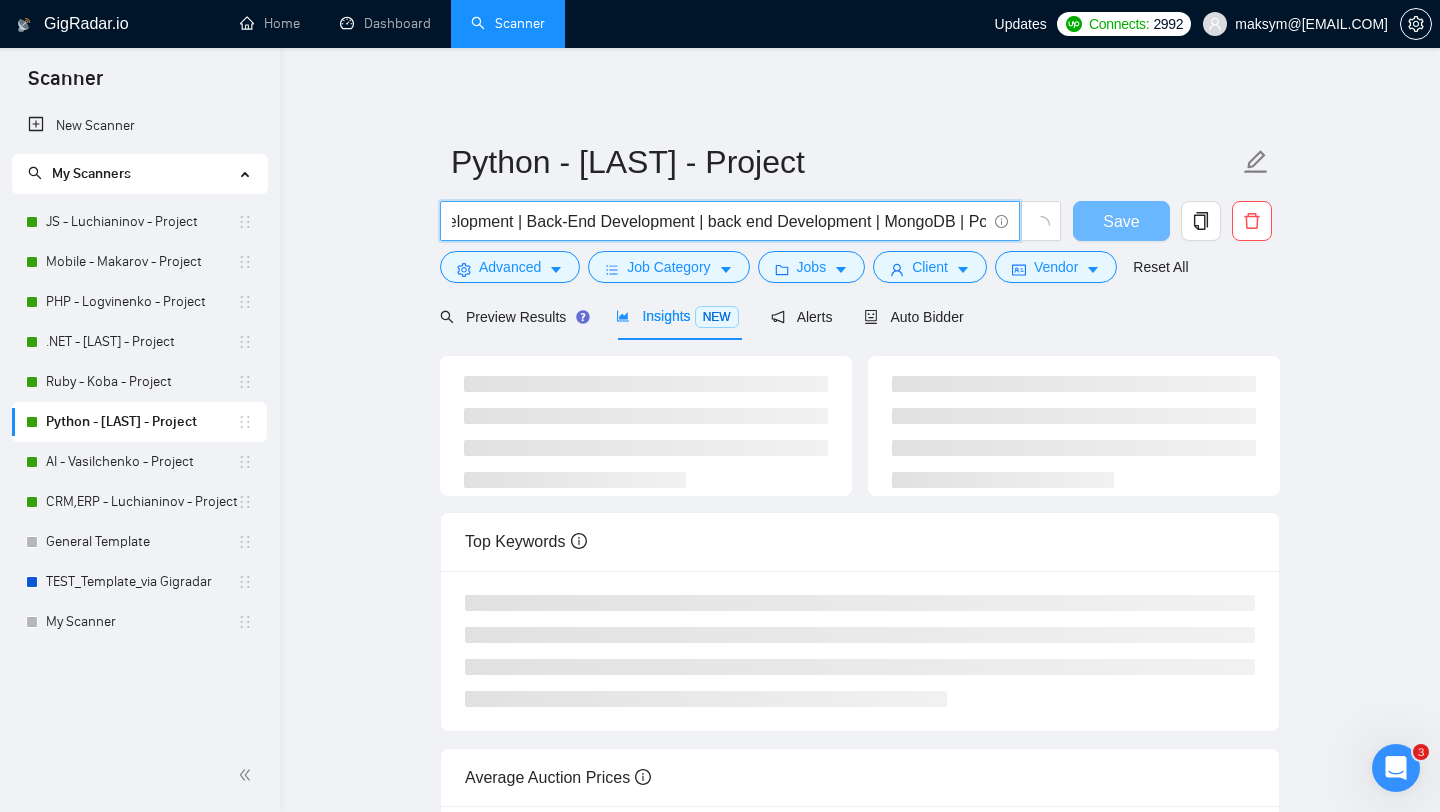 click on "Python | (Python*) | python | (python*) | Django | Flask | API | FastAPI | API Integration | API development | Back-End Development | back end Development | MongoDB | PostgreSQL | pandas | NumPy | SciPy" at bounding box center (719, 221) 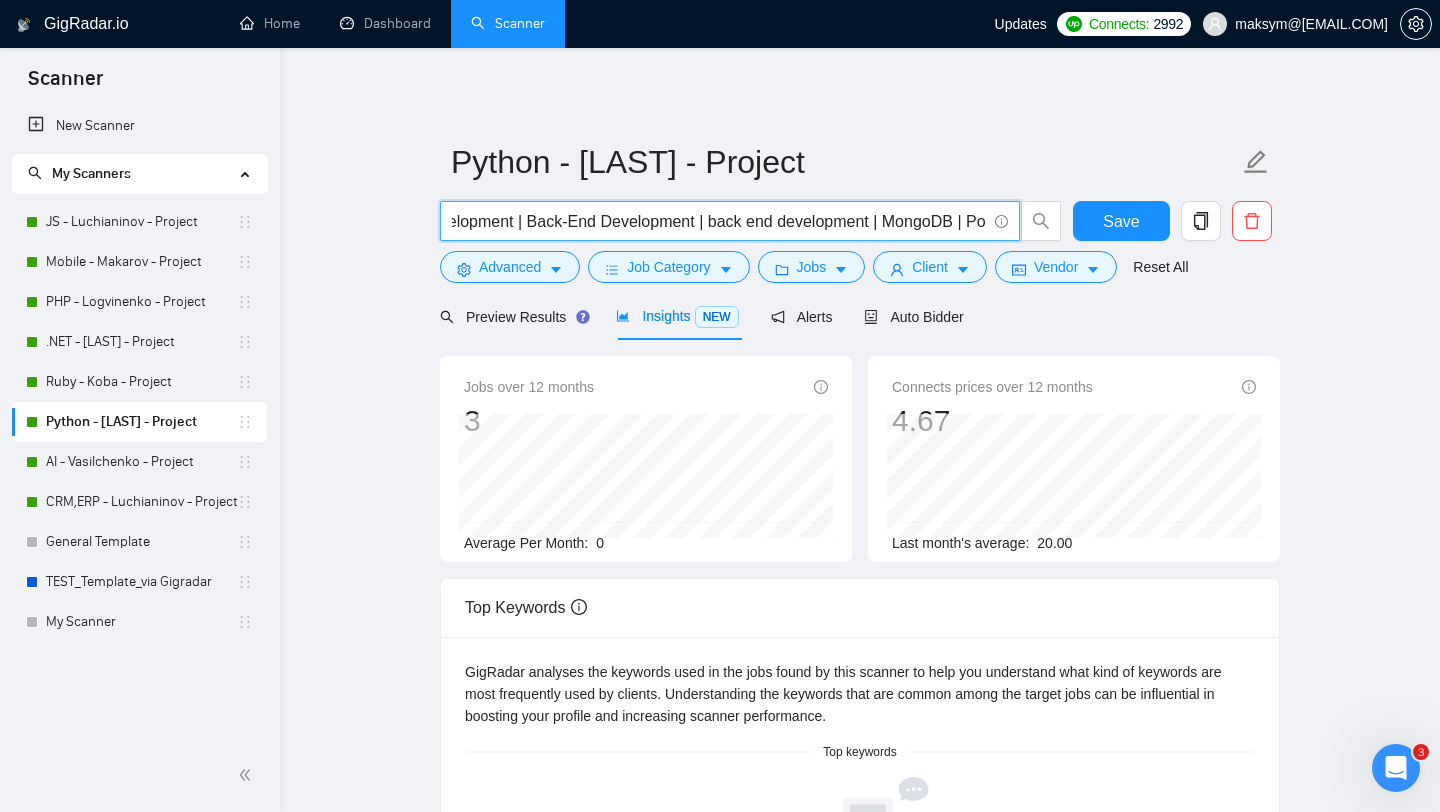 click on "Python | (Python*) | python | (python*) | Django | Flask | API | FastAPI | API Integration | API development | Back-End Development | back end development | MongoDB | PostgreSQL | pandas | NumPy | SciPy" at bounding box center (719, 221) 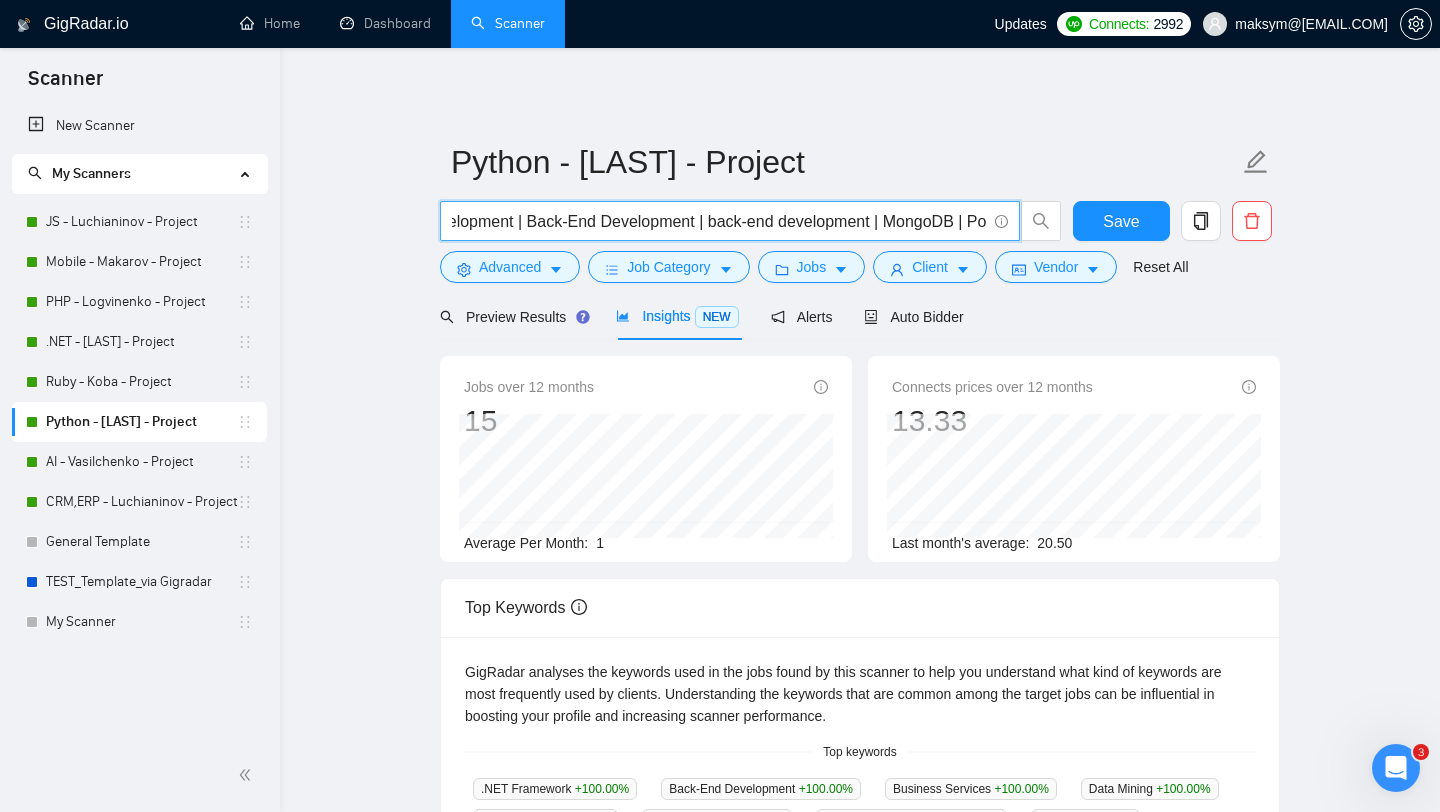 click on "Python | (Python*) | python | (python*) | Django | Flask | API | FastAPI | API Integration | API development | Back-End Development | back-end development | MongoDB | PostgreSQL | pandas | NumPy | SciPy" at bounding box center (719, 221) 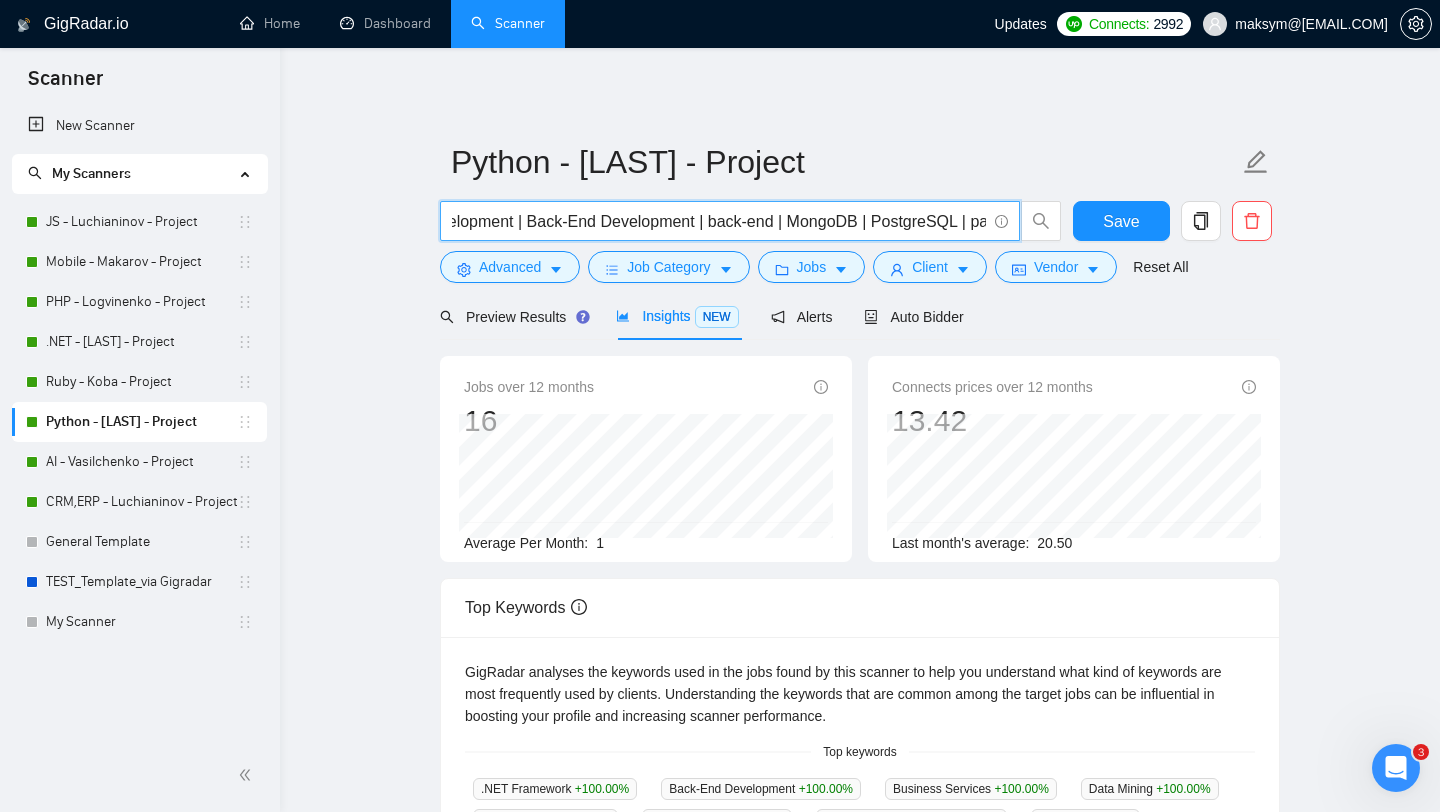 click on "Python | (Python*) | python | (python*) | Django | Flask | API | FastAPI | API Integration | API development | Back-End Development | back-end | MongoDB | PostgreSQL | pandas | NumPy | SciPy" at bounding box center (719, 221) 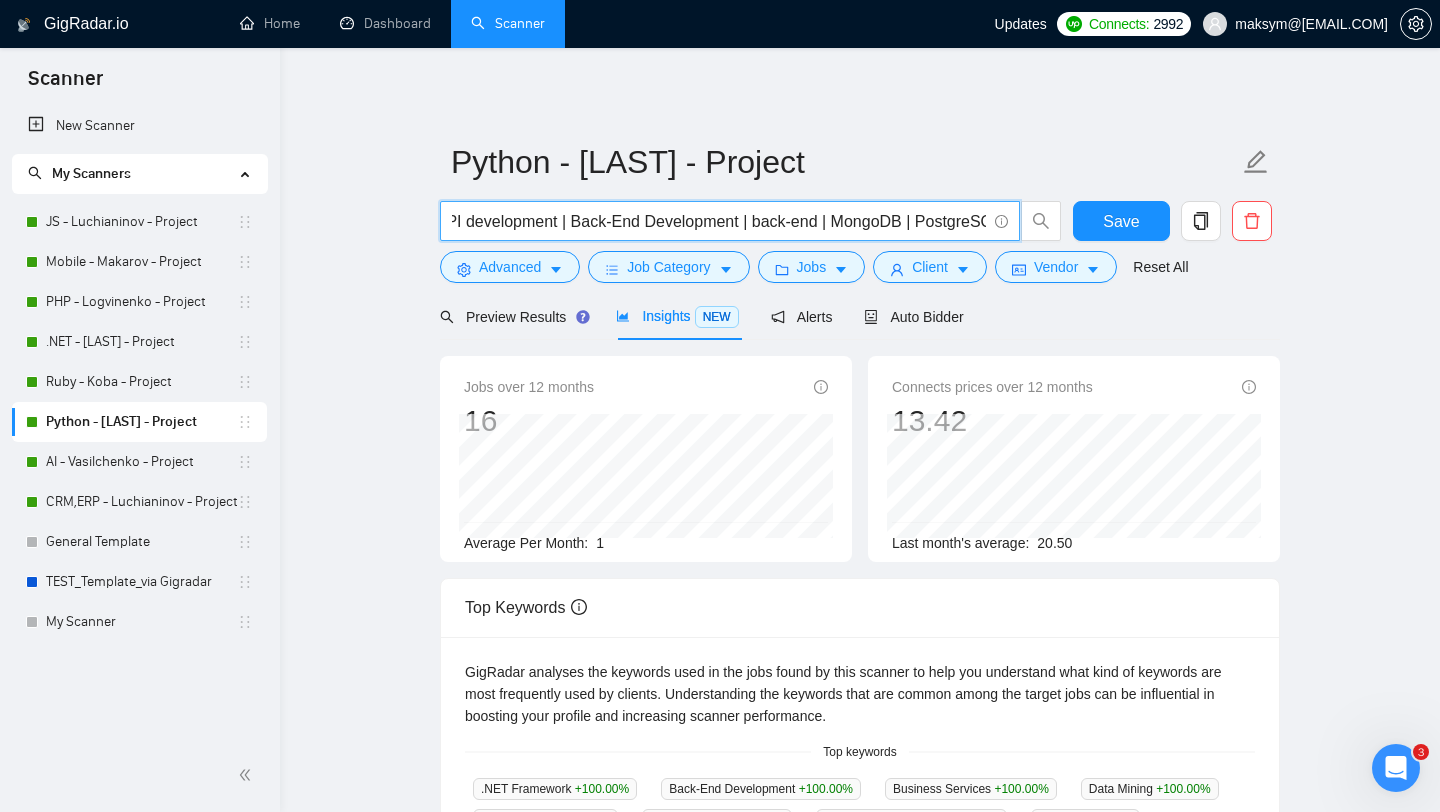 scroll, scrollTop: 0, scrollLeft: 649, axis: horizontal 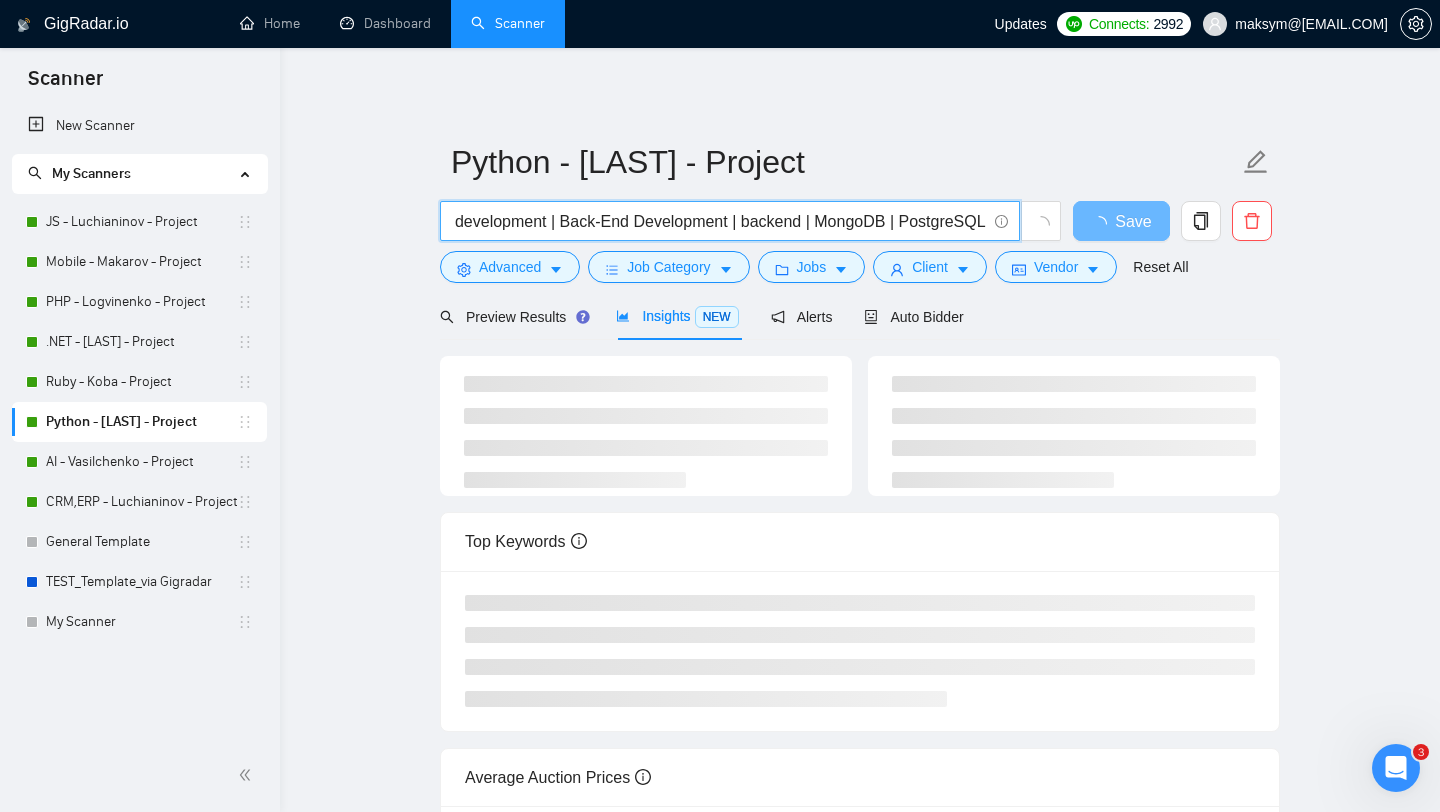click on "Python | (Python*) | python | (python*) | Django | Flask | API | FastAPI | API Integration | API development | Back-End Development | backend | MongoDB | PostgreSQL | pandas | NumPy | SciPy" at bounding box center (719, 221) 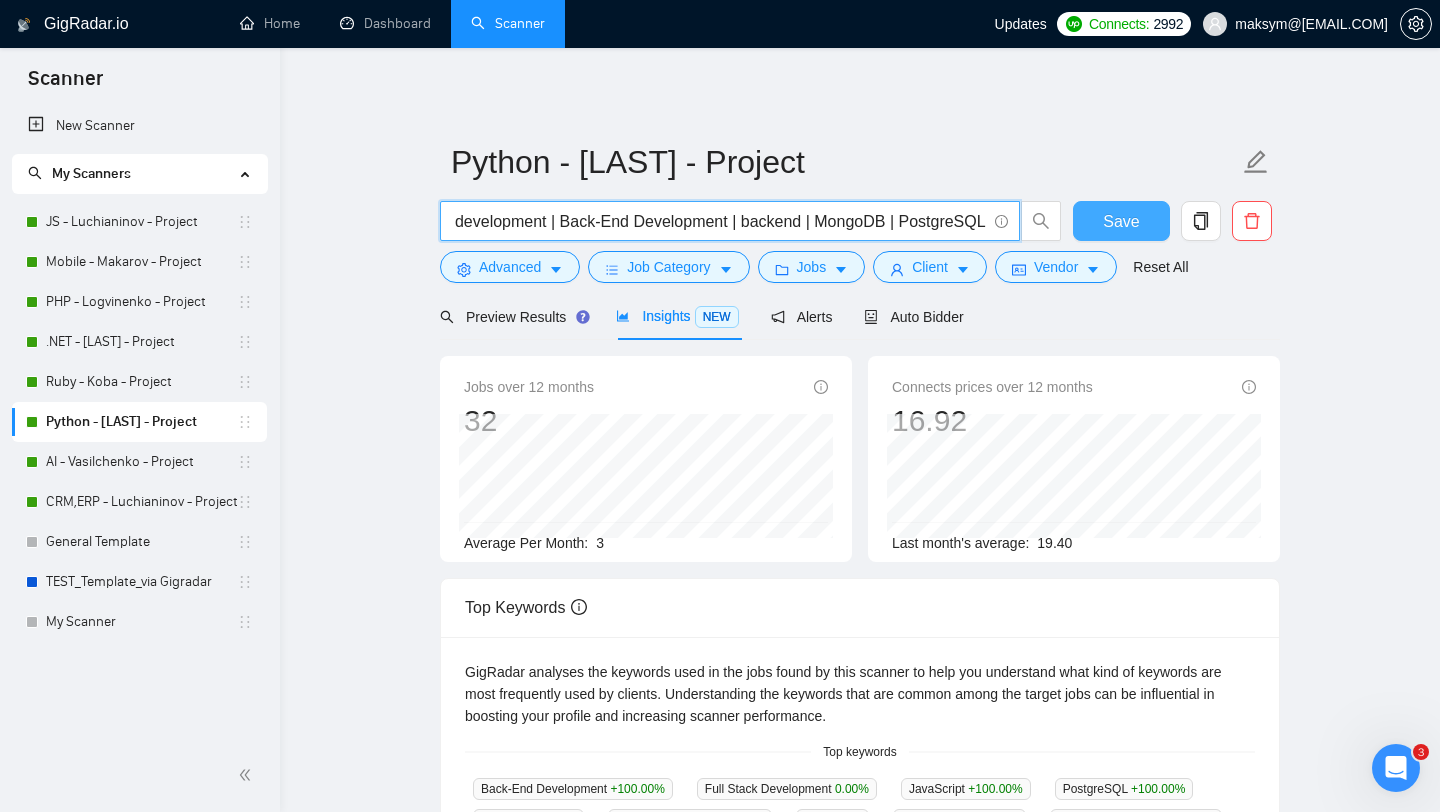 type on "Python | (Python*) | python | (python*) | Django | Flask | API | FastAPI | API Integration | API development | Back-End Development | backend | MongoDB | PostgreSQL | pandas | NumPy | SciPy" 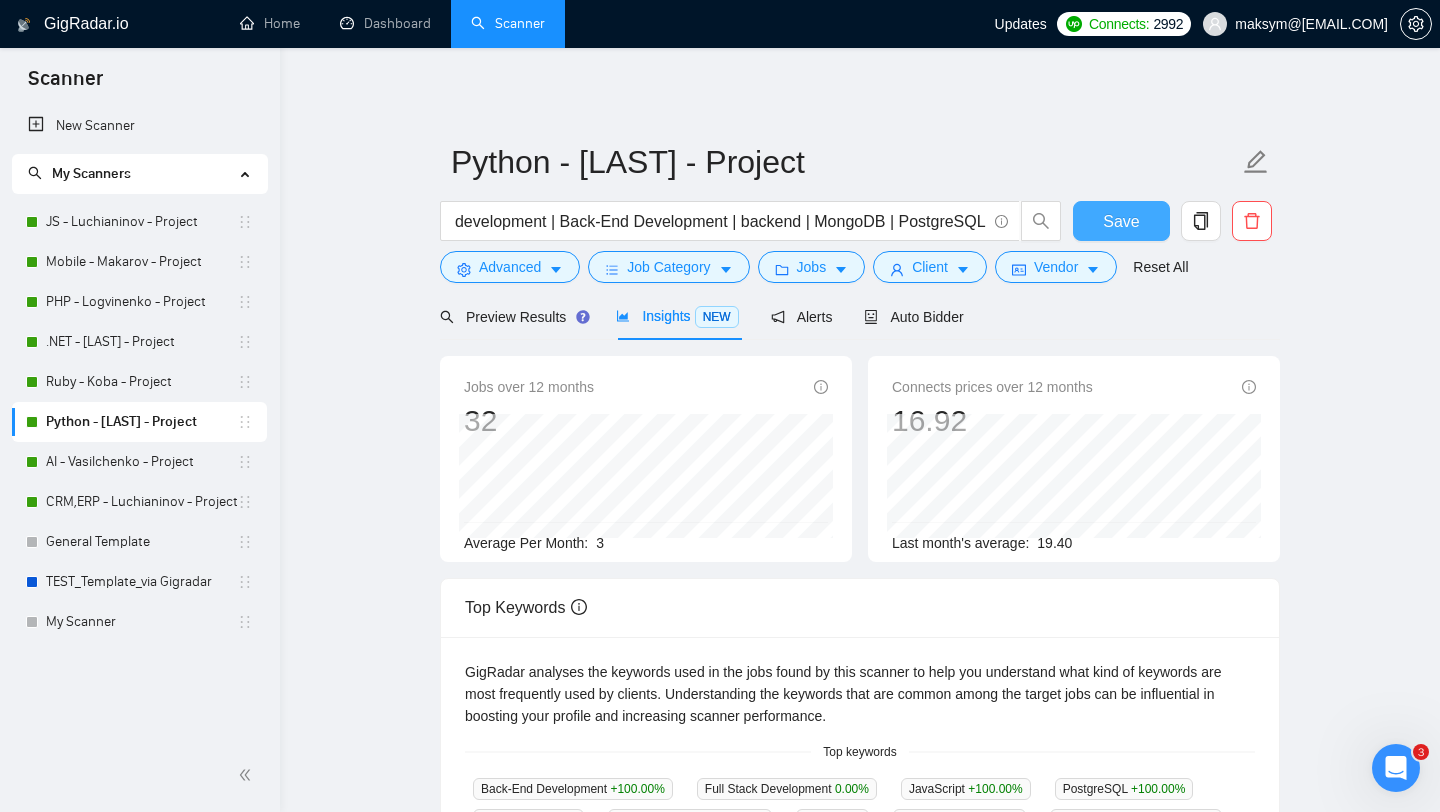 click on "Save" at bounding box center [1121, 221] 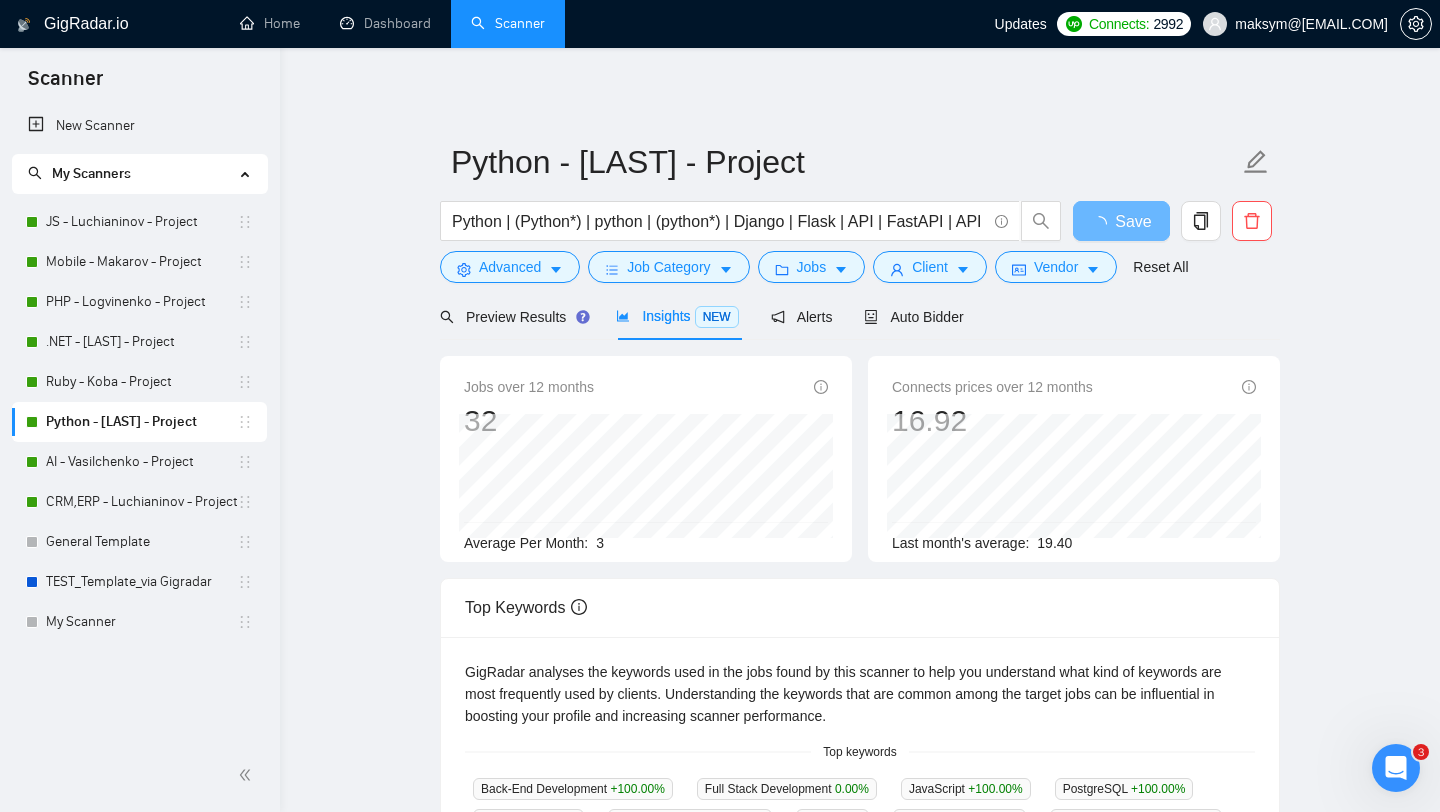 click 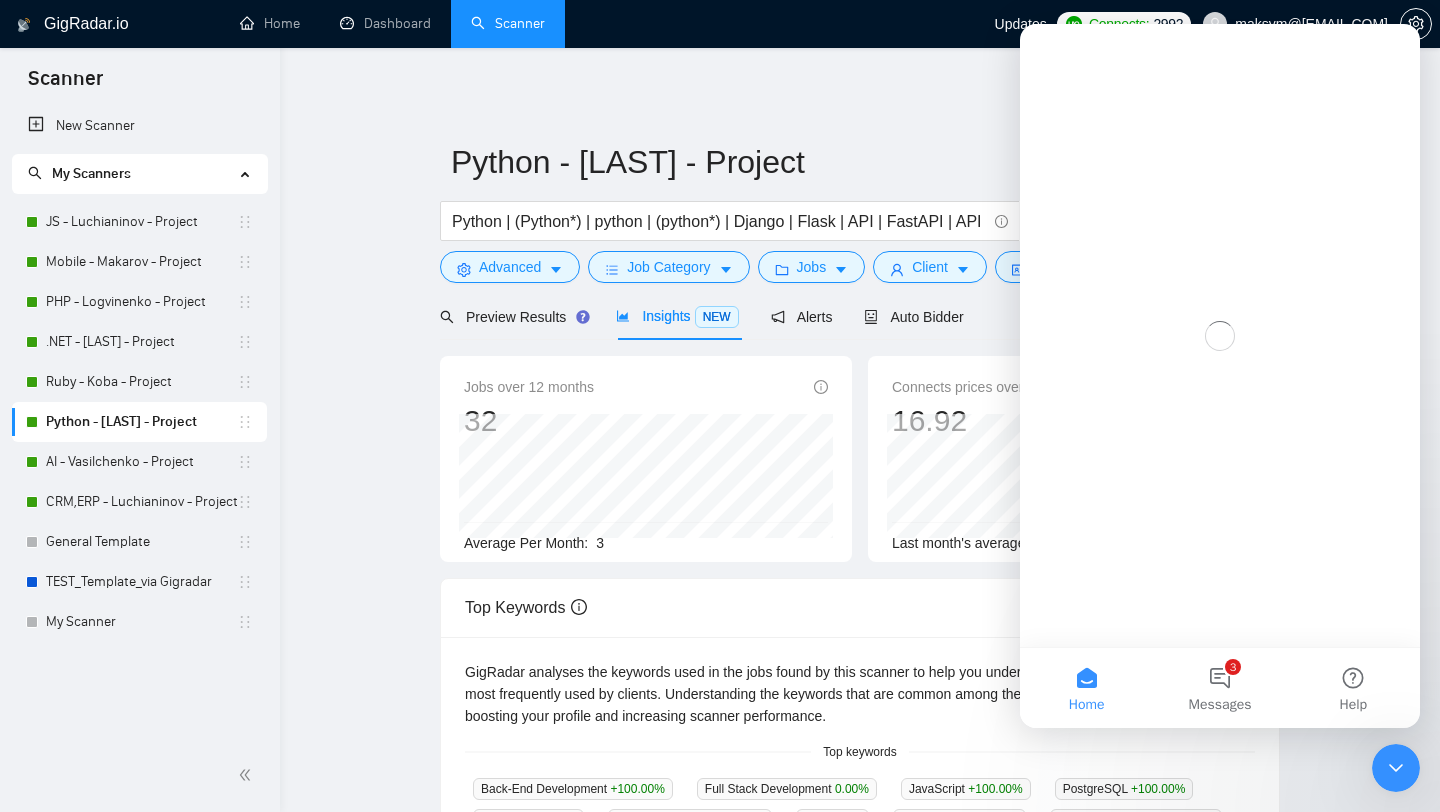 scroll, scrollTop: 0, scrollLeft: 0, axis: both 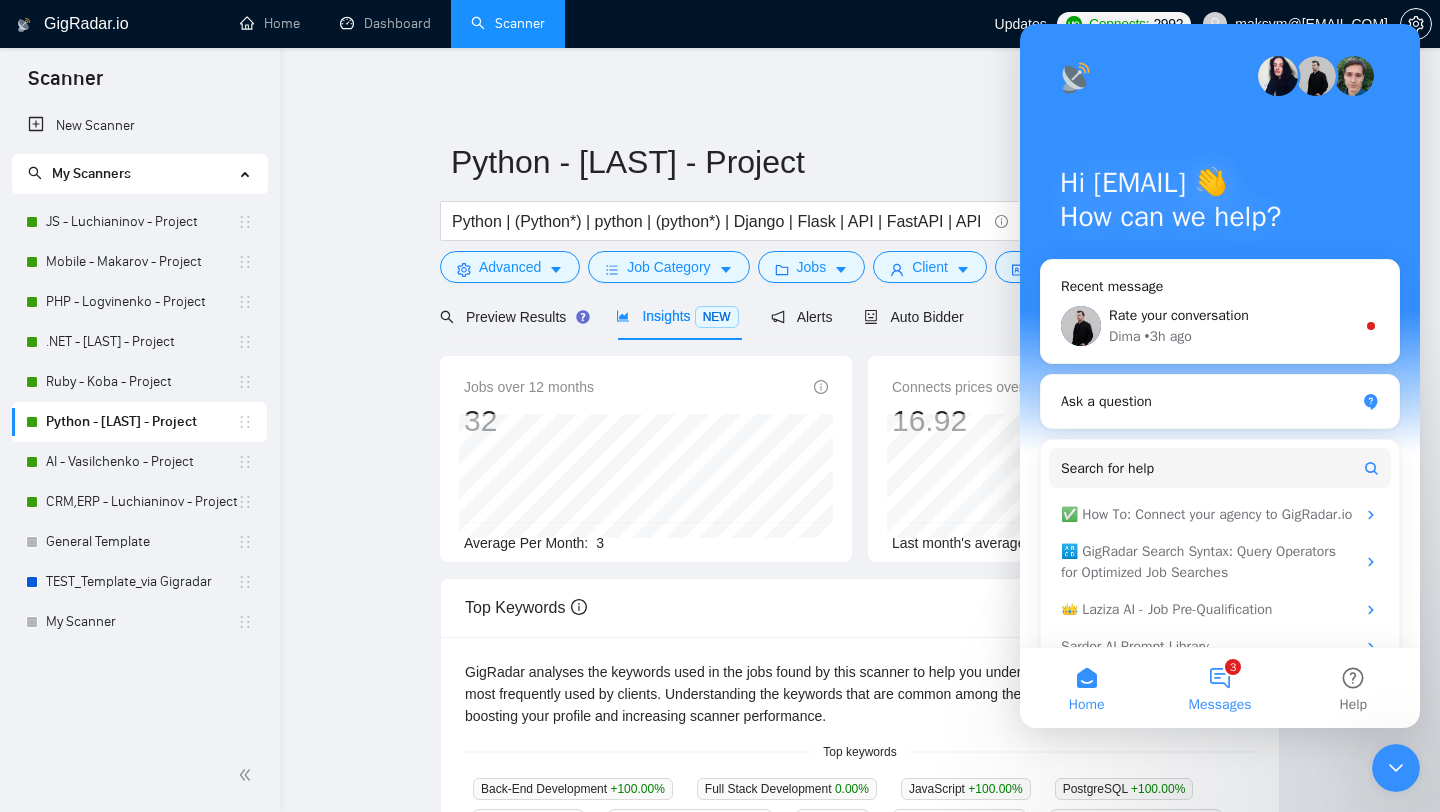 click on "3 Messages" at bounding box center [1219, 688] 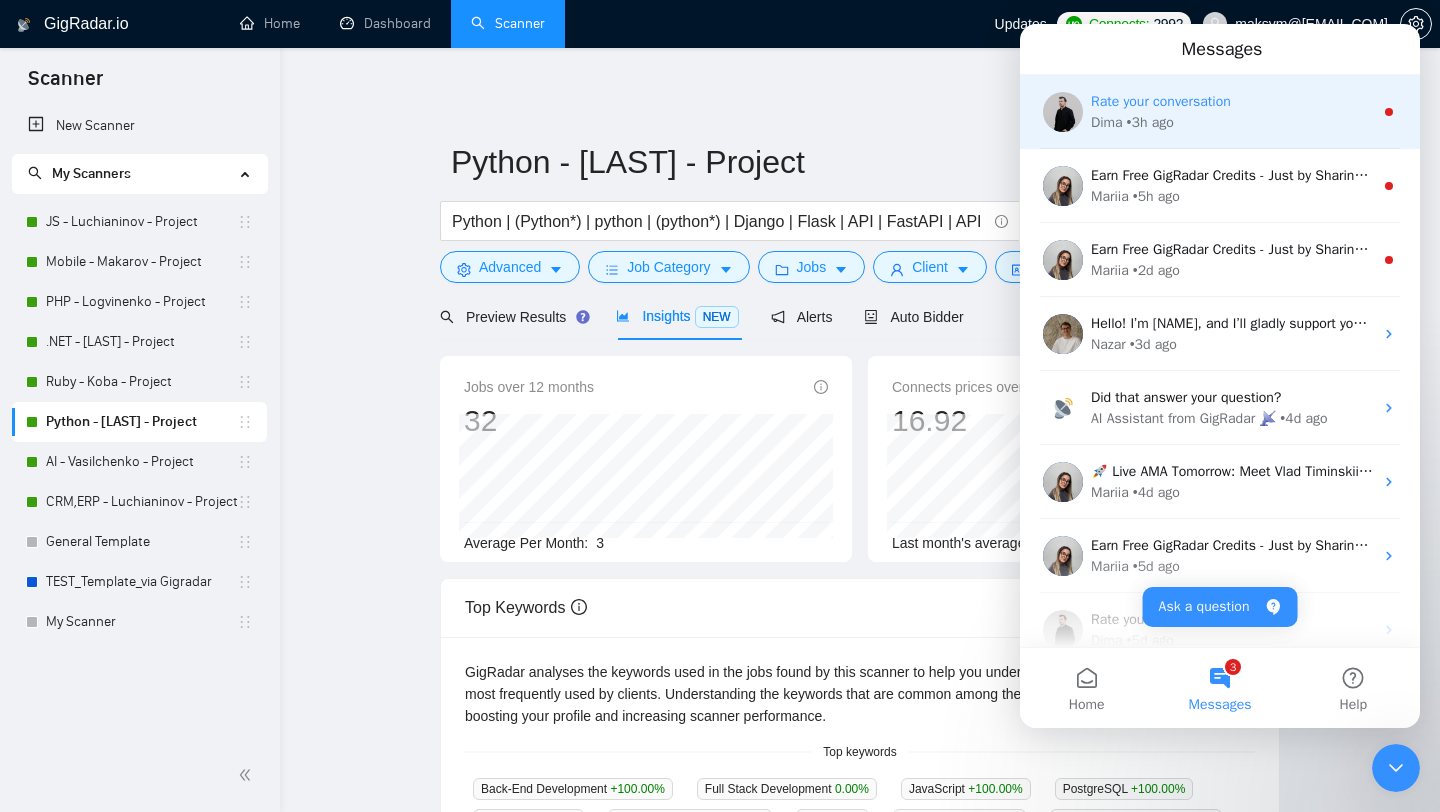 click on "[NAME] •  3h ago" at bounding box center [1232, 122] 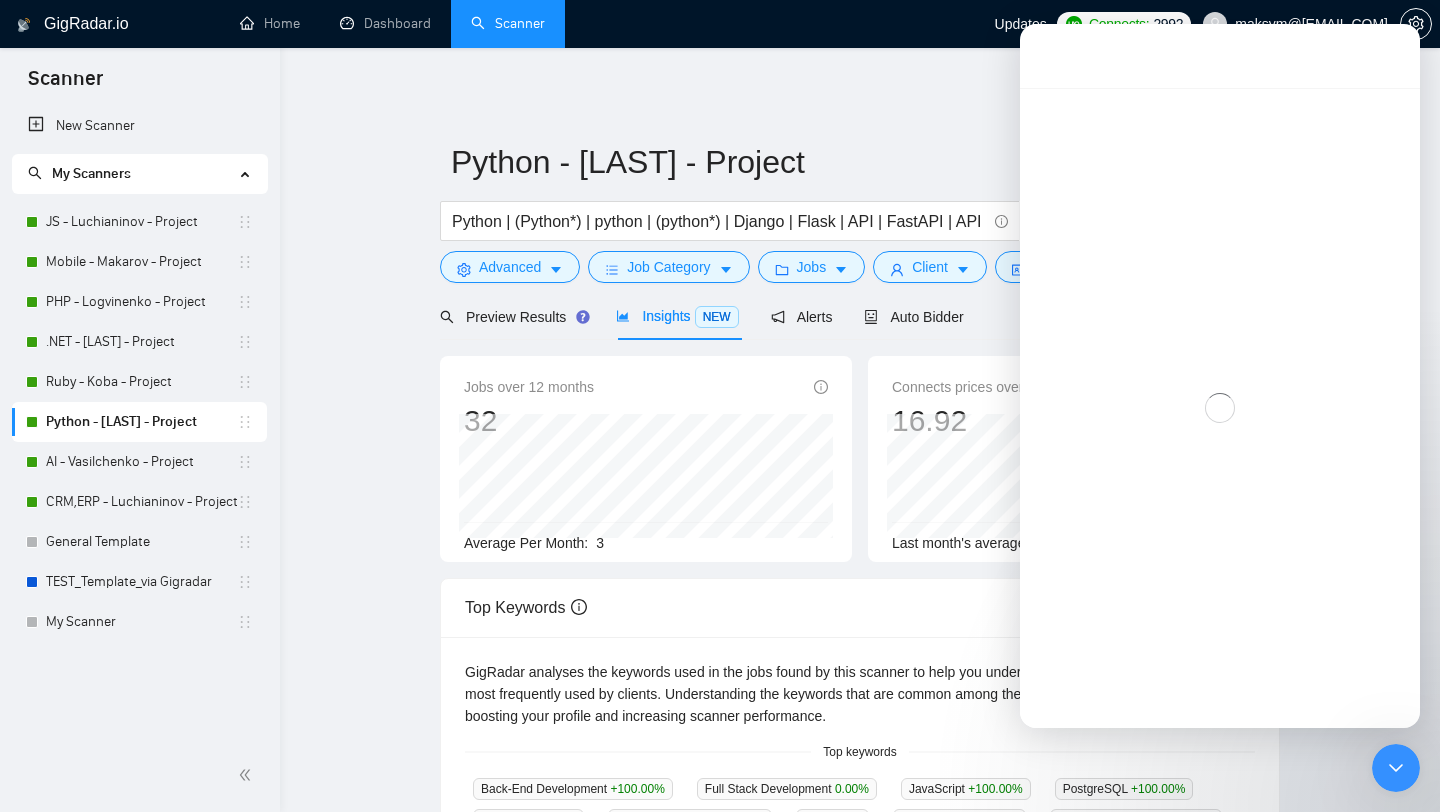 scroll, scrollTop: 3, scrollLeft: 0, axis: vertical 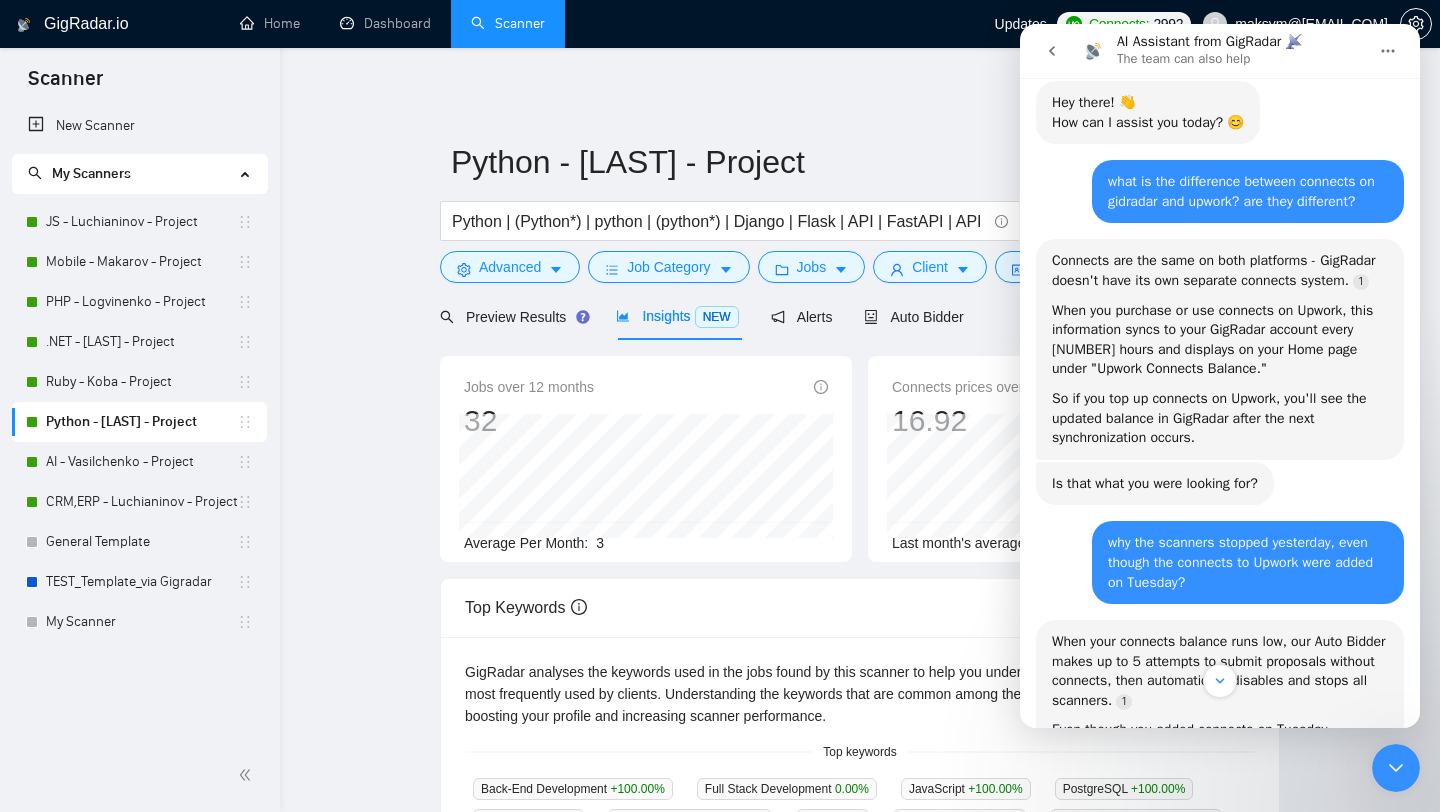 click at bounding box center [1052, 51] 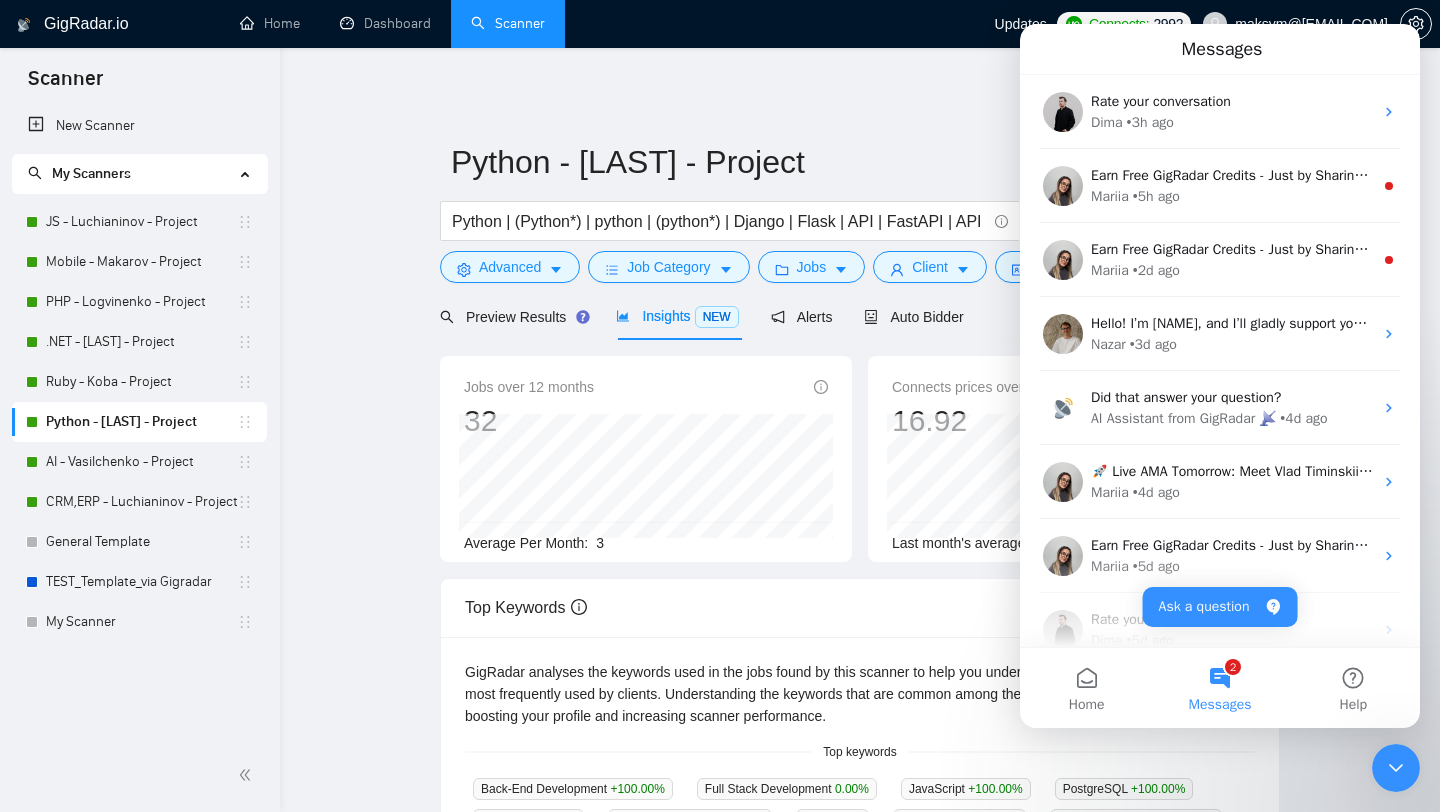 scroll, scrollTop: 0, scrollLeft: 0, axis: both 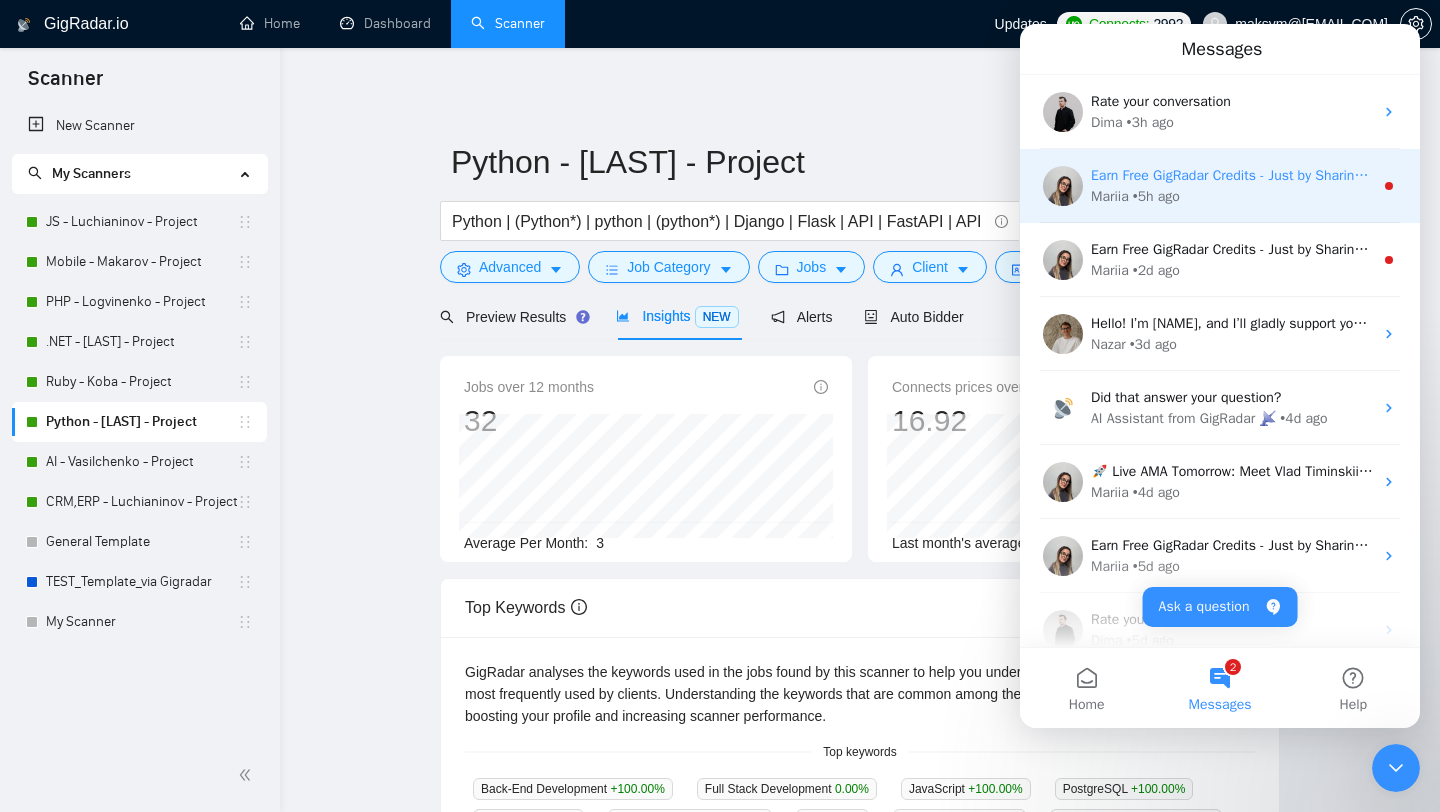 click on "Mariia •  3h ago" at bounding box center [1232, 196] 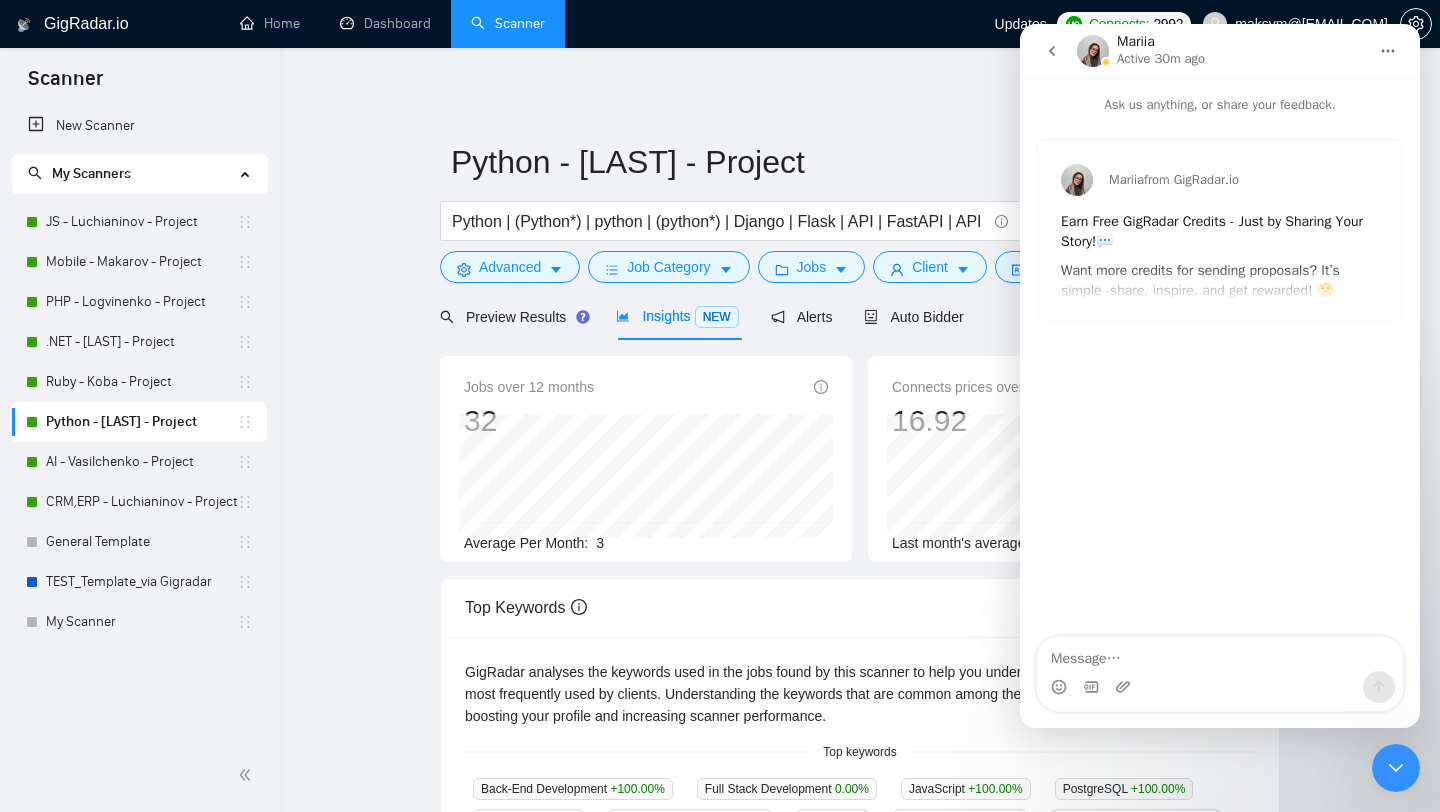 click 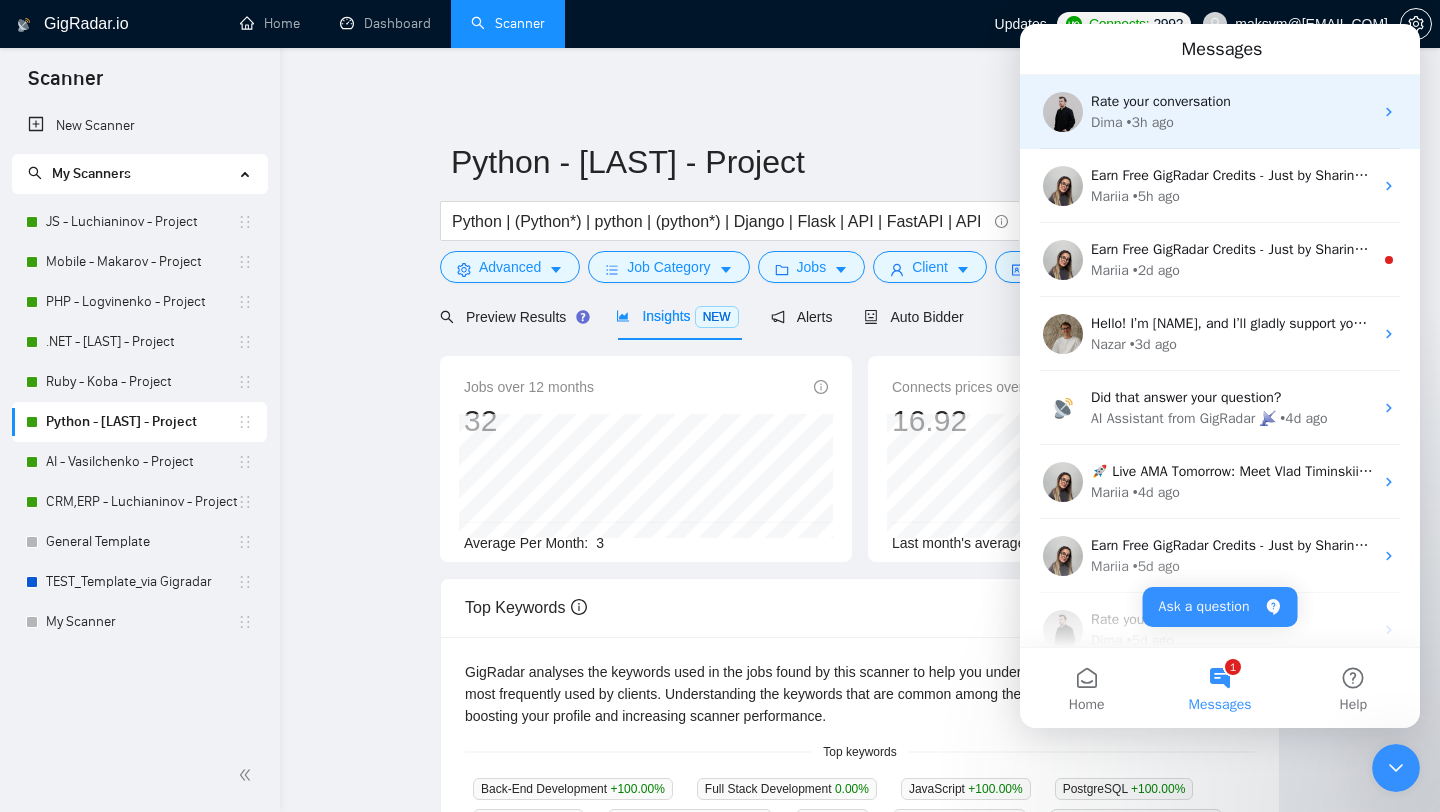 click on "[NAME] •  3h ago" at bounding box center (1232, 122) 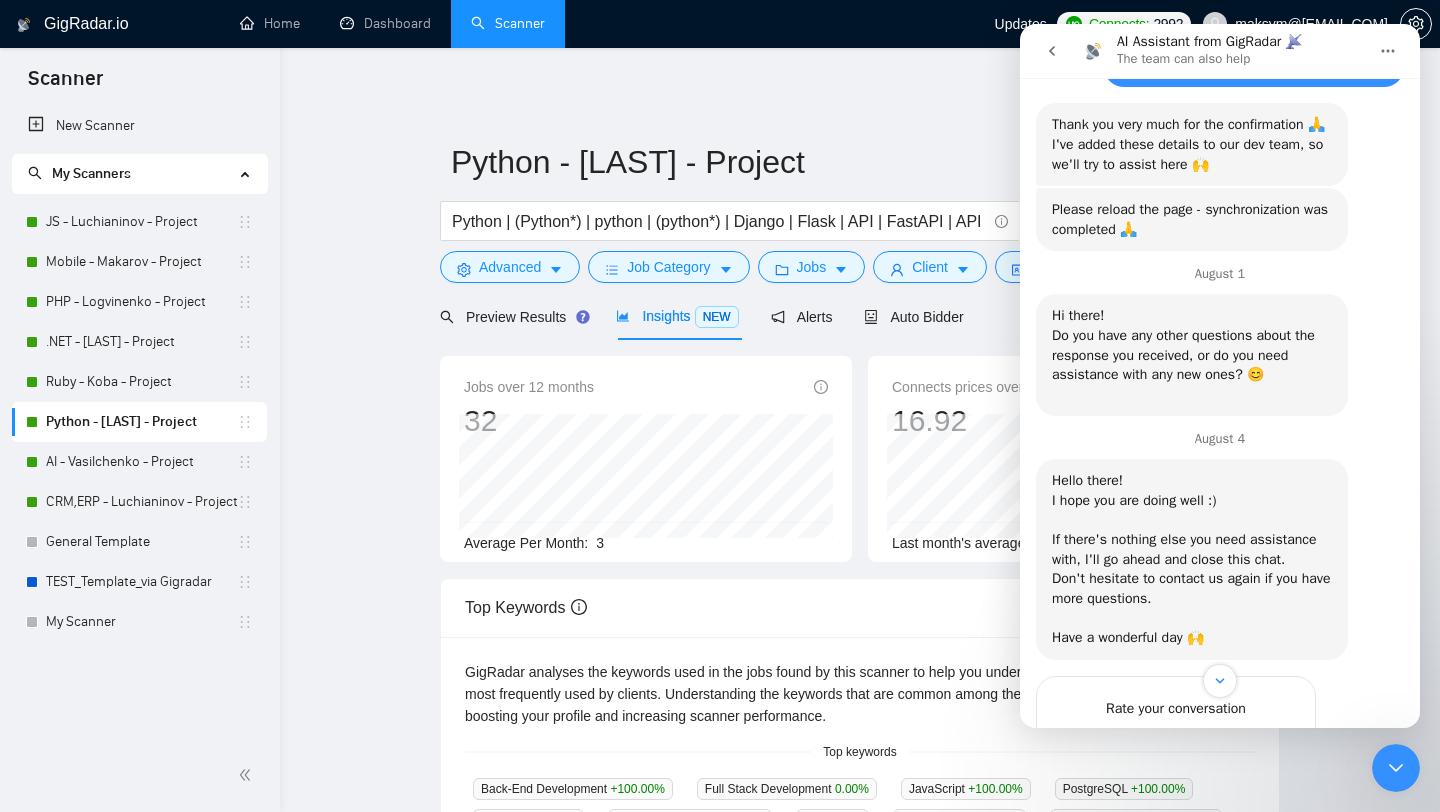 scroll, scrollTop: 3817, scrollLeft: 0, axis: vertical 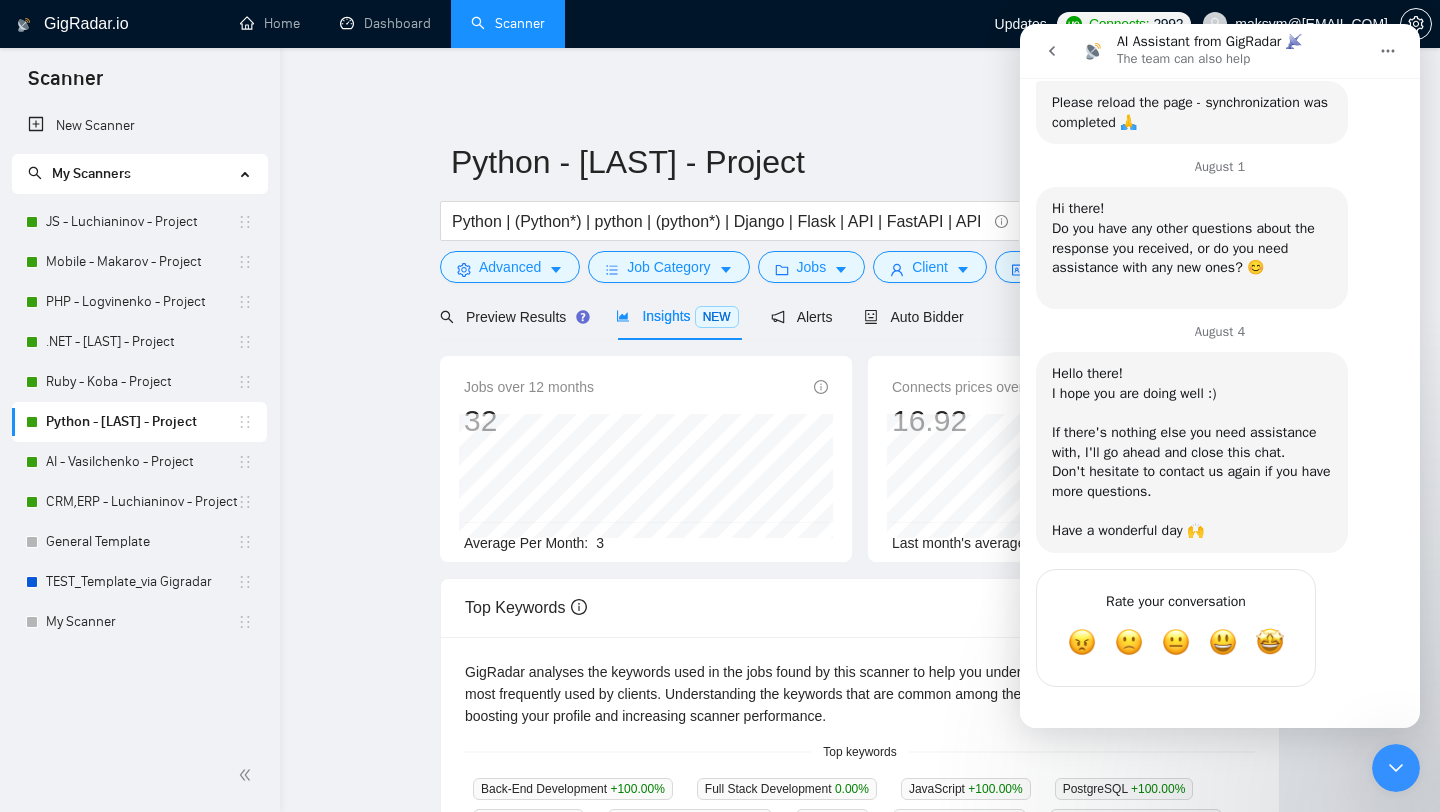 click 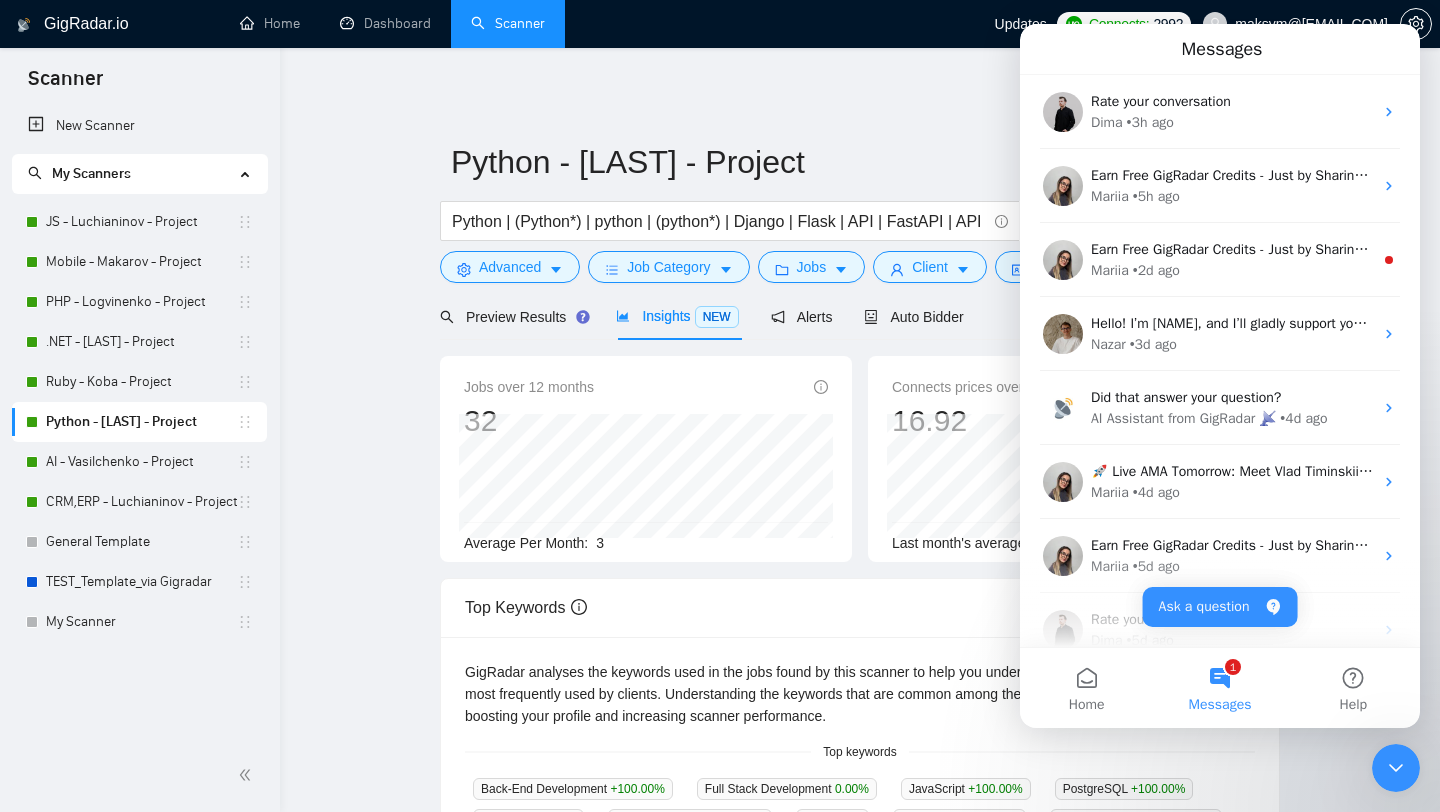 scroll, scrollTop: 0, scrollLeft: 0, axis: both 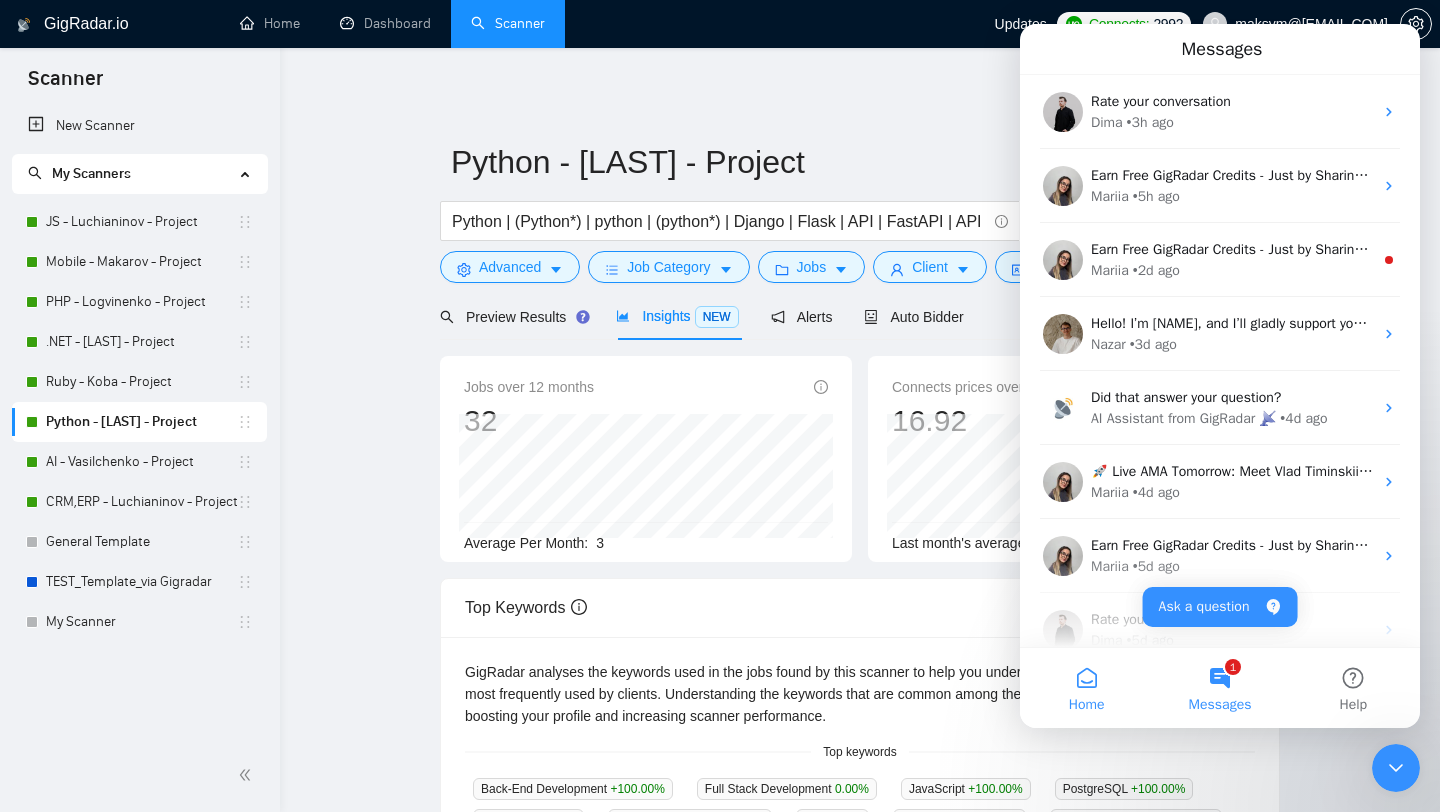 click on "Home" at bounding box center [1086, 688] 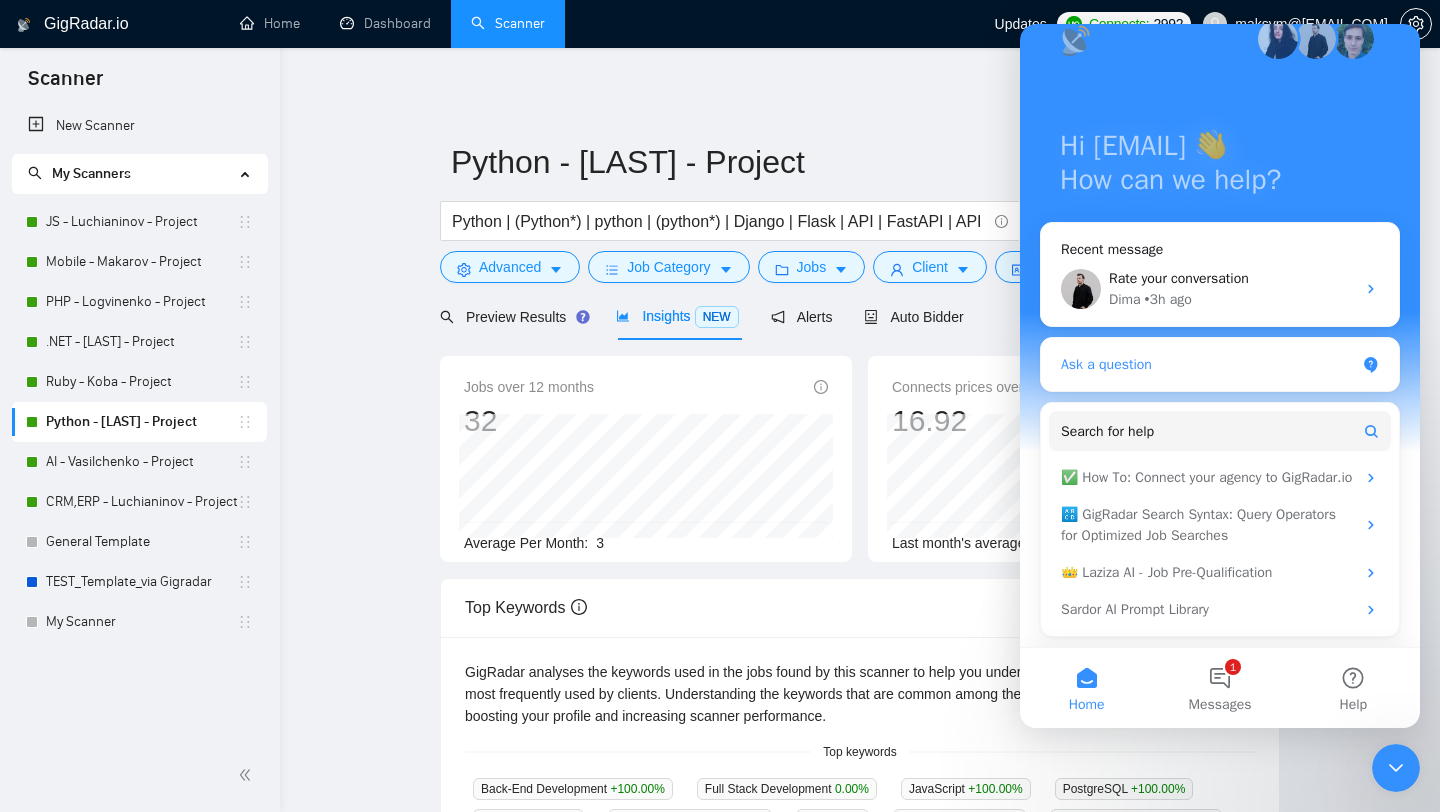 scroll, scrollTop: 126, scrollLeft: 0, axis: vertical 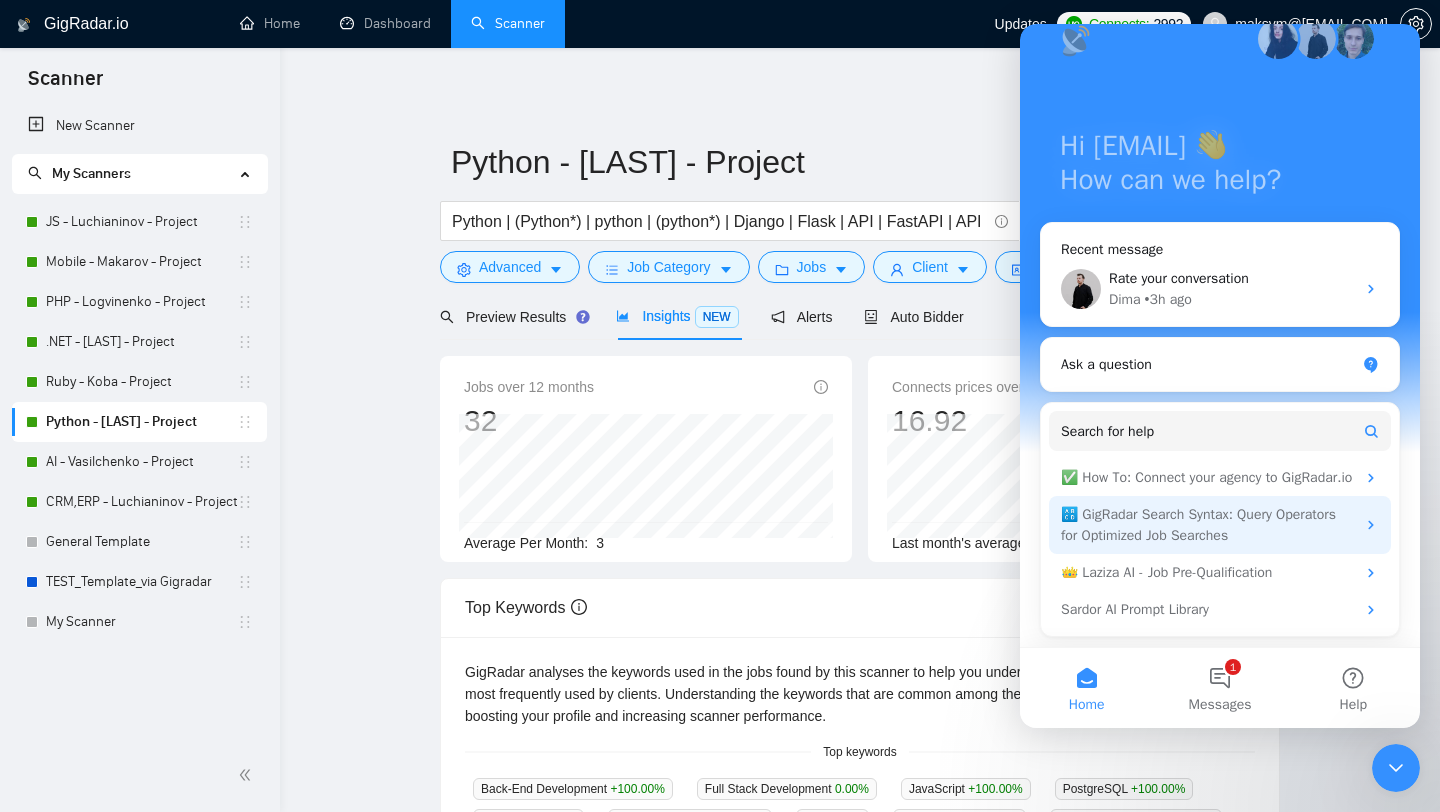 click on "🔠 GigRadar Search Syntax: Query Operators for Optimized Job Searches" at bounding box center (1208, 525) 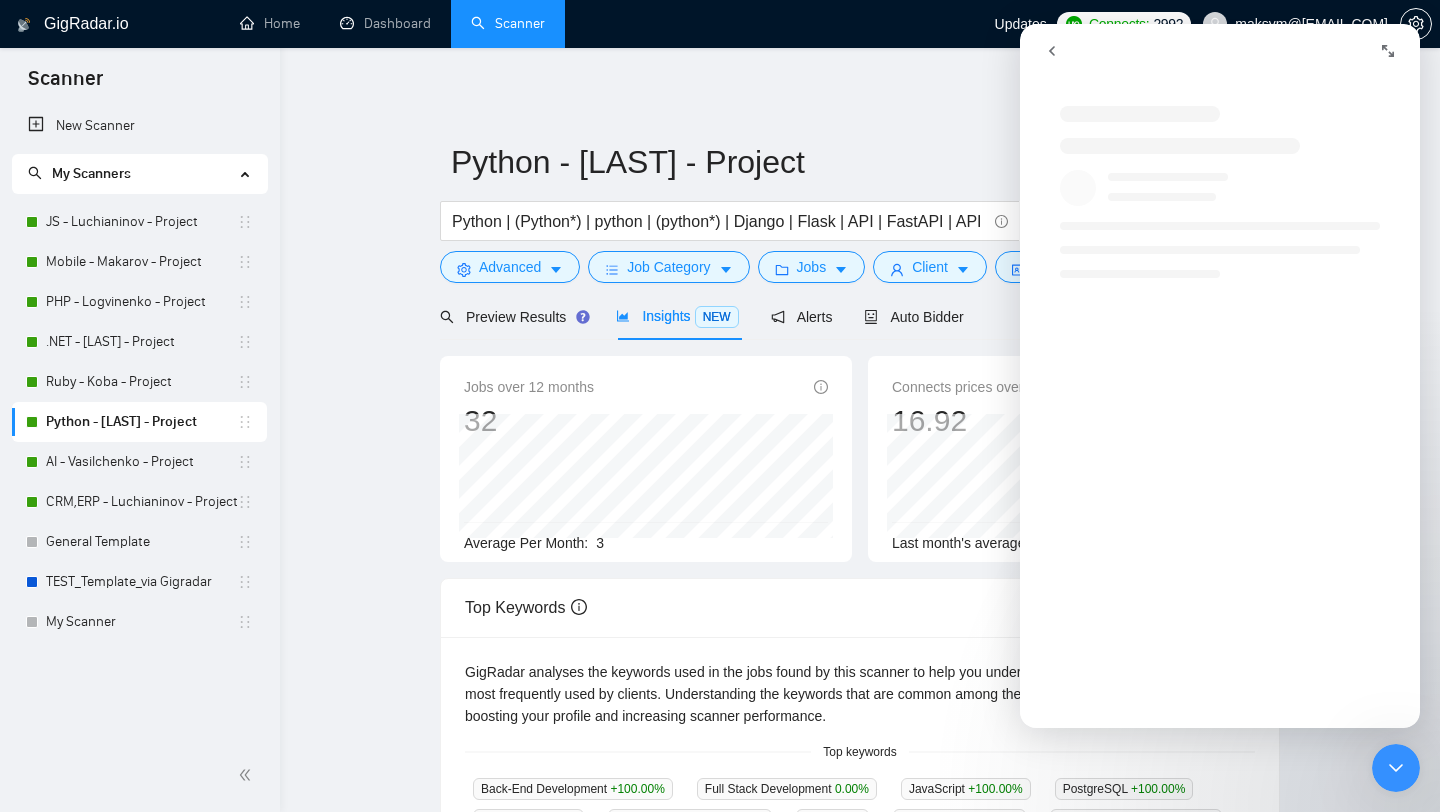 scroll, scrollTop: 0, scrollLeft: 0, axis: both 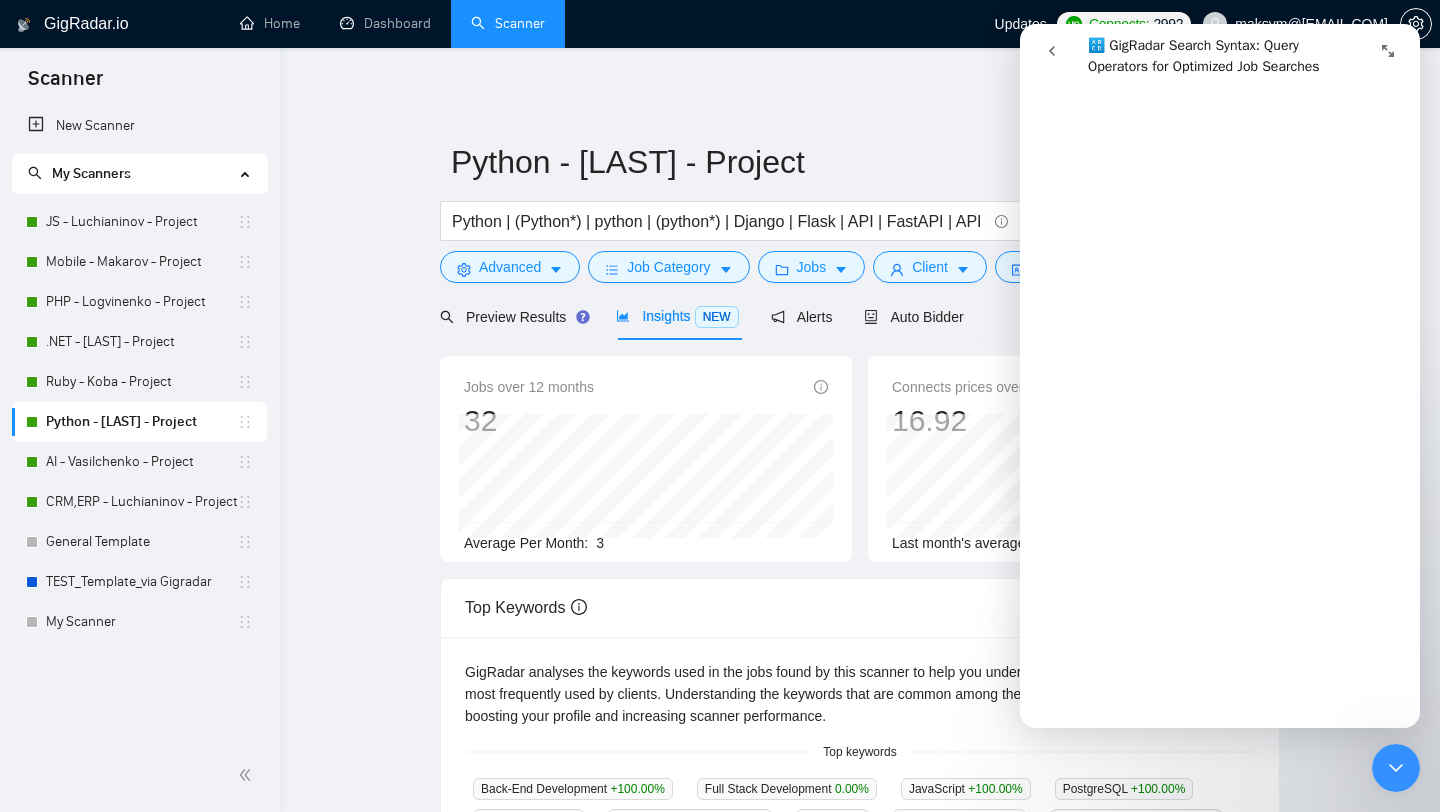 click 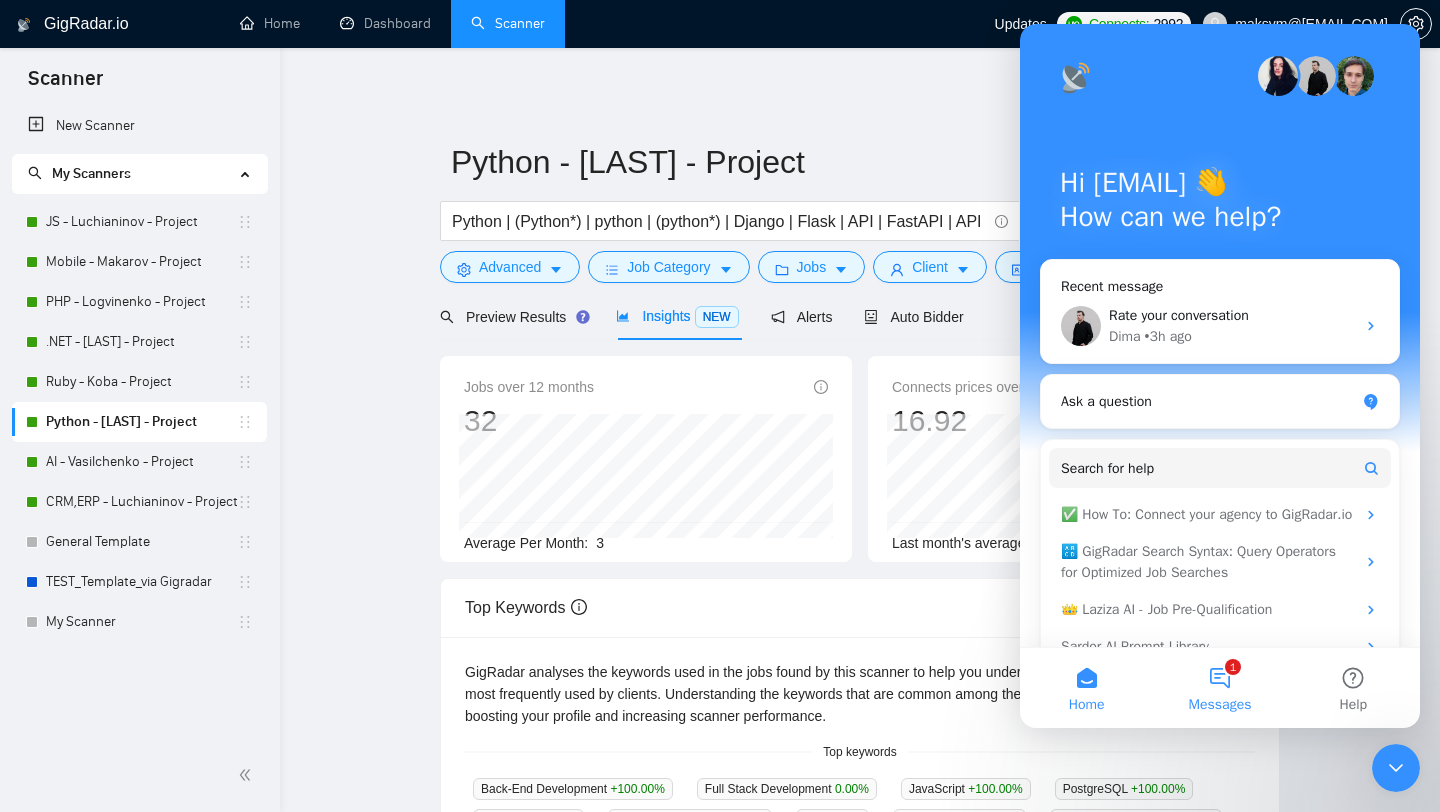 click on "1 Messages" at bounding box center (1219, 688) 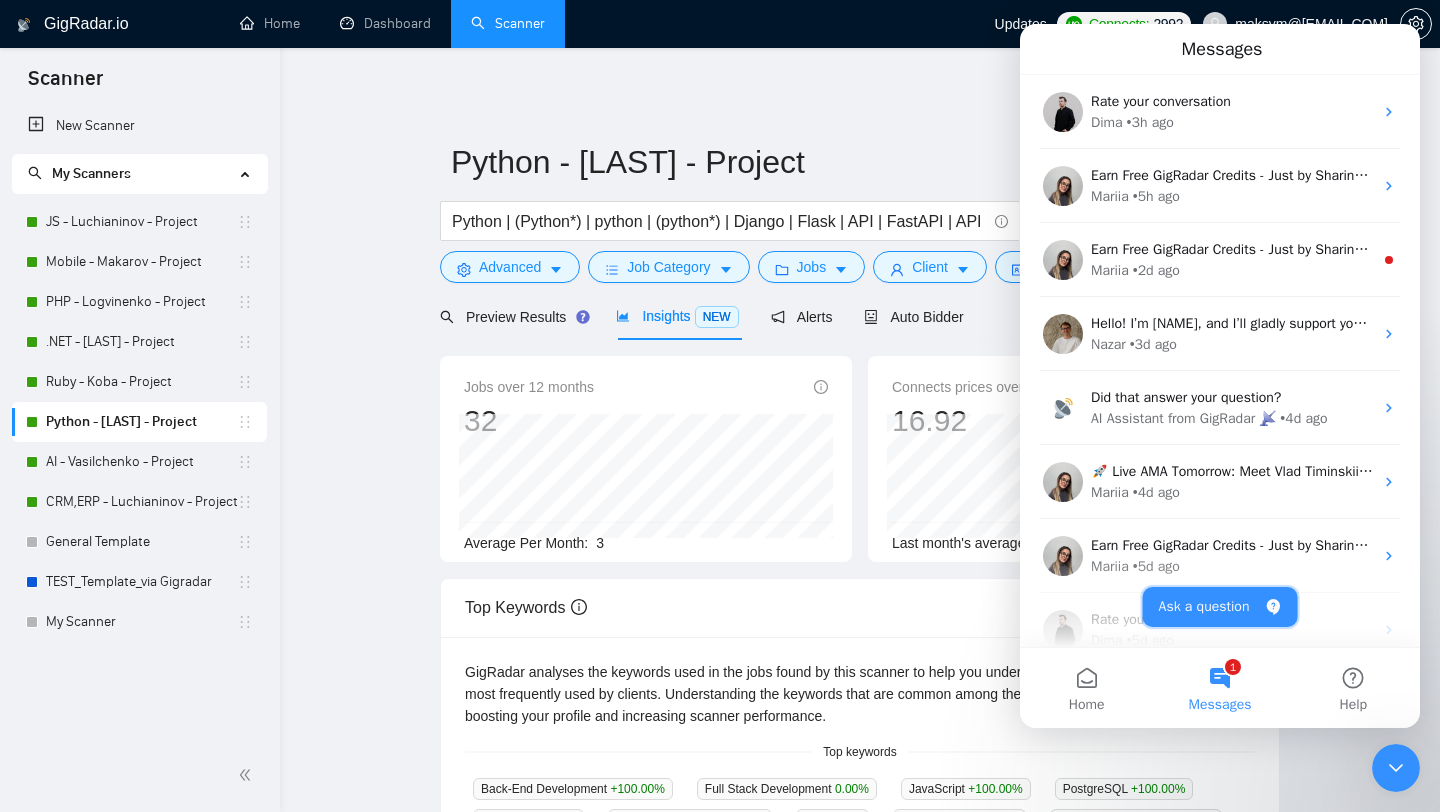 click on "Ask a question" at bounding box center [1220, 607] 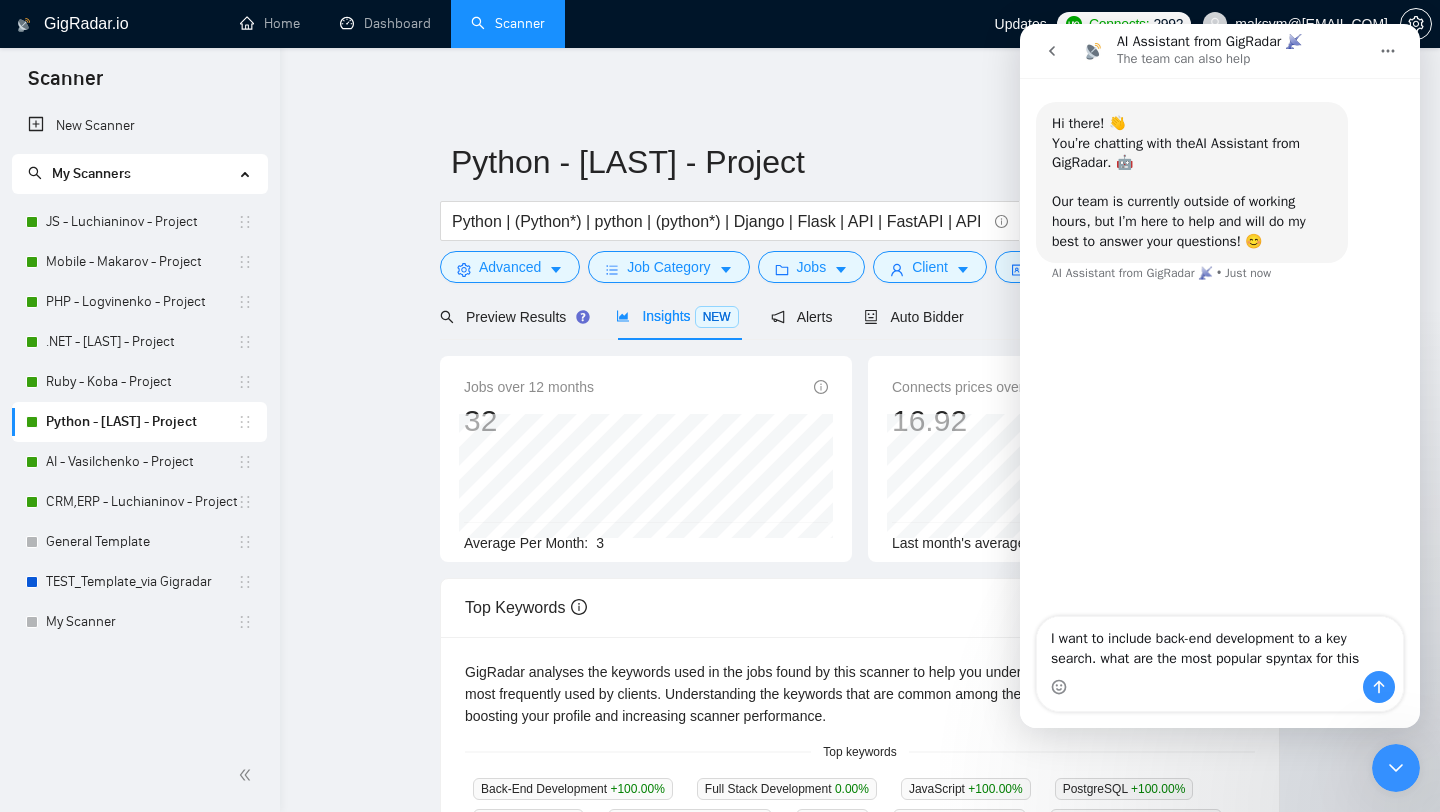 type on "I want to include back-end development to a key search. what are the most popular spyntax for this?" 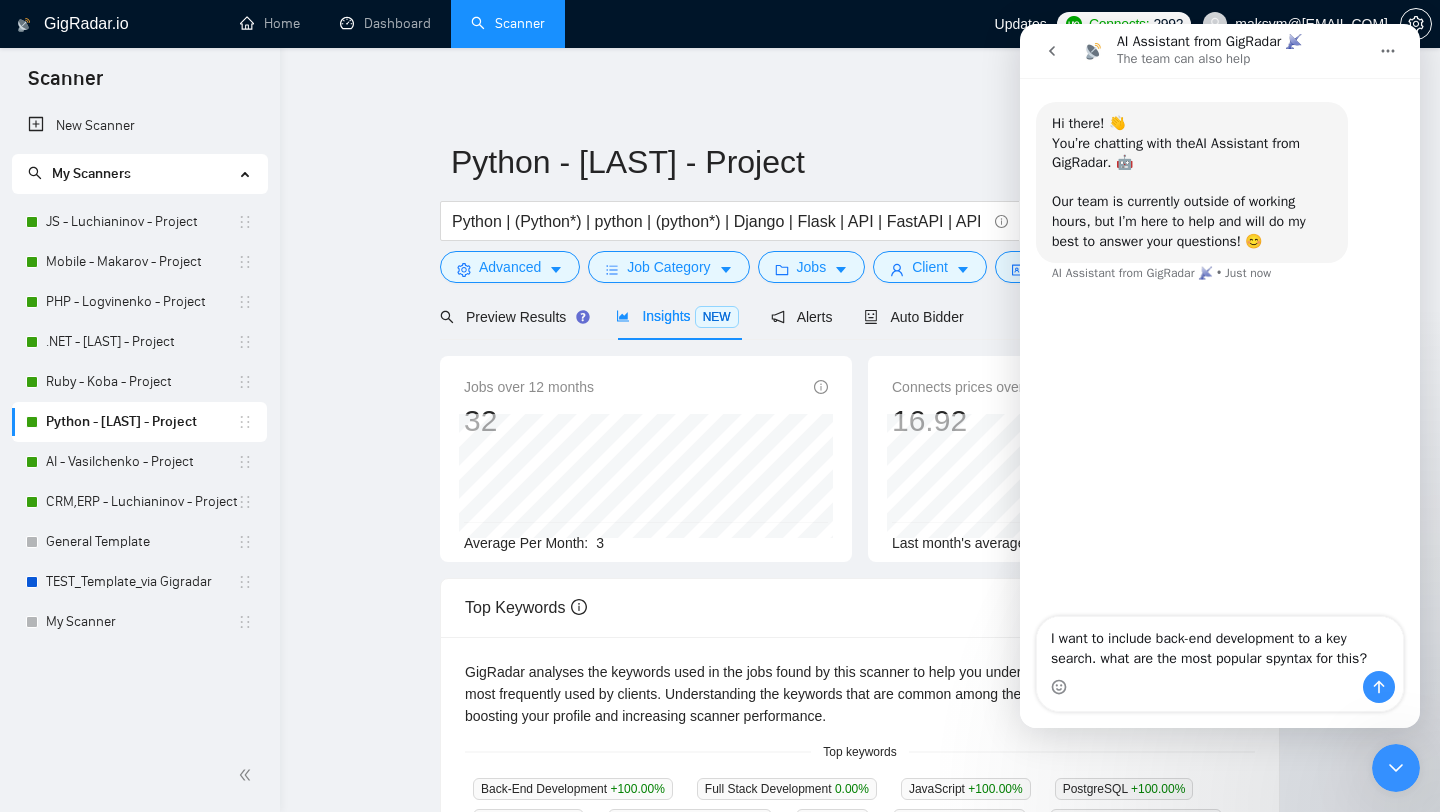 type 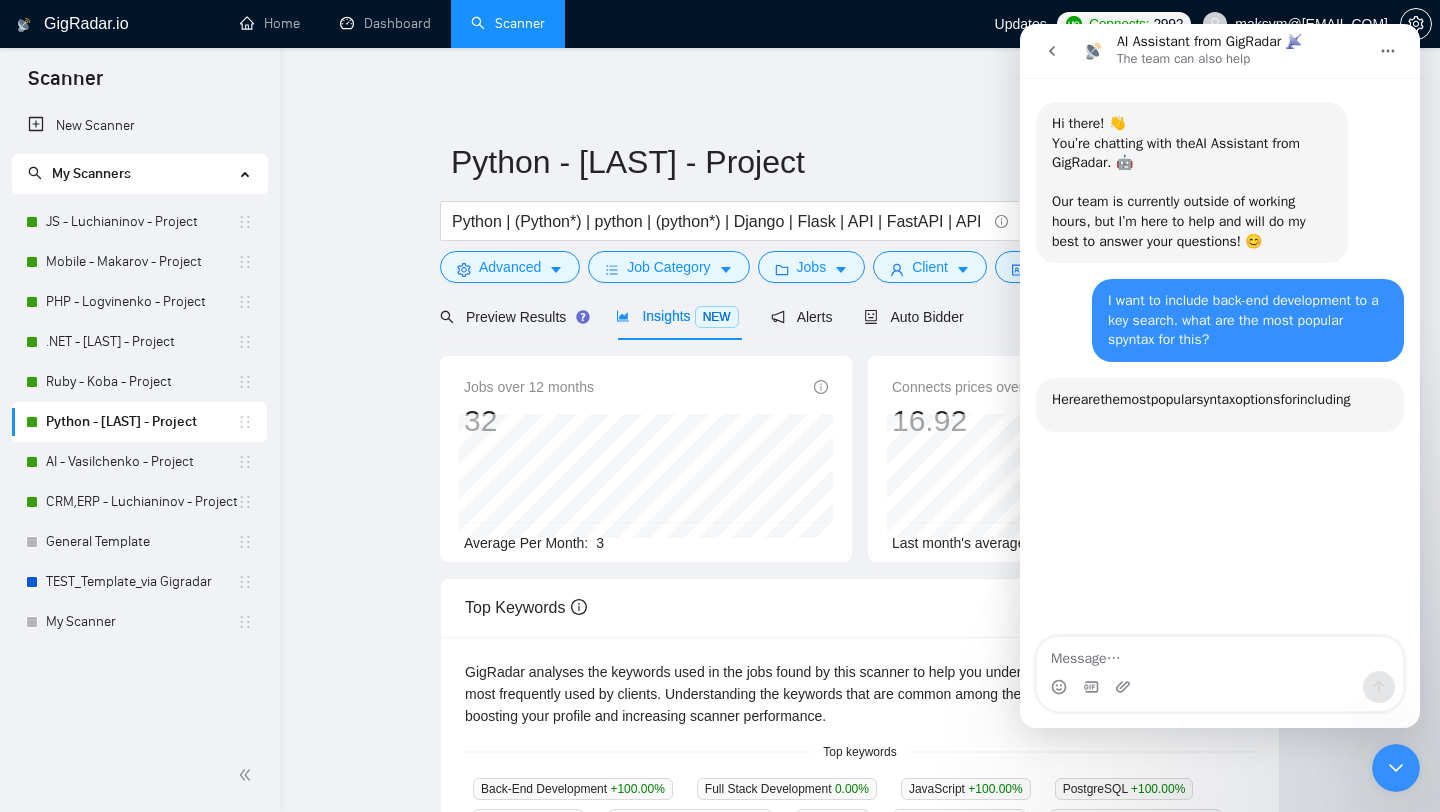scroll, scrollTop: 3, scrollLeft: 0, axis: vertical 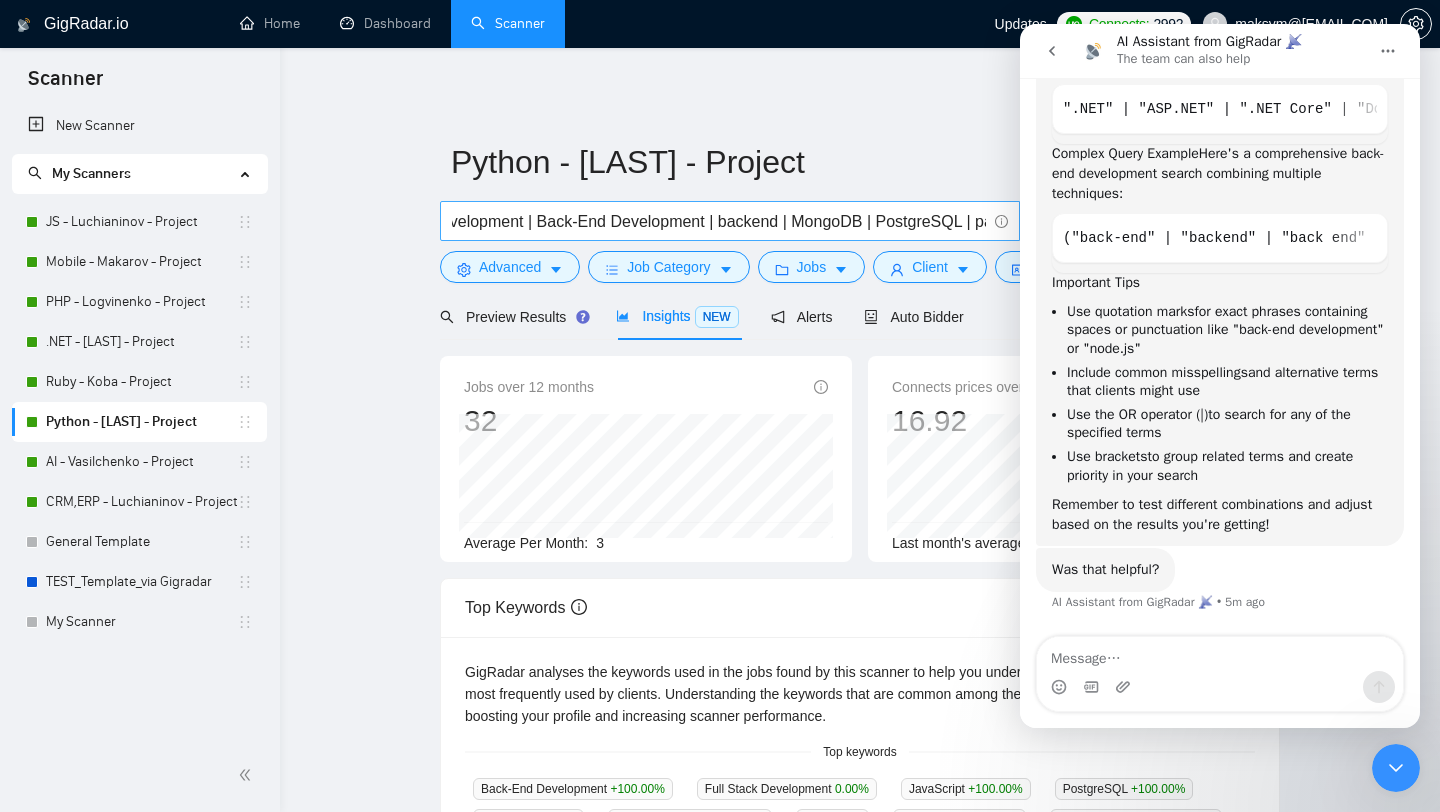 click on "Python | (Python*) | python | (python*) | Django | Flask | API | FastAPI | API Integration | API development | Back-End Development | backend | MongoDB | PostgreSQL | pandas | NumPy | SciPy" at bounding box center (719, 221) 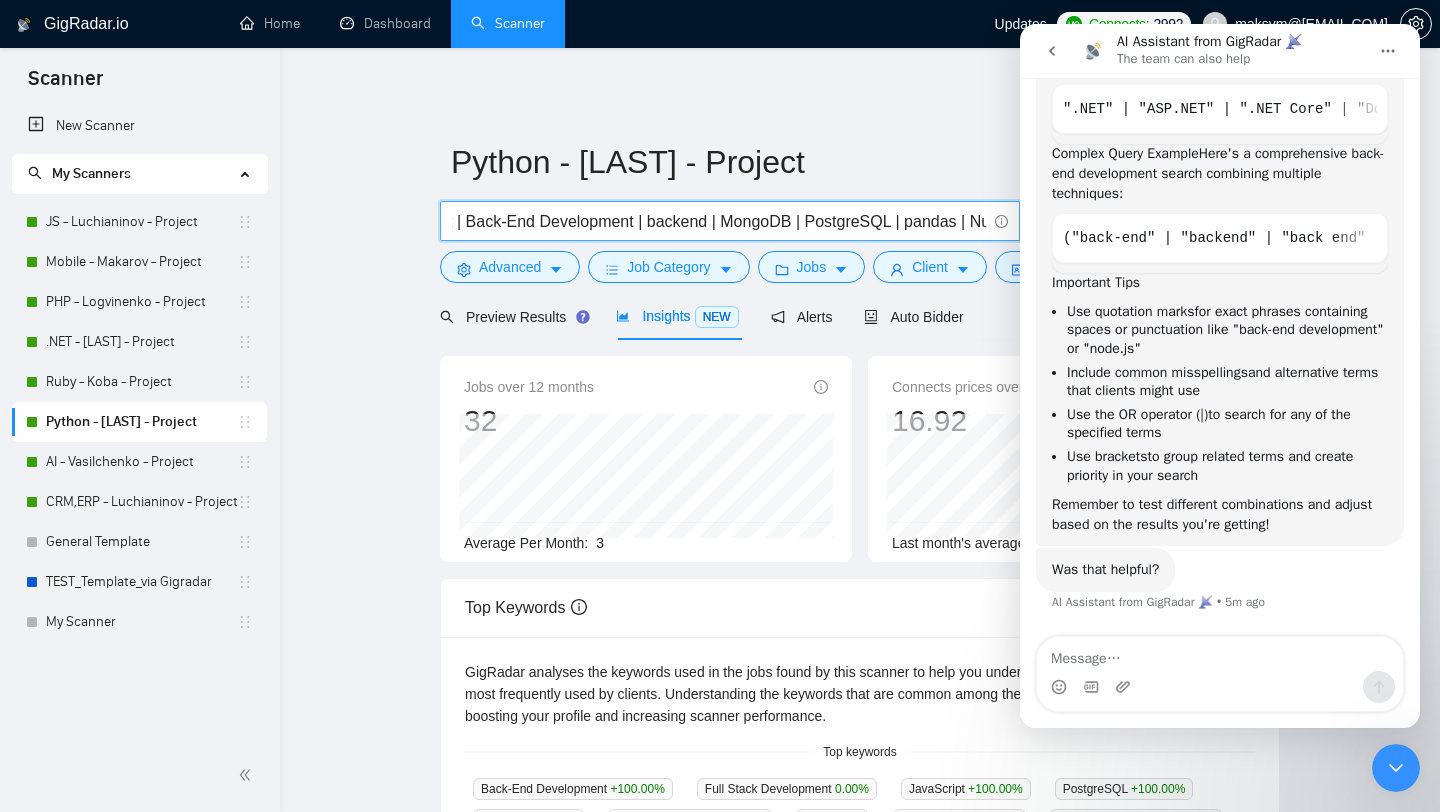 scroll, scrollTop: 0, scrollLeft: 758, axis: horizontal 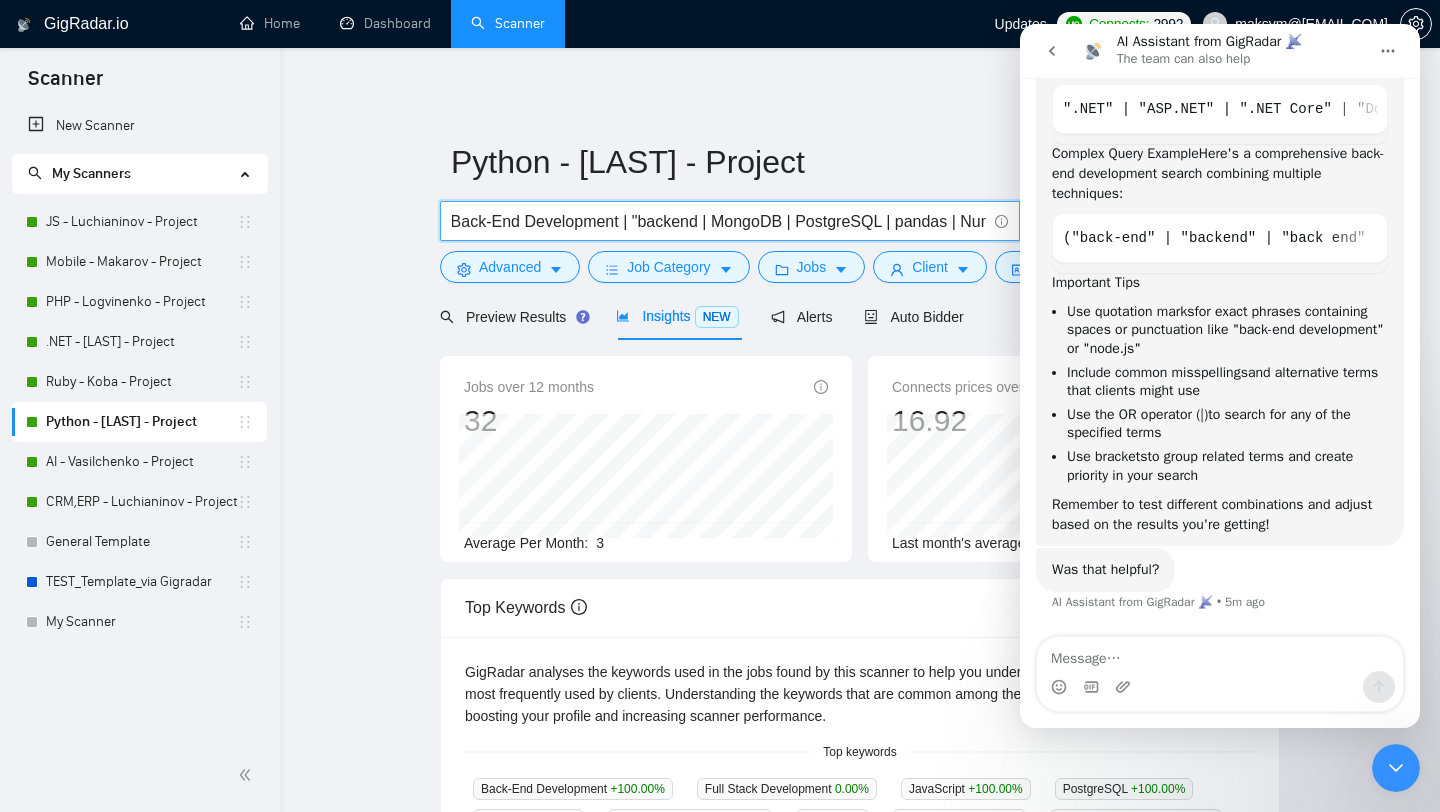 click on "Python | (Python*) | python | (python*) | Django | Flask | API | FastAPI | API Integration | API development | Back-End Development | "backend | MongoDB | PostgreSQL | pandas | NumPy | SciPy" at bounding box center [719, 221] 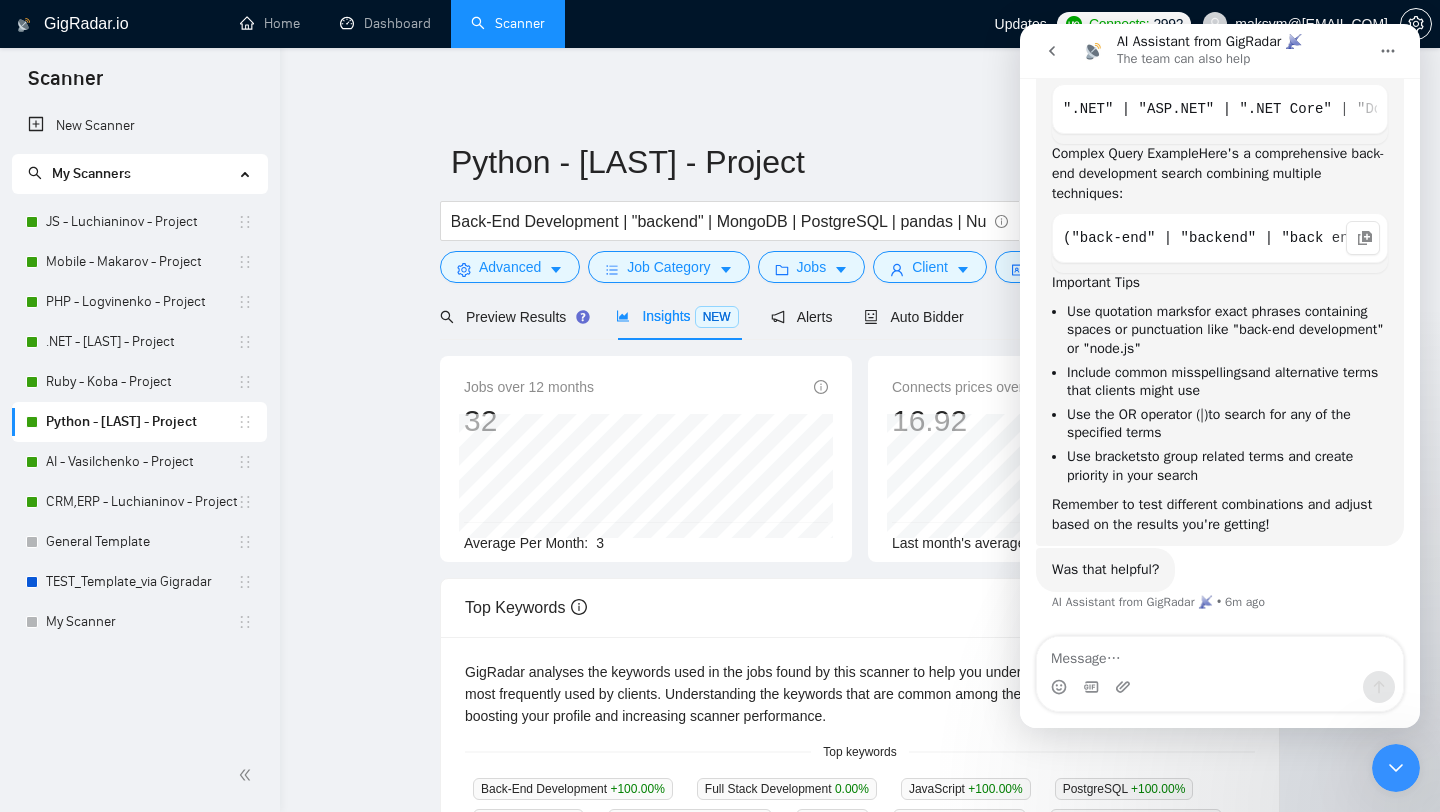 scroll, scrollTop: 0, scrollLeft: 0, axis: both 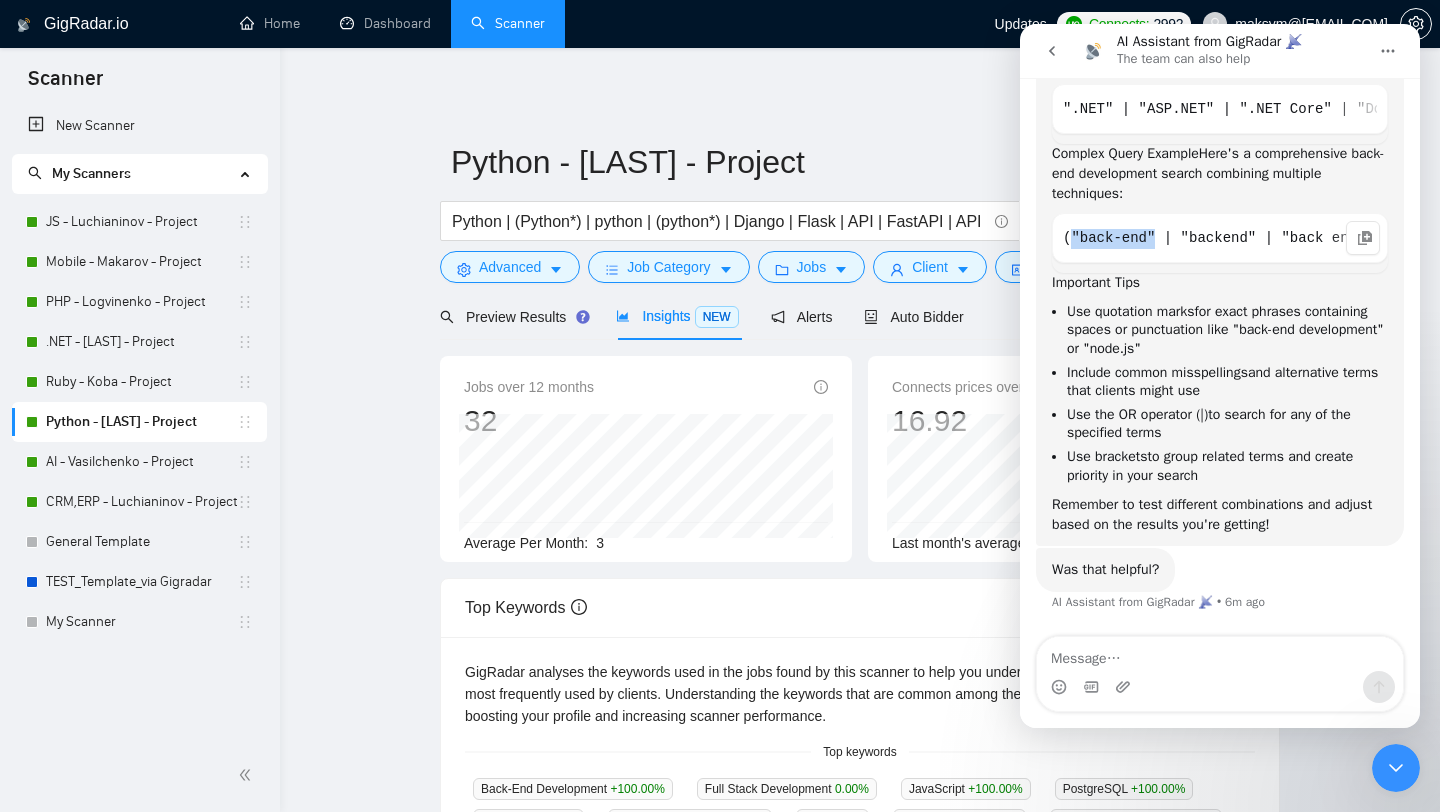 drag, startPoint x: 1156, startPoint y: 238, endPoint x: 1074, endPoint y: 237, distance: 82.006096 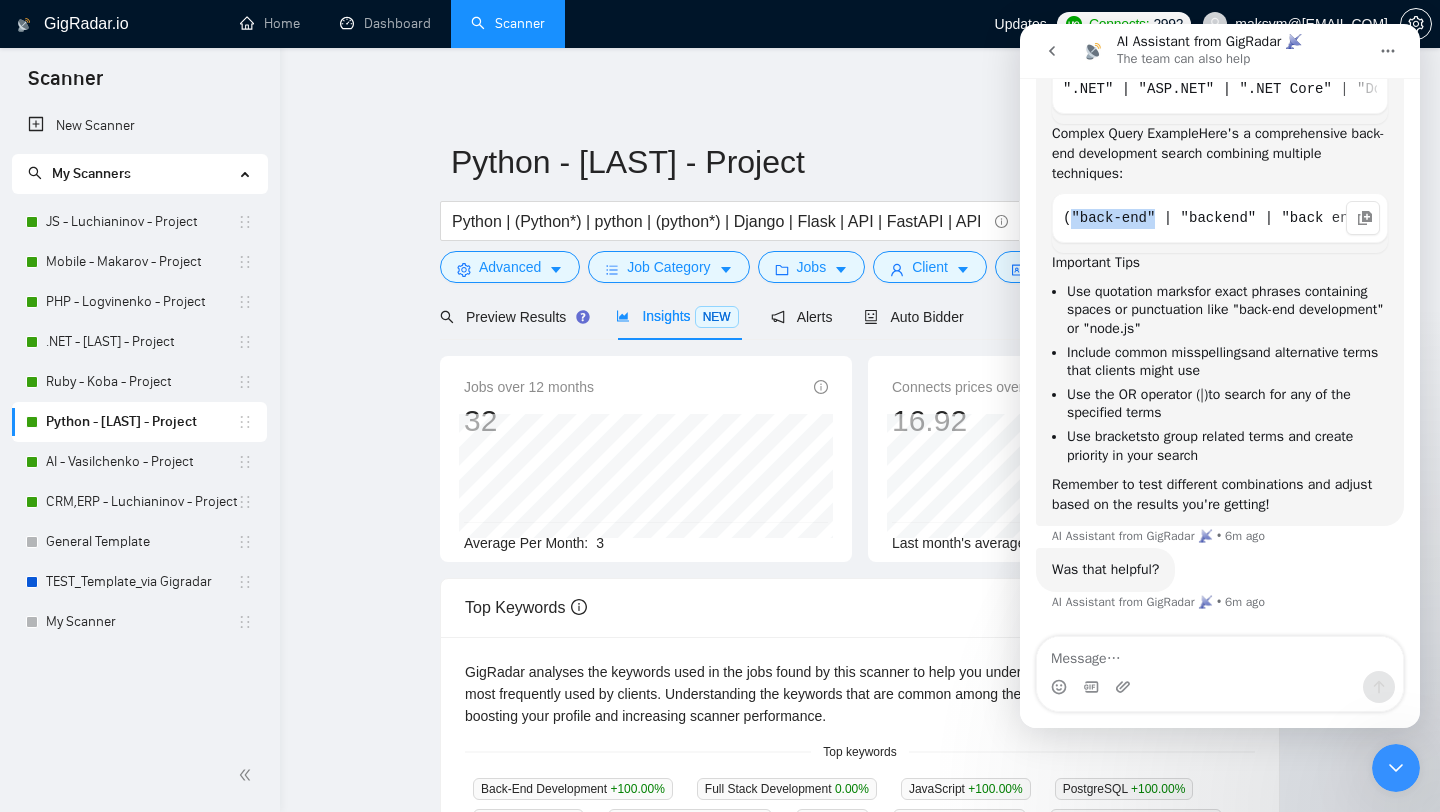 scroll, scrollTop: 915, scrollLeft: 0, axis: vertical 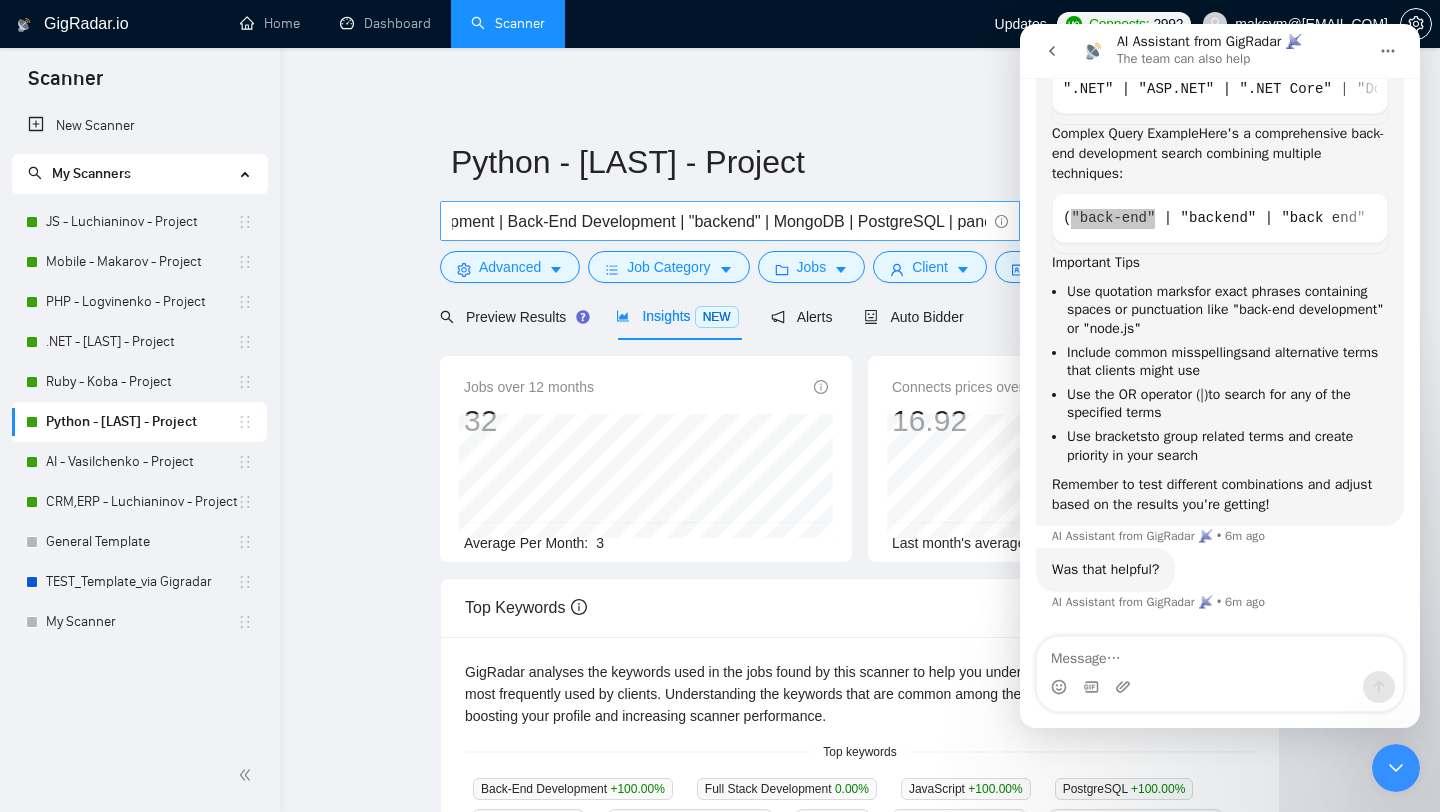 click on "Python | (Python*) | python | (python*) | Django | Flask | API | FastAPI | API Integration | API development | Back-End Development | "backend" | MongoDB | PostgreSQL | pandas | NumPy | SciPy" at bounding box center (719, 221) 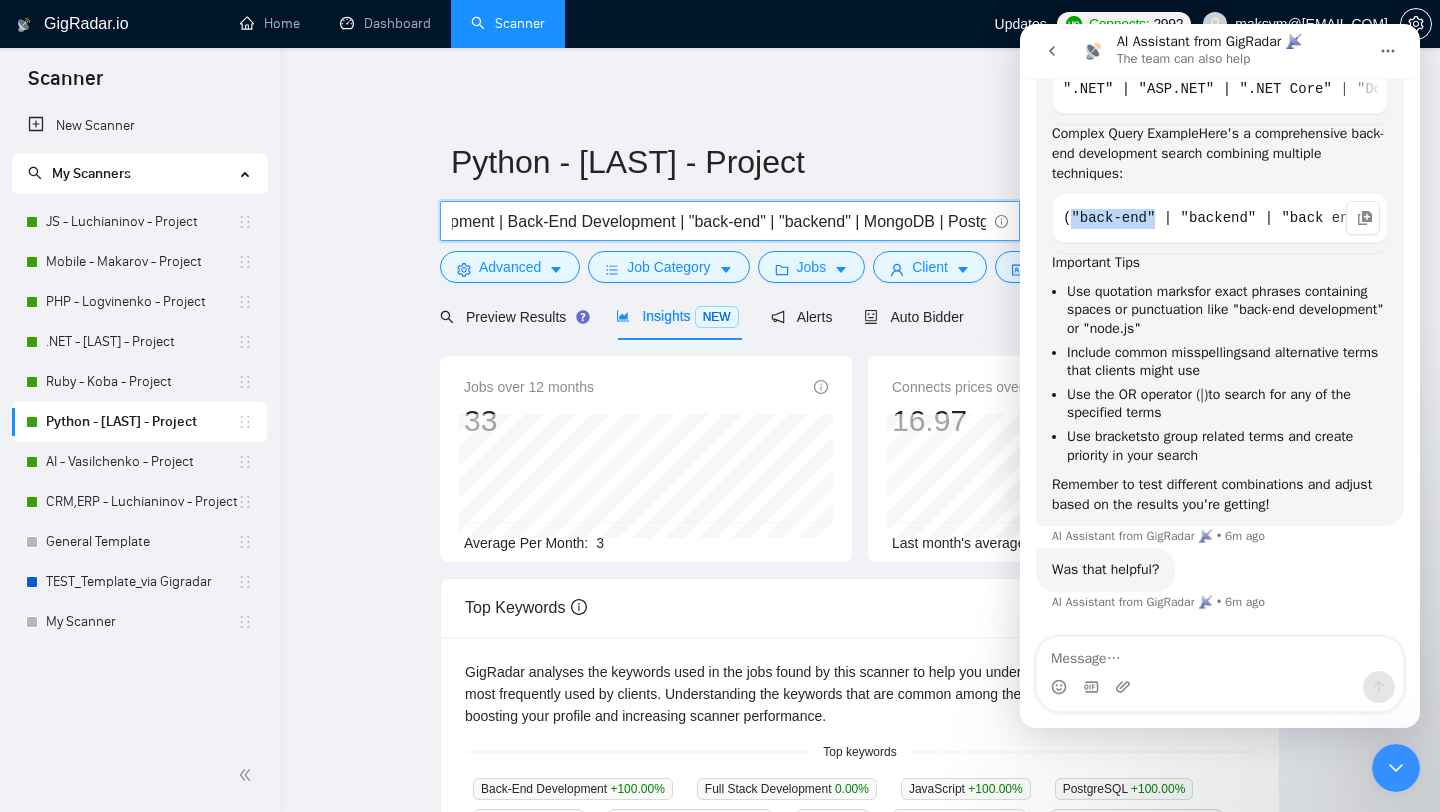 click on "("back-end" | "backend" | "back end" | "server-side") ((develop*) | (program*) | (engineer*)) ("node.js" | nodejs | python | java | php | ruby)" at bounding box center (1220, 219) 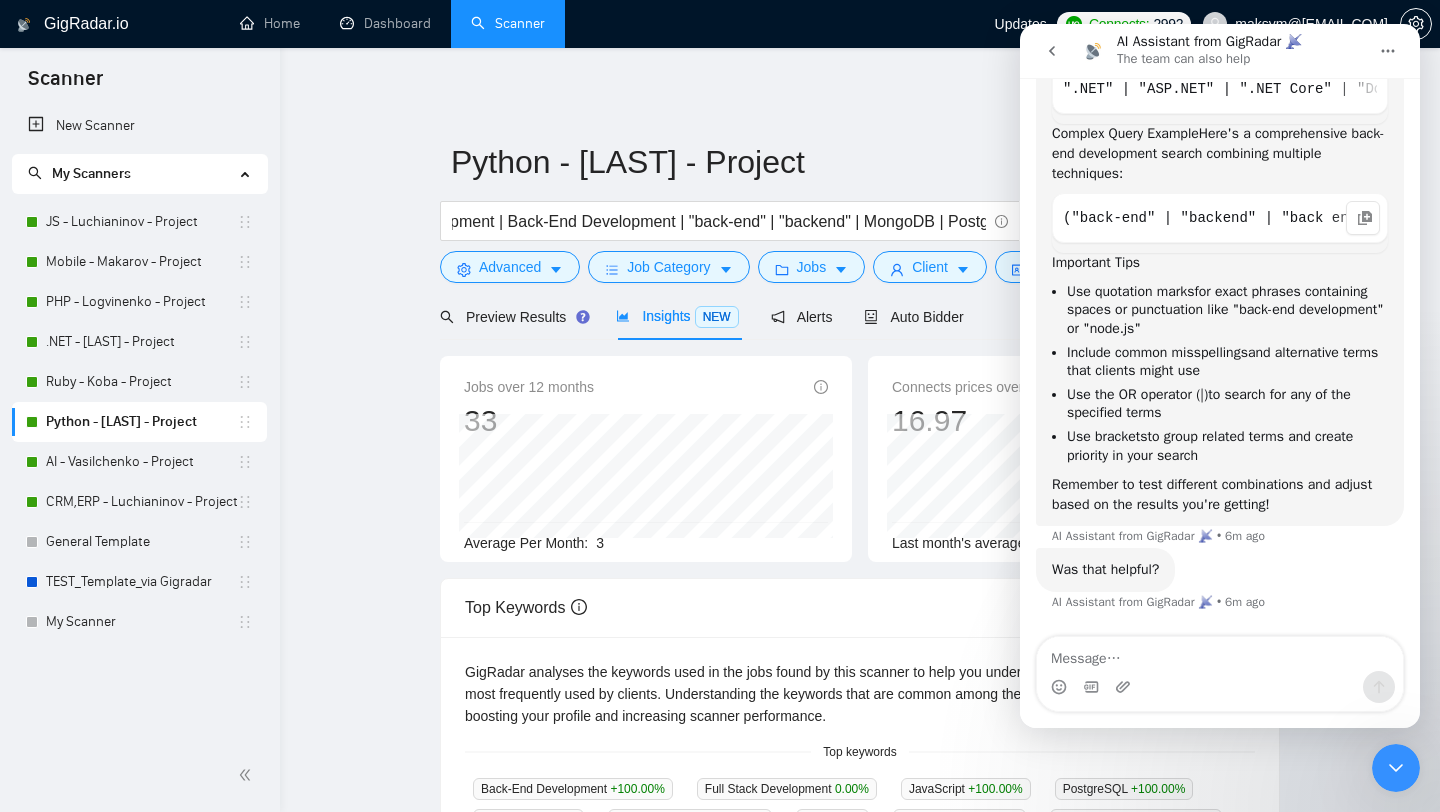 scroll, scrollTop: 0, scrollLeft: 0, axis: both 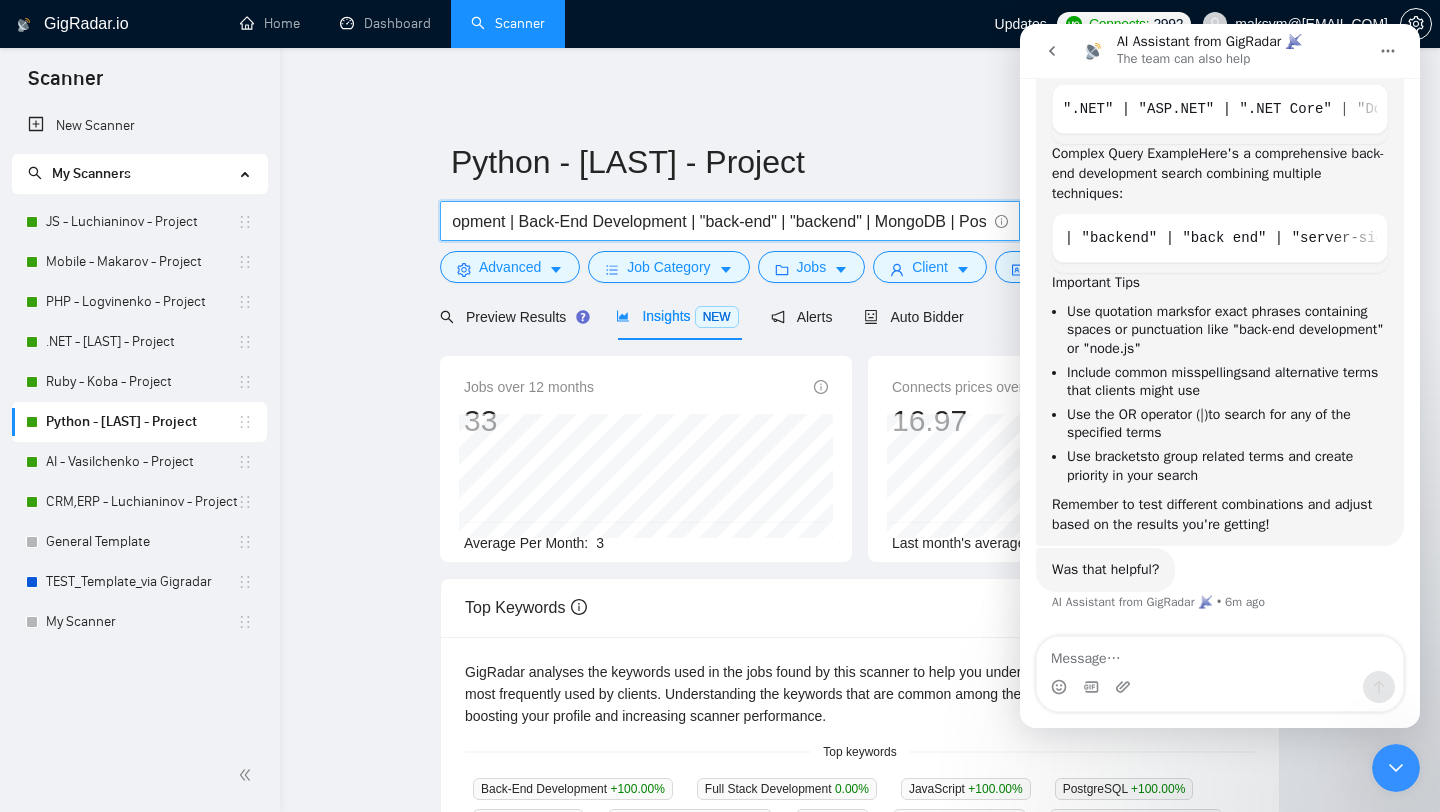 click on "Python | (Python*) | python | (python*) | Django | Flask | API | FastAPI | API Integration | API development | Back-End Development | "back-end" | "backend" | MongoDB | PostgreSQL | pandas | NumPy | SciPy" at bounding box center (719, 221) 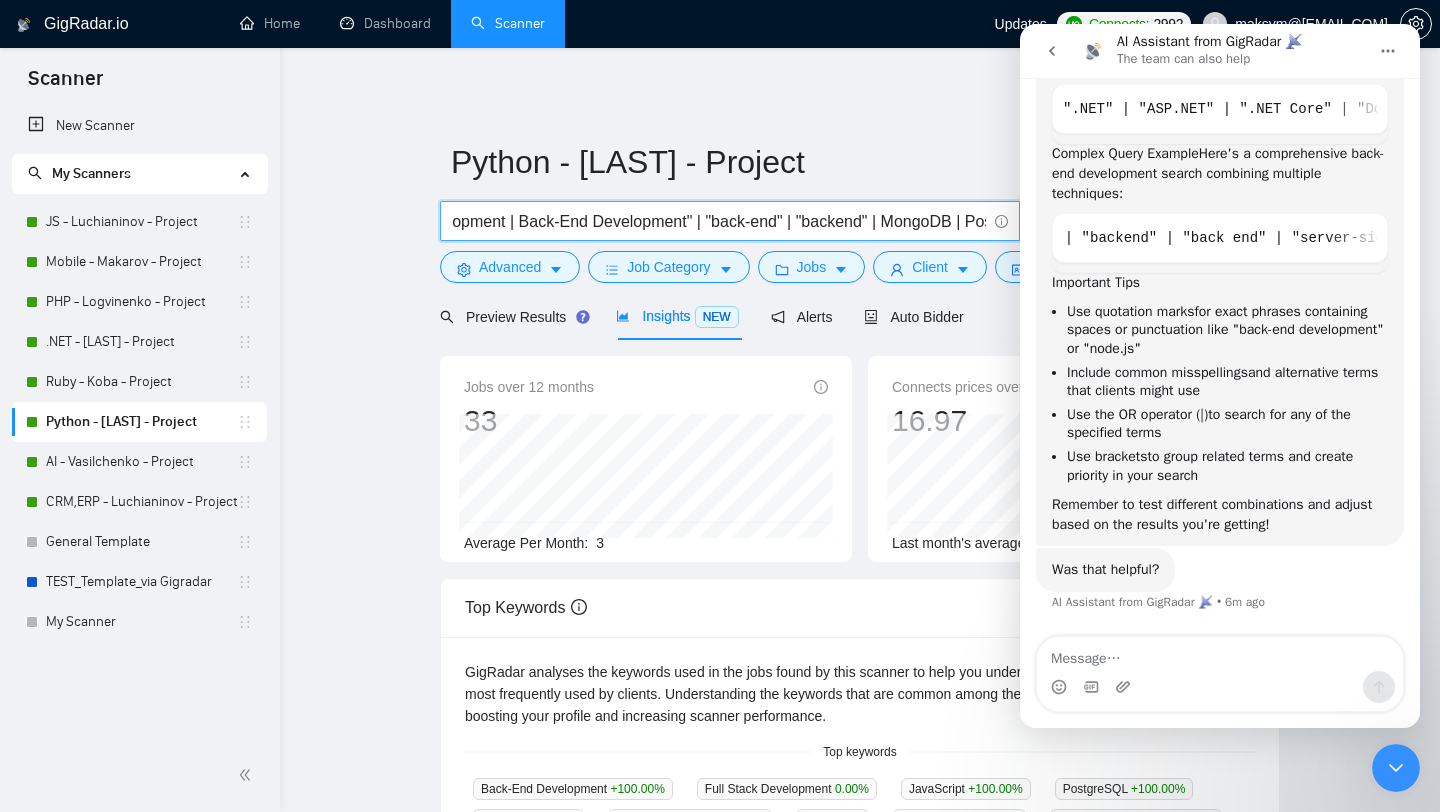 click on "Python | (Python*) | python | (python*) | Django | Flask | API | FastAPI | API Integration | API development | Back-End Development" | "back-end" | "backend" | MongoDB | PostgreSQL | pandas | NumPy | SciPy" at bounding box center [719, 221] 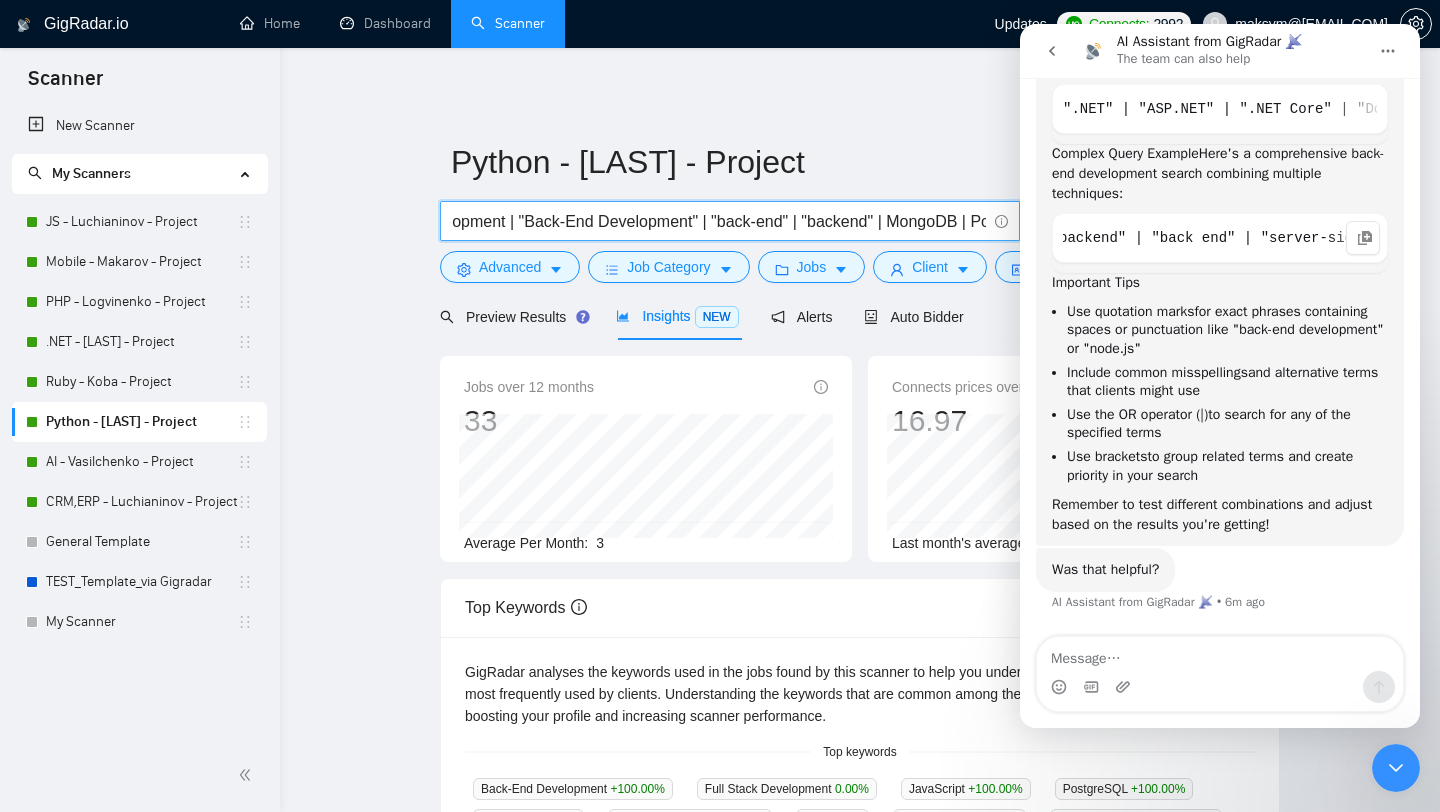 scroll, scrollTop: 0, scrollLeft: 135, axis: horizontal 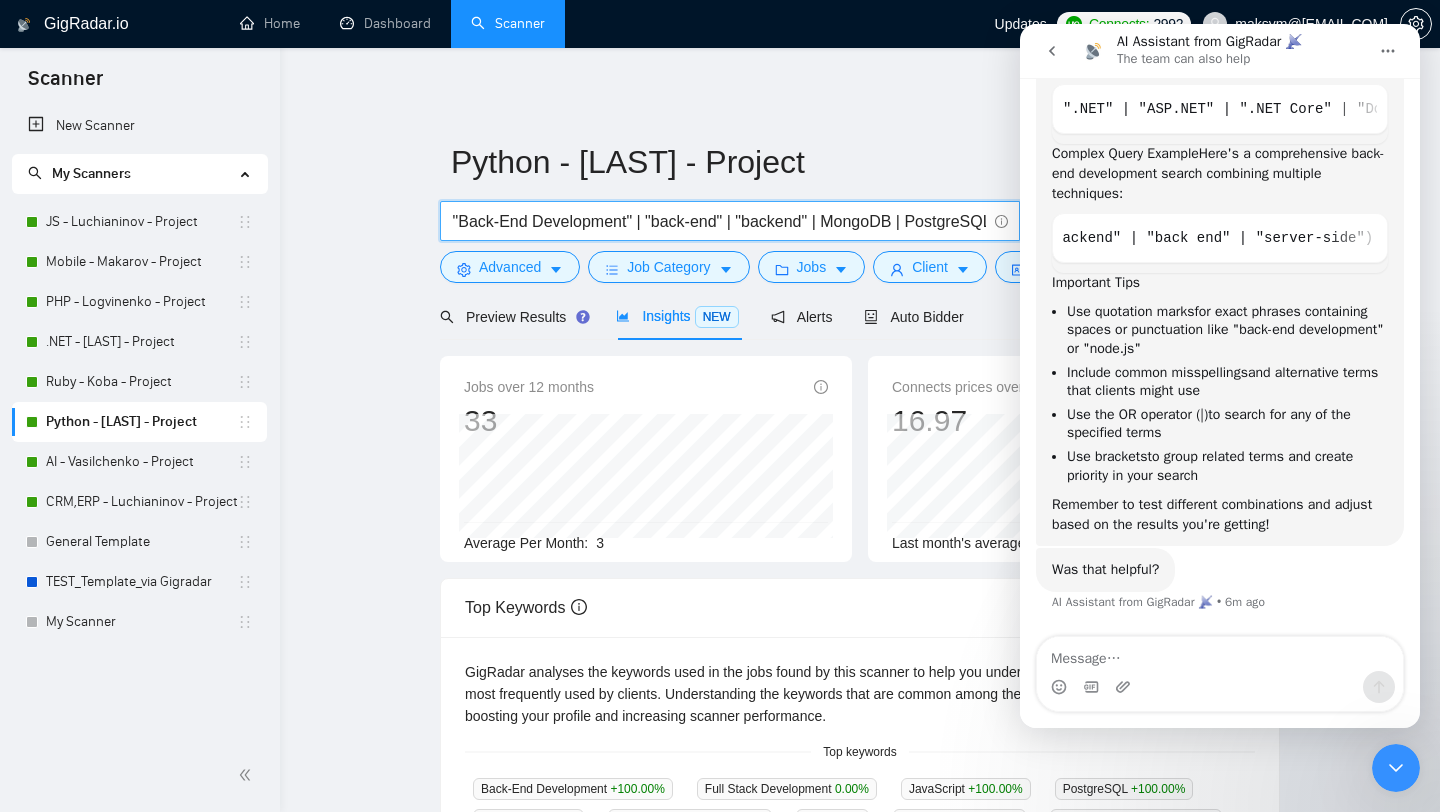 drag, startPoint x: 835, startPoint y: 220, endPoint x: 749, endPoint y: 216, distance: 86.09297 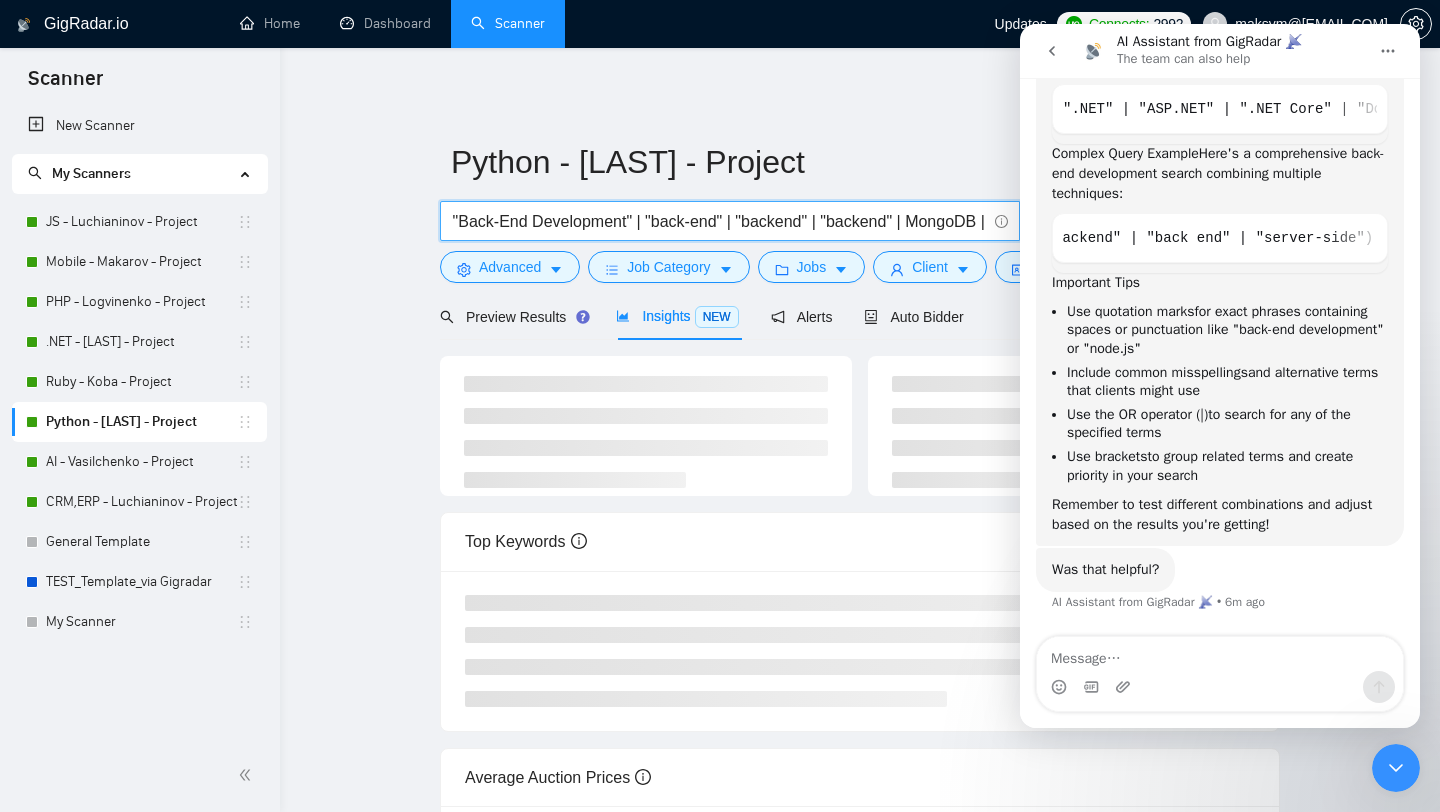 click on "Python | (Python*) | python | (python*) | Django | Flask | API | FastAPI | API Integration | API development | "Back-End Development" | "back-end" | "backend" | "backend" | MongoDB | PostgreSQL | pandas | NumPy | SciPy" at bounding box center [719, 221] 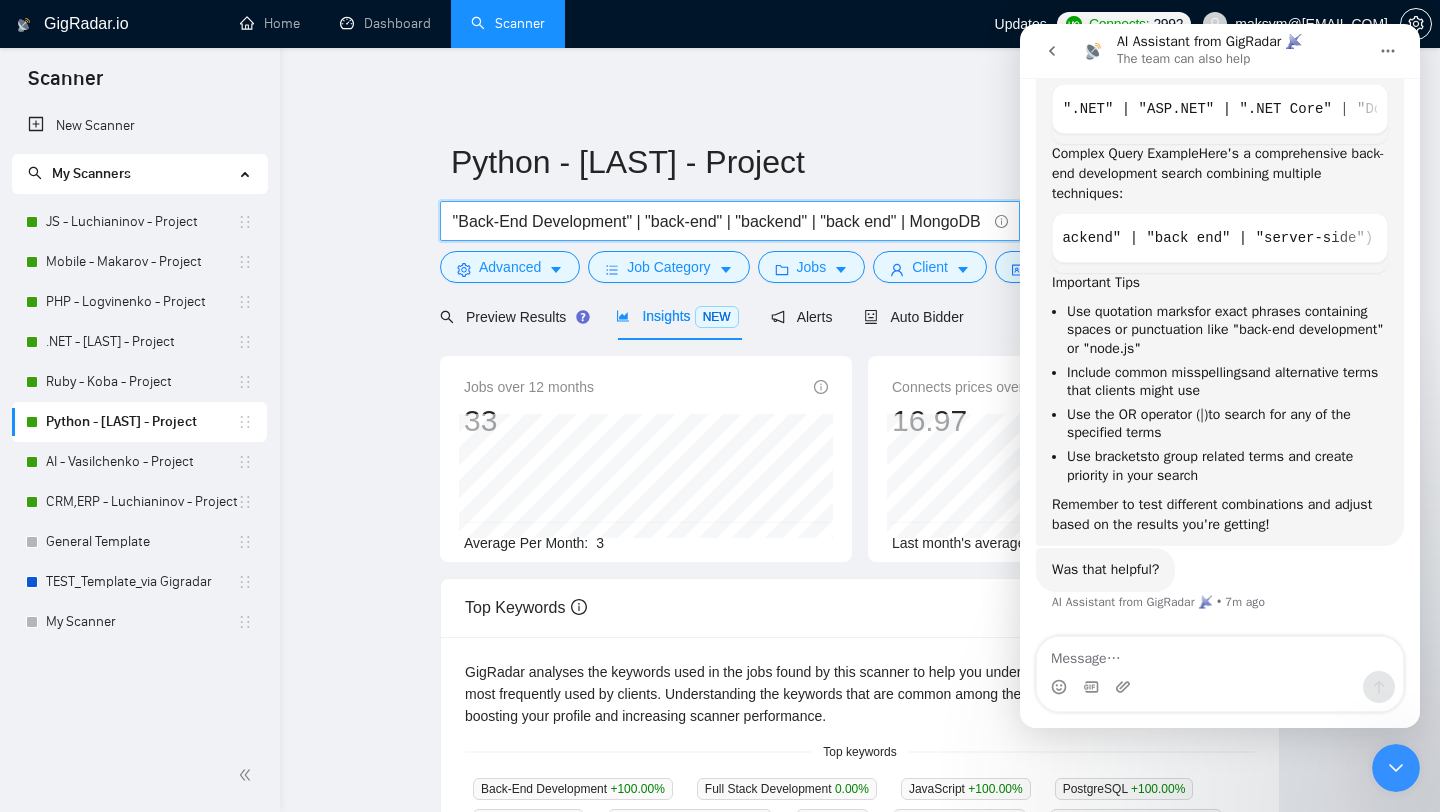 type on "Python | (Python*) | python | (python*) | Django | Flask | API | FastAPI | API Integration | API development | "Back-End Development" | "back-end" | "backend" | "back end" | MongoDB | PostgreSQL | pandas | NumPy | SciPy" 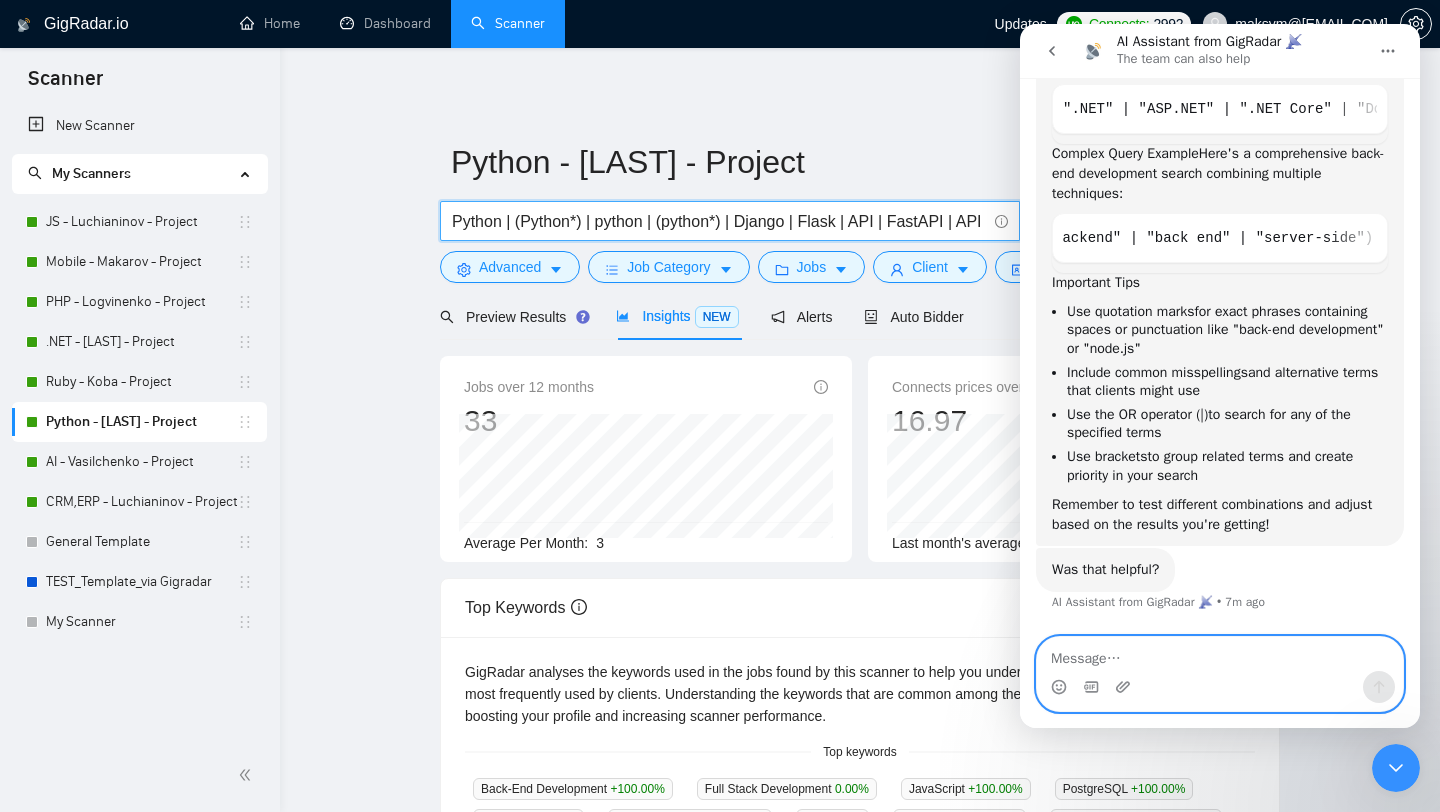 click at bounding box center [1220, 654] 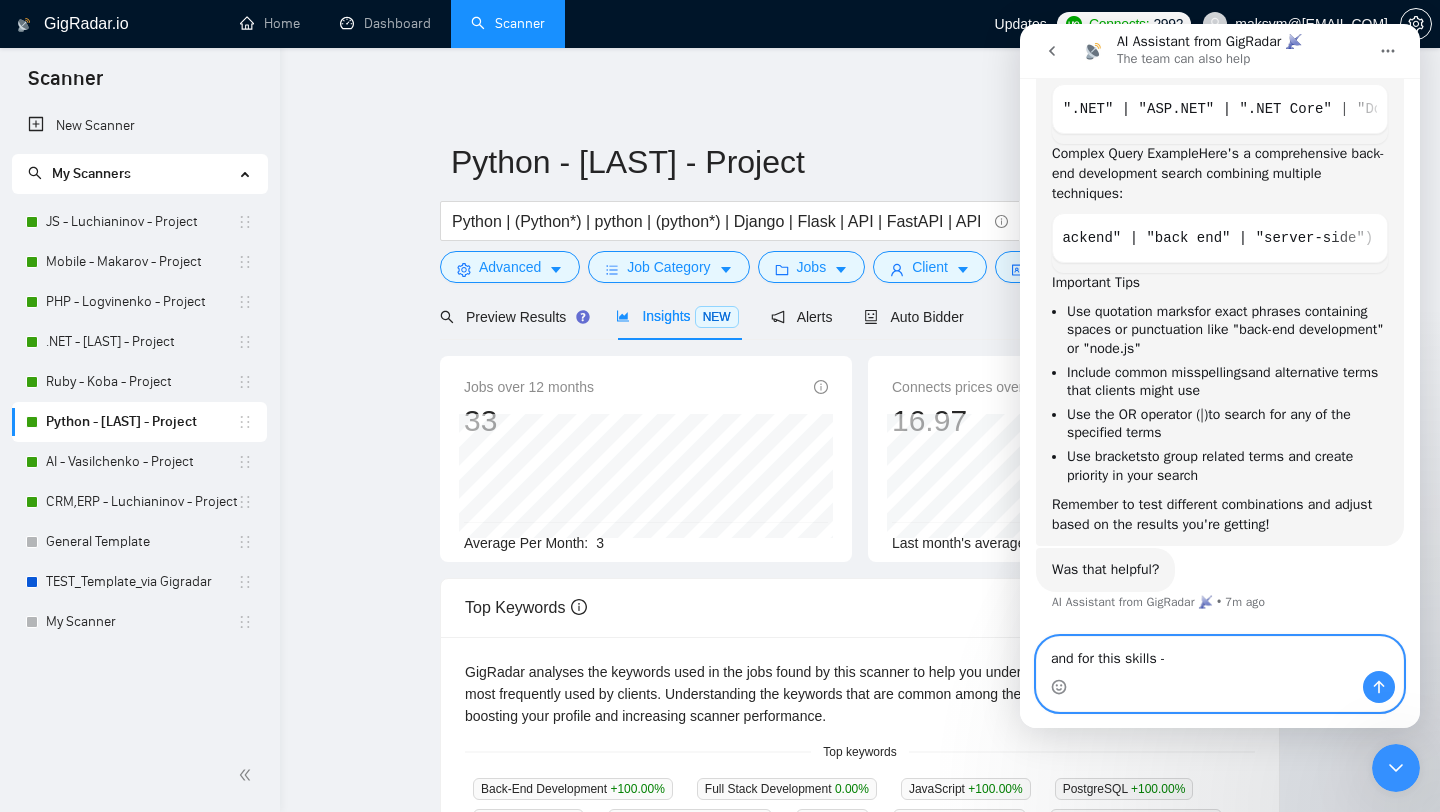 type on "and for this skills - Python
Web Development
Amazon Web Services
Data Scraping
Google Cloud Platform
Web Scraping
Internet of Things Software
PostgreSQL
Flask
PostgreSQL Programming
Elasticsearch
Redis
FastAPI
RESTful API
Back-End Development" 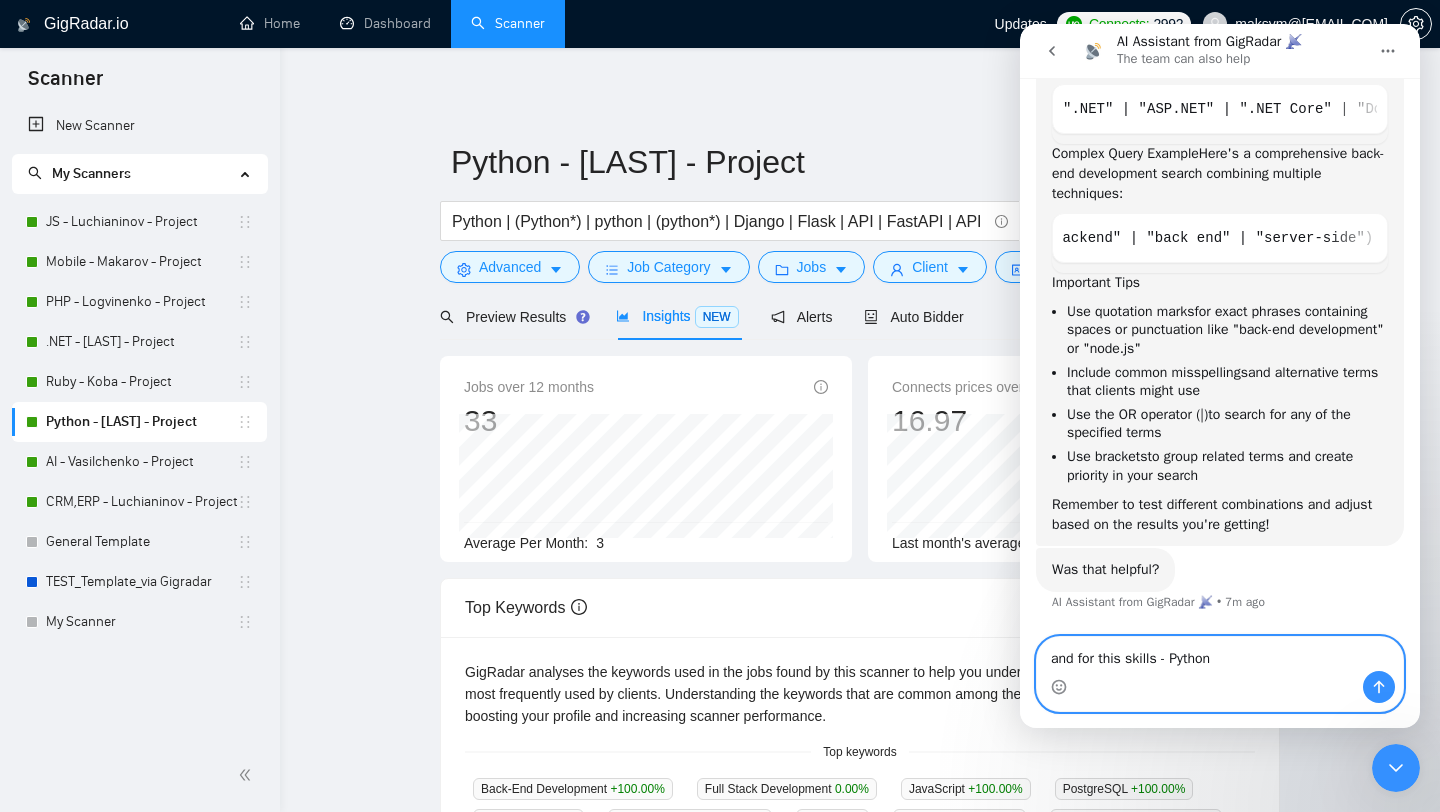 scroll, scrollTop: 152, scrollLeft: 0, axis: vertical 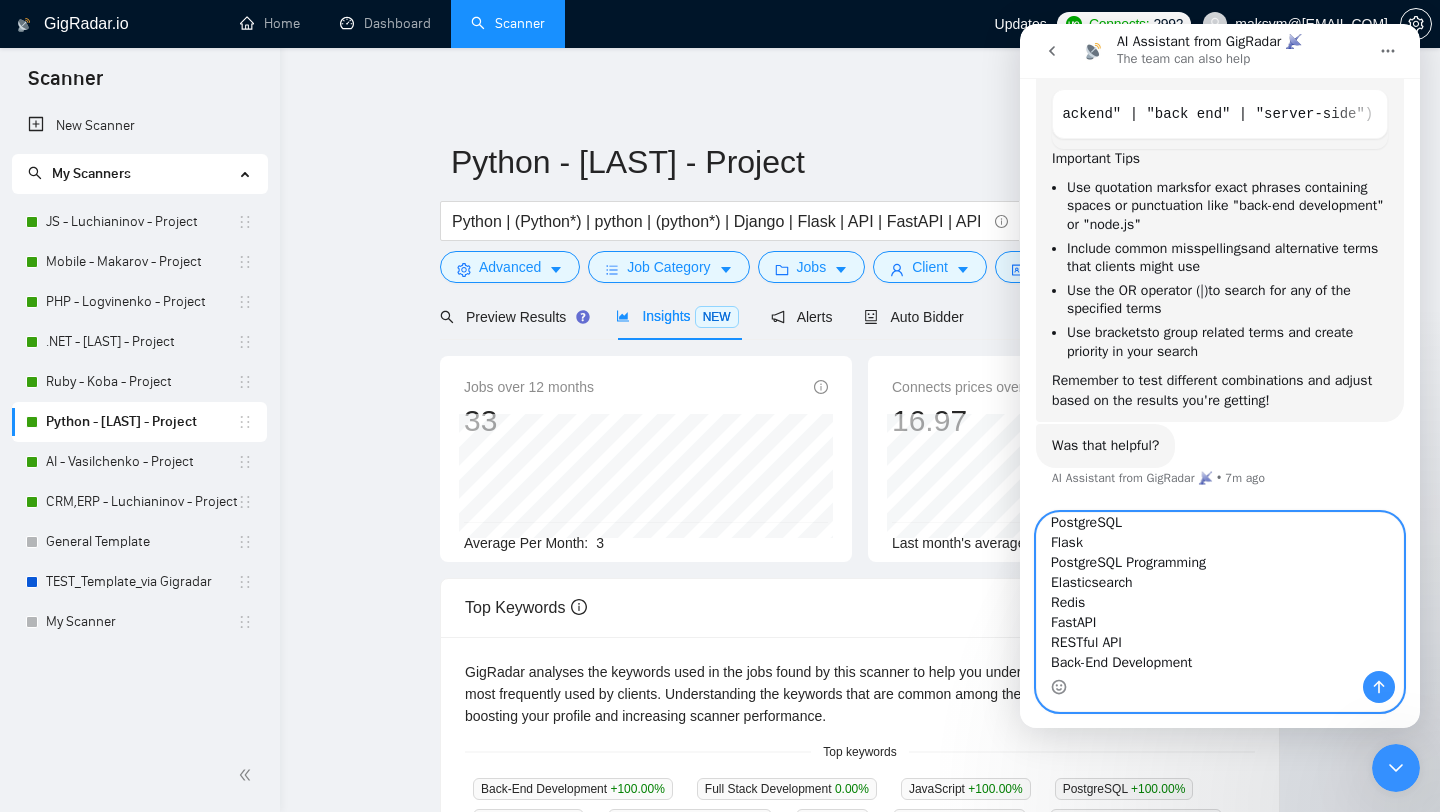 type 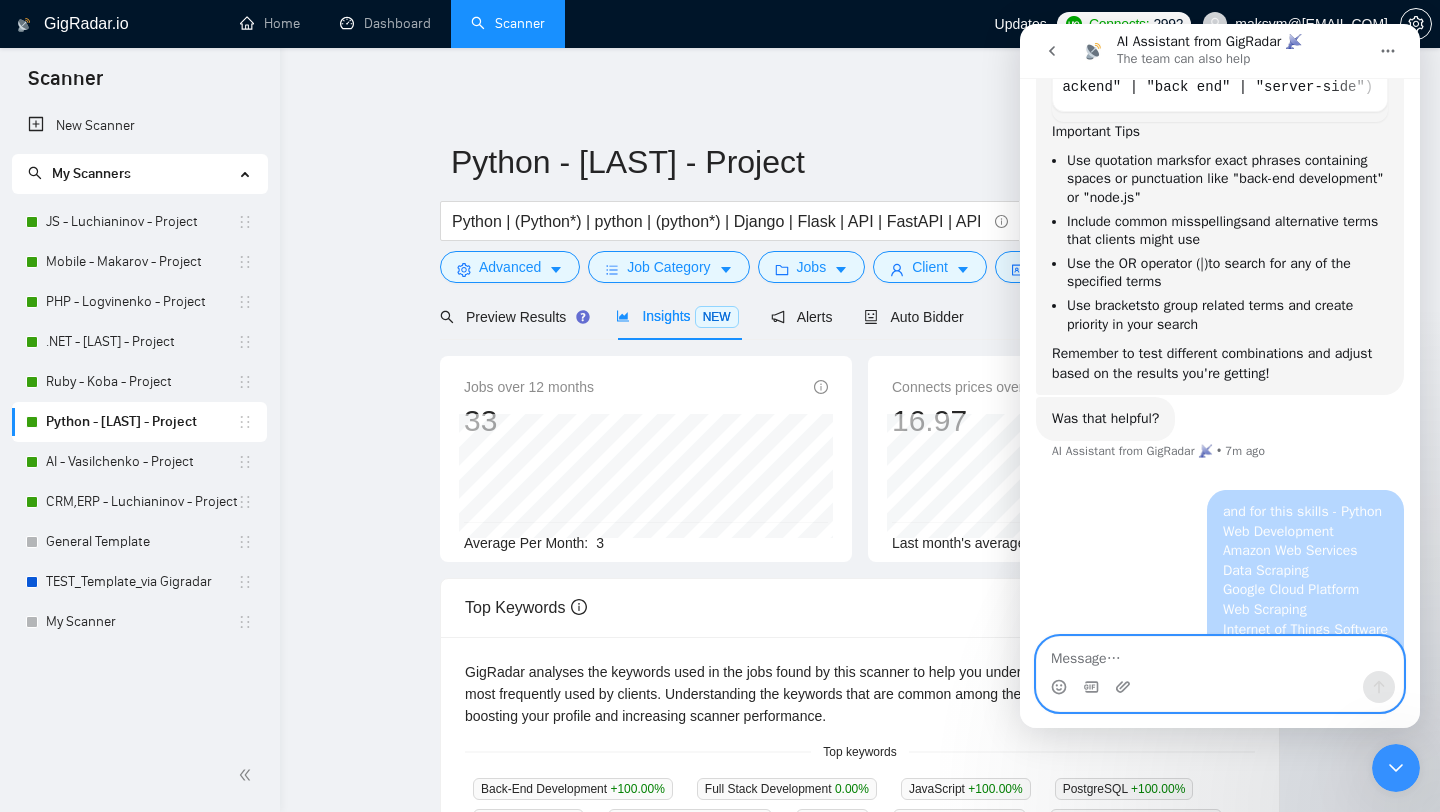 scroll, scrollTop: 0, scrollLeft: 0, axis: both 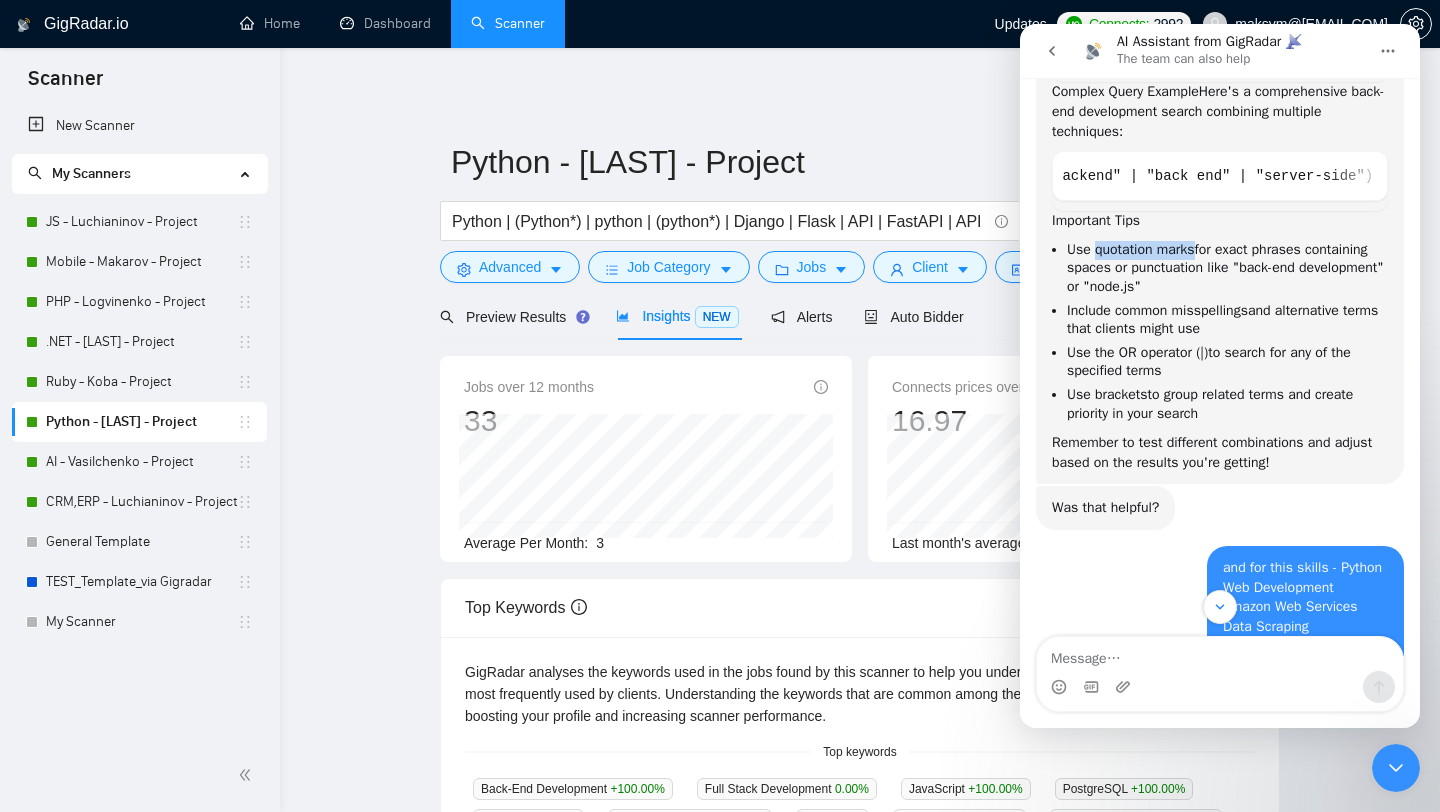 drag, startPoint x: 1207, startPoint y: 276, endPoint x: 1098, endPoint y: 274, distance: 109.01835 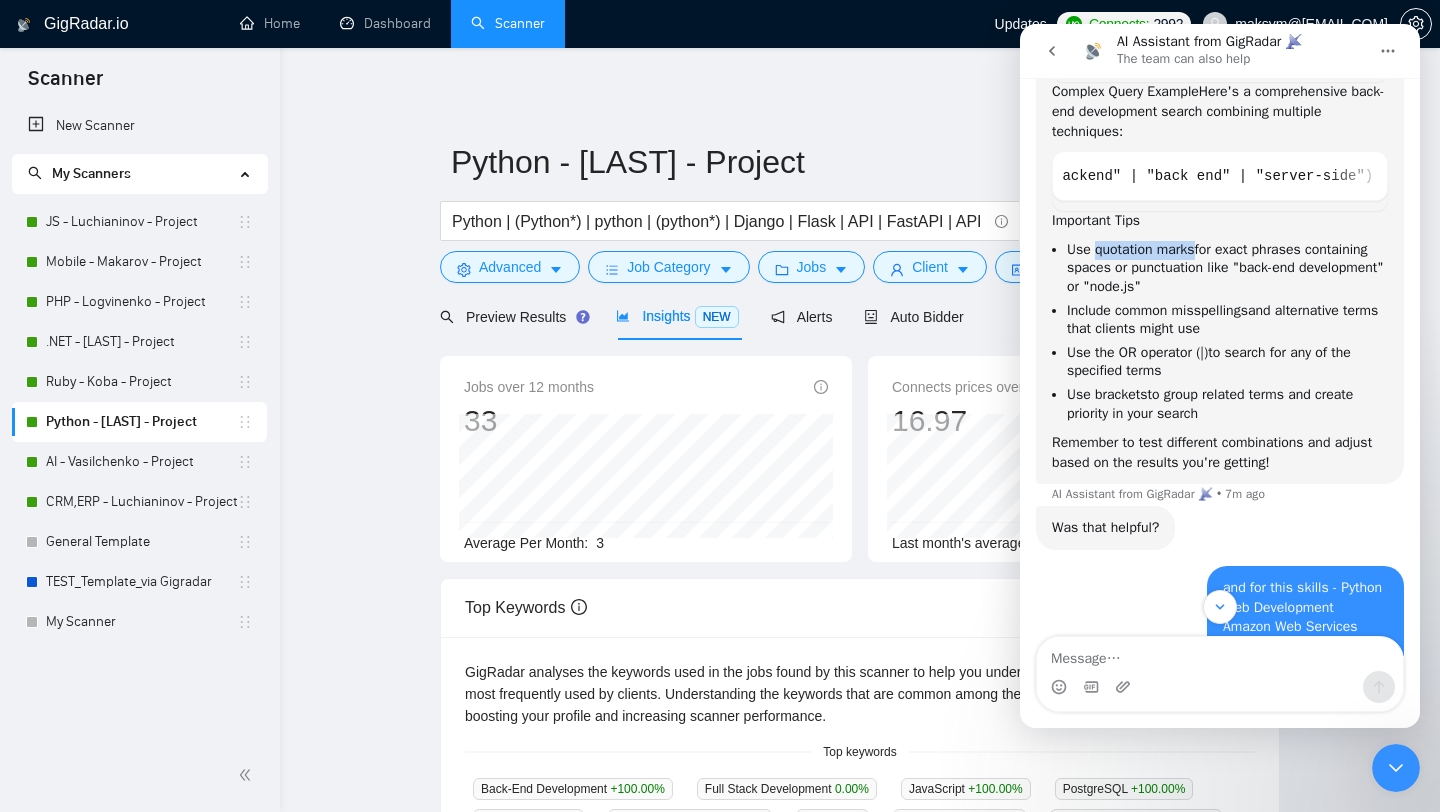 copy on "quotation marks" 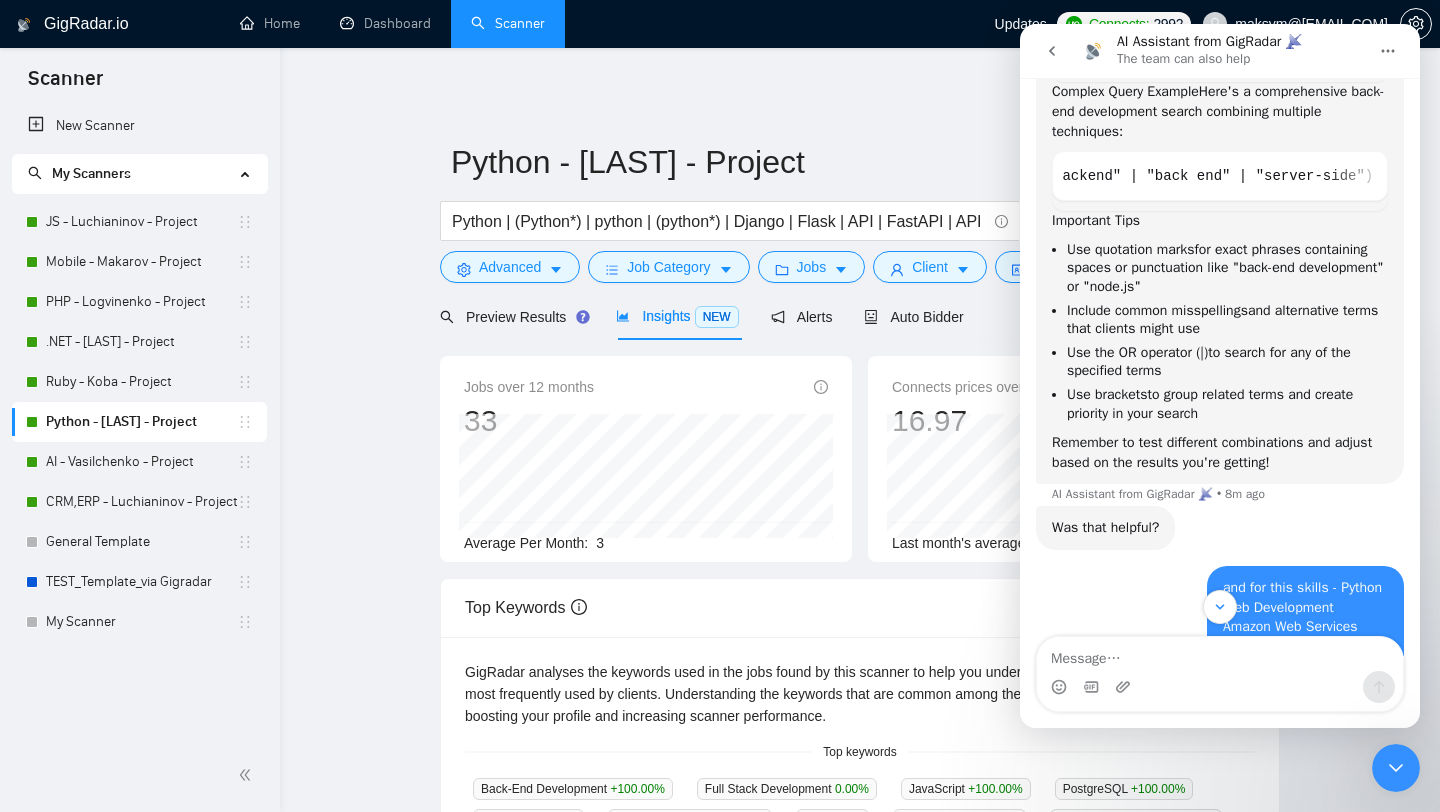 click on "Use brackets" at bounding box center (1107, 394) 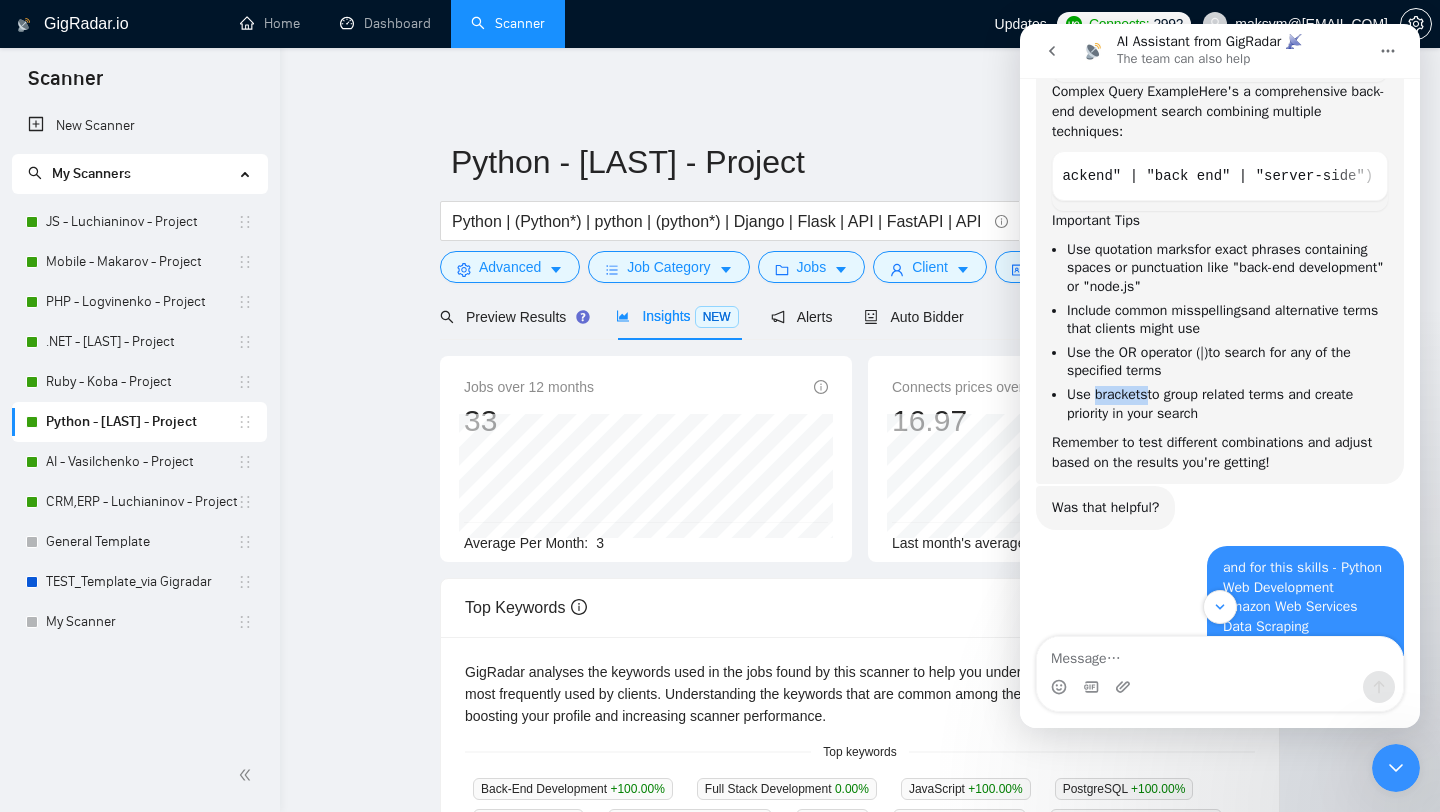 click on "Use brackets" at bounding box center [1107, 394] 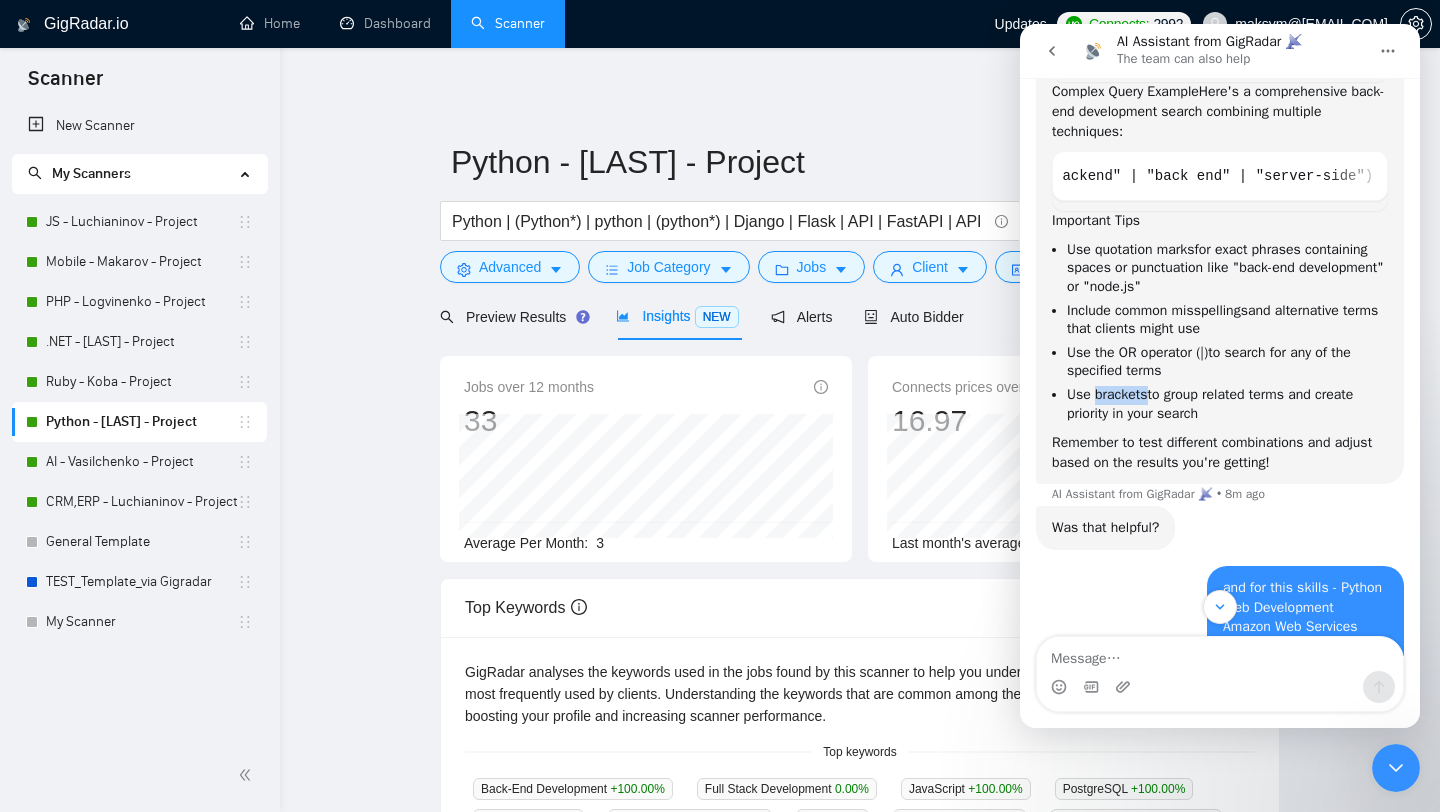 copy on "brackets" 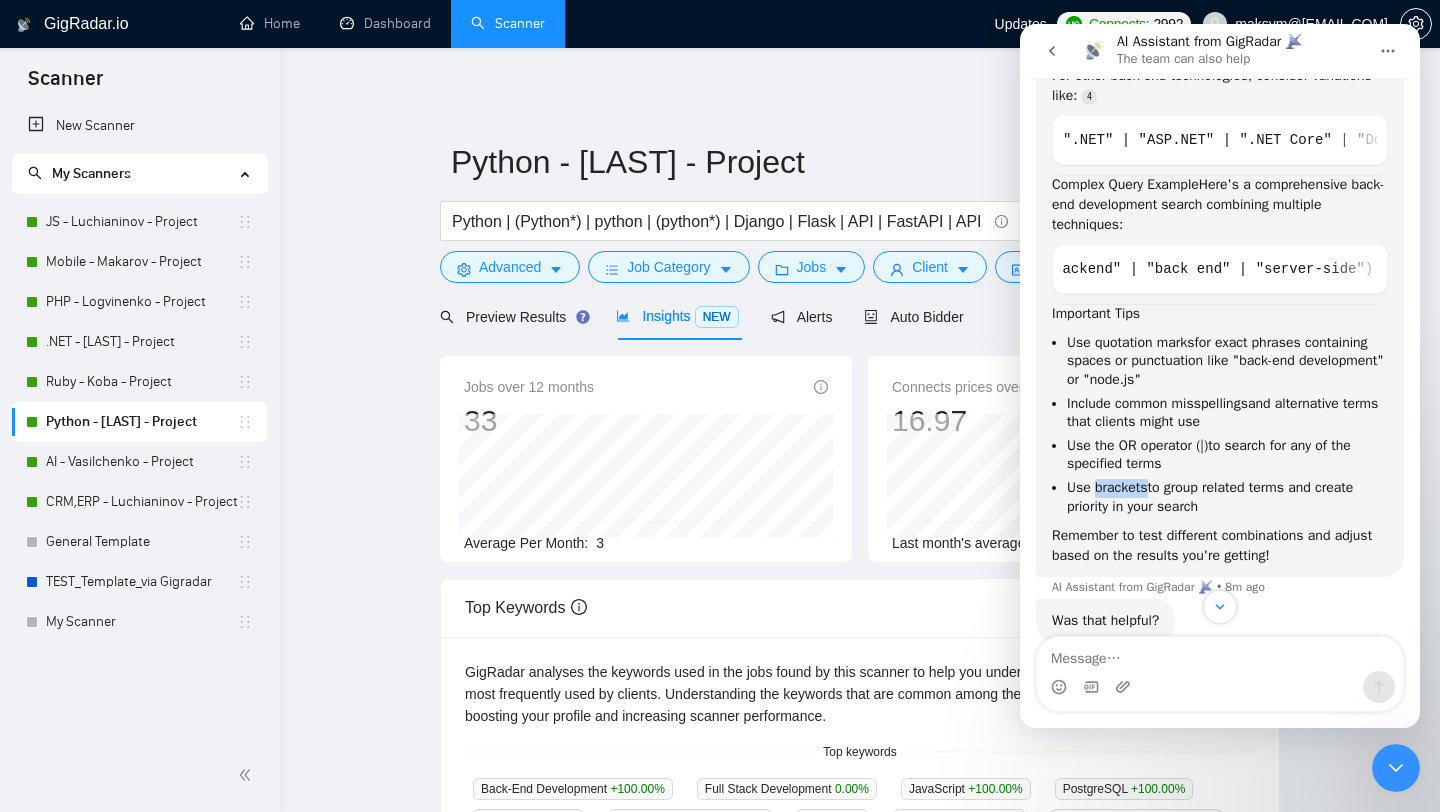 scroll, scrollTop: 817, scrollLeft: 0, axis: vertical 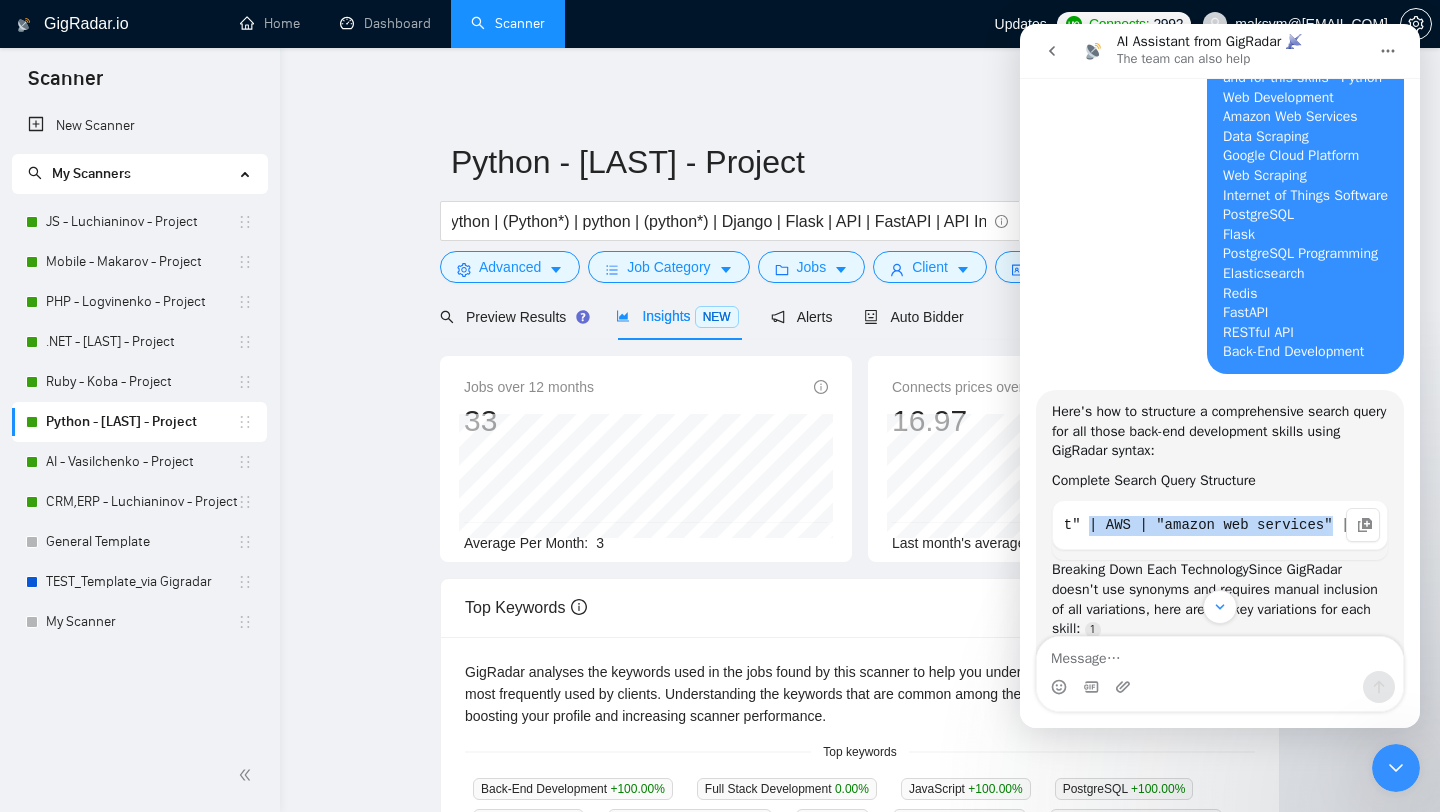drag, startPoint x: 1090, startPoint y: 552, endPoint x: 1330, endPoint y: 551, distance: 240.00209 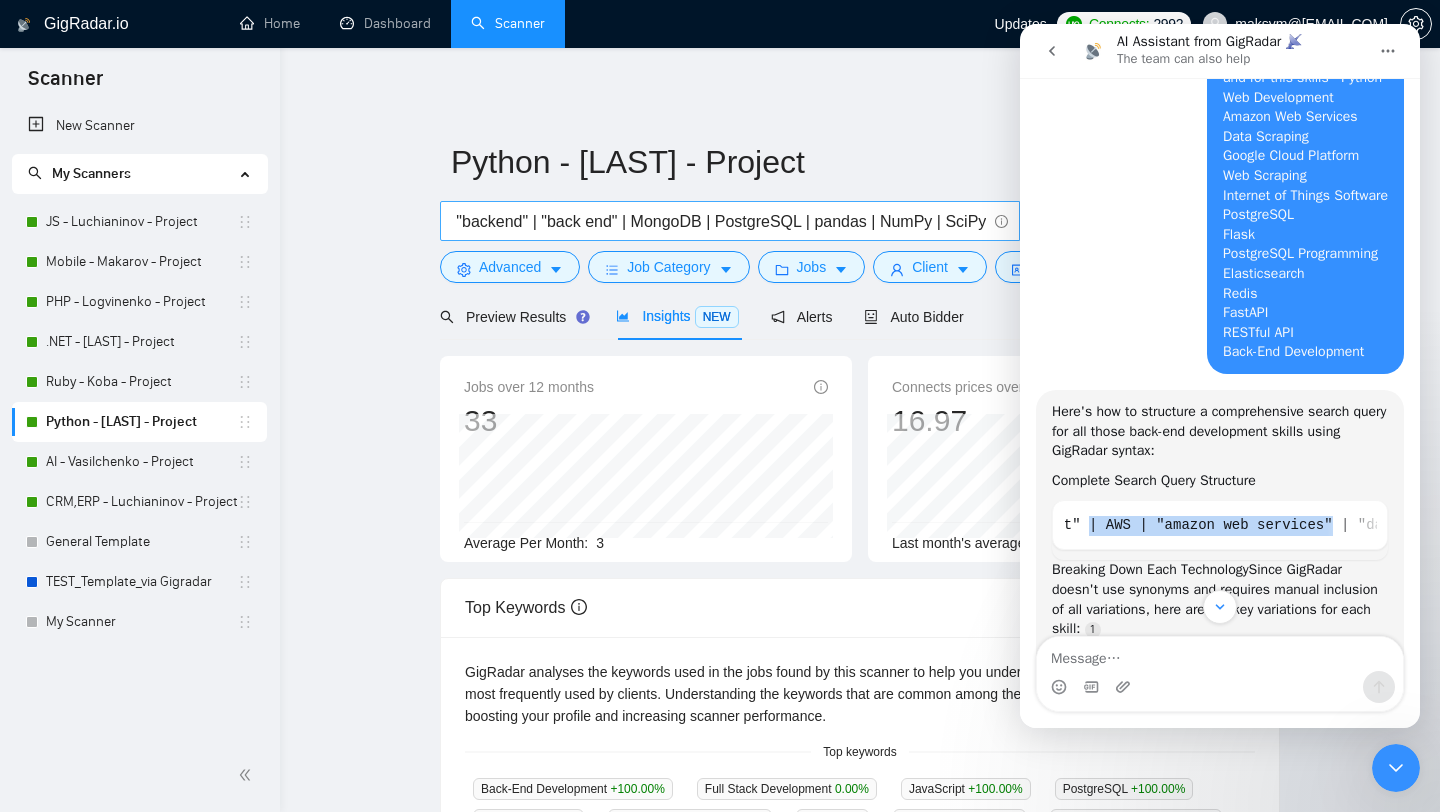scroll, scrollTop: 0, scrollLeft: 1067, axis: horizontal 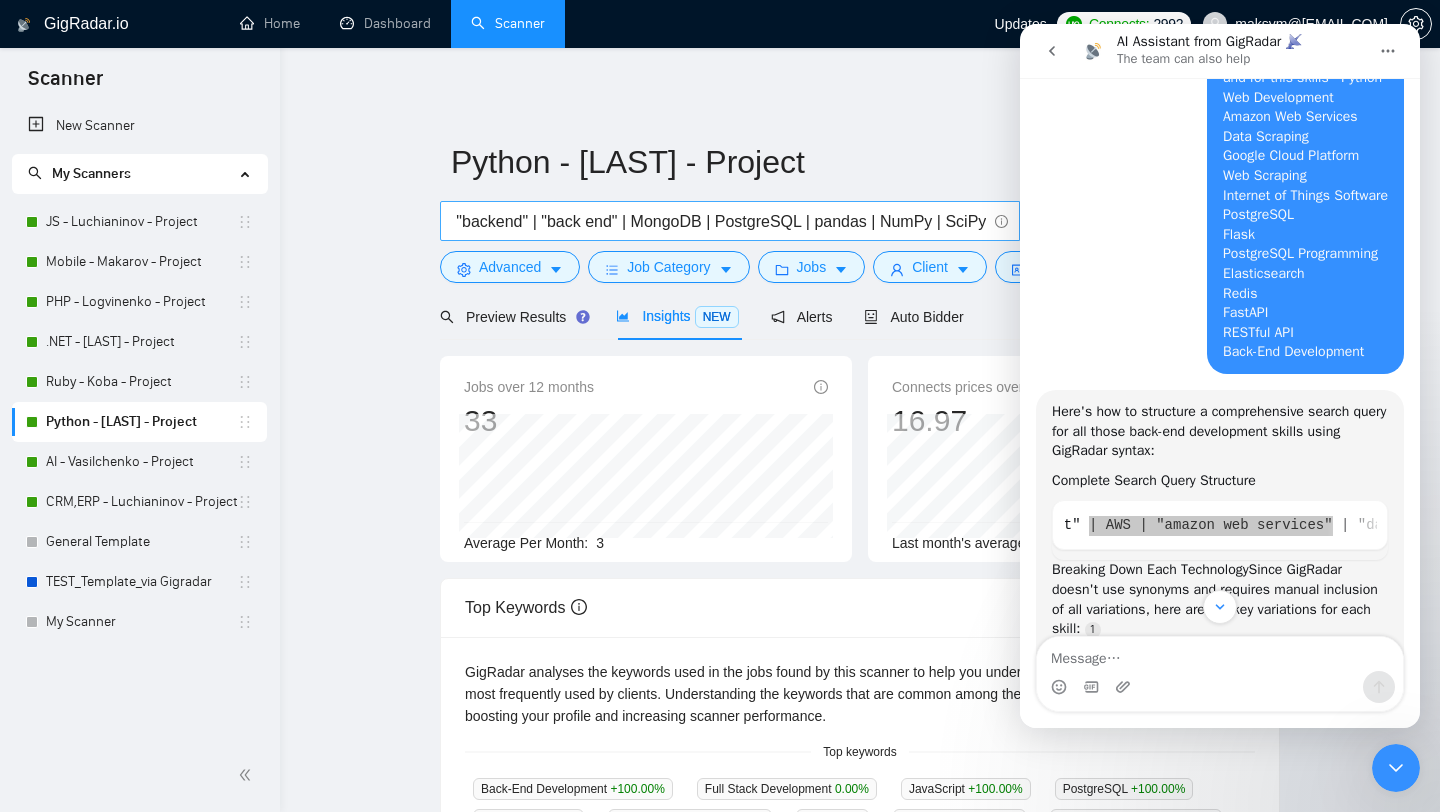 click on "Python | (Python*) | python | (python*) | Django | Flask | API | FastAPI | API Integration | API development | "Back-End Development" | "back-end" | "backend" | "back end" | MongoDB | PostgreSQL | pandas | NumPy | SciPy" at bounding box center (719, 221) 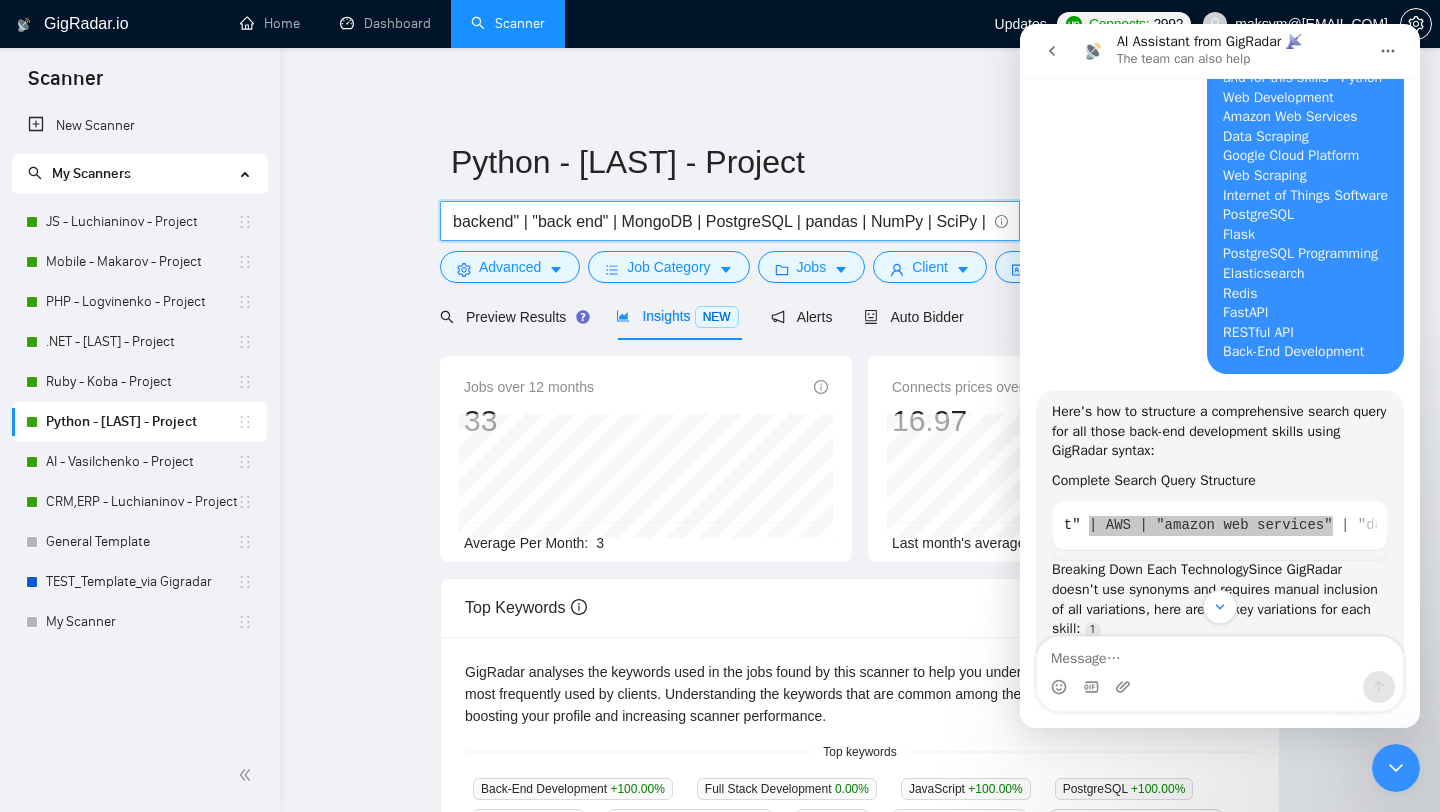 paste on "| AWS | "amazon web services"" 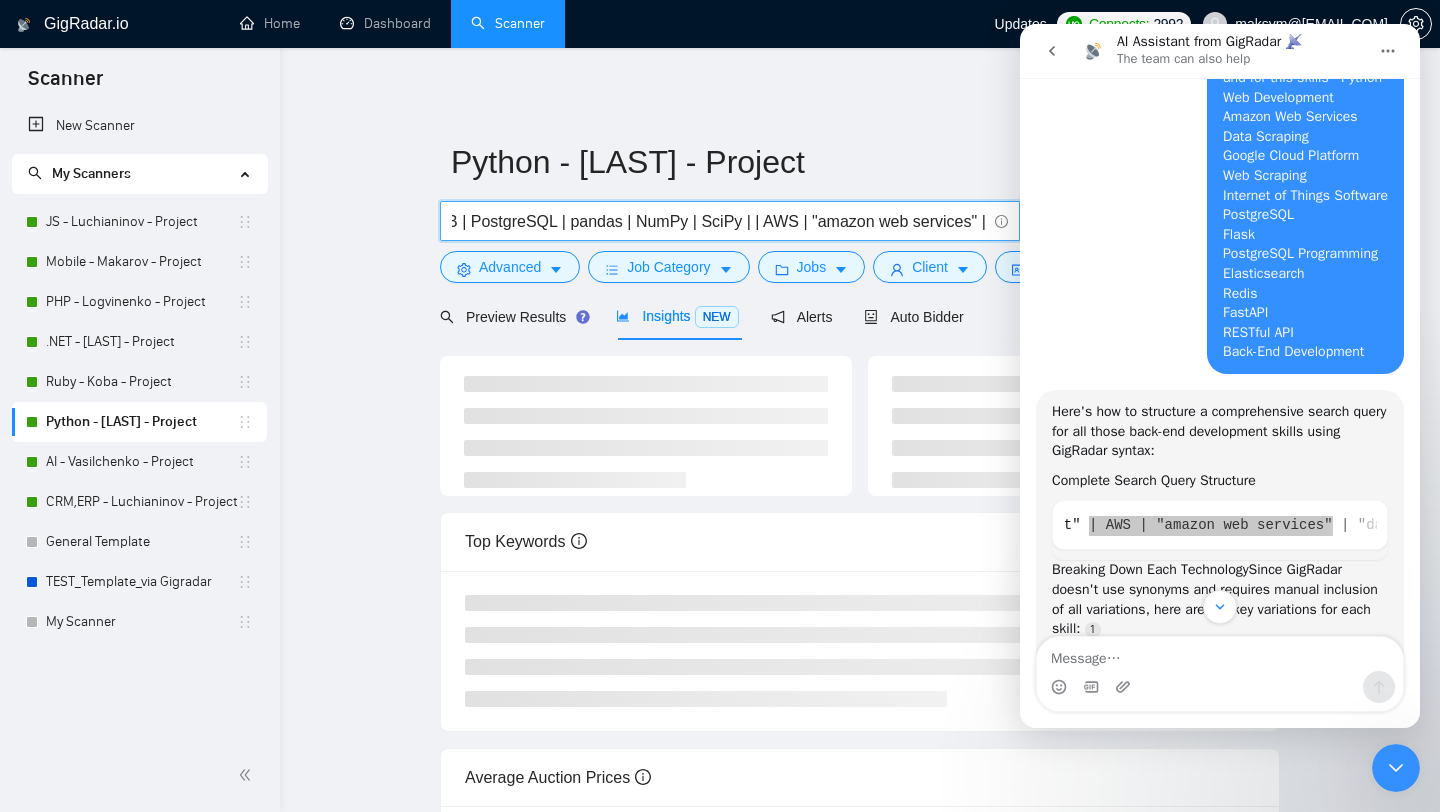 scroll, scrollTop: 0, scrollLeft: 1301, axis: horizontal 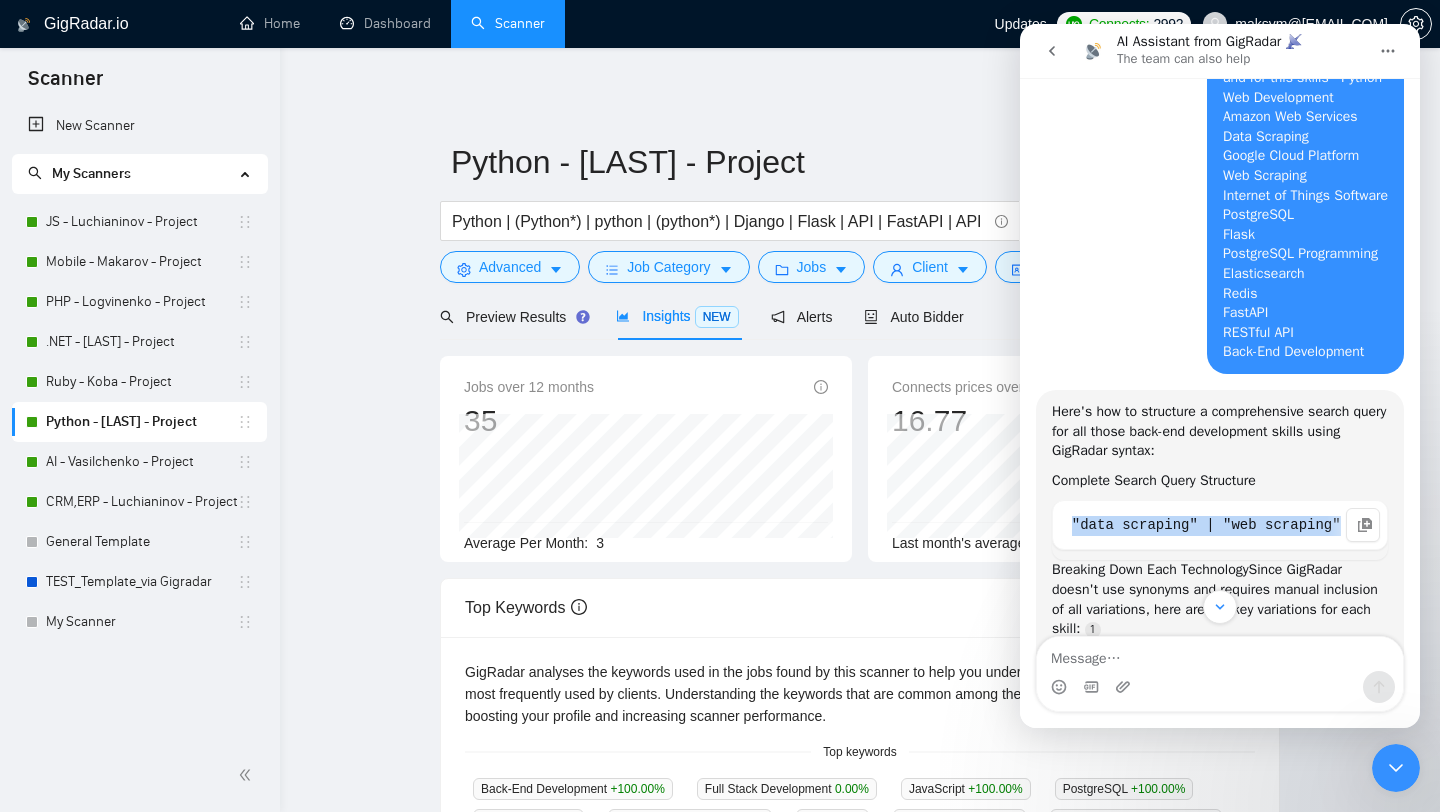 drag, startPoint x: 1072, startPoint y: 551, endPoint x: 1340, endPoint y: 554, distance: 268.01678 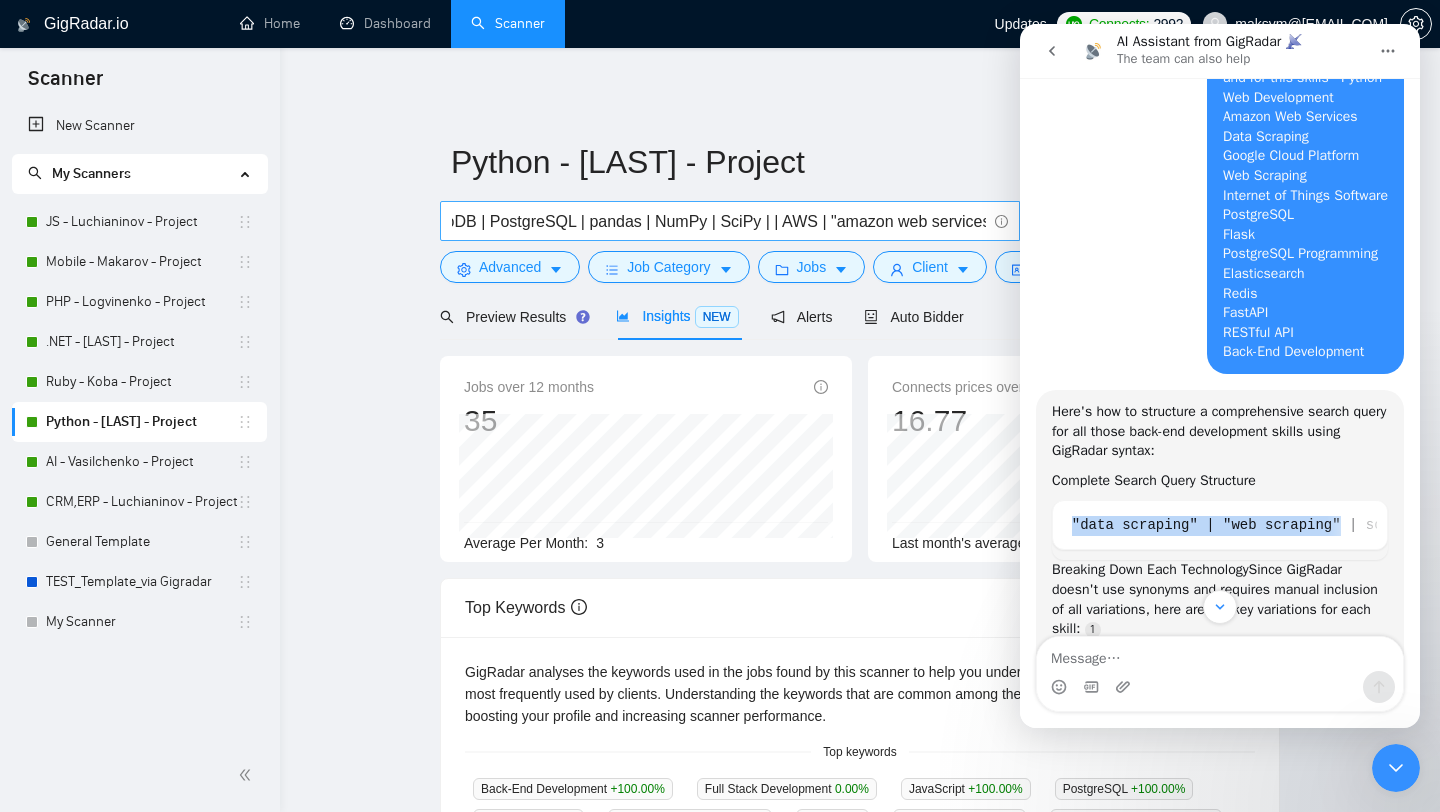 scroll, scrollTop: 0, scrollLeft: 1309, axis: horizontal 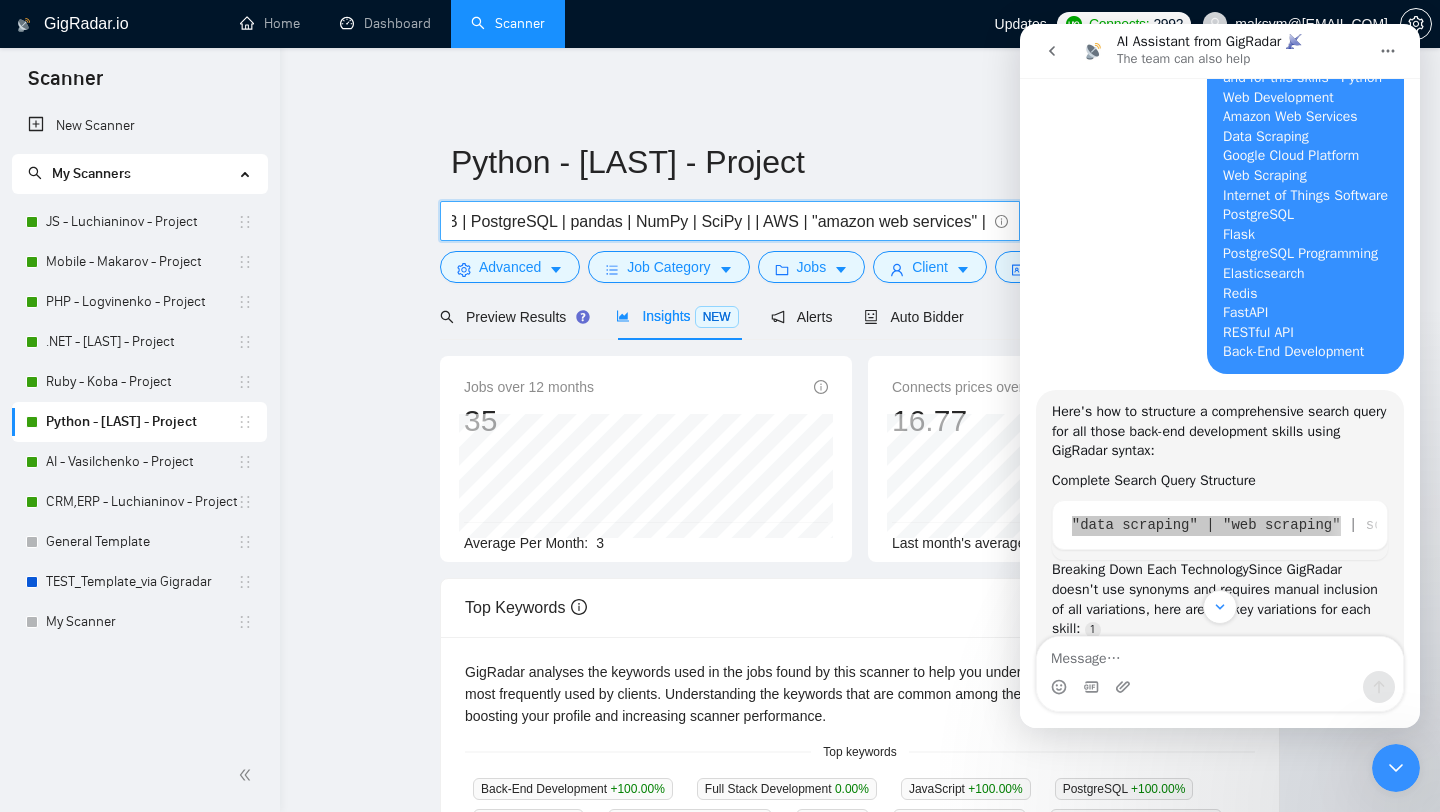 click on "Python | (Python*) | python | (python*) | Django | Flask | API | FastAPI | API Integration | API development | "Back-End Development" | "back-end" | "backend" | "back end" | MongoDB | PostgreSQL | pandas | NumPy | SciPy | | AWS | "amazon web services" |" at bounding box center [719, 221] 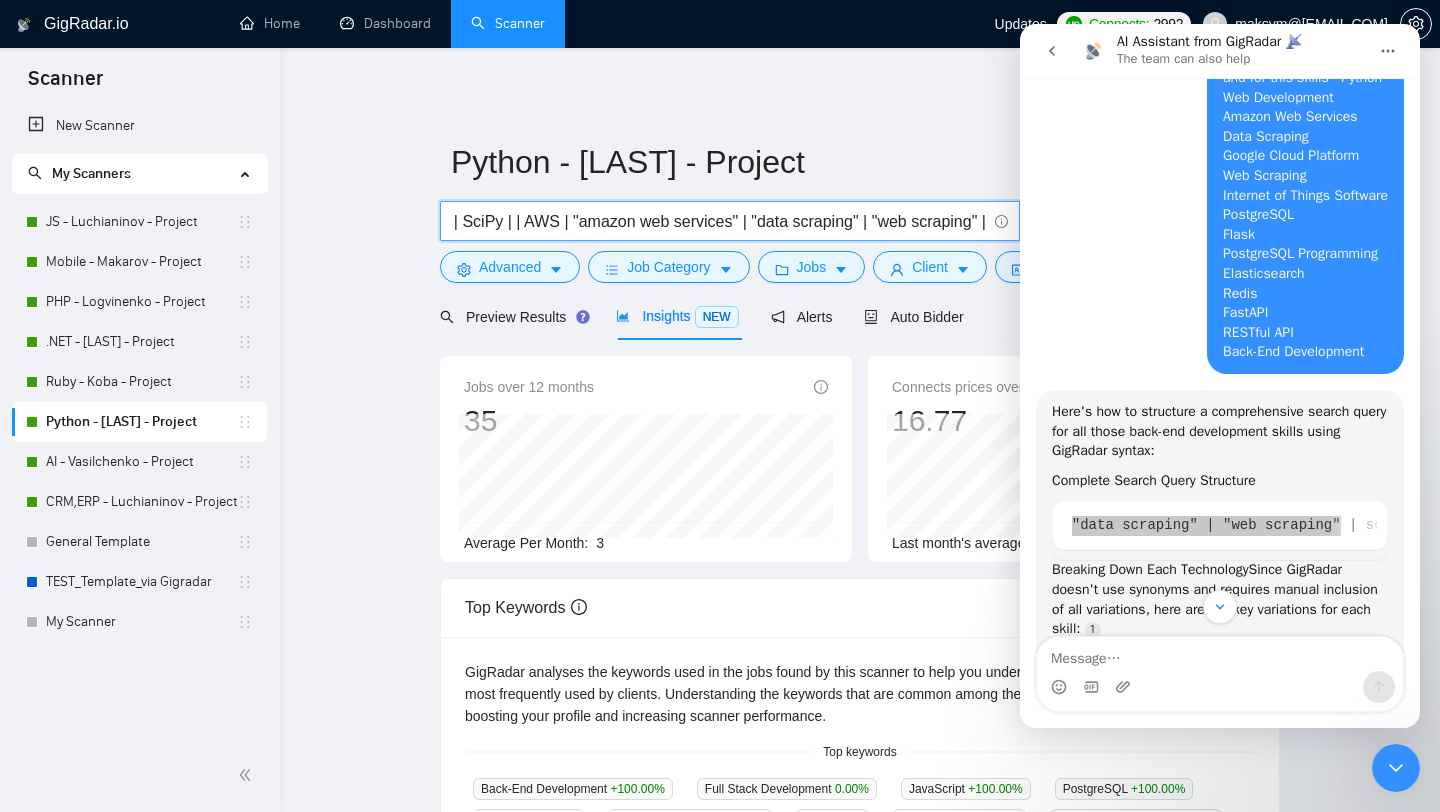 scroll, scrollTop: 0, scrollLeft: 1554, axis: horizontal 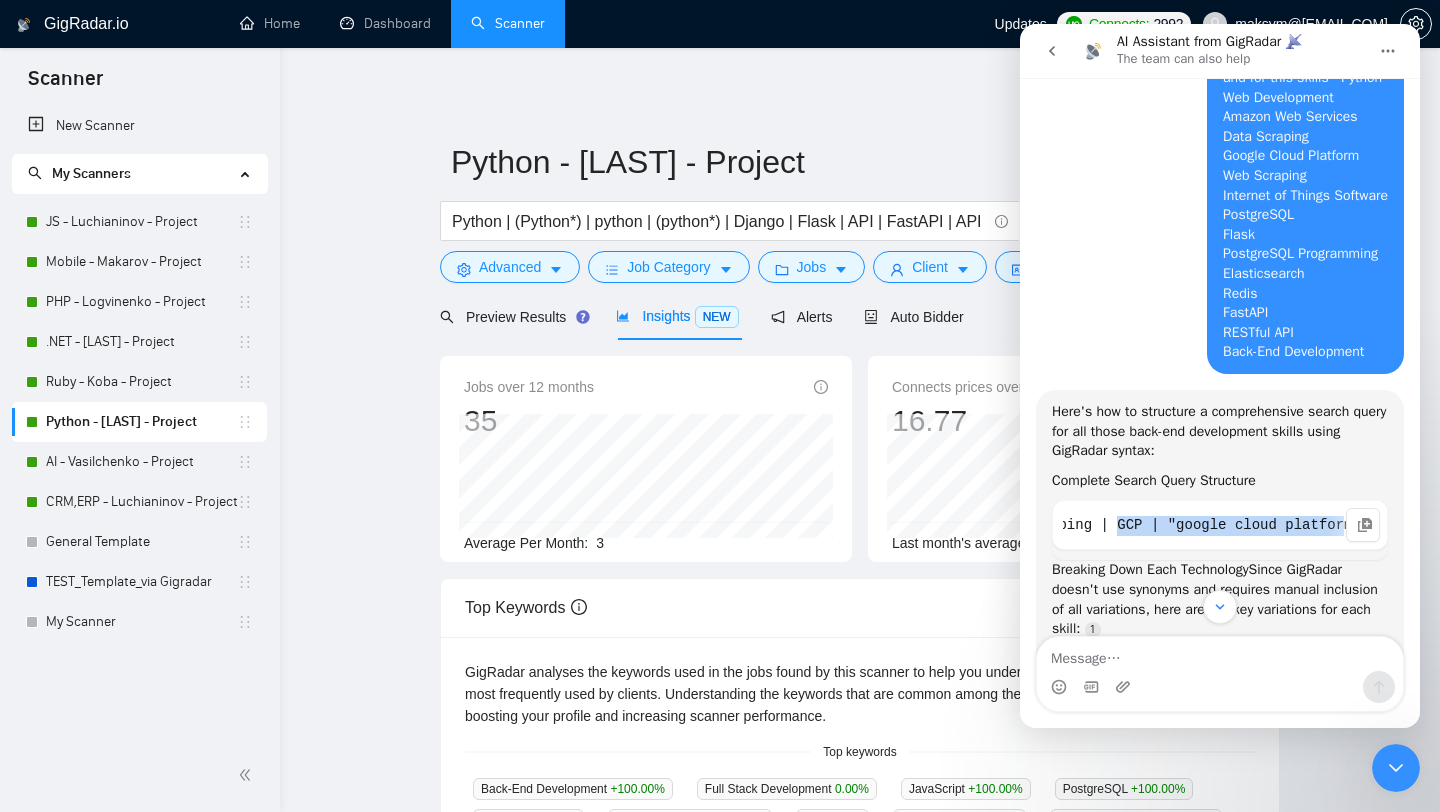 drag, startPoint x: 1117, startPoint y: 550, endPoint x: 1345, endPoint y: 550, distance: 228 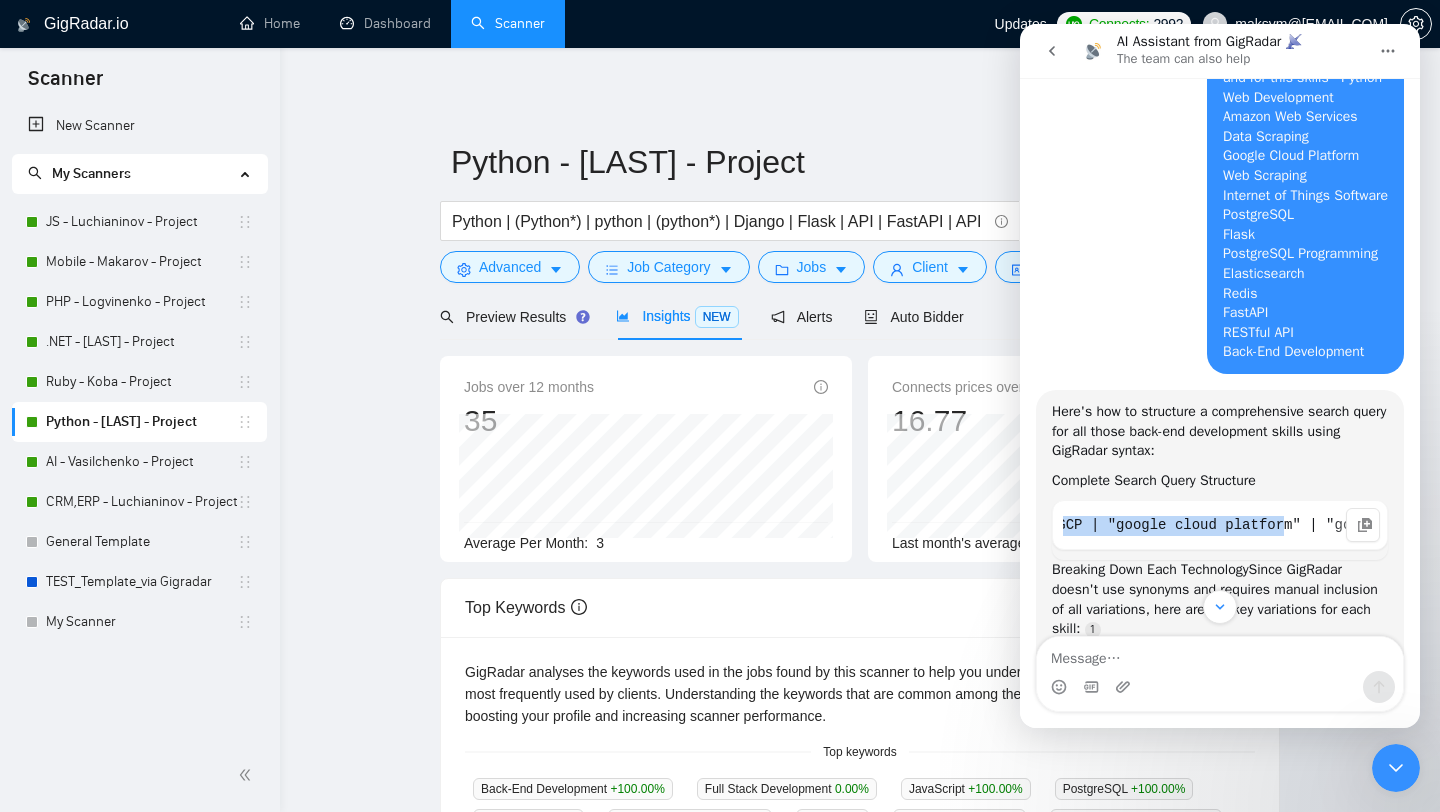 scroll, scrollTop: 0, scrollLeft: 1692, axis: horizontal 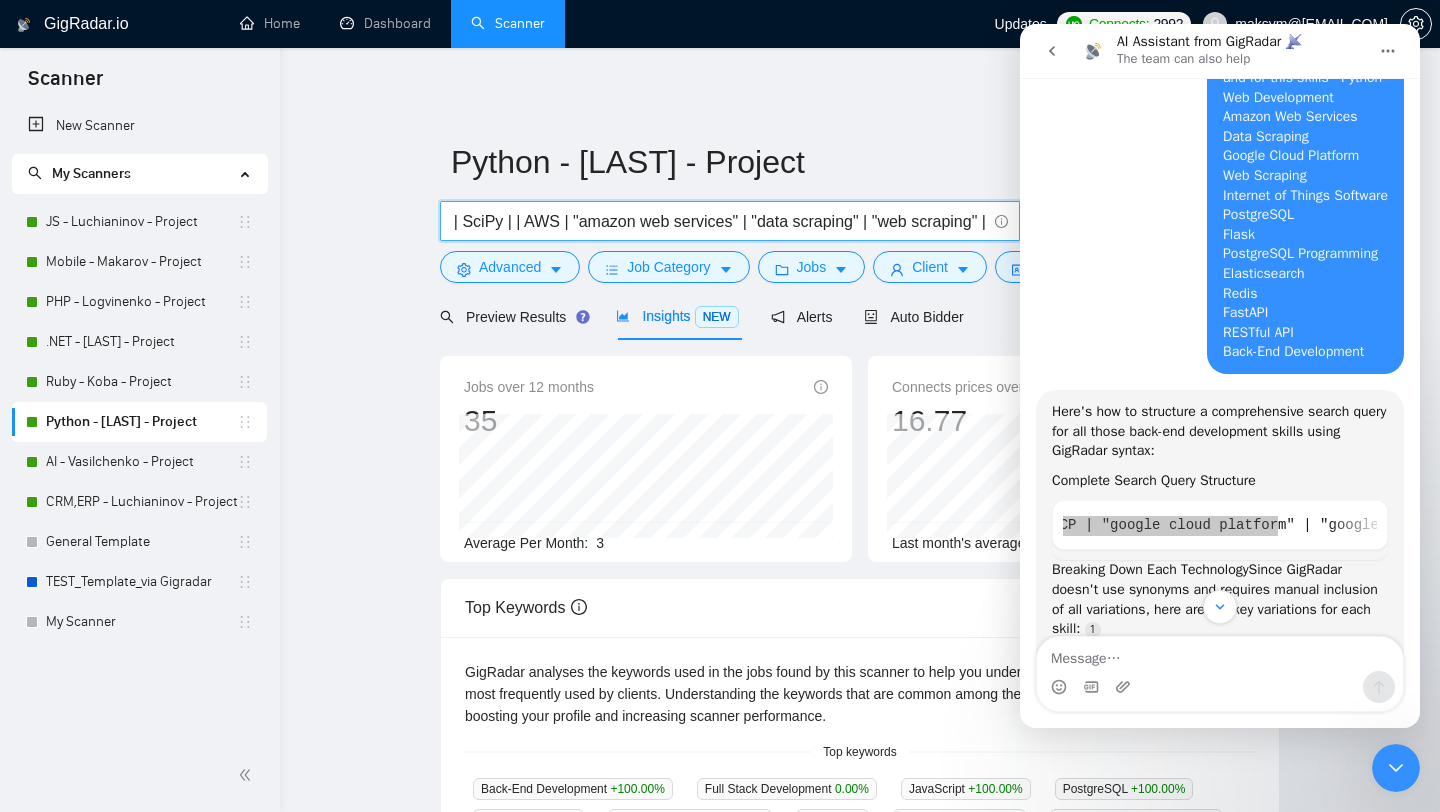 click on "Python | (Python*) | python | (python*) | Django | Flask | API | FastAPI | API Integration | API development | "Back-End Development" | "back-end" | "backend" | "back end" | MongoDB | PostgreSQL | pandas | NumPy | SciPy | | AWS | "amazon web services" | "data scraping" | "web scraping" |" at bounding box center [719, 221] 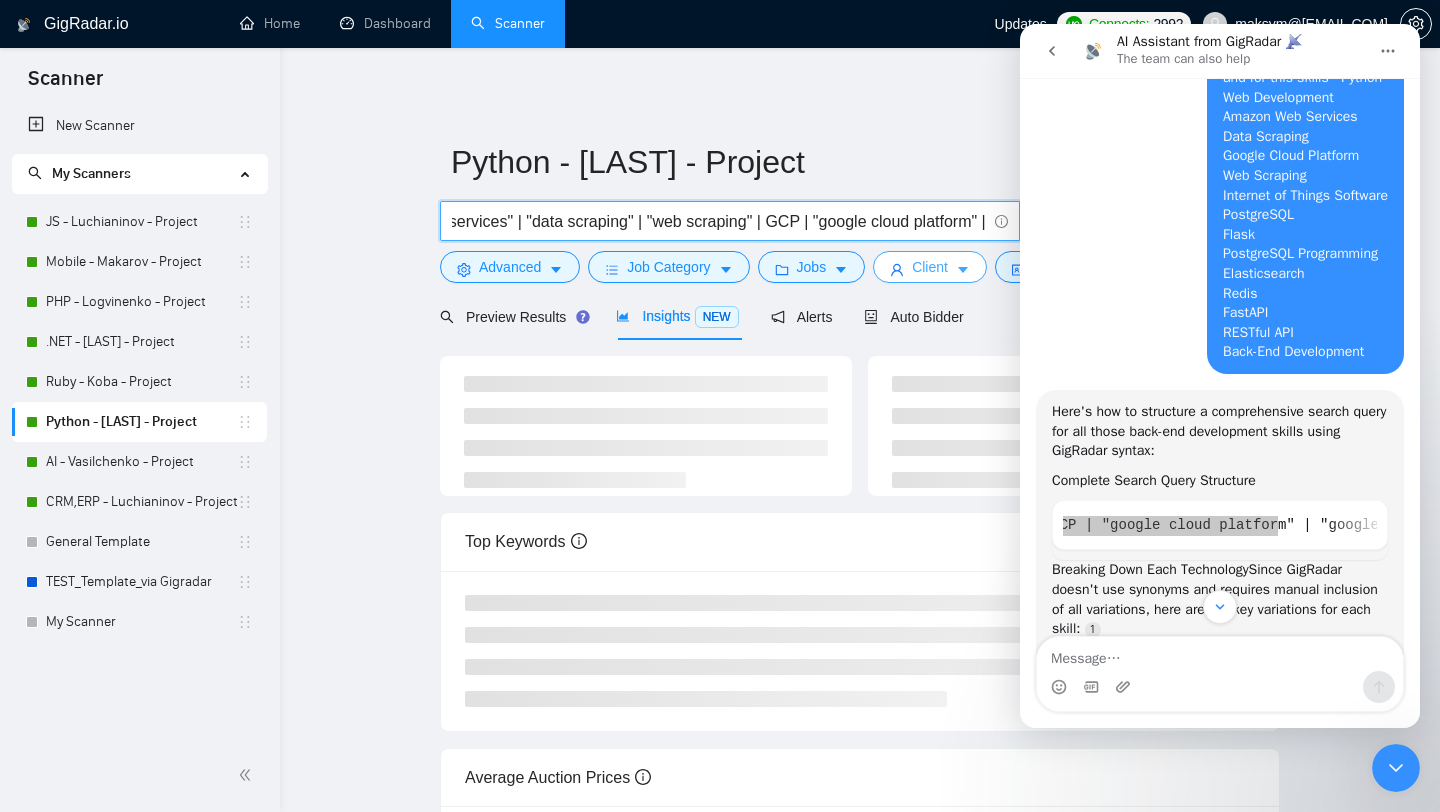 scroll, scrollTop: 0, scrollLeft: 1781, axis: horizontal 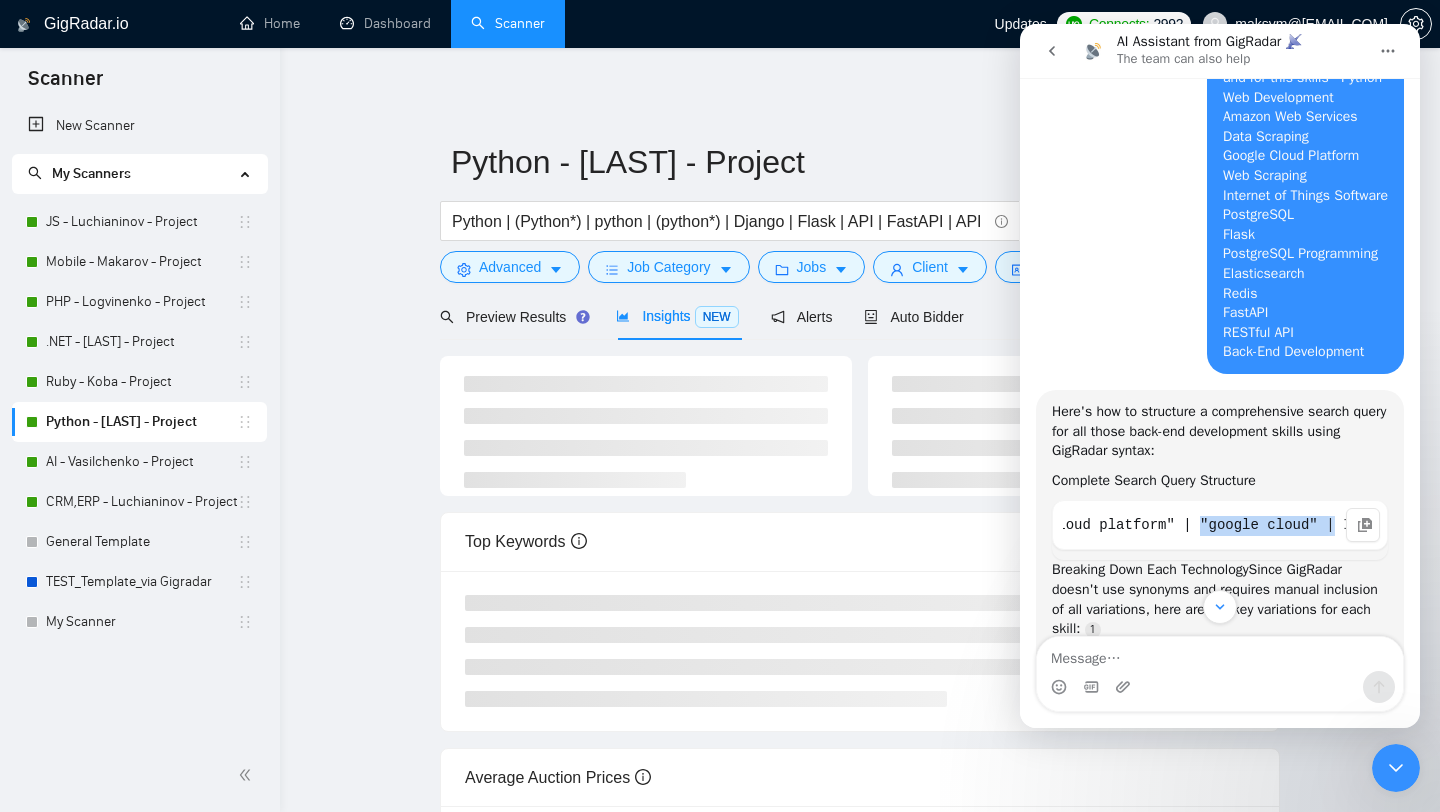 drag, startPoint x: 1201, startPoint y: 550, endPoint x: 1331, endPoint y: 549, distance: 130.00385 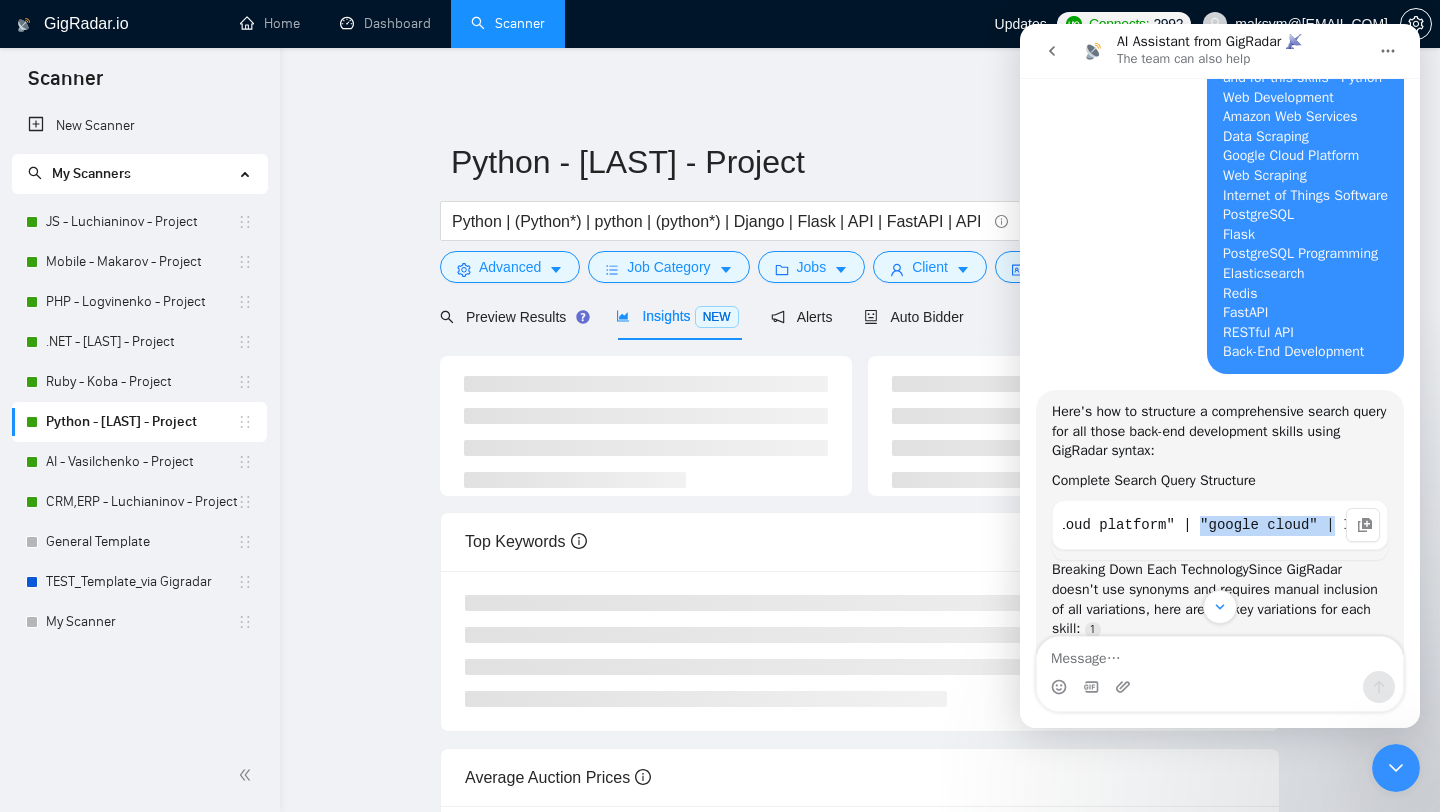 click on "("back-end" | "backend" | "back end" | "server-side") ((develop*) | (program*) | (engineer*)) (python | "web development" | AWS | "amazon web services" | "data scraping" | "web scraping" | scraping | GCP | "google cloud platform" | "google cloud" | IoT | "internet of things" | postgresql | postgres | flask | elasticsearch | redis | fastapi | "fast api" | "restful api" | REST | API)" at bounding box center (1220, 526) 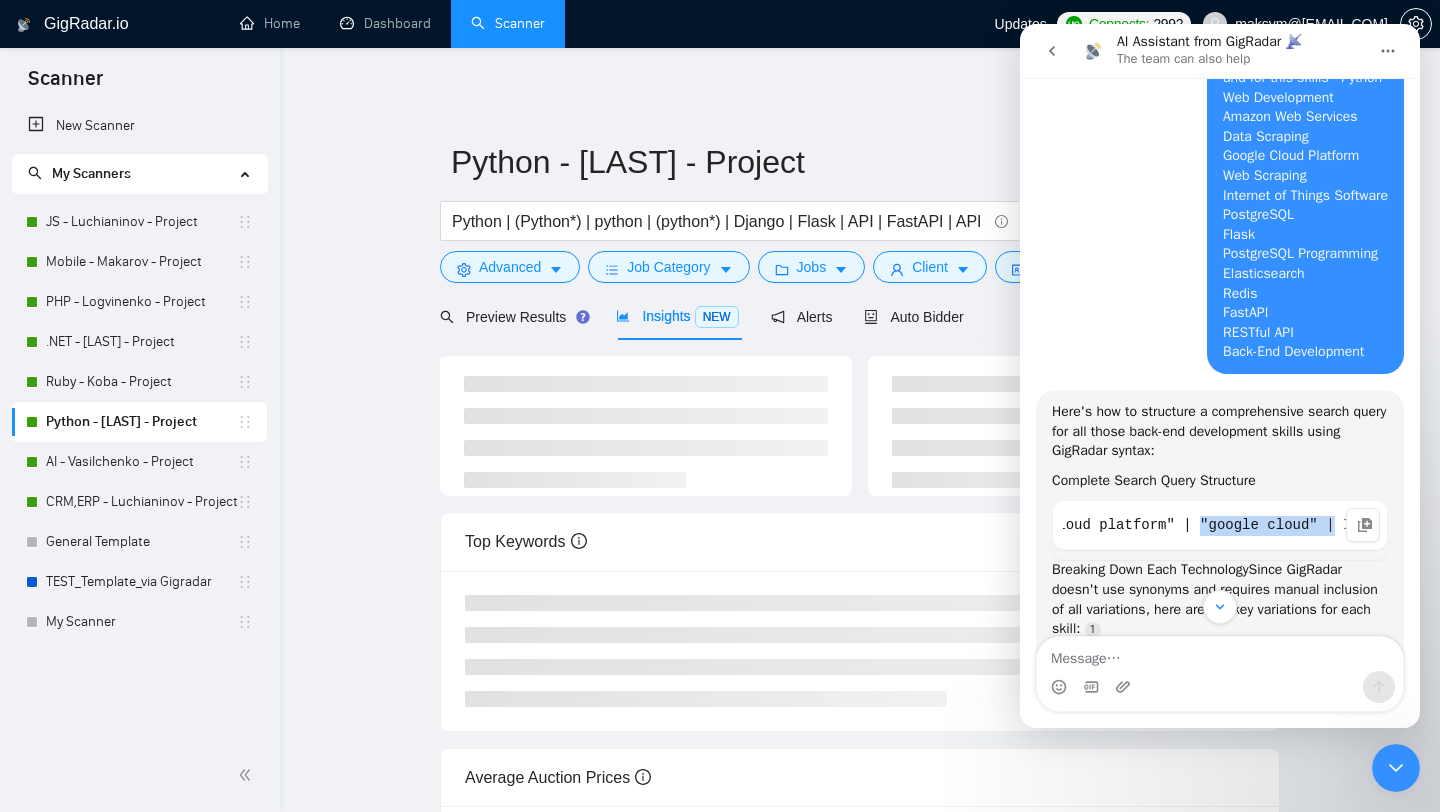 copy on ""google cloud" |" 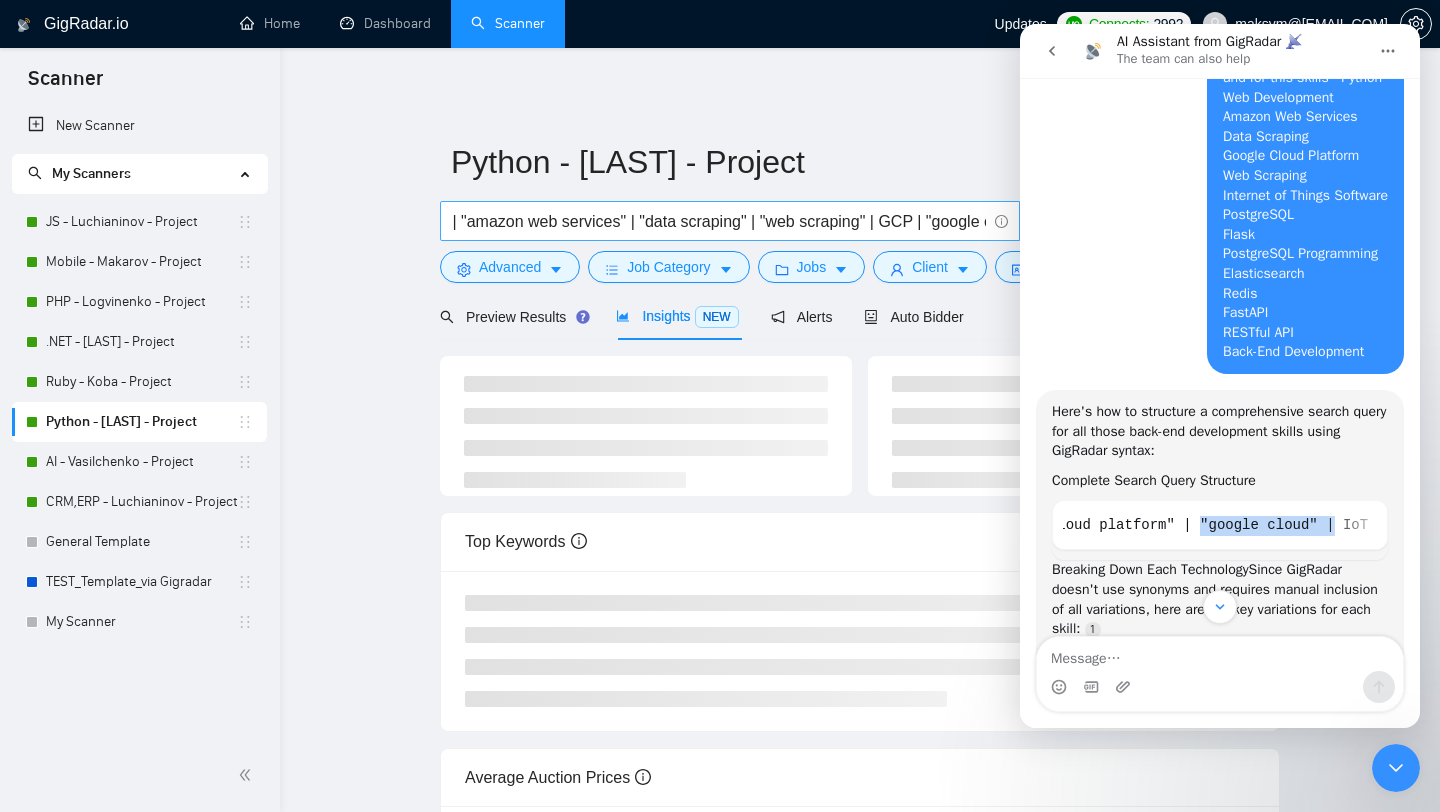 scroll, scrollTop: 0, scrollLeft: 1785, axis: horizontal 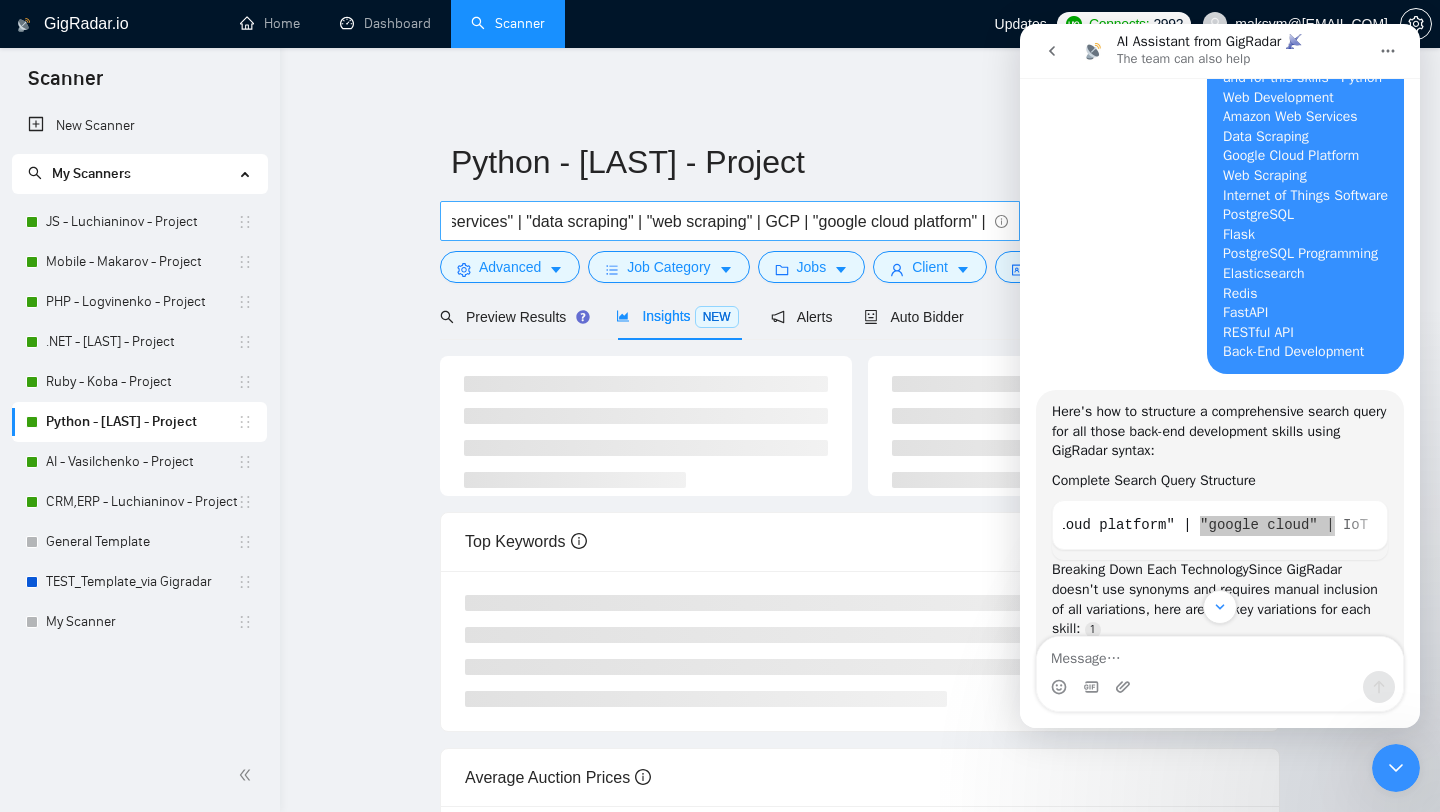 click on "Python | (Python*) | python | (python*) | Django | Flask | API | FastAPI | API Integration | API development | "Back-End Development" | "back-end" | "backend" | "back end" | MongoDB | PostgreSQL | pandas | NumPy | SciPy | | AWS | "amazon web services" | "data scraping" | "web scraping" | GCP | "google cloud platform" |" at bounding box center [719, 221] 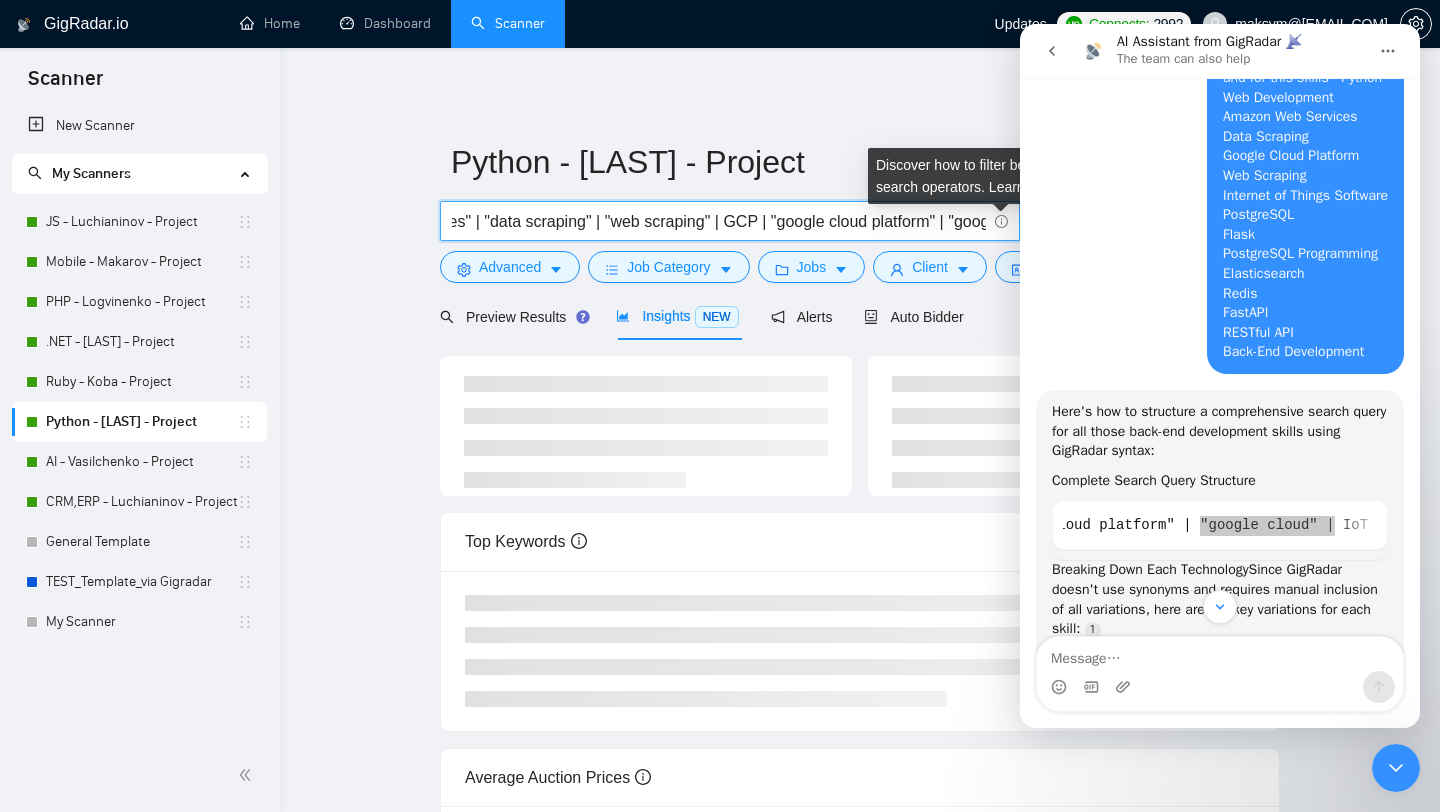 scroll, scrollTop: 0, scrollLeft: 1901, axis: horizontal 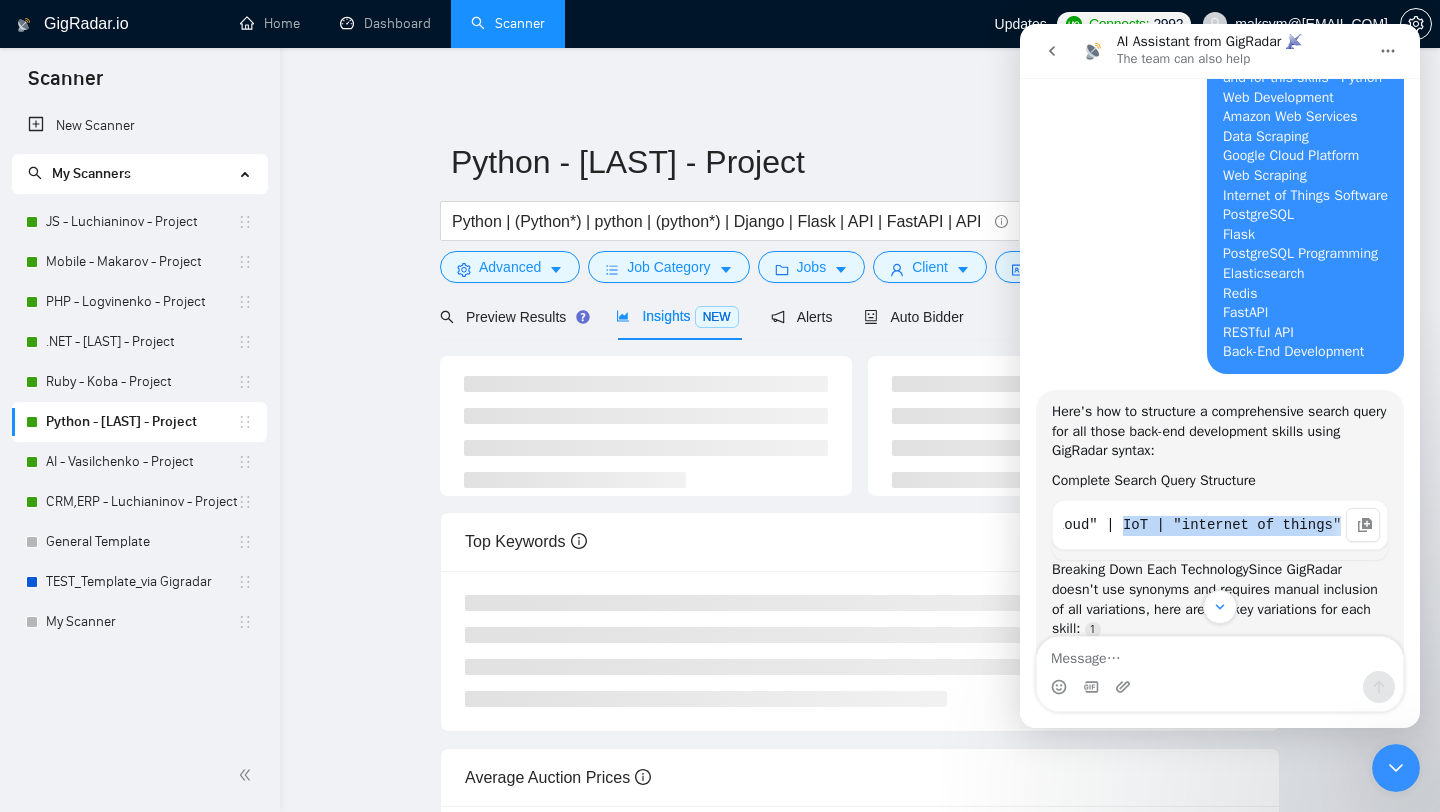drag, startPoint x: 1123, startPoint y: 551, endPoint x: 1340, endPoint y: 548, distance: 217.02074 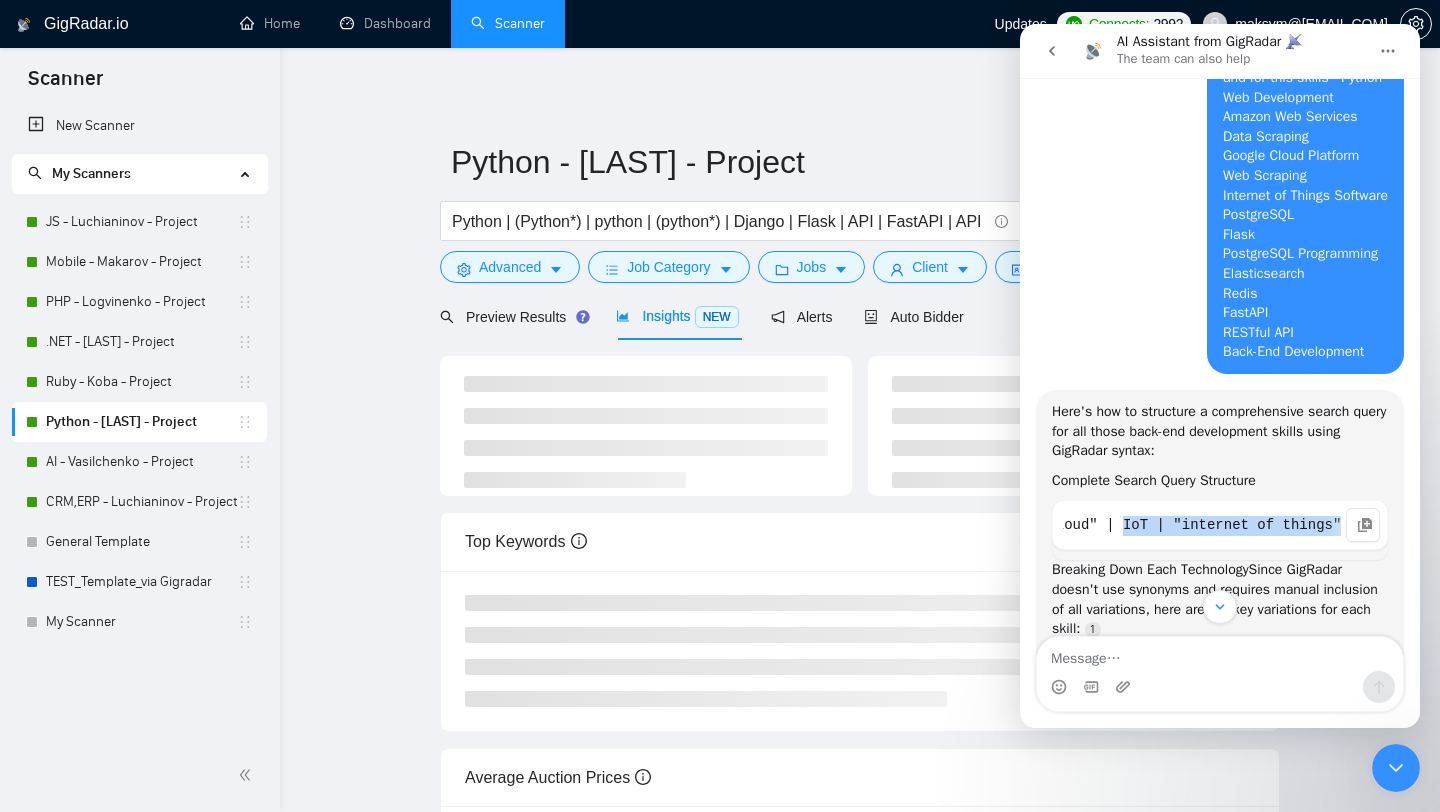 click on "("back-end" | "backend" | "back end" | "server-side") ((develop*) | (program*) | (engineer*)) (python | "web development" | AWS | "amazon web services" | "data scraping" | "web scraping" | scraping | GCP | "google cloud platform" | "google cloud" | IoT | "internet of things" | postgresql | postgres | flask | elasticsearch | redis | fastapi | "fast api" | "restful api" | REST | API)" at bounding box center (1220, 526) 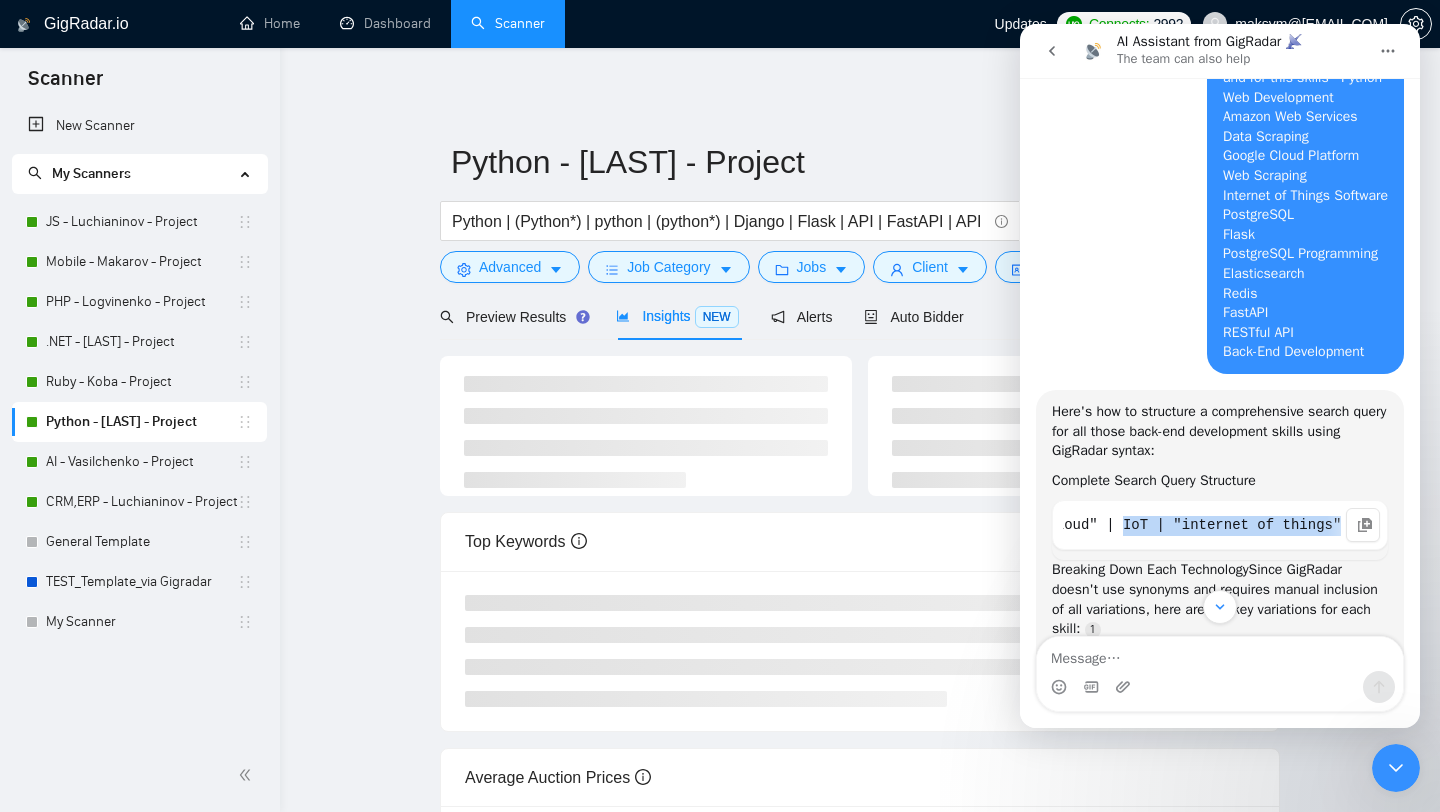 copy on "IoT | "internet of things"" 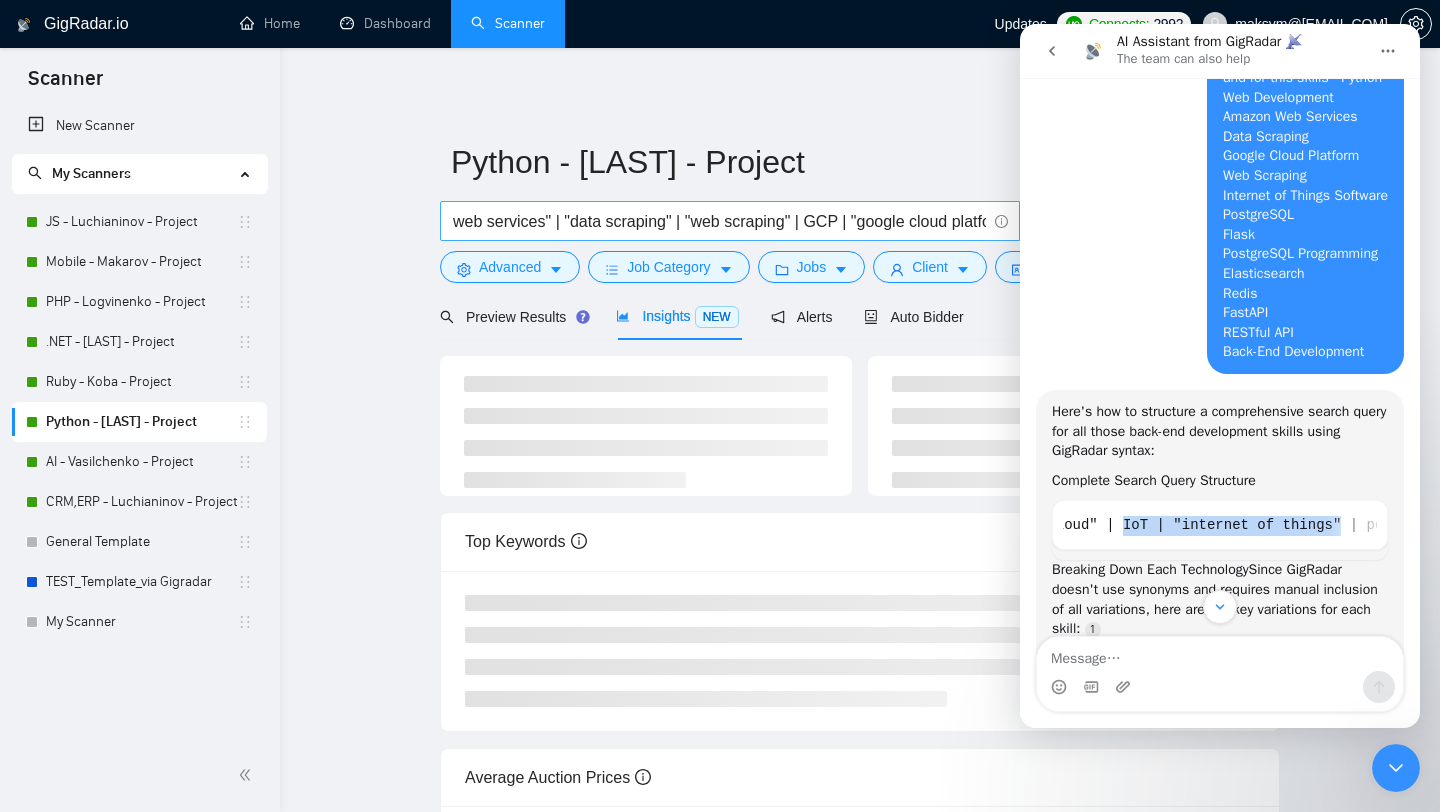 scroll, scrollTop: 0, scrollLeft: 1901, axis: horizontal 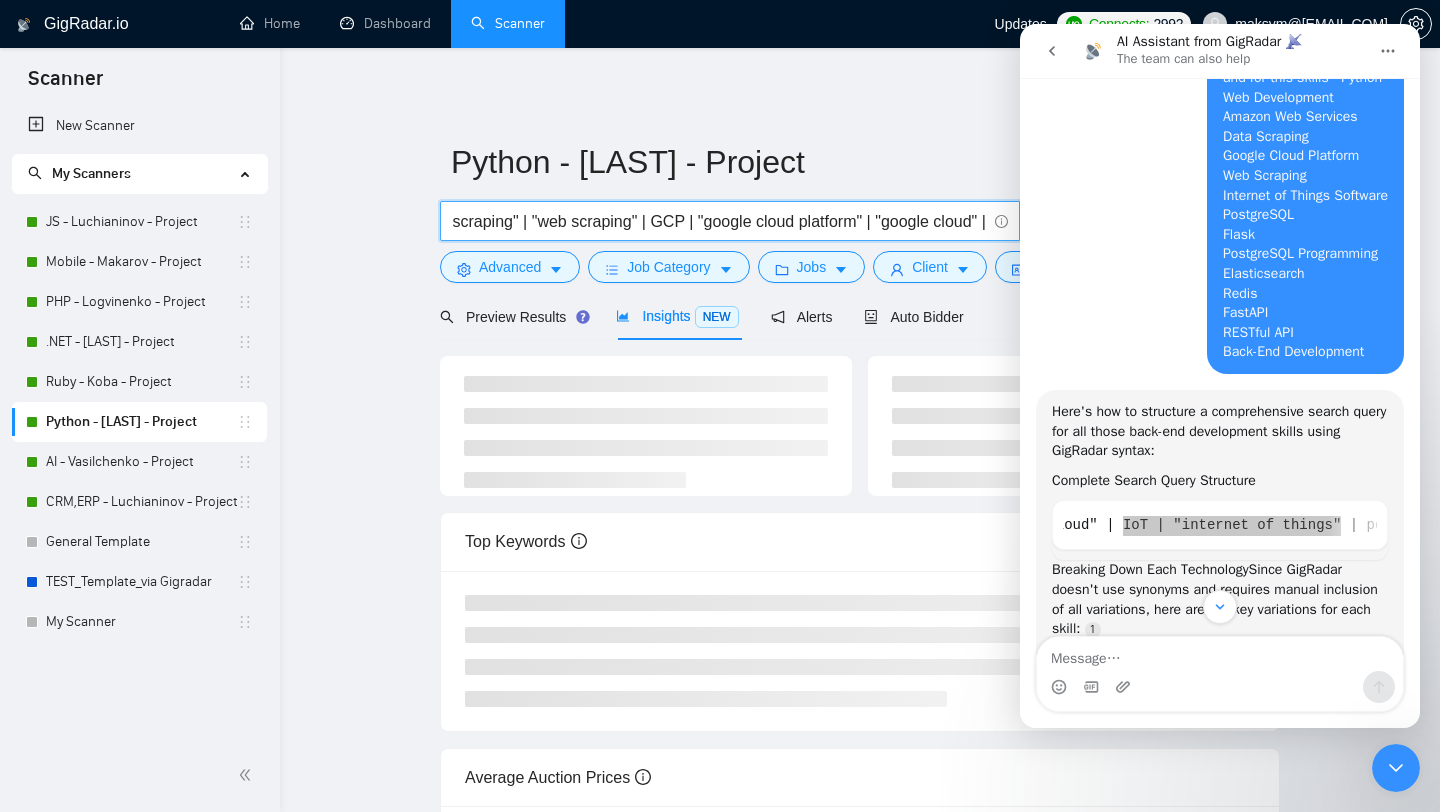 click on "Python | (Python*) | python | (python*) | Django | Flask | API | FastAPI | API Integration | API development | "Back-End Development" | "back-end" | "backend" | "back end" | MongoDB | PostgreSQL | pandas | NumPy | SciPy | | AWS | "amazon web services" | "data scraping" | "web scraping" | GCP | "google cloud platform" | "google cloud" |" at bounding box center [719, 221] 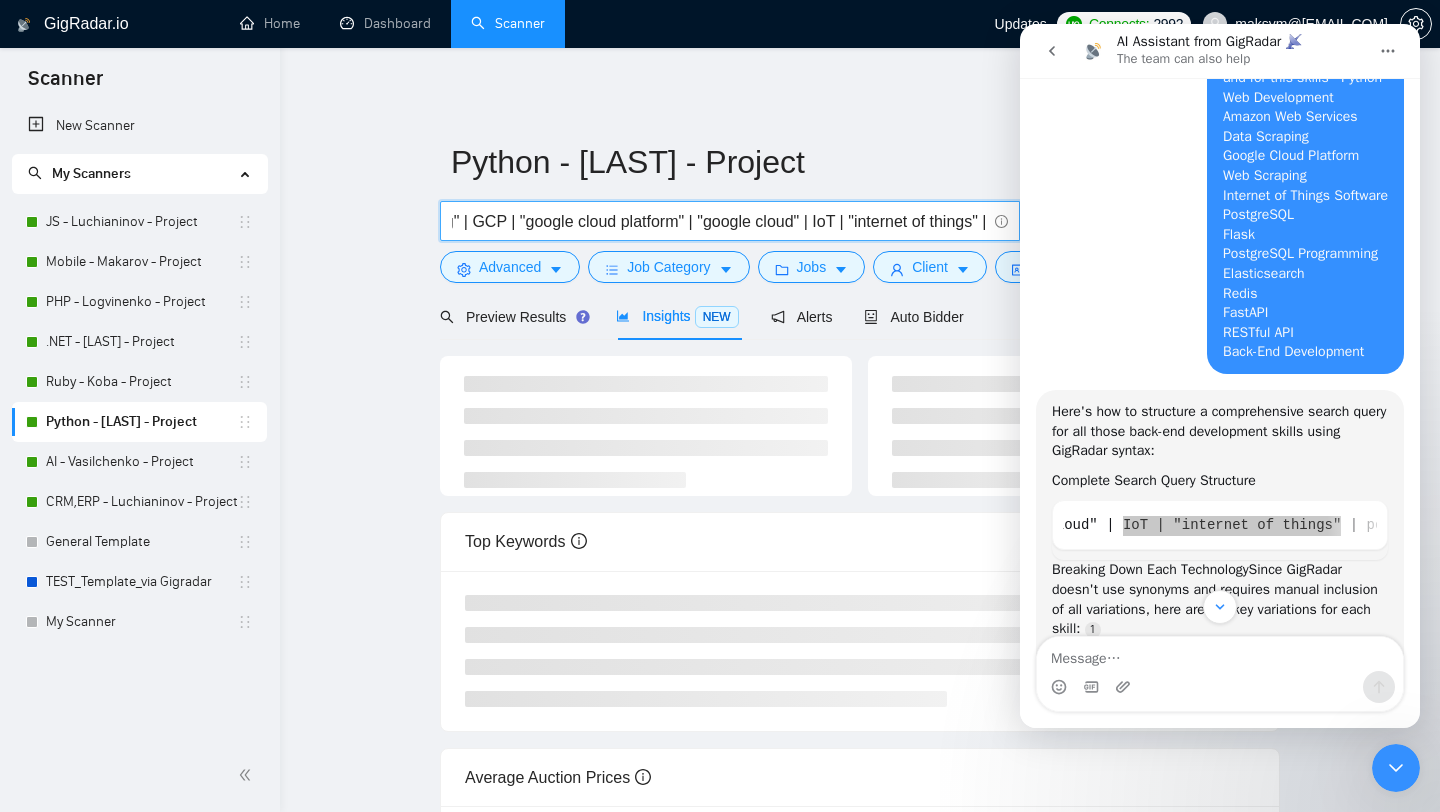 scroll, scrollTop: 0, scrollLeft: 2090, axis: horizontal 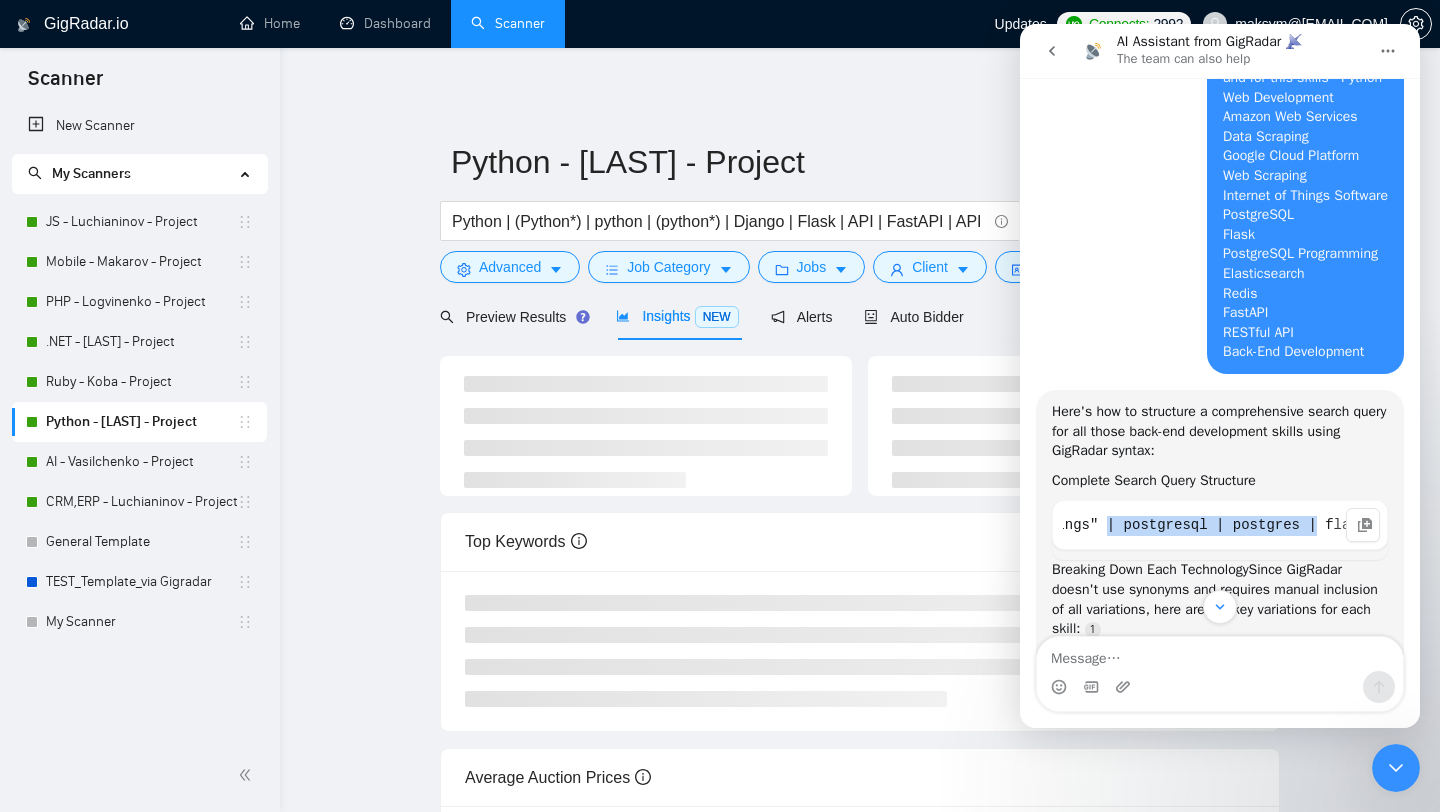 drag, startPoint x: 1108, startPoint y: 551, endPoint x: 1317, endPoint y: 549, distance: 209.00957 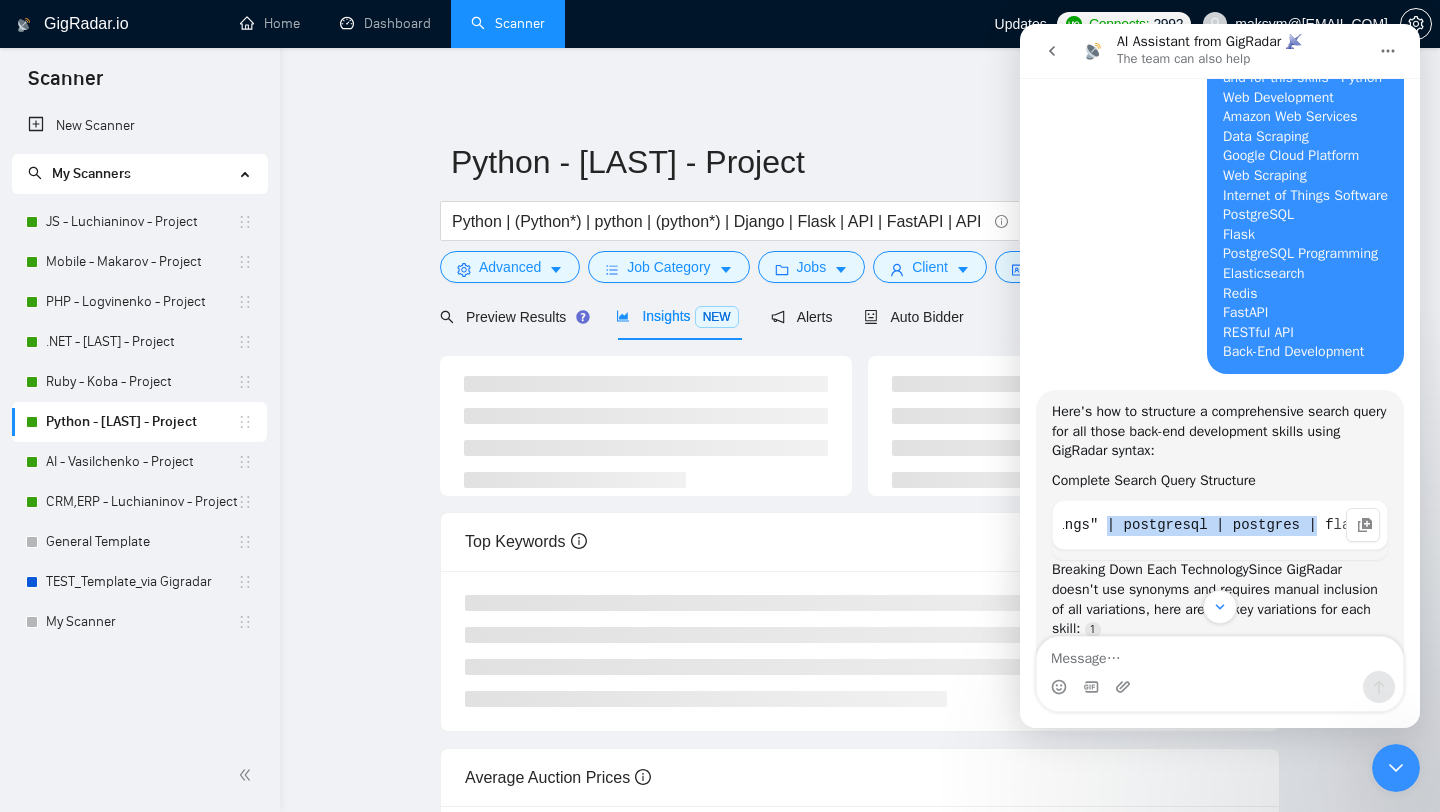 click on "("back-end" | "backend" | "back end" | "server-side") ((develop*) | (program*) | (engineer*)) (python | "web development" | AWS | "amazon web services" | "data scraping" | "web scraping" | scraping | GCP | "google cloud platform" | "google cloud" | IoT | "internet of things" | postgresql | postgres | flask | elasticsearch | redis | fastapi | "fast api" | "restful api" | REST | API)" at bounding box center (1220, 526) 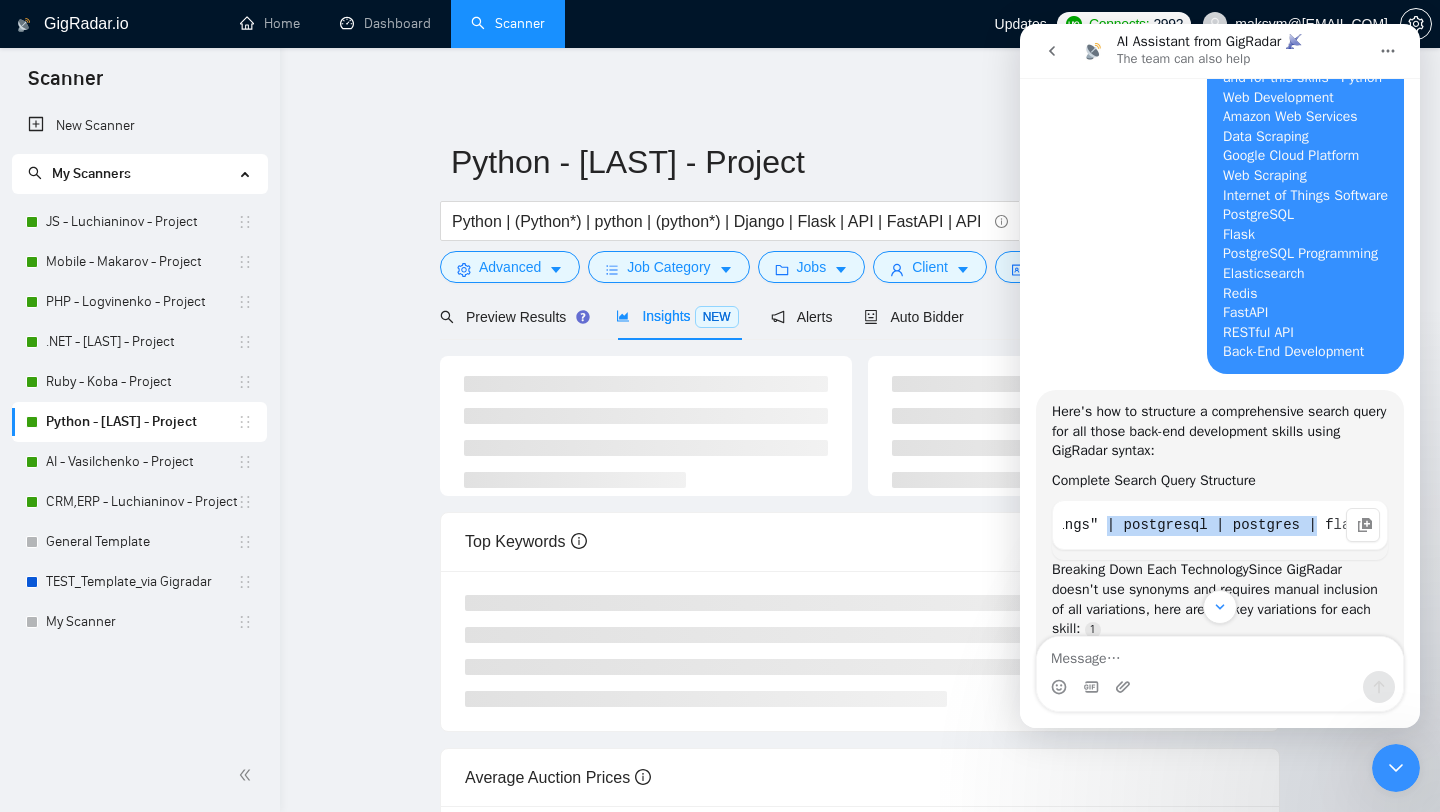copy on "| postgresql | postgres |" 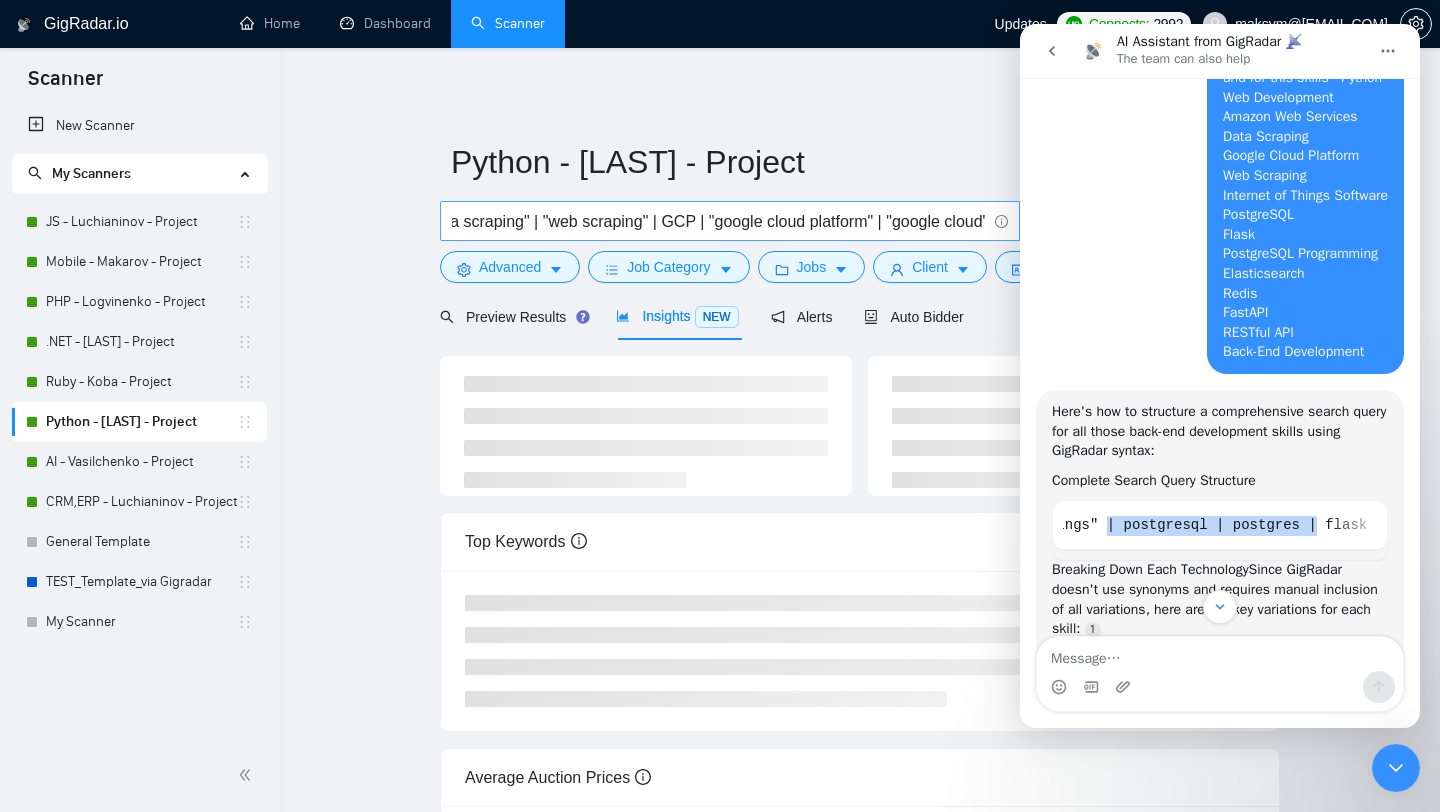 scroll, scrollTop: 0, scrollLeft: 2090, axis: horizontal 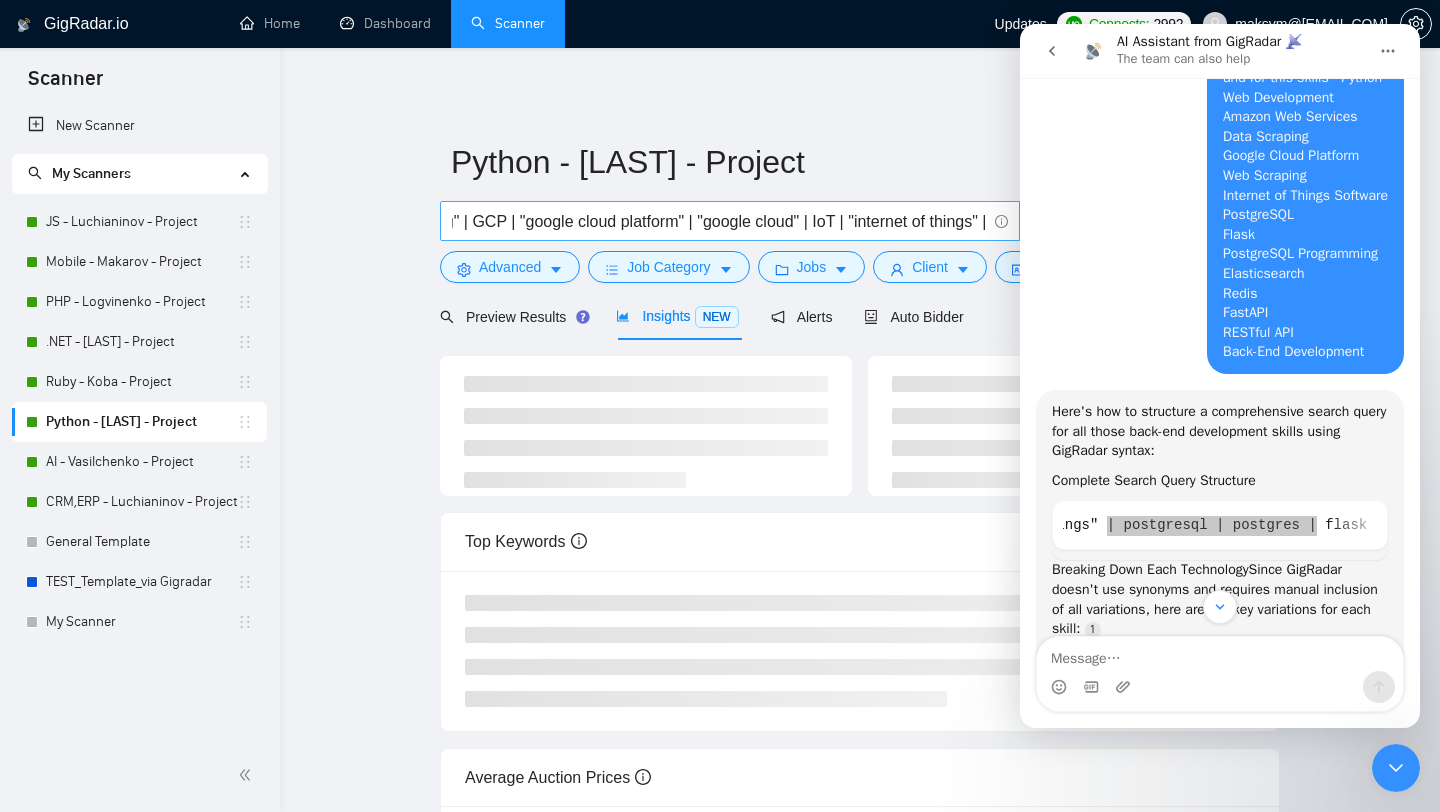 click on "Python | (Python*) | python | (python*) | Django | Flask | API | FastAPI | API Integration | API development | "Back-End Development" | "back-end" | "backend" | "back end" | MongoDB | PostgreSQL | pandas | NumPy | SciPy | | AWS | "amazon web services" | "data scraping" | "web scraping" | GCP | "google cloud platform" | "google cloud" | IoT | "internet of things" |" at bounding box center (719, 221) 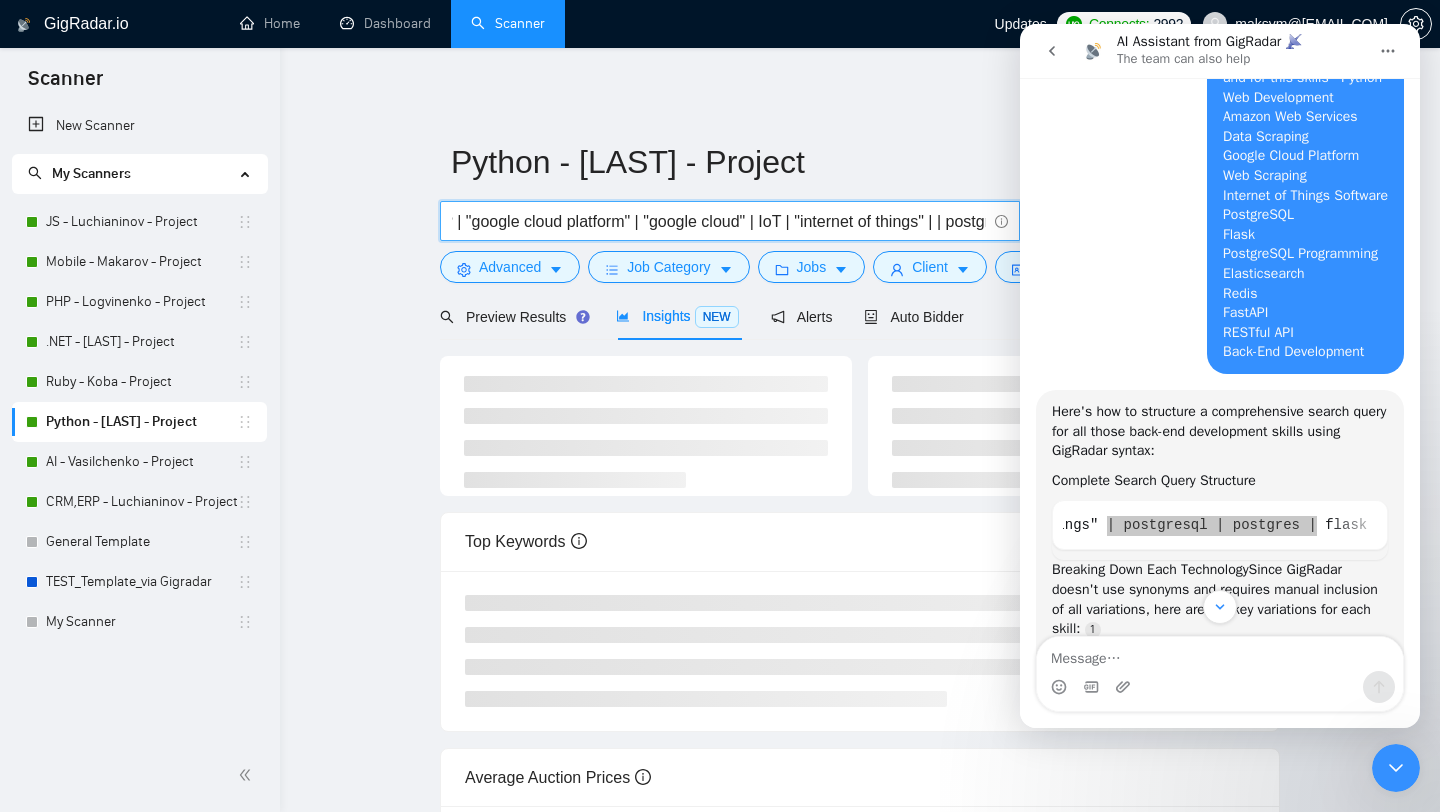 scroll, scrollTop: 0, scrollLeft: 2259, axis: horizontal 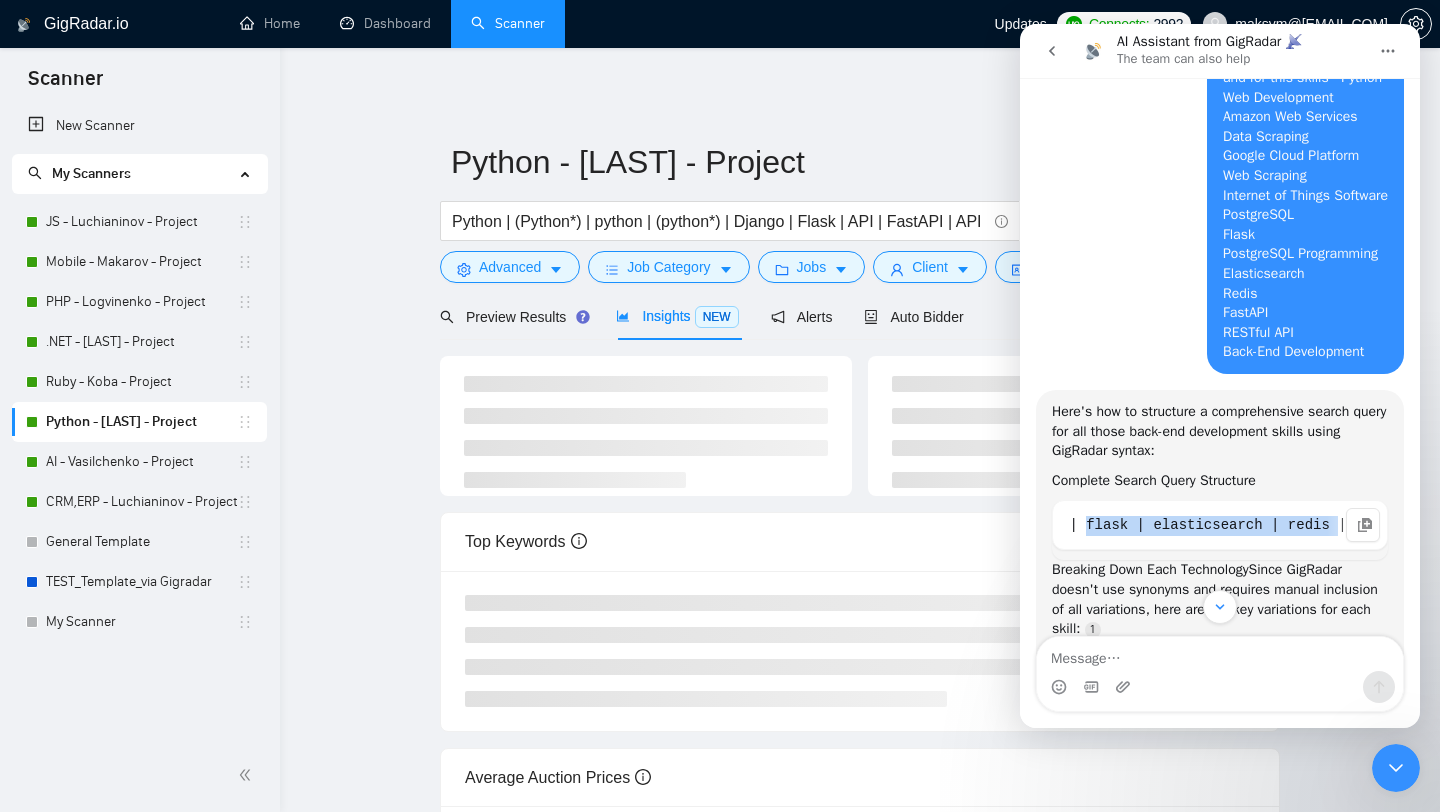 drag, startPoint x: 1087, startPoint y: 548, endPoint x: 1333, endPoint y: 553, distance: 246.05081 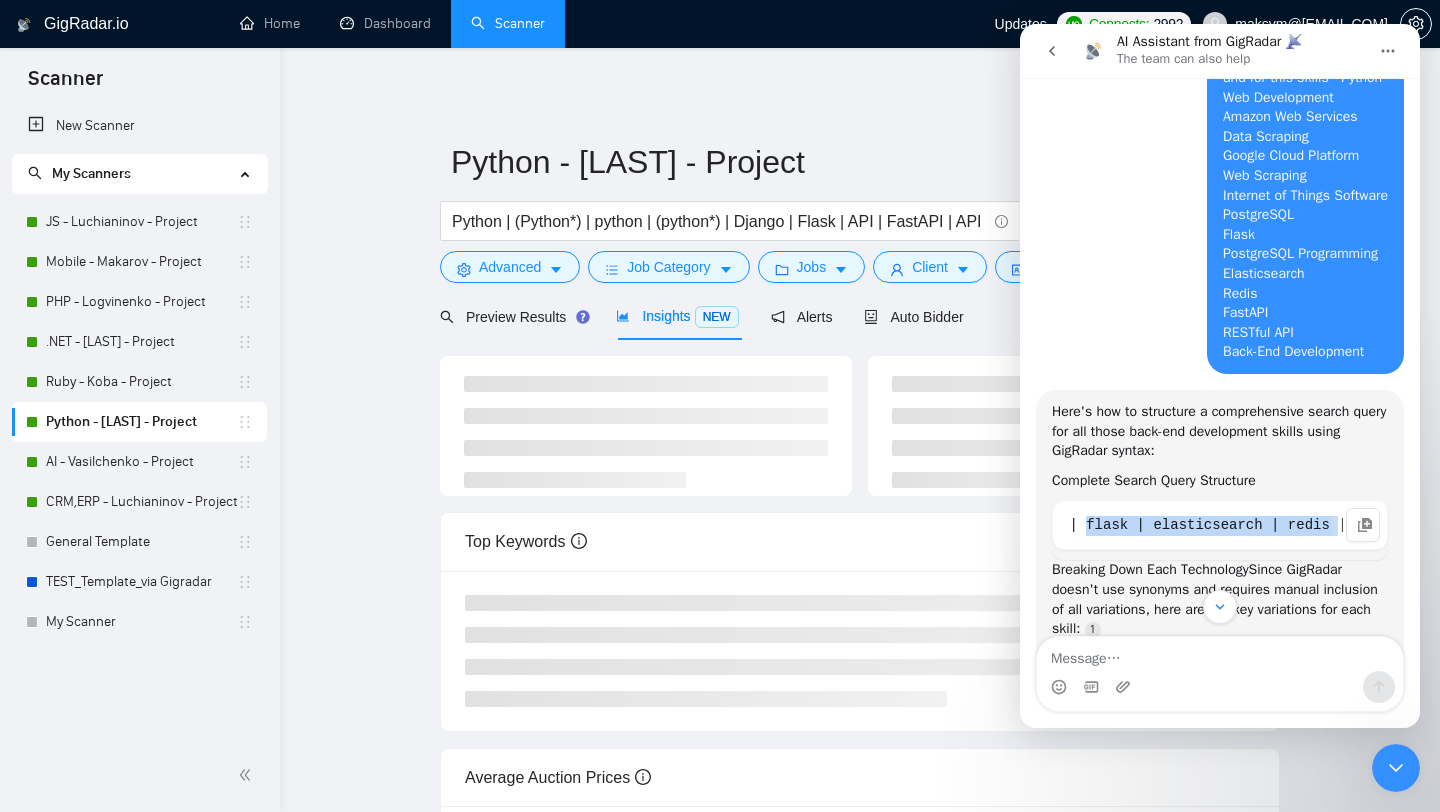 click on "("back-end" | "backend" | "back end" | "server-side") ((develop*) | (program*) | (engineer*)) (python | "web development" | AWS | "amazon web services" | "data scraping" | "web scraping" | scraping | GCP | "google cloud platform" | "google cloud" | IoT | "internet of things" | postgresql | postgres | flask | elasticsearch | redis | fastapi | "fast api" | "restful api" | REST | API)" at bounding box center [1220, 526] 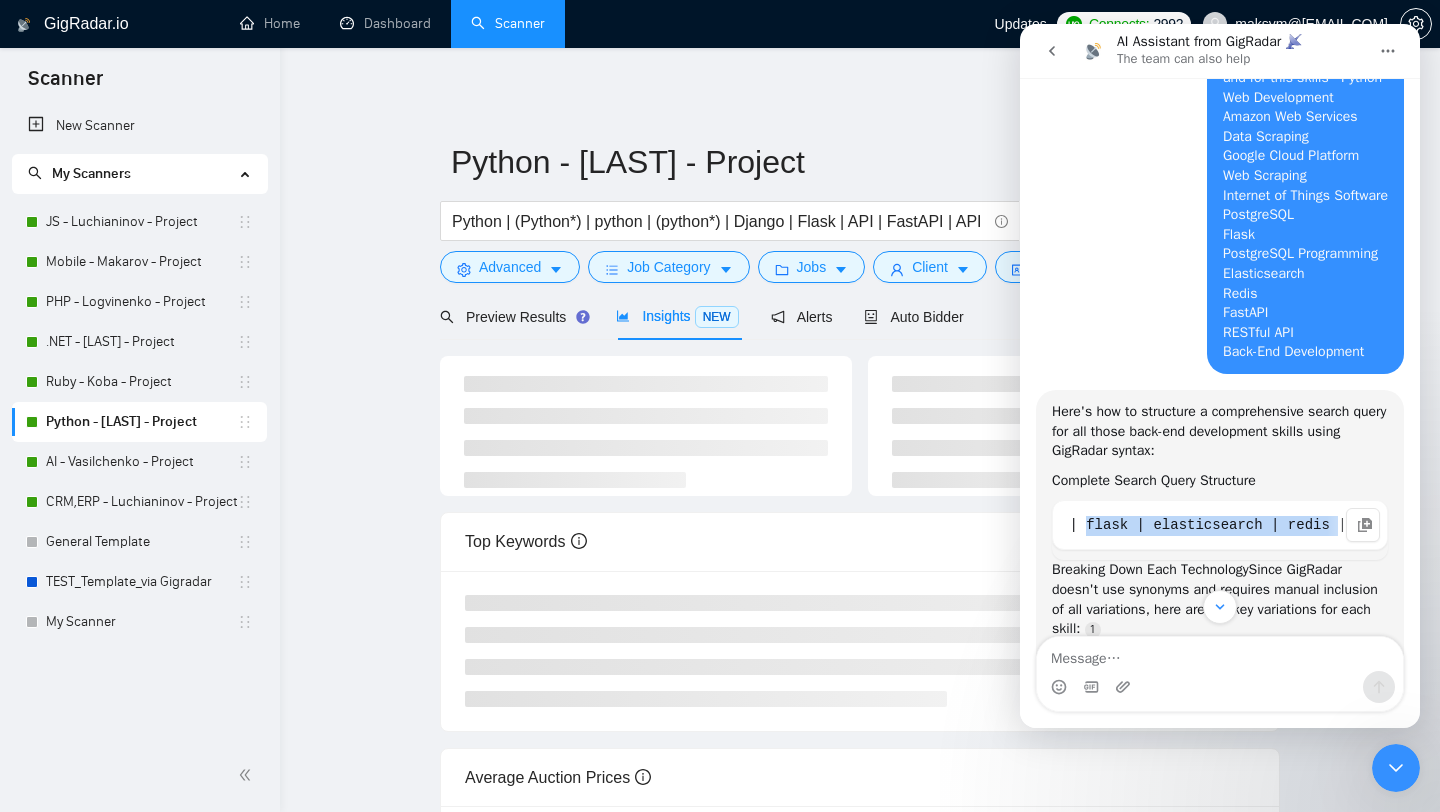 copy on "flask | elasticsearch | redis" 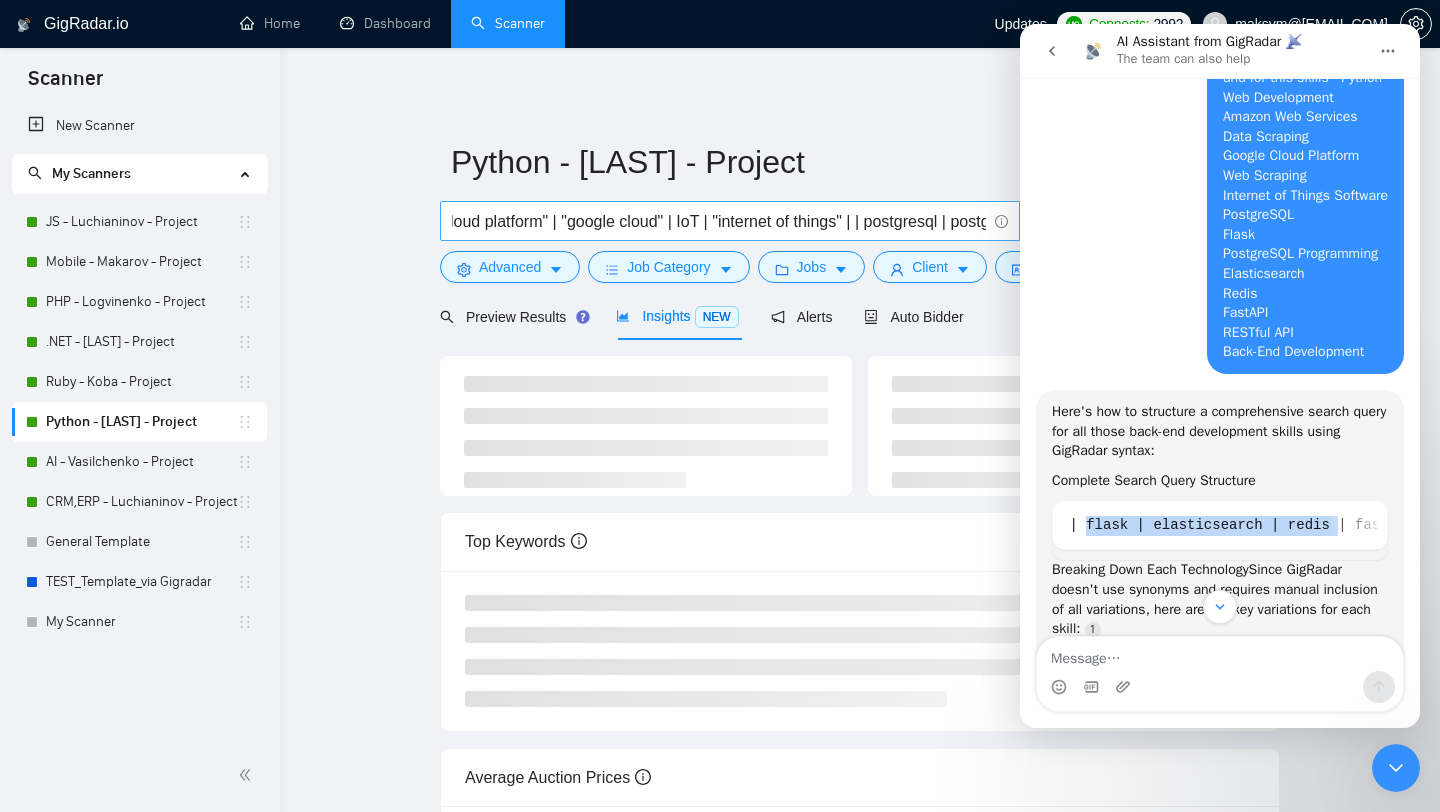 scroll, scrollTop: 0, scrollLeft: 2263, axis: horizontal 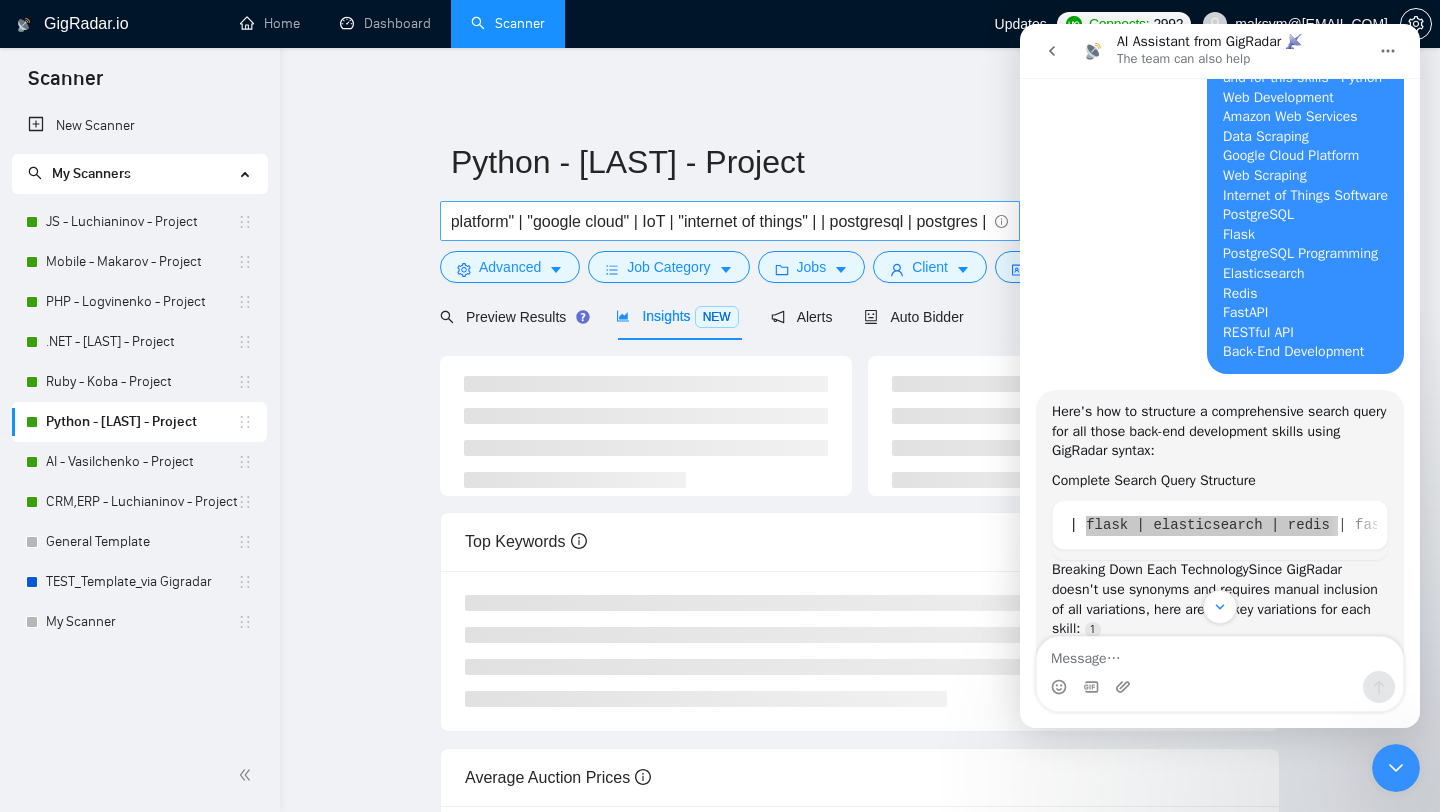 click on "Python | (Python*) | python | (python*) | Django | Flask | API | FastAPI | API Integration | API development | "Back-End Development" | "back-end" | "backend" | "back end" | MongoDB | PostgreSQL | pandas | NumPy | SciPy | | AWS | "amazon web services" | "data scraping" | "web scraping" | GCP | "google cloud platform" | "google cloud" | IoT | "internet of things" | | postgresql | postgres |" at bounding box center [719, 221] 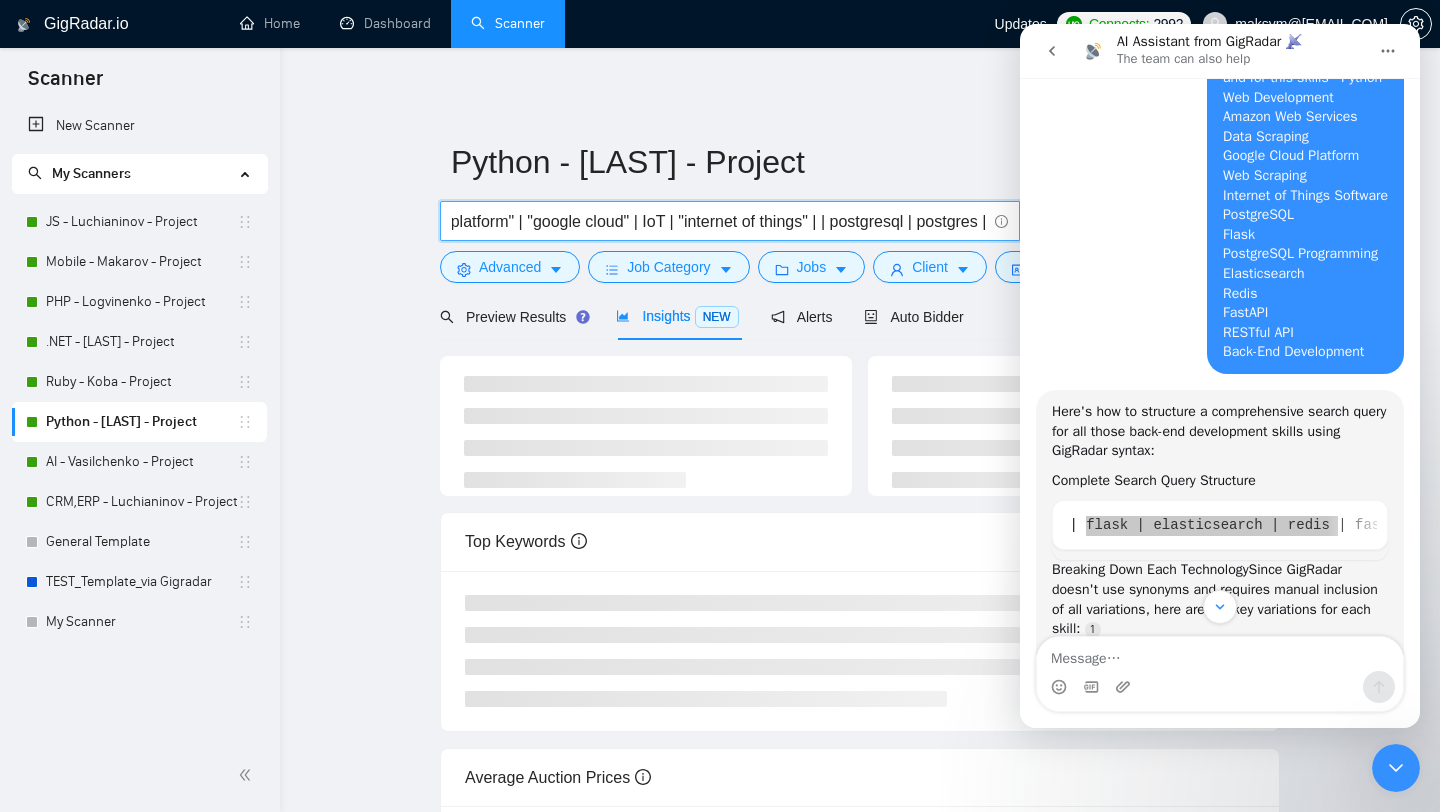 paste on "flask | elasticsearch | redis" 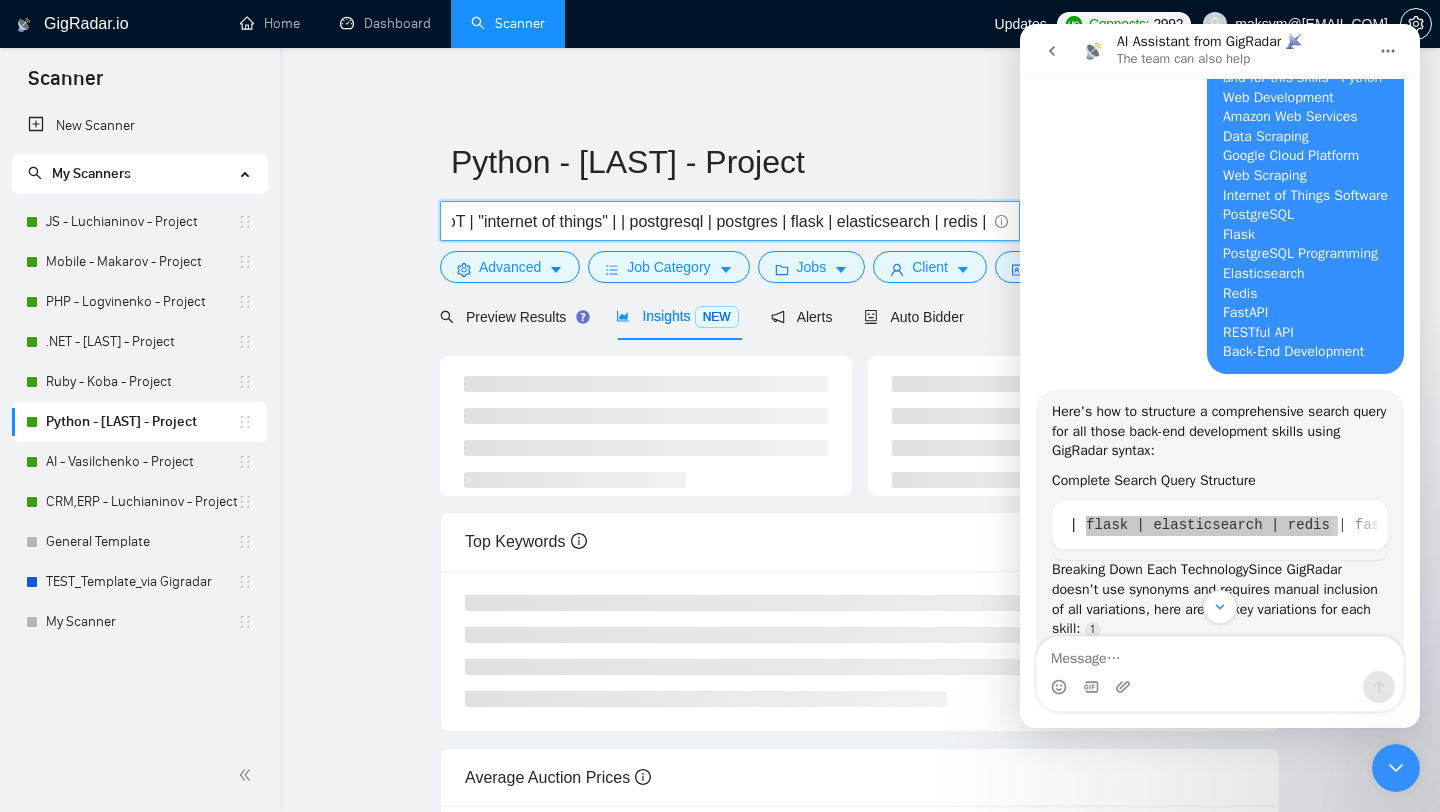 scroll, scrollTop: 0, scrollLeft: 2466, axis: horizontal 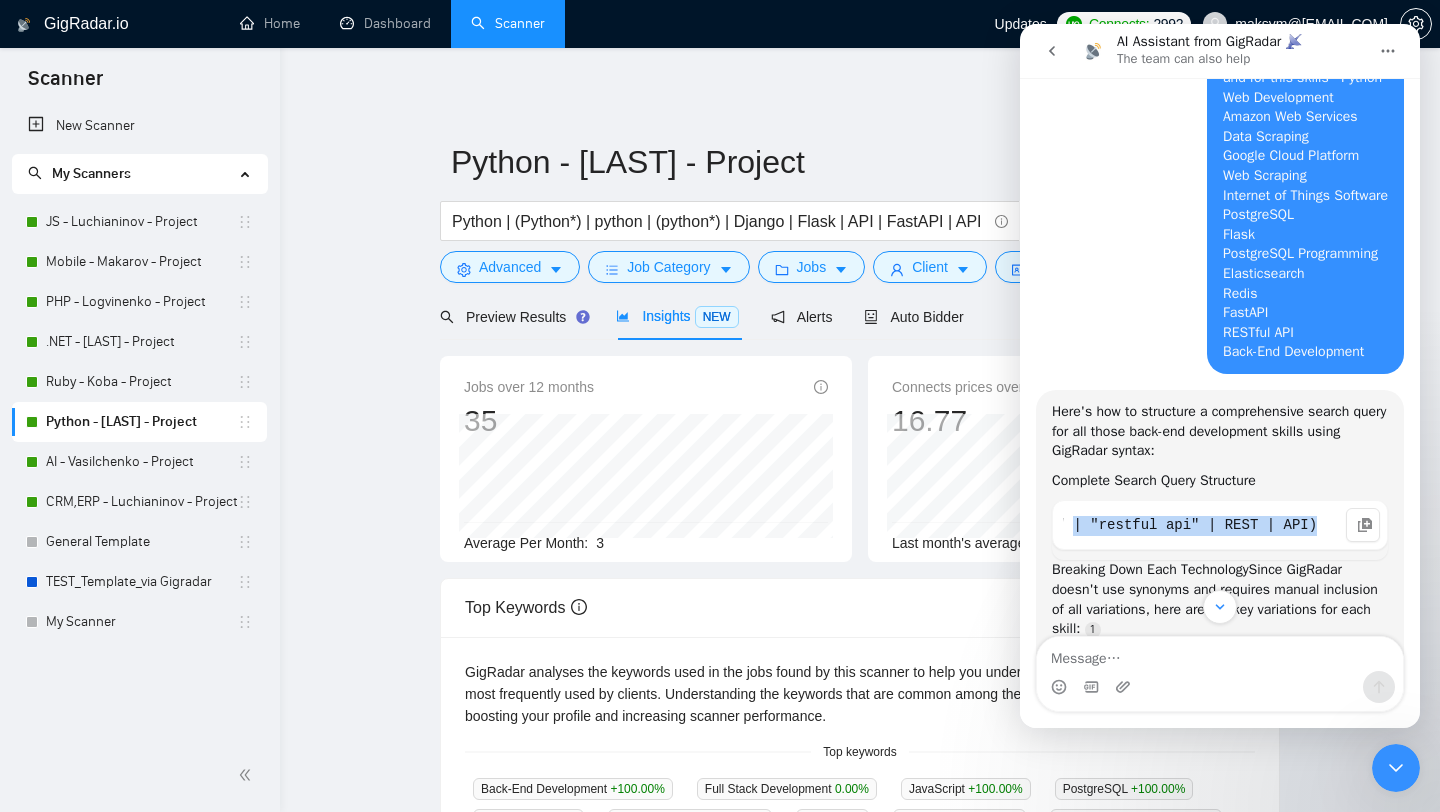 drag, startPoint x: 1315, startPoint y: 552, endPoint x: 1077, endPoint y: 552, distance: 238 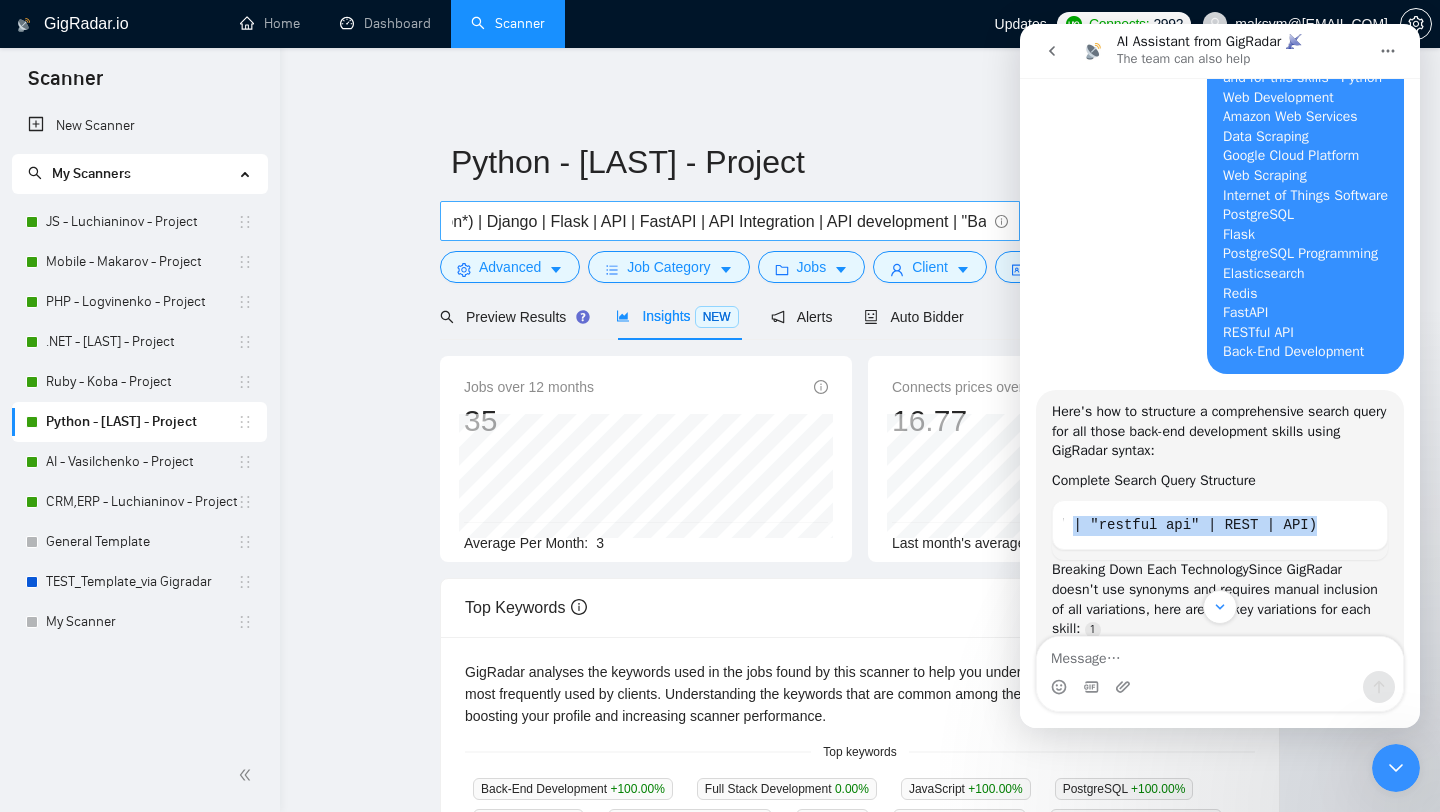 scroll, scrollTop: 0, scrollLeft: 240, axis: horizontal 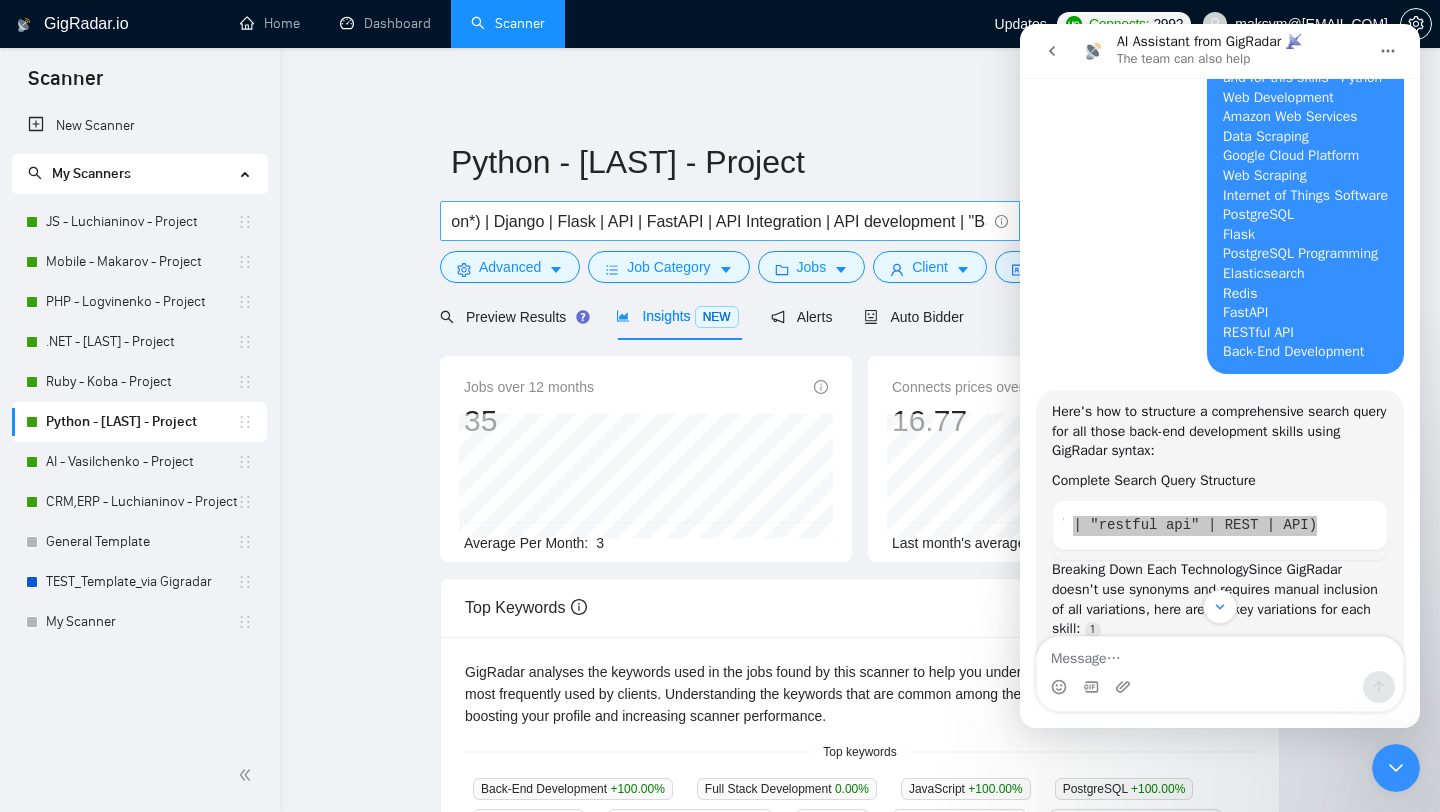 click on "Python | (Python*) | python | (python*) | Django | Flask | API | FastAPI | API Integration | API development | "Back-End Development" | "back-end" | "backend" | "back end" | MongoDB | PostgreSQL | pandas | NumPy | SciPy | | AWS | "amazon web services" | "data scraping" | "web scraping" | GCP | "google cloud platform" | "google cloud" | IoT | "internet of things" | | postgresql | postgres | flask | elasticsearch | redis |" at bounding box center (719, 221) 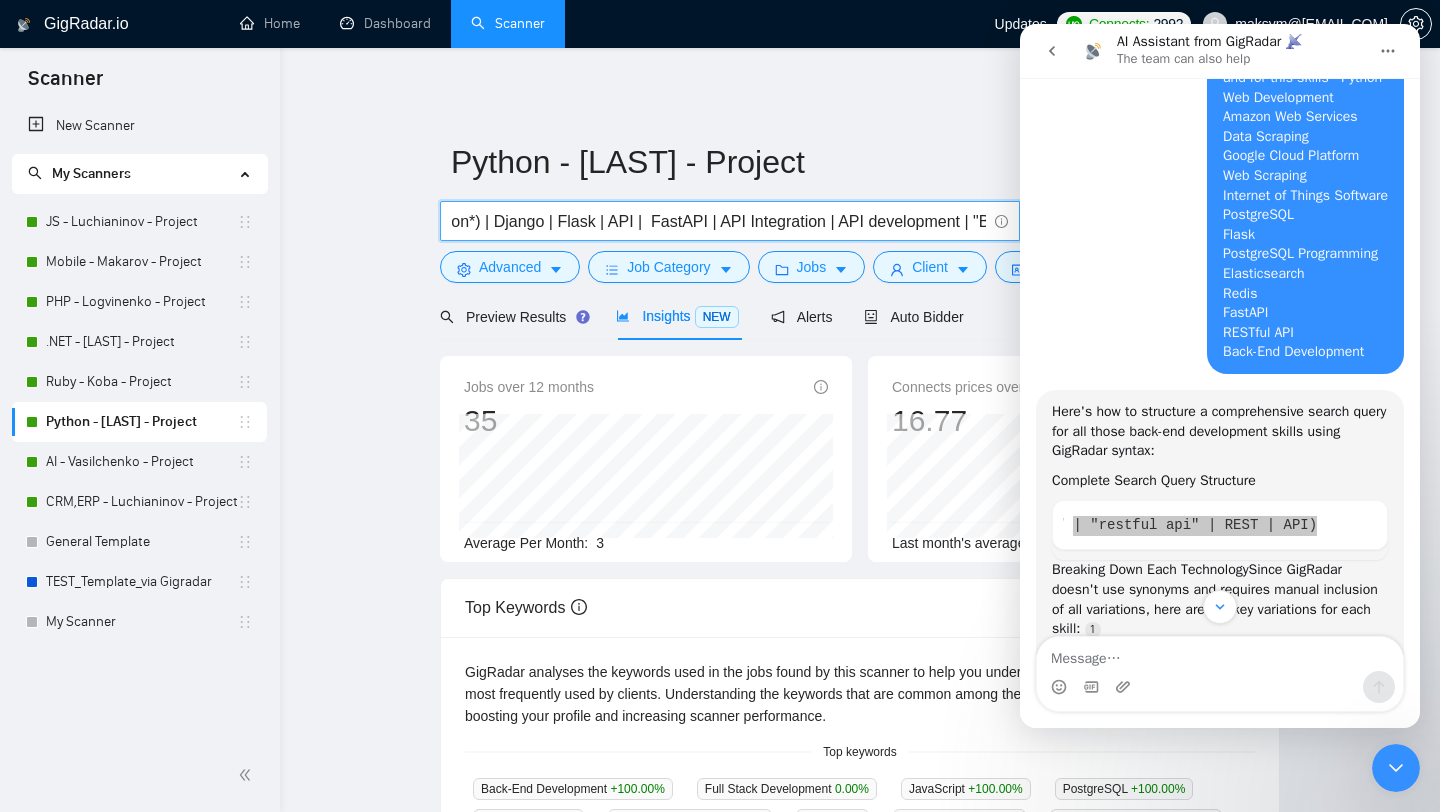 paste on "| "restful api" | REST | API)" 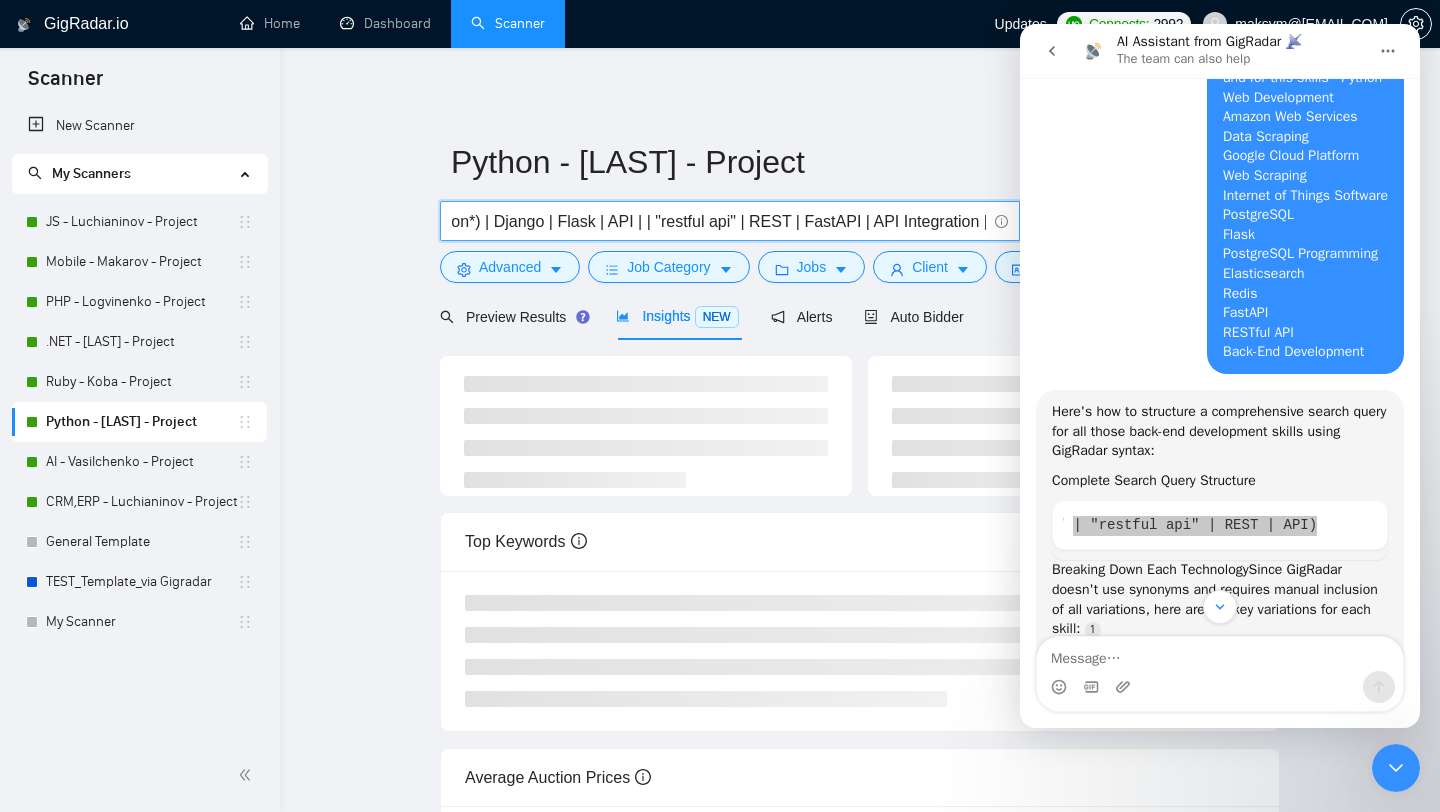 click on "Python | (Python*) | python | (python*) | Django | Flask | API | | "restful api" | REST | FastAPI | API Integration | API development | "Back-End Development" | "back-end" | "backend" | "back end" | MongoDB | PostgreSQL | pandas | NumPy | SciPy | | AWS | "amazon web services" | "data scraping" | "web scraping" | GCP | "google cloud platform" | "google cloud" | IoT | "internet of things" | | postgresql | postgres | flask | elasticsearch | redis |" at bounding box center (719, 221) 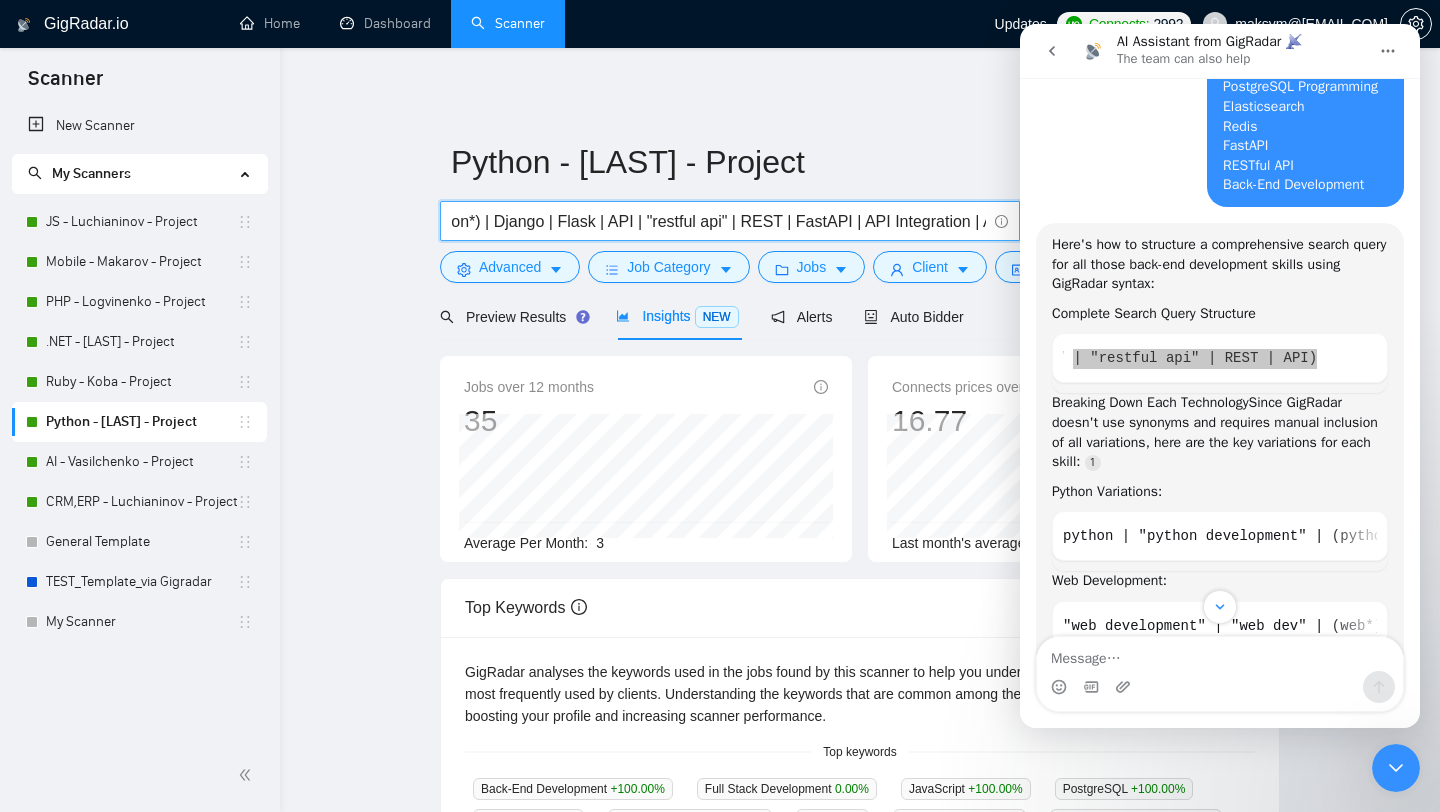 scroll, scrollTop: 1653, scrollLeft: 0, axis: vertical 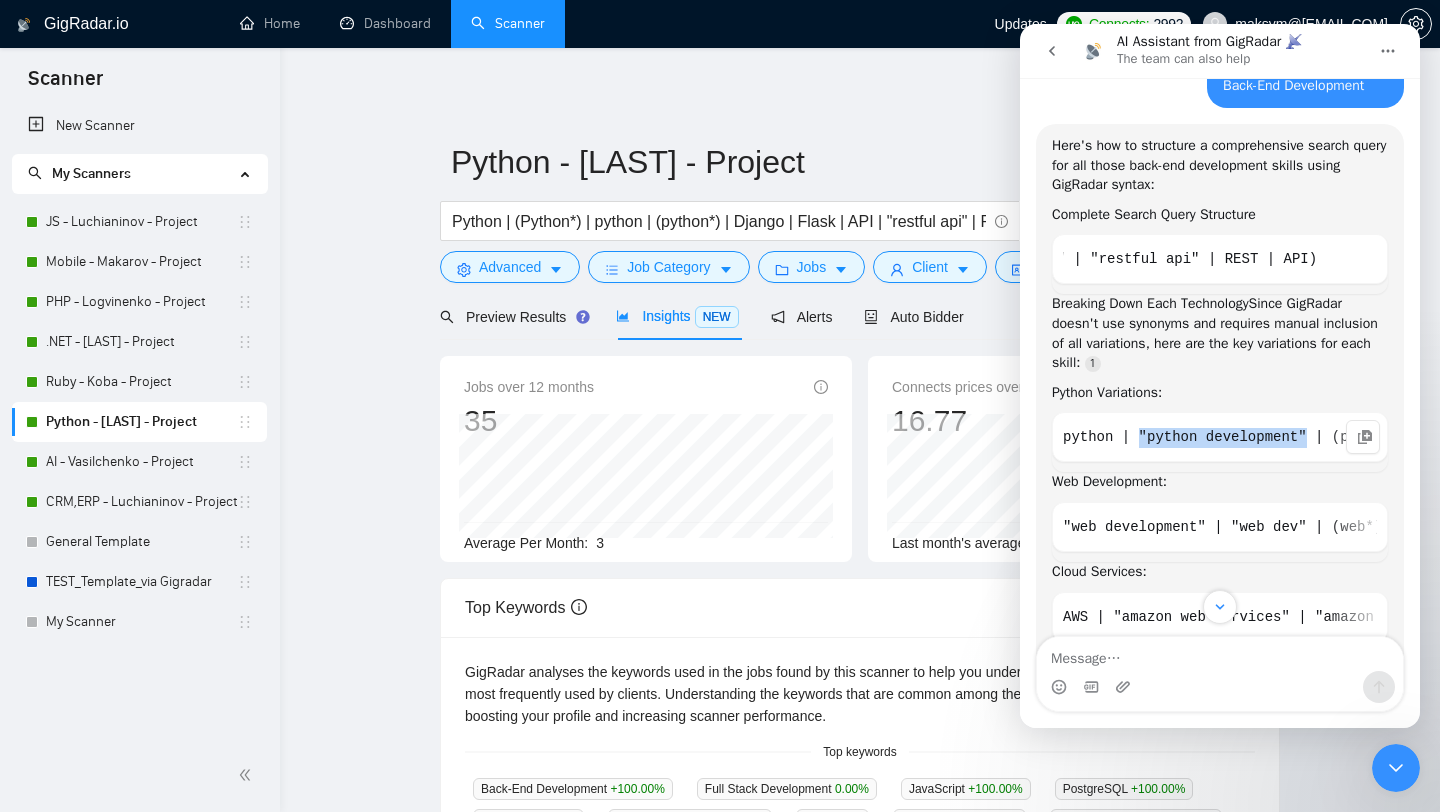 drag, startPoint x: 1307, startPoint y: 466, endPoint x: 1140, endPoint y: 459, distance: 167.14664 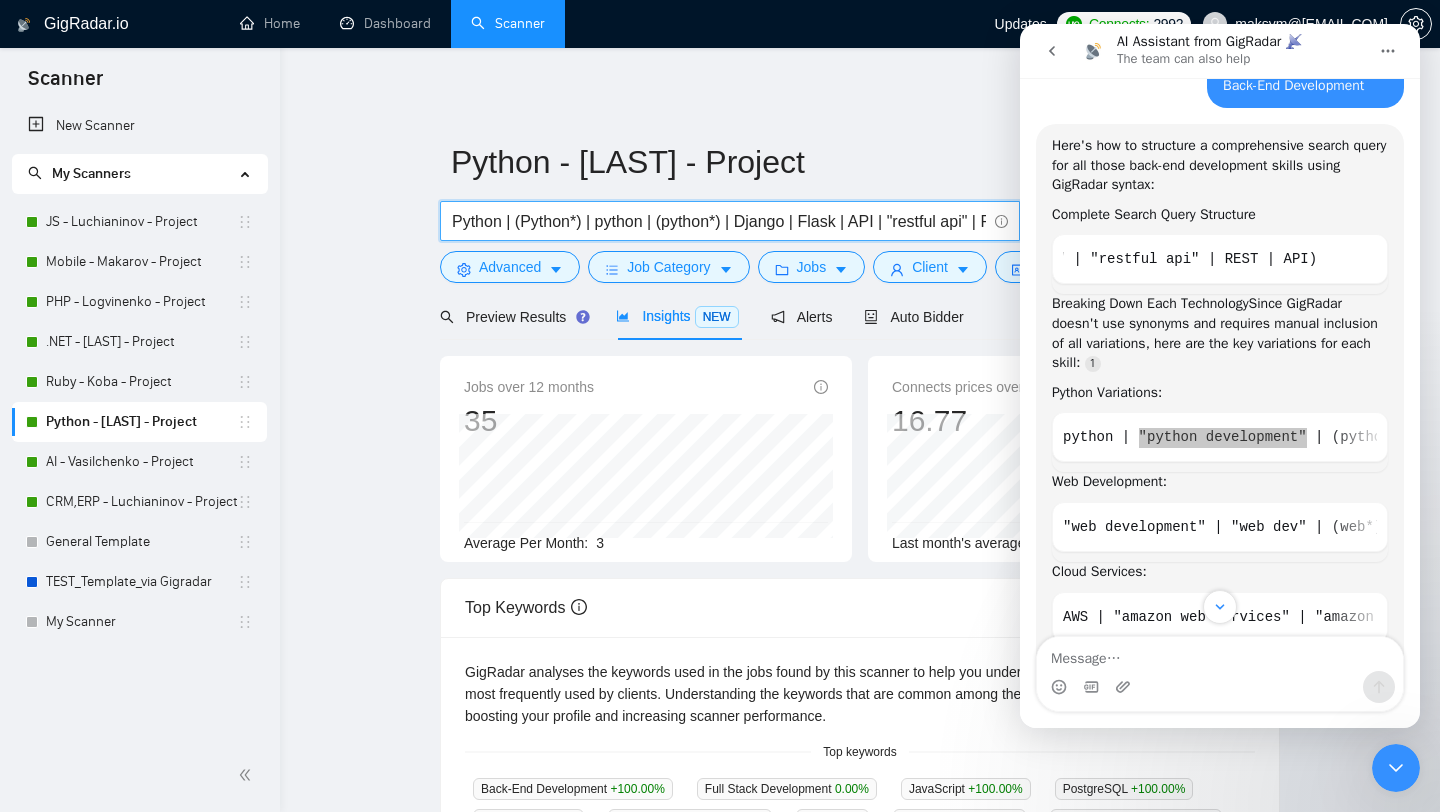 click on "Python | (Python*) | python | (python*) | Django | Flask | API | "restful api" | REST | FastAPI | API Integration | API development | "Back-End Development" | "back-end" | "backend" | "back end" | MongoDB | PostgreSQL | pandas | NumPy | SciPy | | AWS | "amazon web services" | "data scraping" | "web scraping" | GCP | "google cloud platform" | "google cloud" | IoT | "internet of things" | | postgresql | postgres | flask | elasticsearch | redis |" at bounding box center [719, 221] 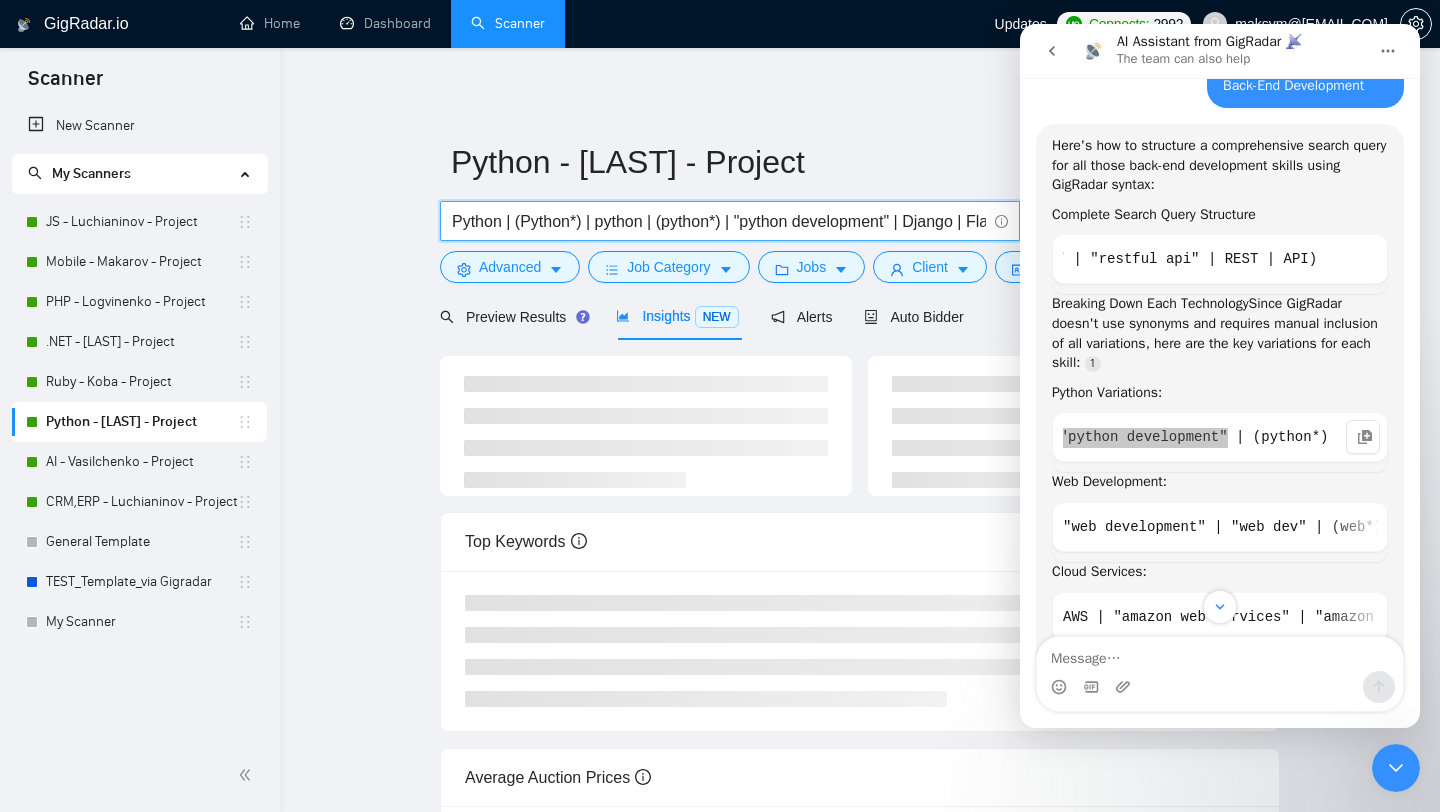 scroll, scrollTop: 0, scrollLeft: 90, axis: horizontal 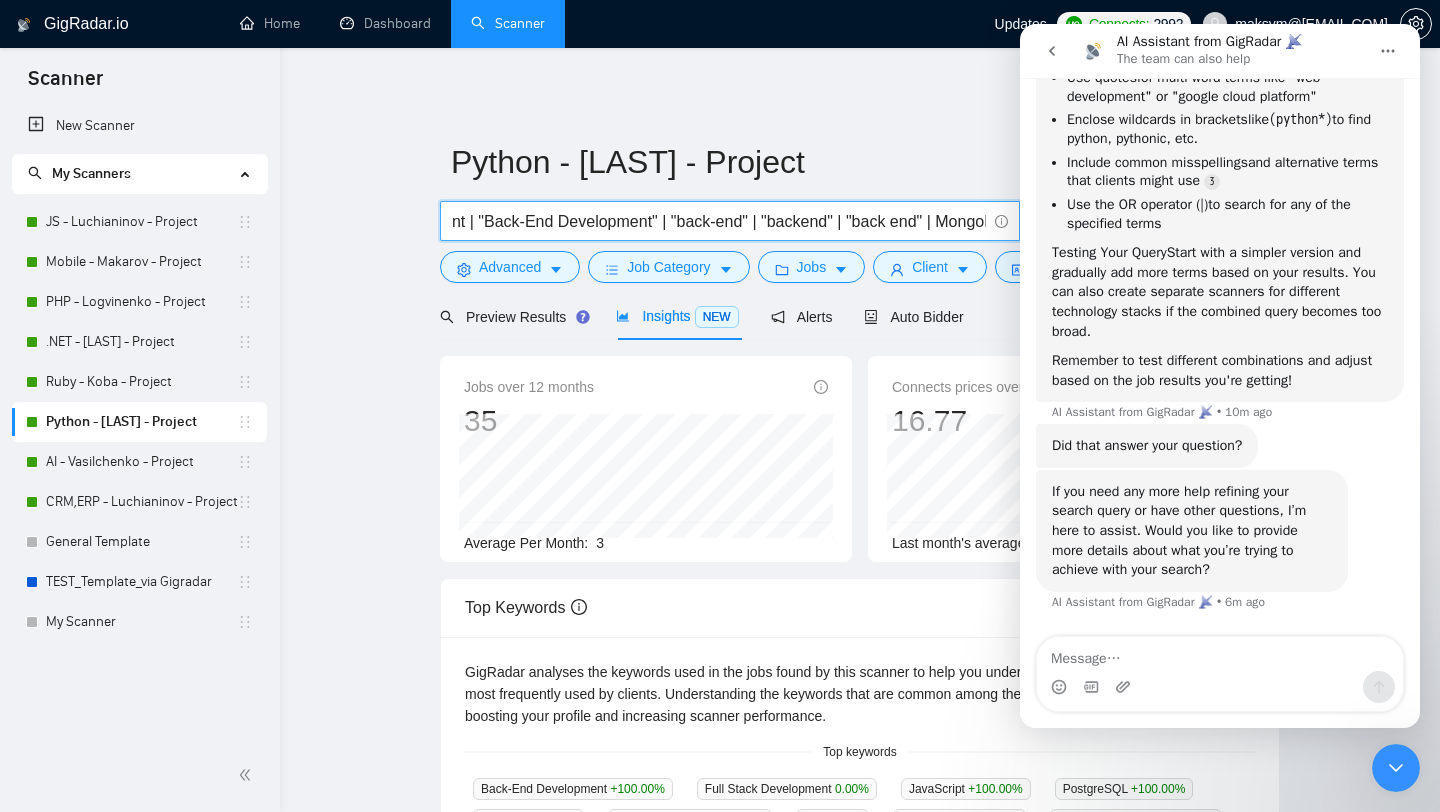 type on "Python | (Python*) | python | (python*) | "python development" | Django | Flask | API | "restful api" | REST | FastAPI | API Integration | API development | "Back-End Development" | "back-end" | "backend" | "back end" | MongoDB | PostgreSQL | pandas | NumPy | SciPy | | AWS | "amazon web services" | "data scraping" | "web scraping" | GCP | "google cloud platform" | "google cloud" | IoT | "internet of things" | | postgresql | postgres | flask | elasticsearch | redis |" 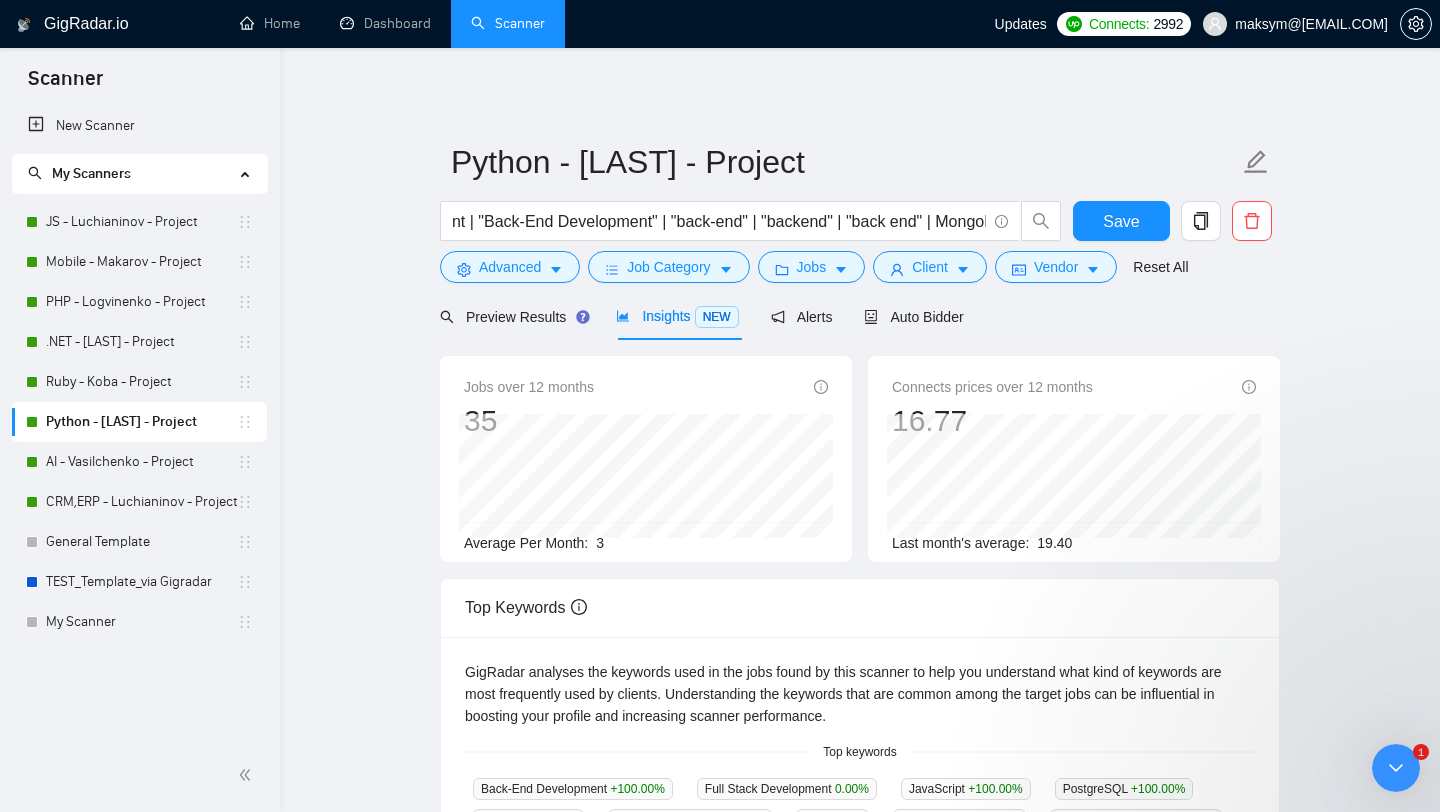 scroll, scrollTop: 0, scrollLeft: 0, axis: both 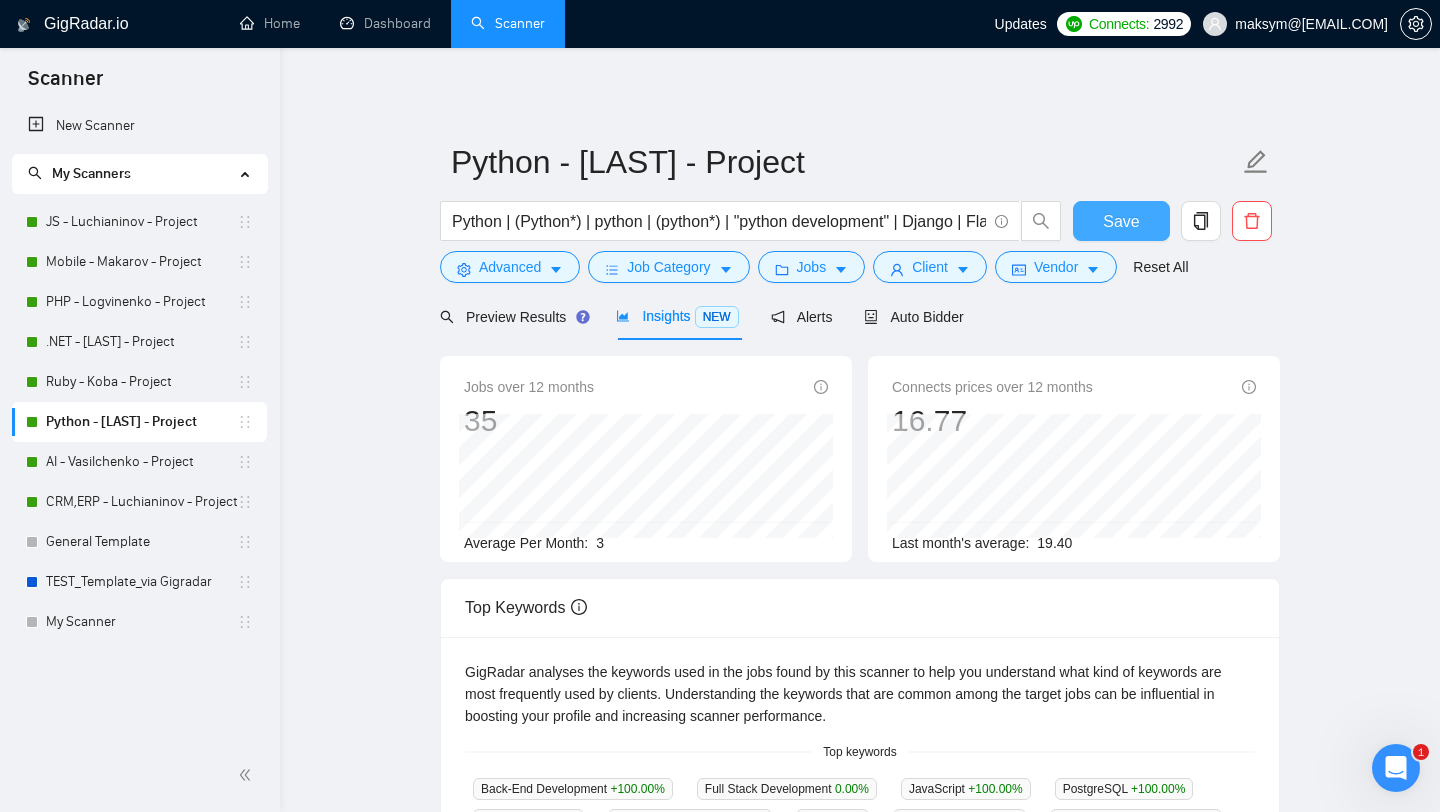 click on "Save" at bounding box center (1121, 221) 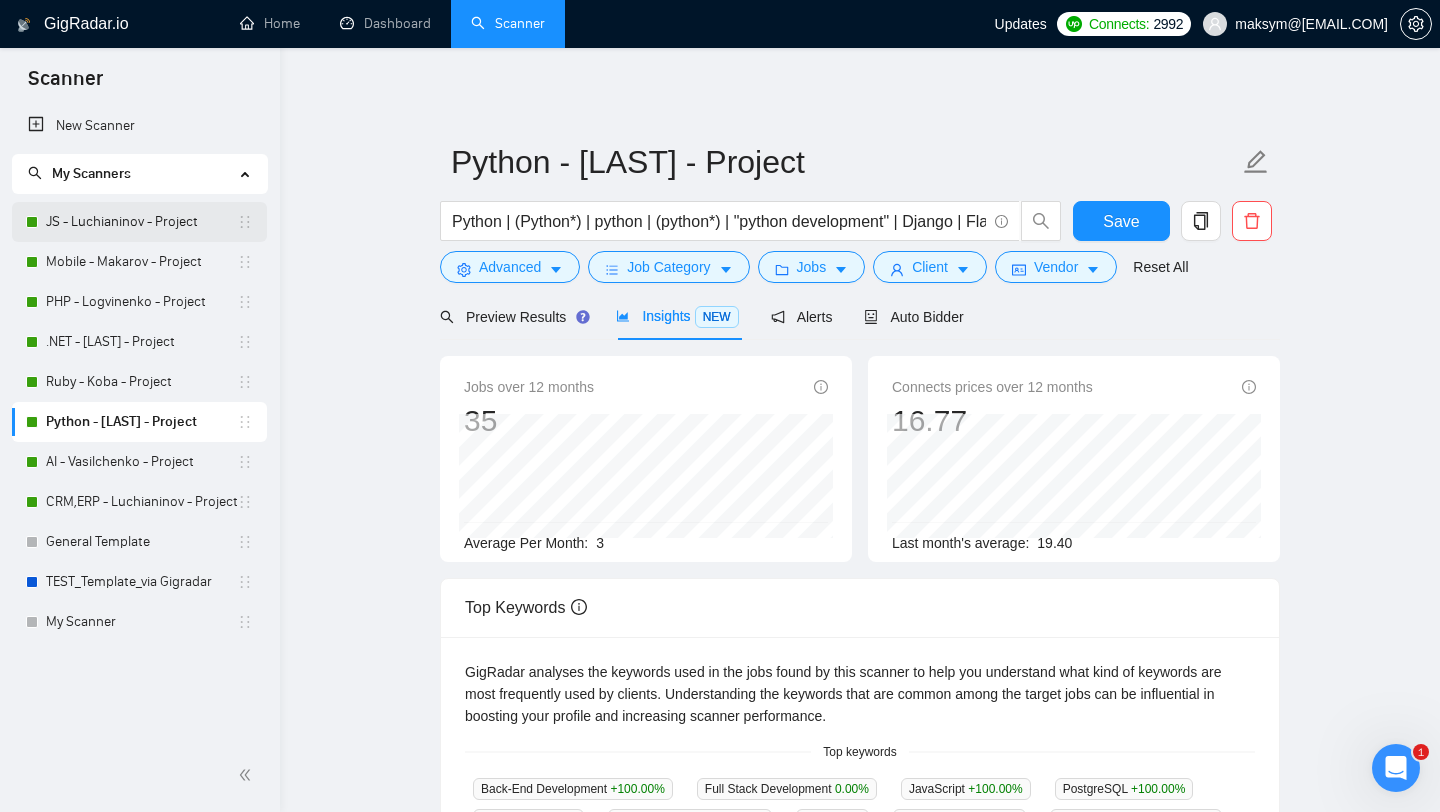 click on "JS - Luchianinov - Project" at bounding box center (141, 222) 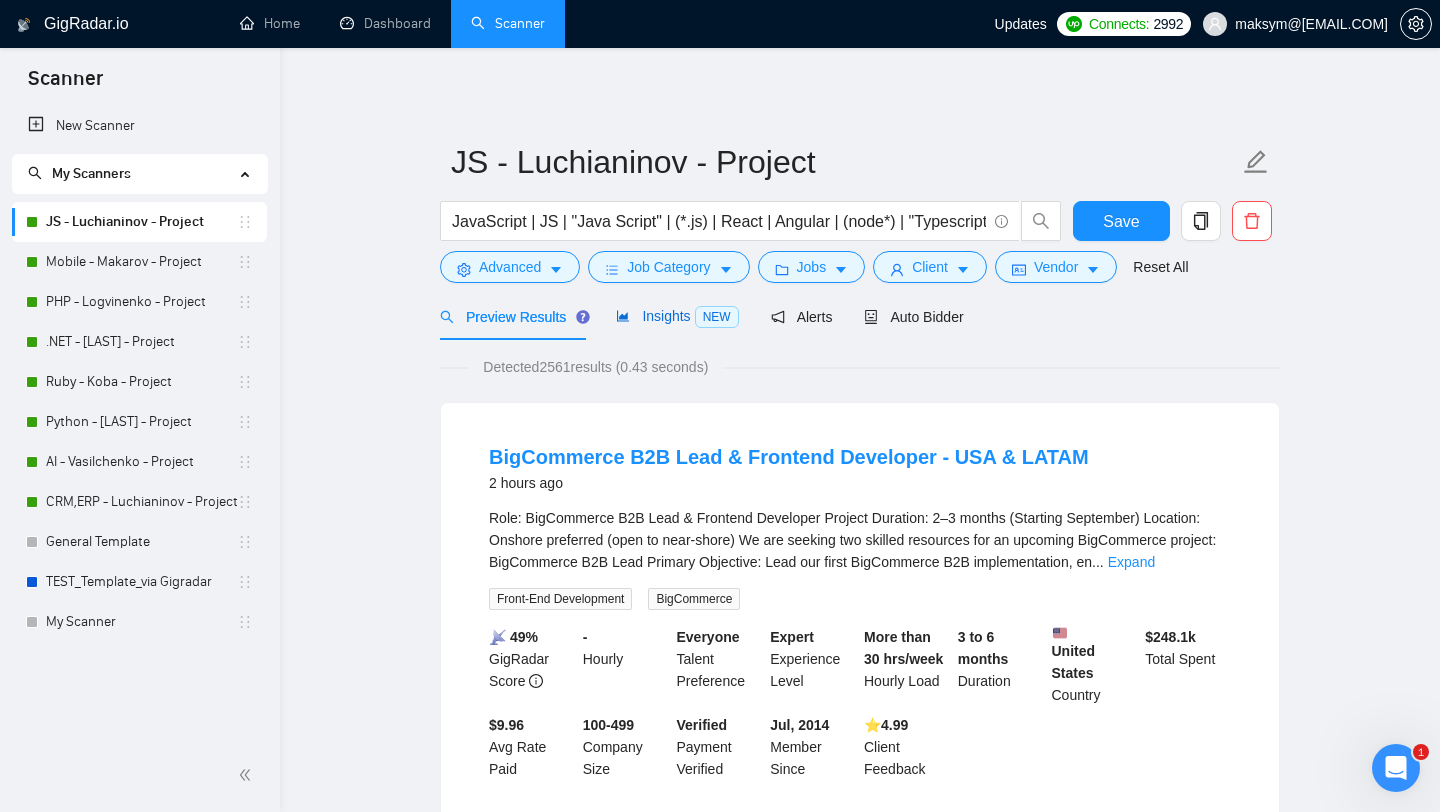 click on "Insights NEW" at bounding box center [677, 316] 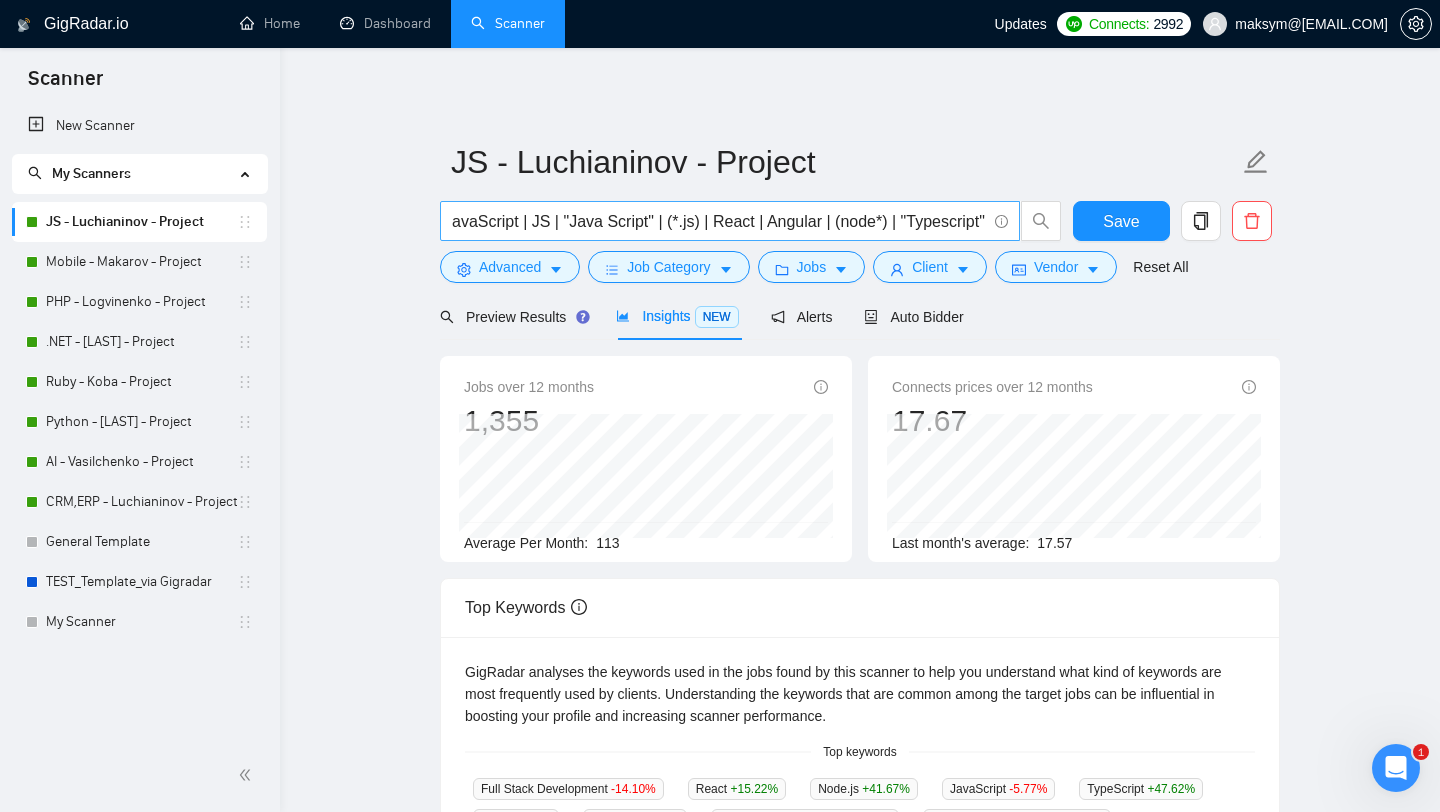 scroll, scrollTop: 0, scrollLeft: 0, axis: both 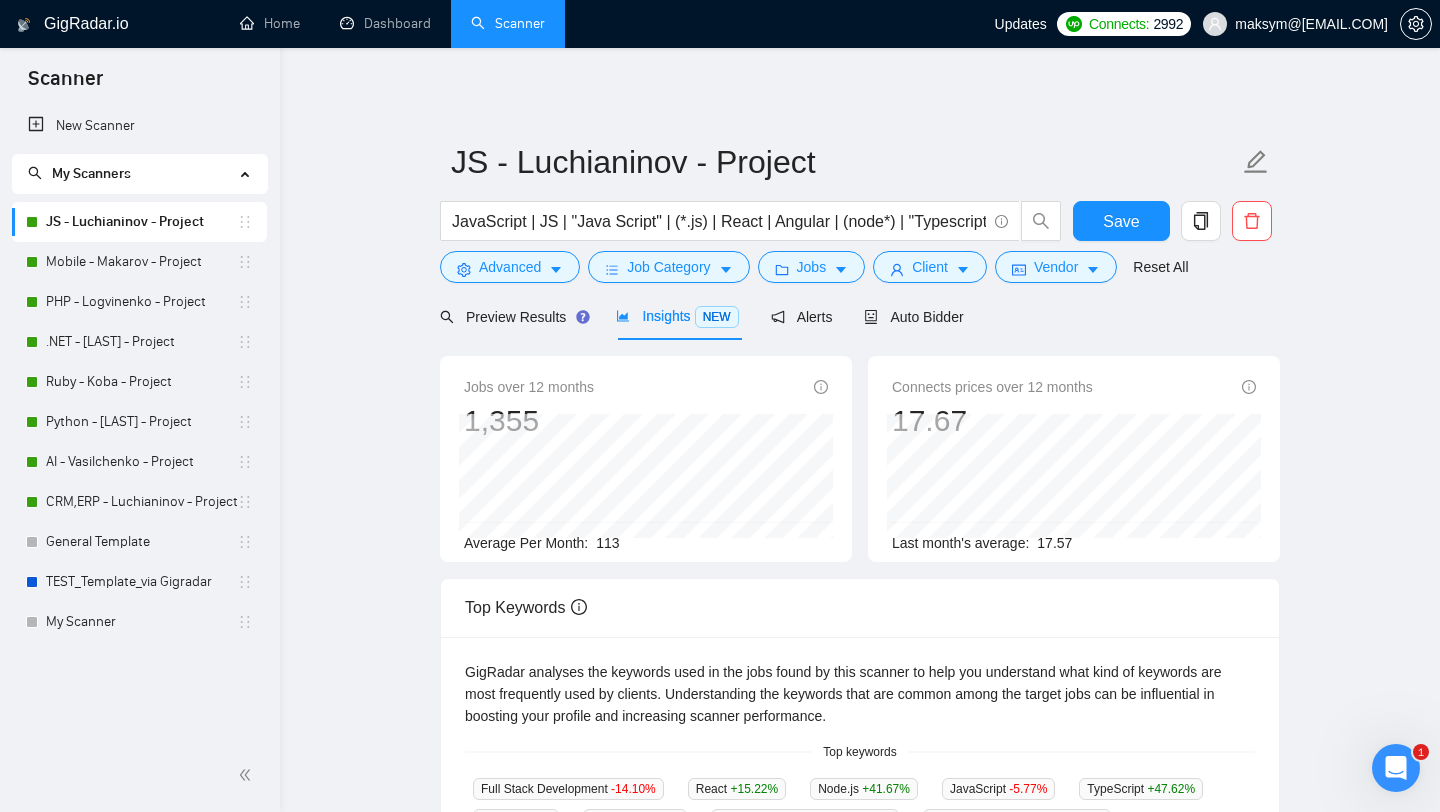 click 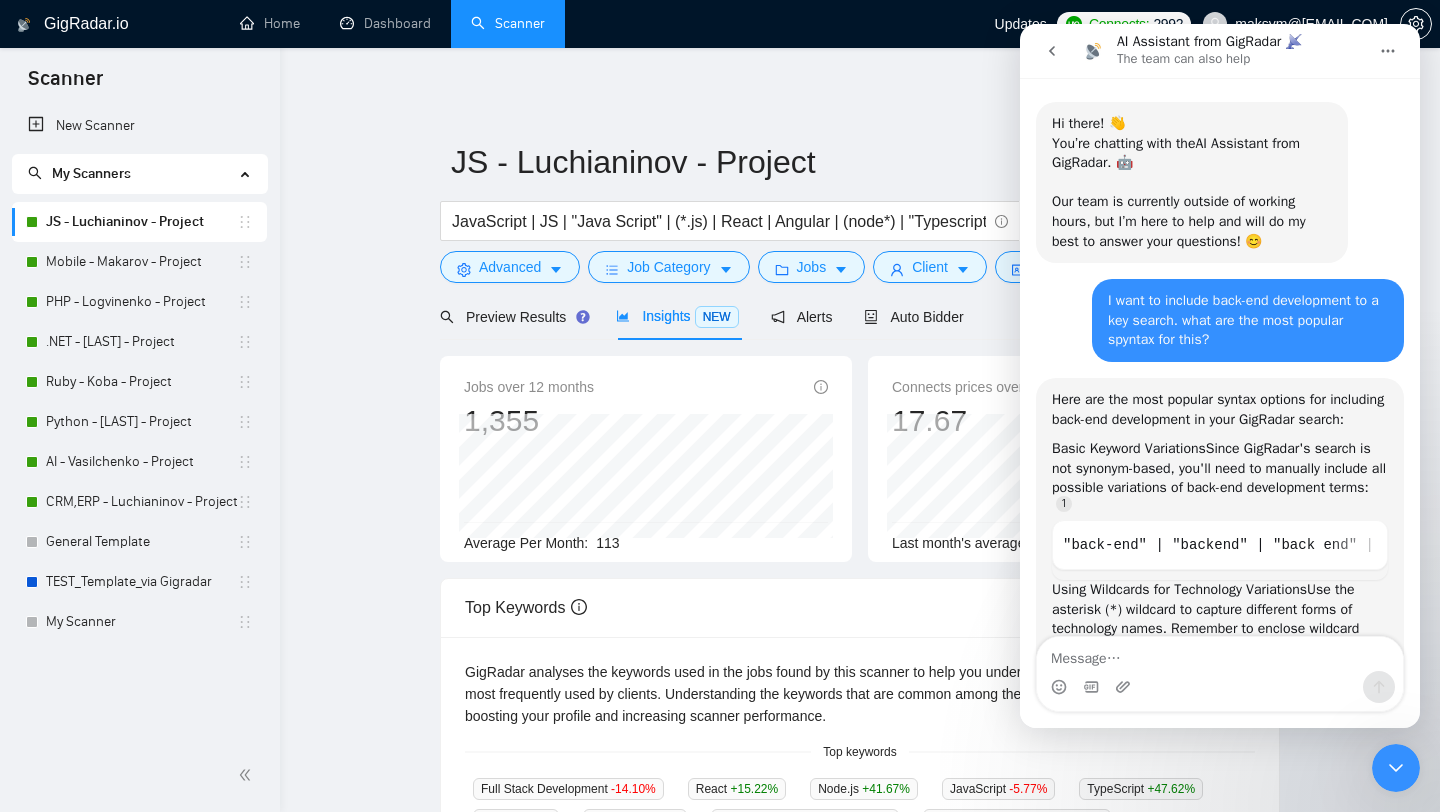scroll, scrollTop: 2792, scrollLeft: 0, axis: vertical 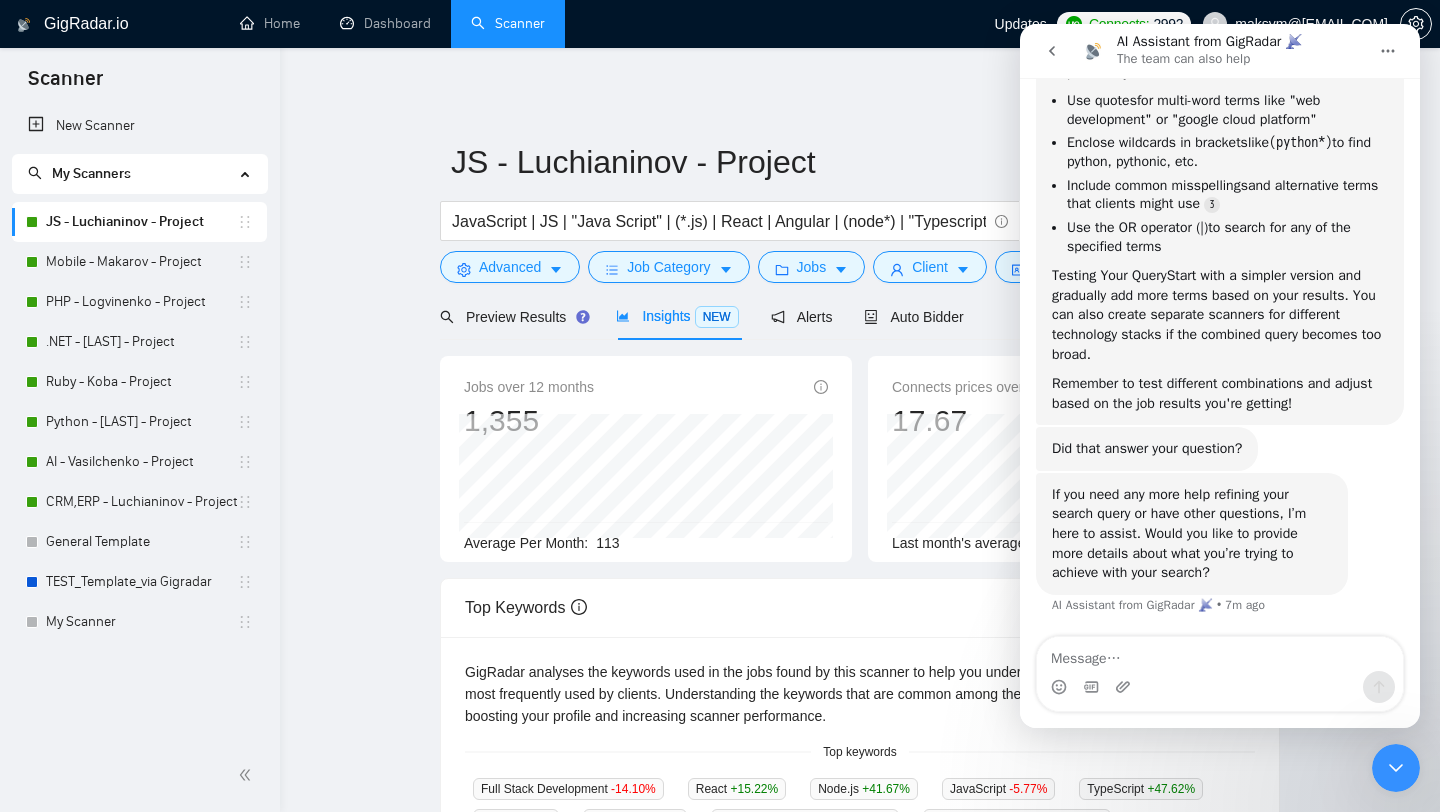 click at bounding box center (1220, 654) 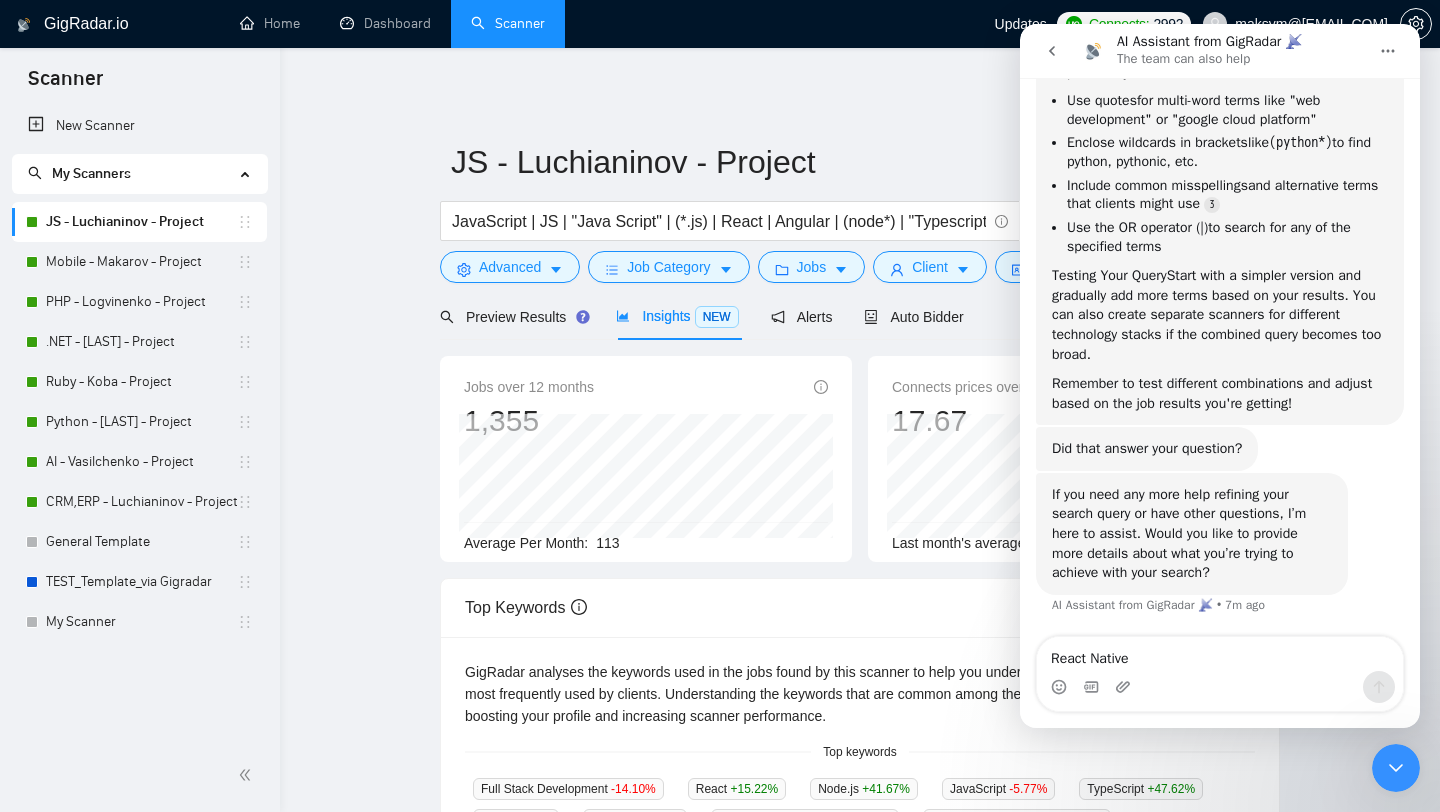 scroll, scrollTop: 152, scrollLeft: 0, axis: vertical 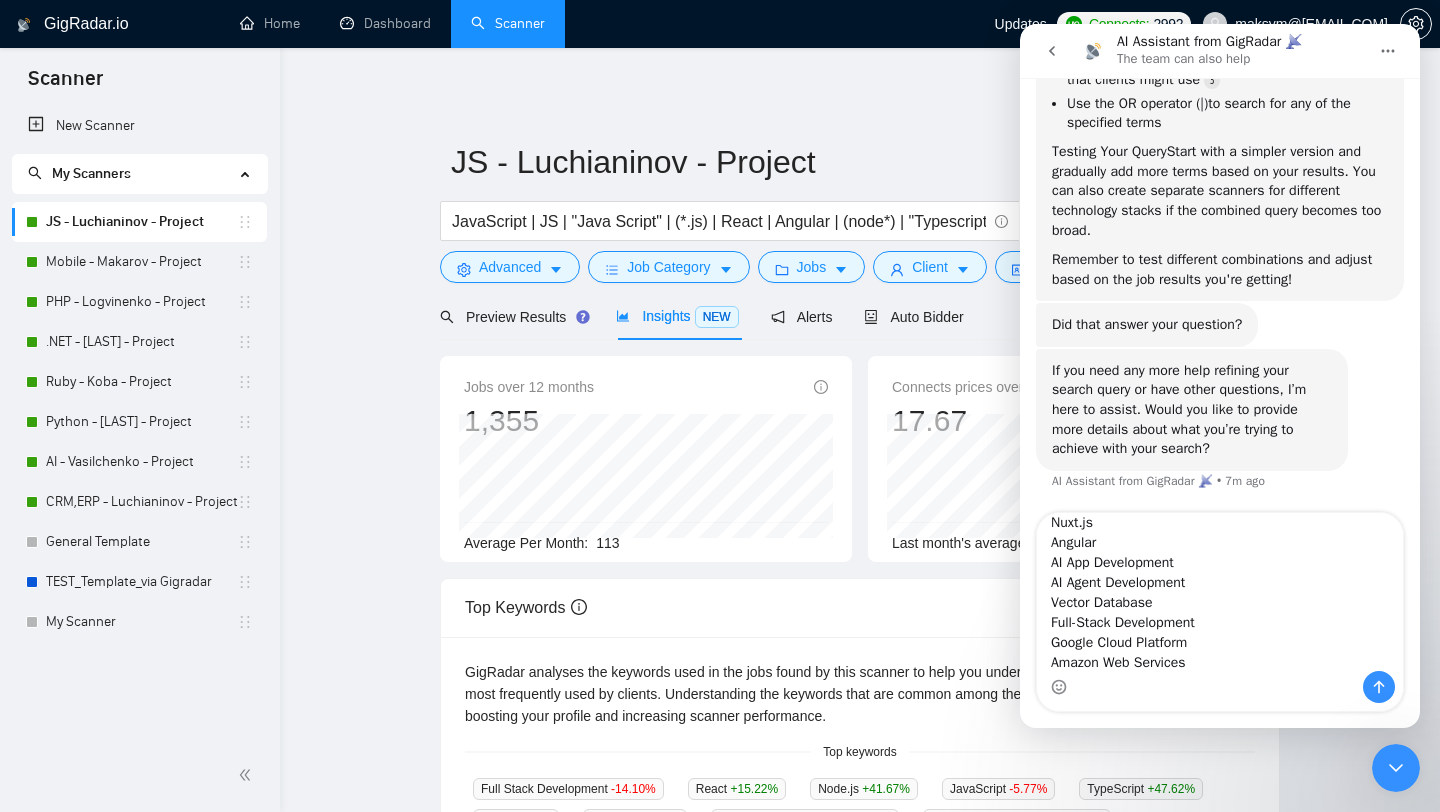 type 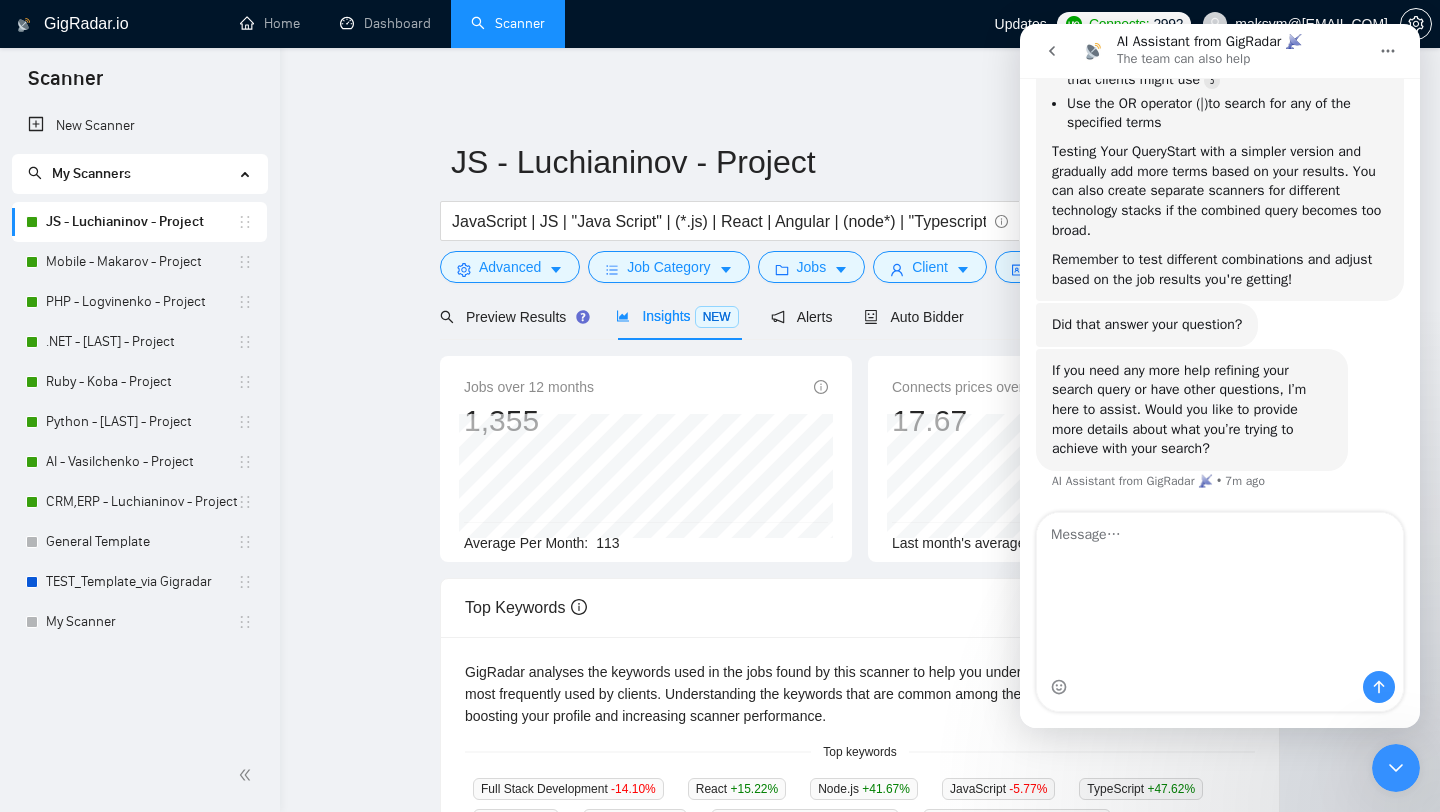 scroll, scrollTop: 0, scrollLeft: 0, axis: both 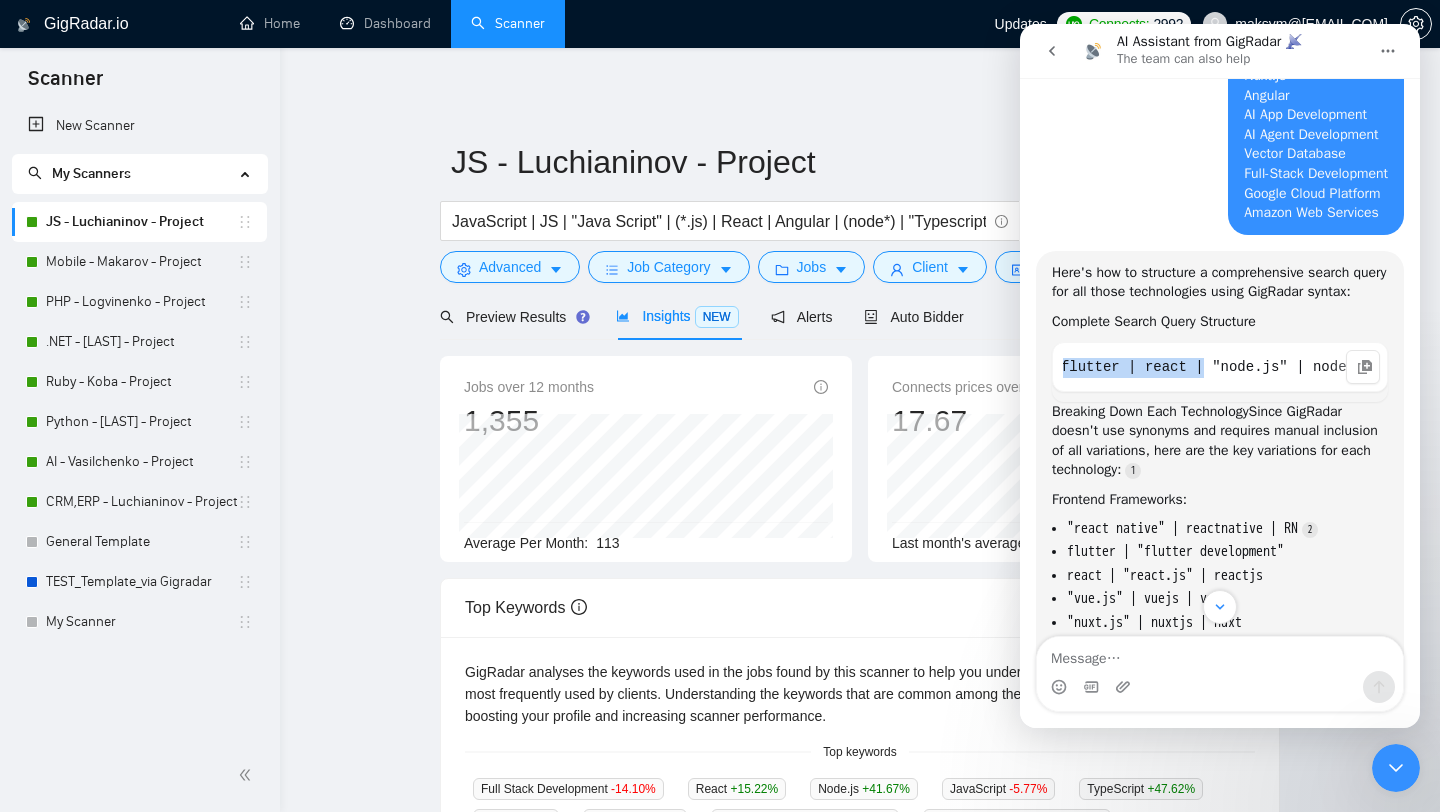 drag, startPoint x: 1096, startPoint y: 411, endPoint x: 1203, endPoint y: 410, distance: 107.00467 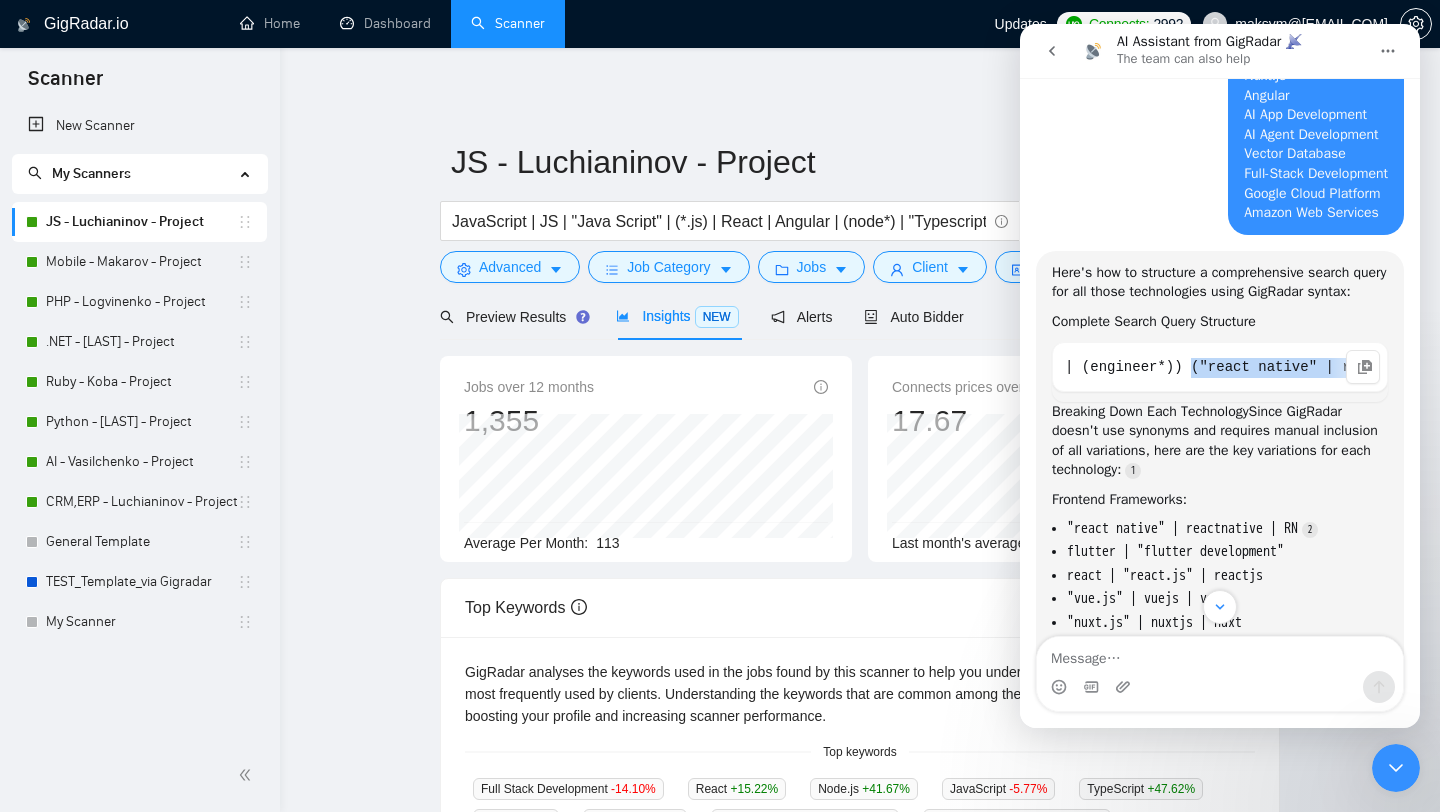 scroll, scrollTop: 0, scrollLeft: 210, axis: horizontal 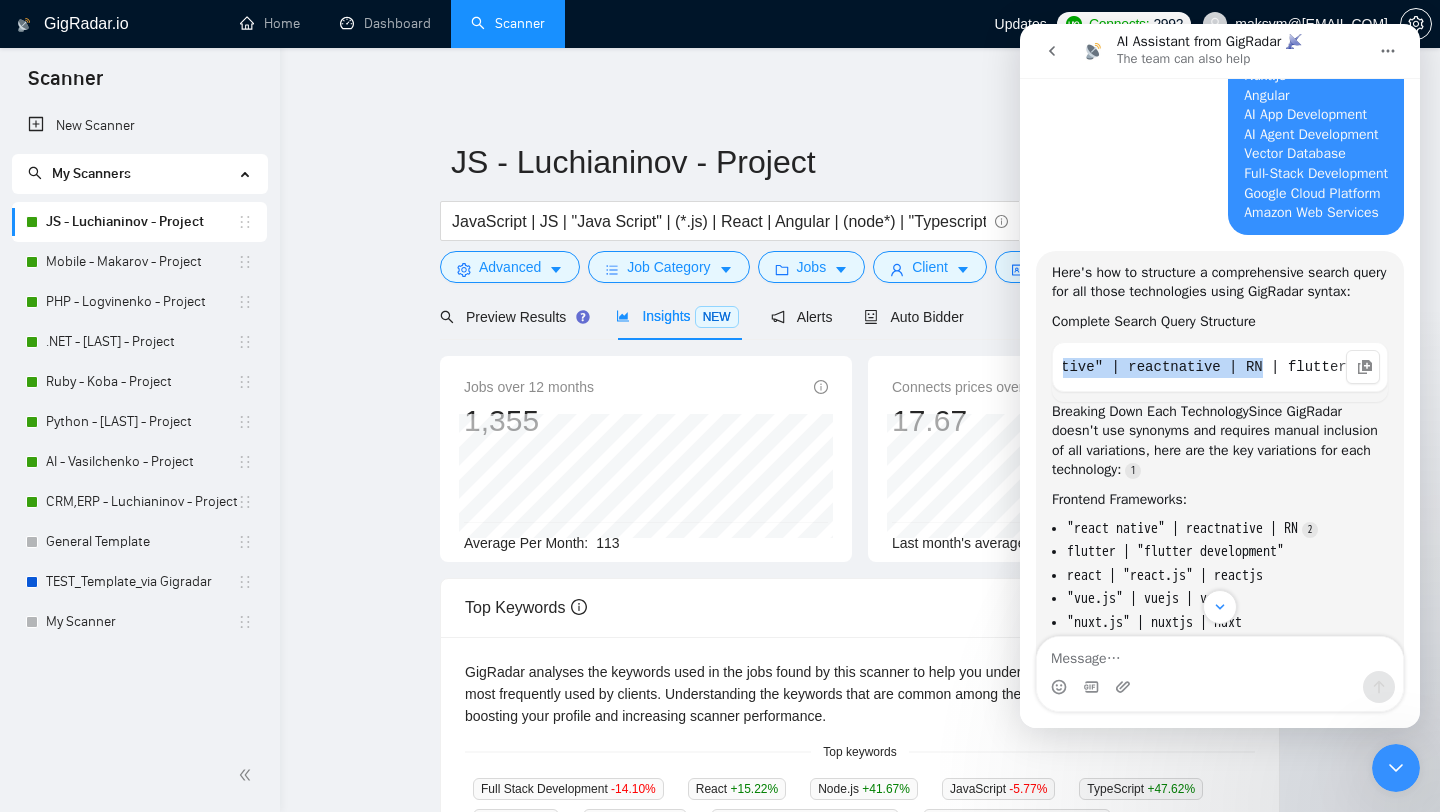 drag, startPoint x: 1077, startPoint y: 409, endPoint x: 1265, endPoint y: 420, distance: 188.32153 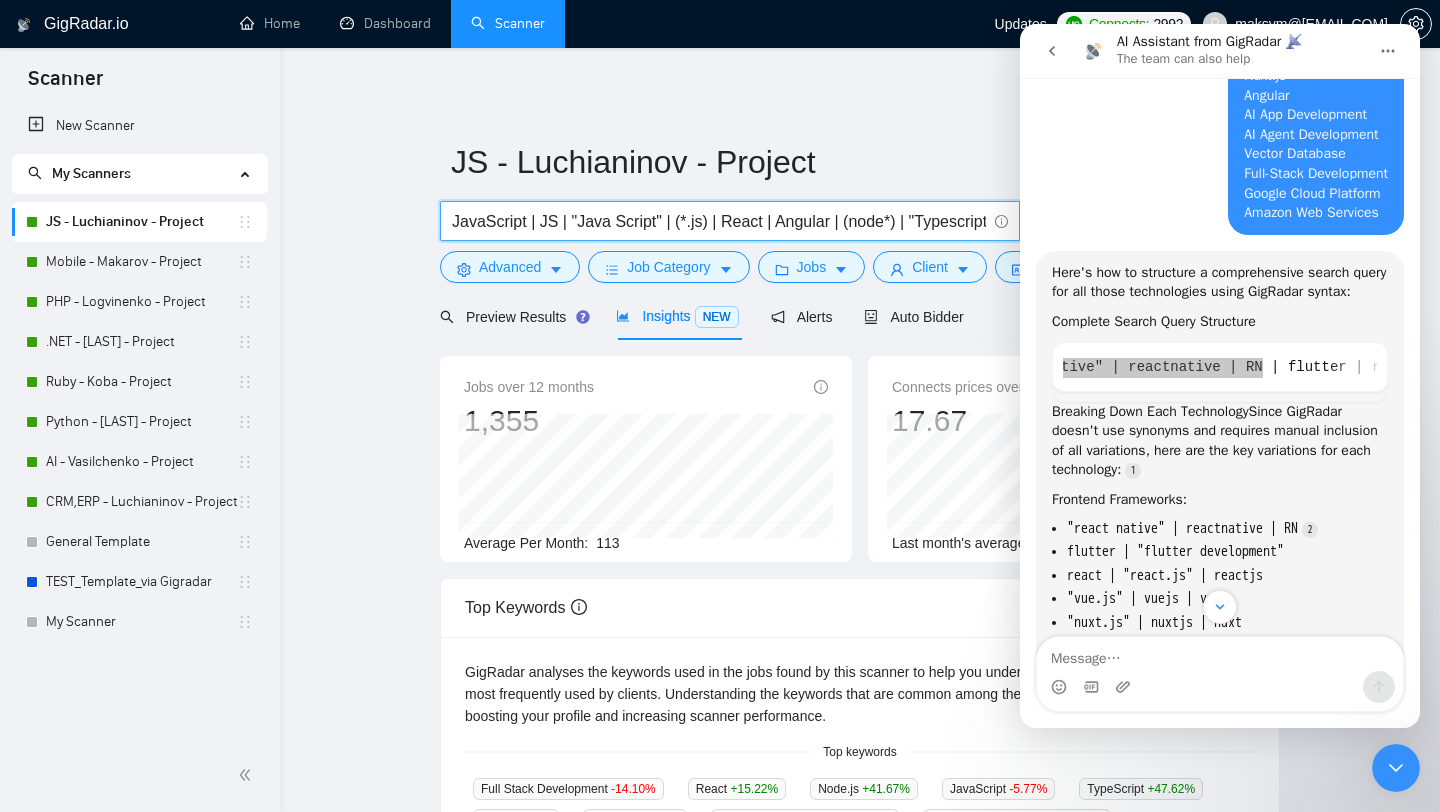click on "JavaScript | JS | "Java Script" | (*.js) | React | Angular | (node*) | "Typescript" | "Type Script"" at bounding box center (719, 221) 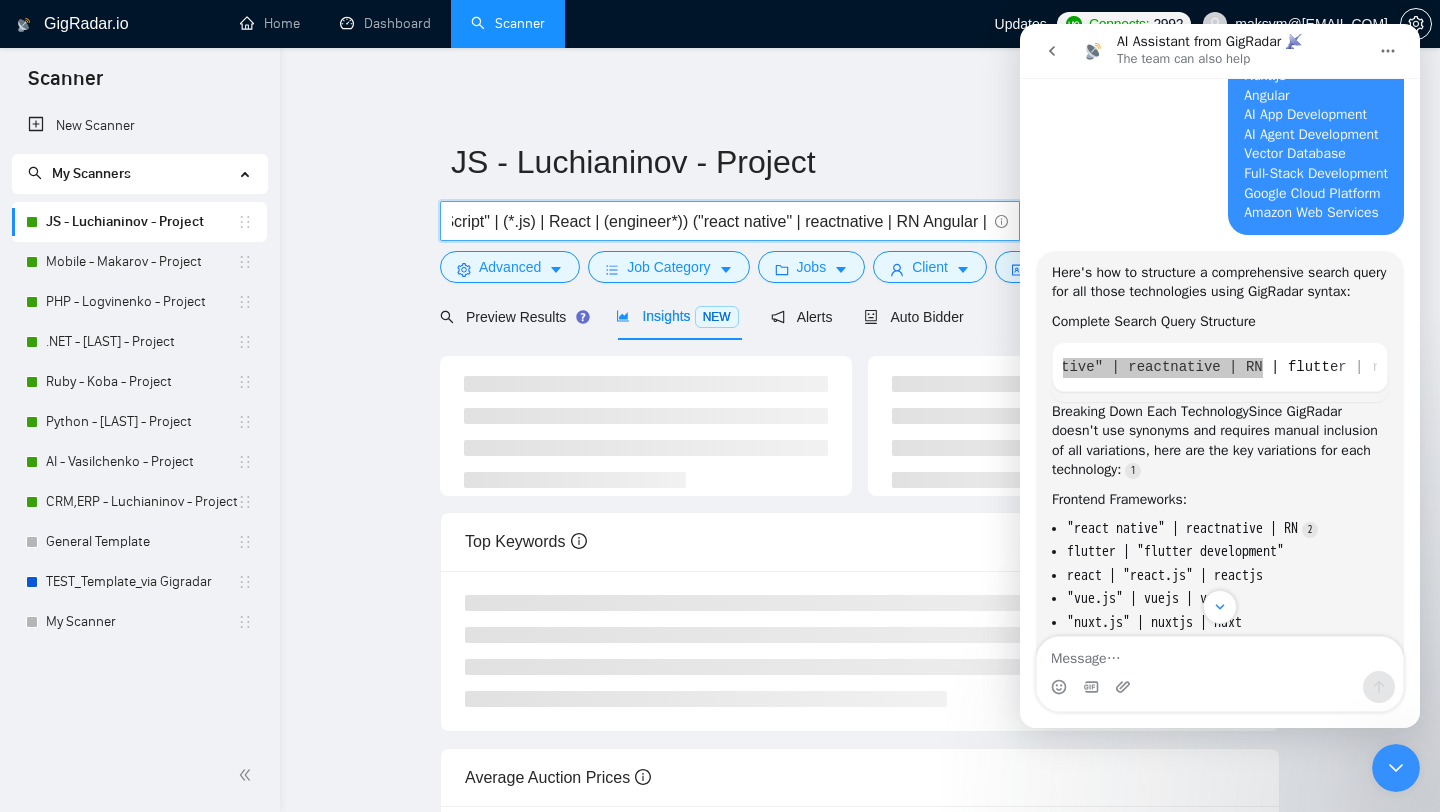 scroll, scrollTop: 0, scrollLeft: 173, axis: horizontal 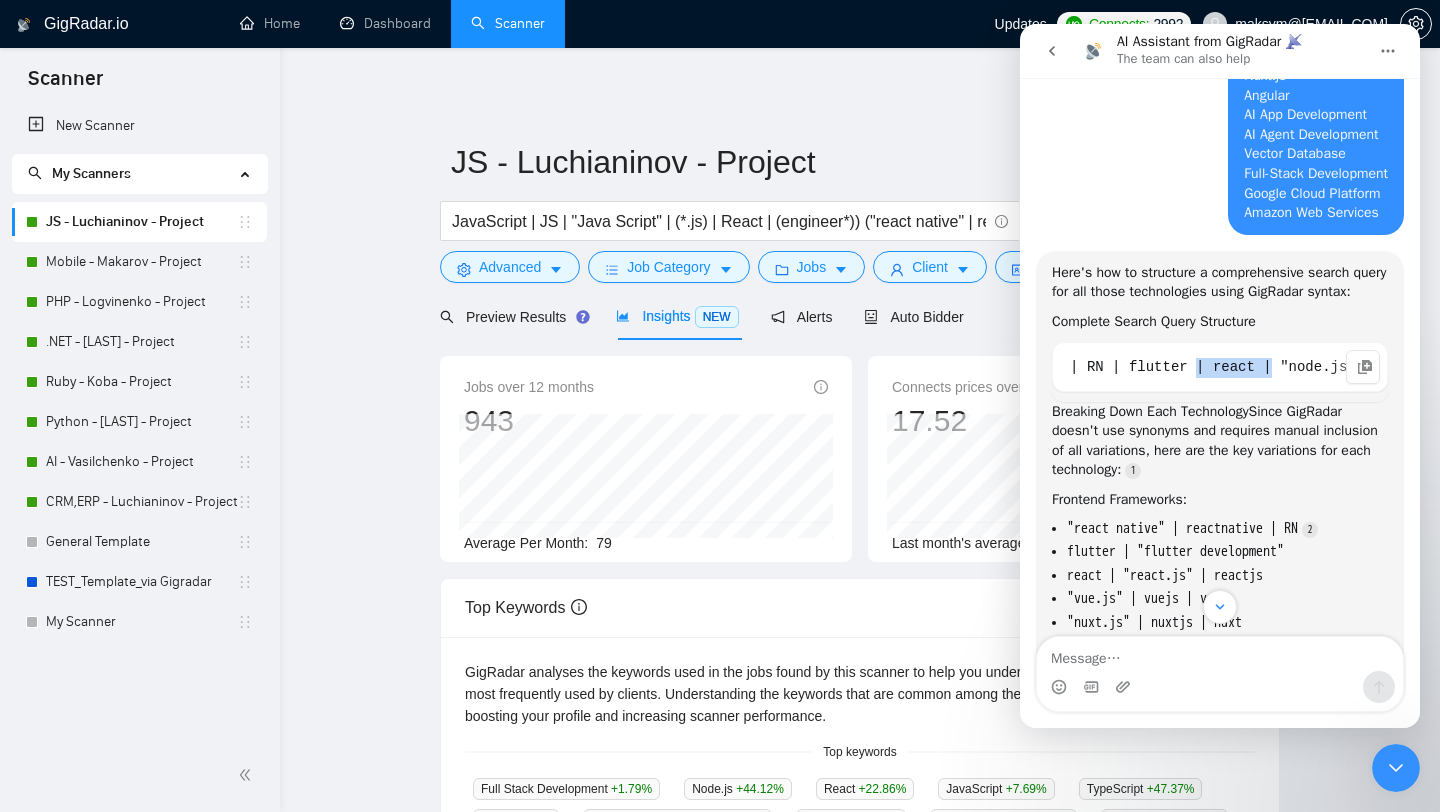 drag, startPoint x: 1272, startPoint y: 414, endPoint x: 1196, endPoint y: 407, distance: 76.321686 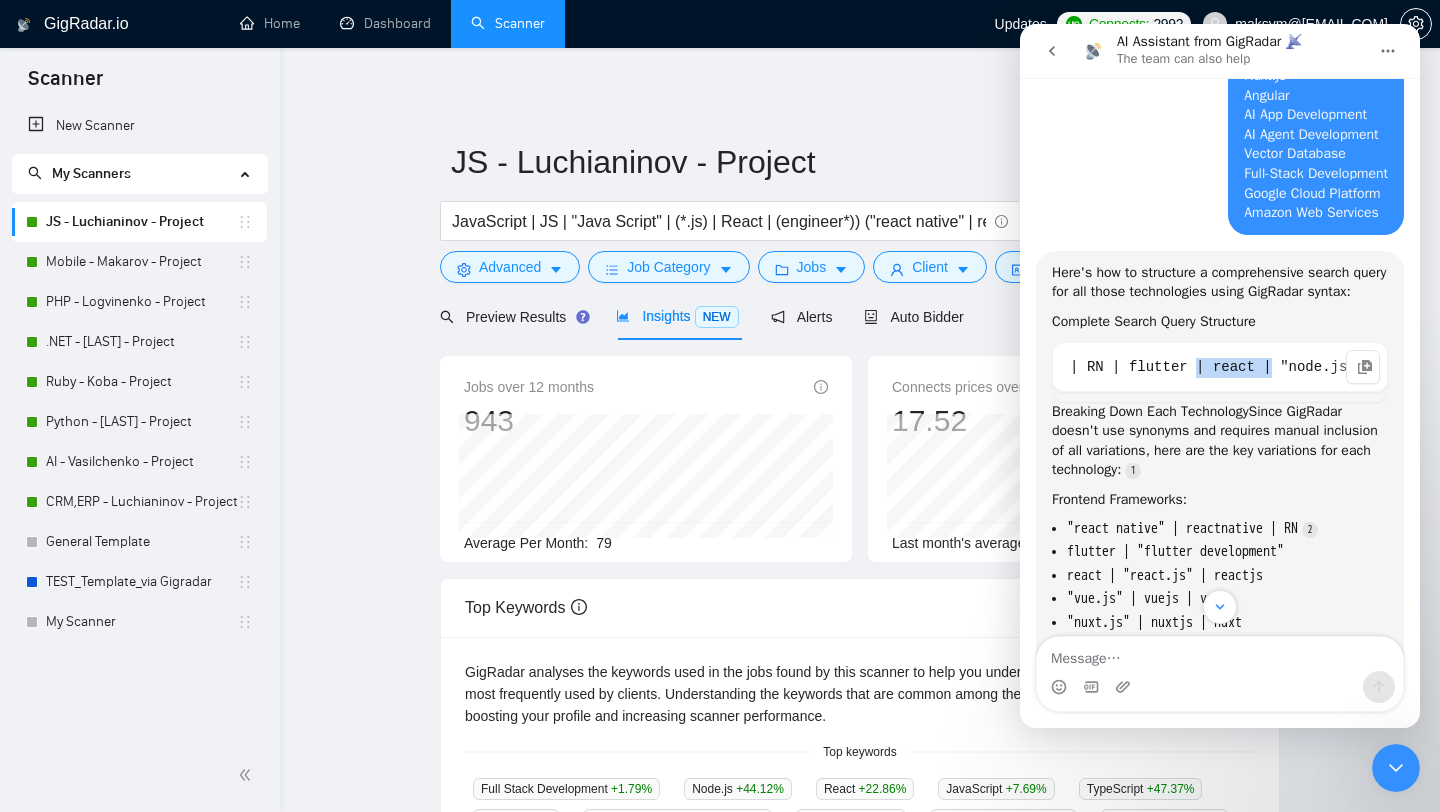 click on "((develop*) | (program*) | (engineer*)) ("react native" | reactnative | RN | flutter | react | "node.js" | nodejs | electron | "next.js" | nextjs | "vue.js" | vuejs | "nuxt.js" | nuxtjs | angular | "AI app" | "AI agent" | "artificial intelligence" | "vector database" | "full-stack" | fullstack | "full stack" | GCP | "google cloud platform" | "google cloud" | AWS | "amazon web services")" at bounding box center [1220, 368] 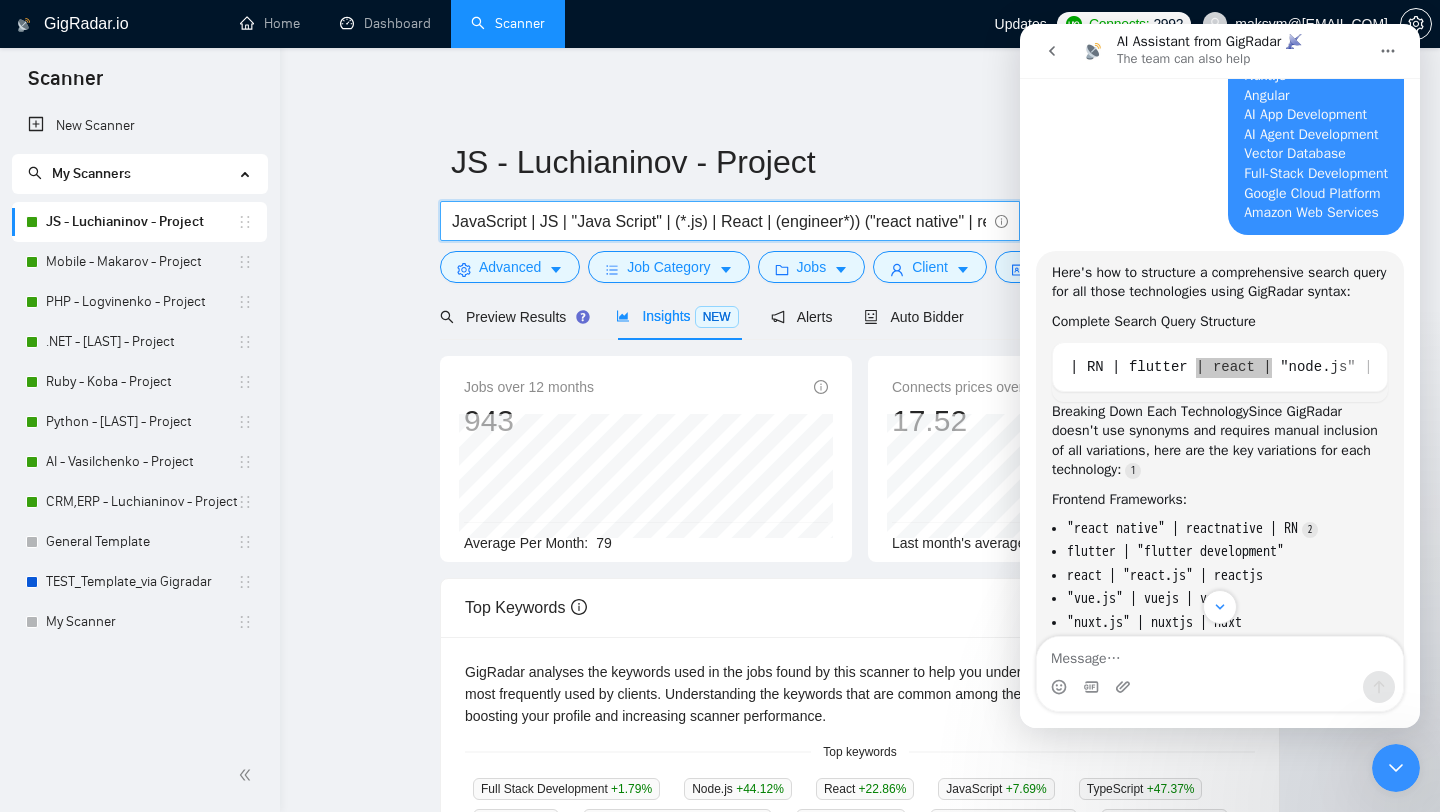 click on "JavaScript | JS | "Java Script" | (*.js) | React | (engineer*)) ("react native" | reactnative | RN | Angular | (node*) | "Typescript" | "Type Script"" at bounding box center (719, 221) 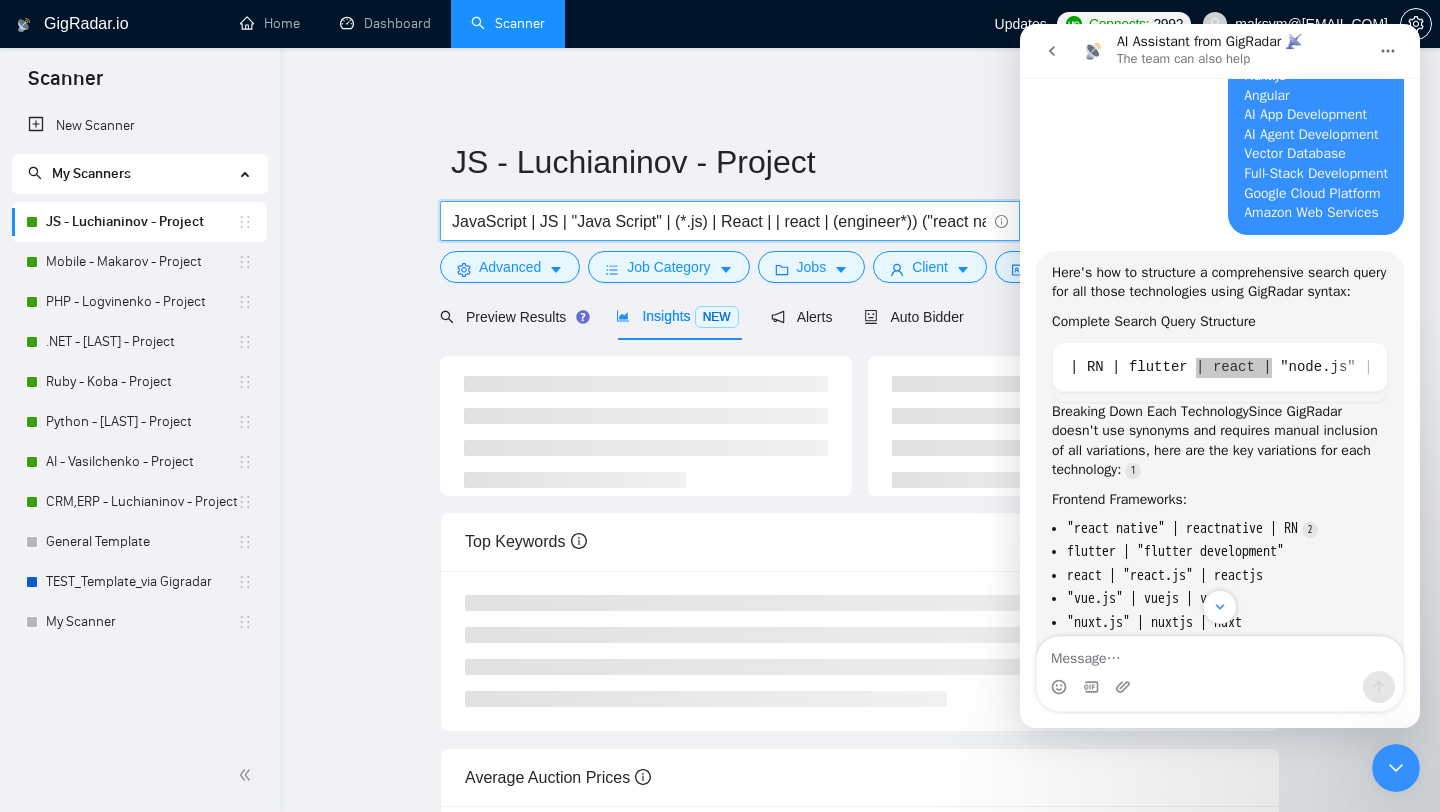 click on "JavaScript | JS | "Java Script" | (*.js) | React | | react | (engineer*)) ("react native" | reactnative | RN | Angular | (node*) | "Typescript" | "Type Script"" at bounding box center [719, 221] 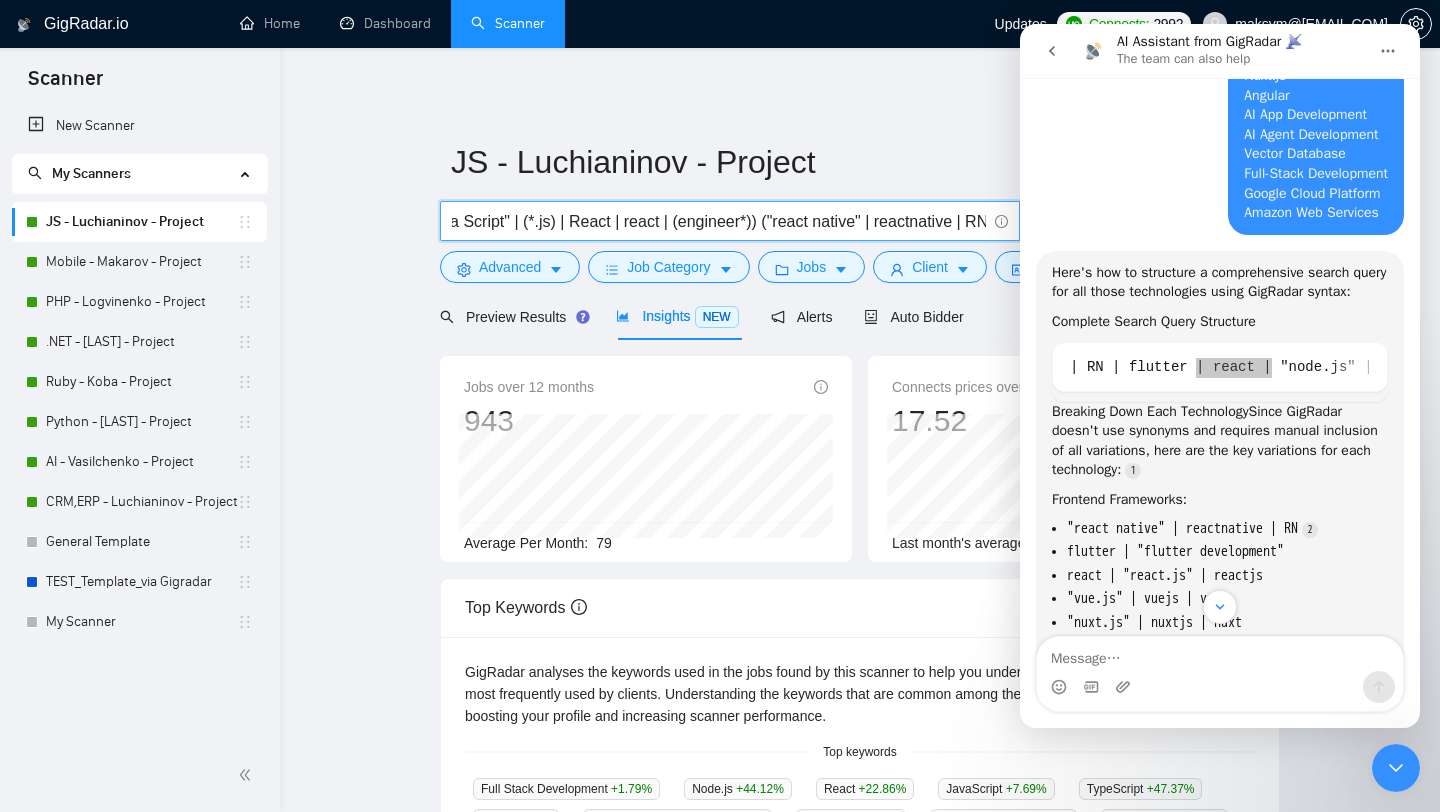 scroll, scrollTop: 0, scrollLeft: 154, axis: horizontal 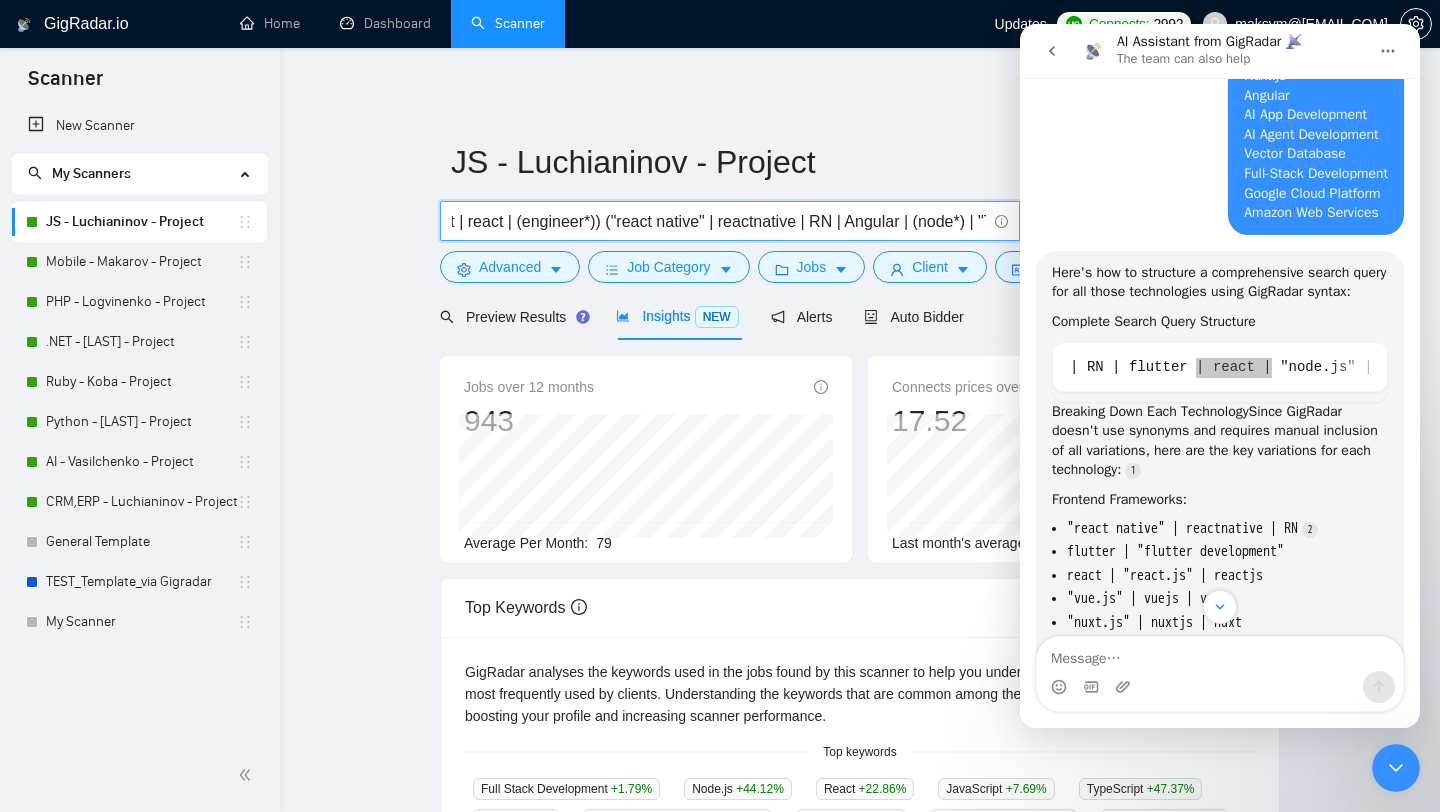 drag, startPoint x: 621, startPoint y: 222, endPoint x: 851, endPoint y: 217, distance: 230.05434 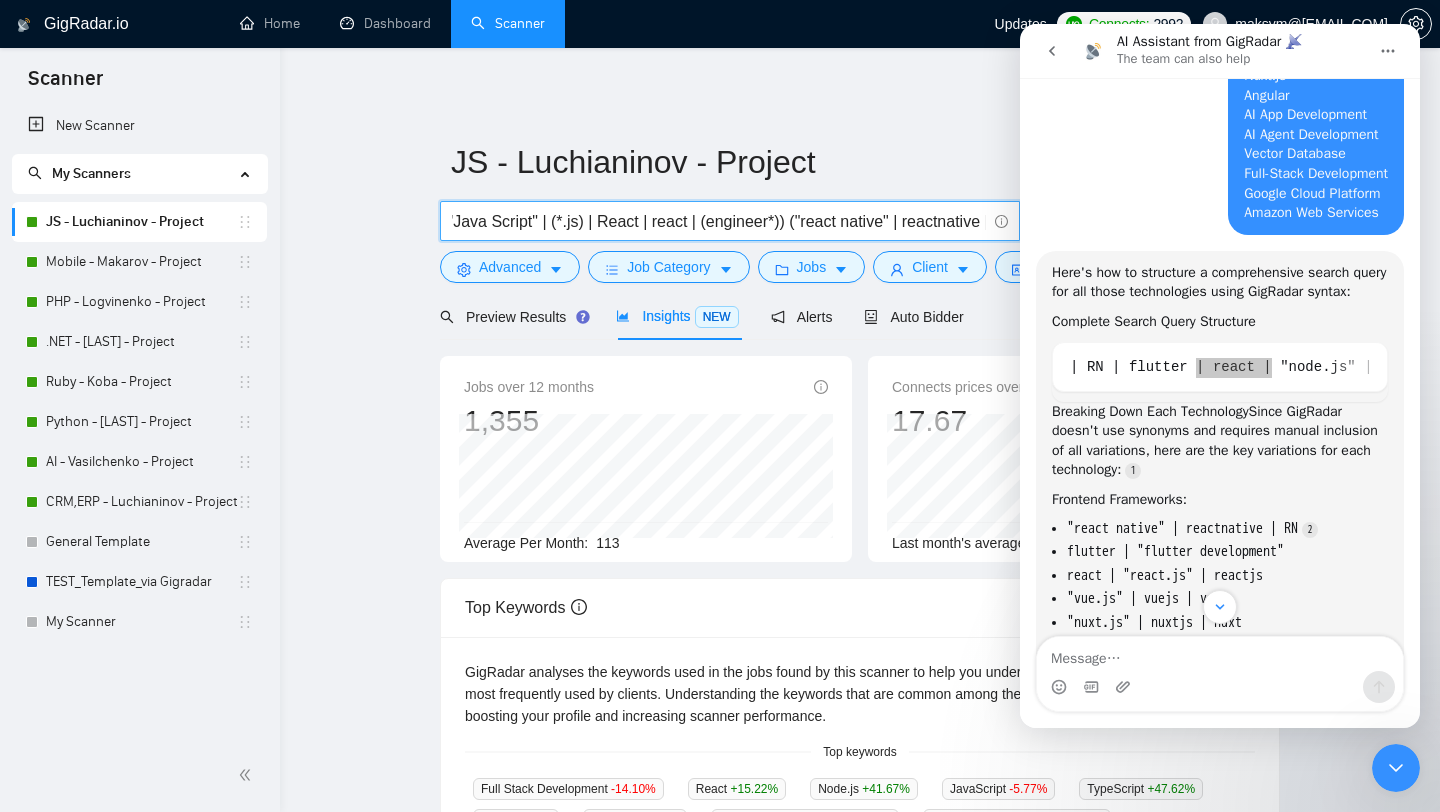 scroll, scrollTop: 0, scrollLeft: 174, axis: horizontal 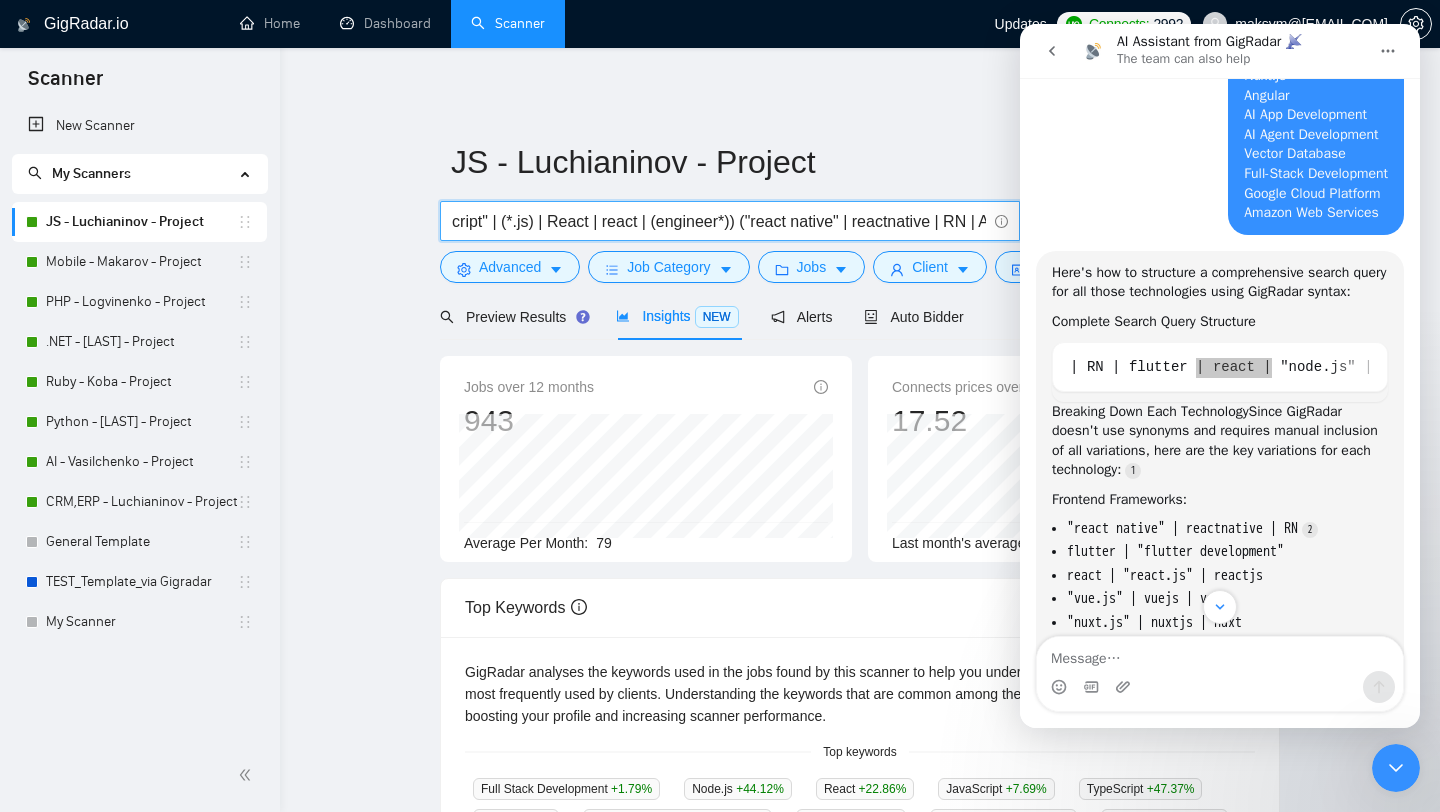 type on "JavaScript | JS | "Java Script" | (*.js) | React | react | (engineer*)) ("react native" | reactnative | RN | Angular | (node*) | "Typescript" | "Type Script"" 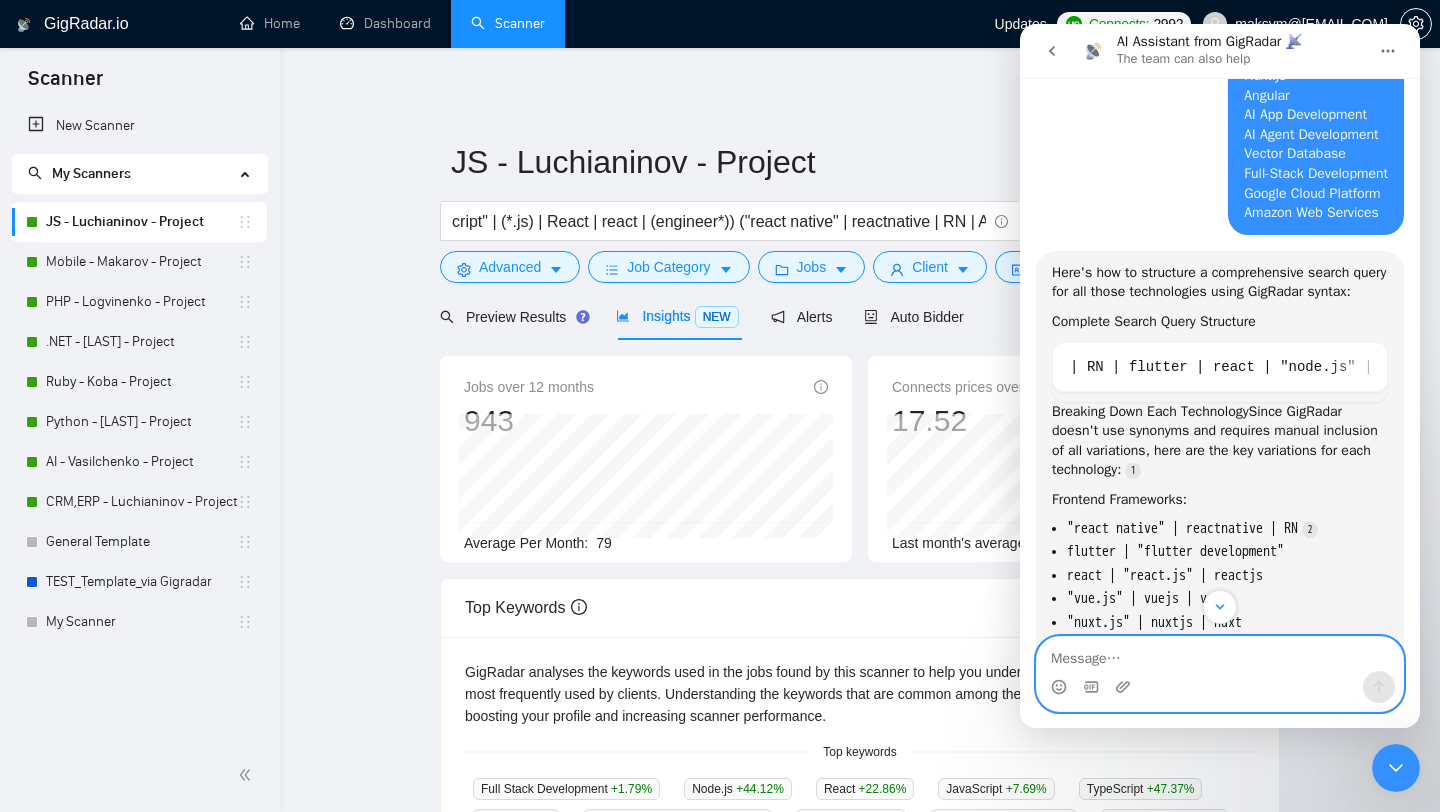 click at bounding box center (1220, 654) 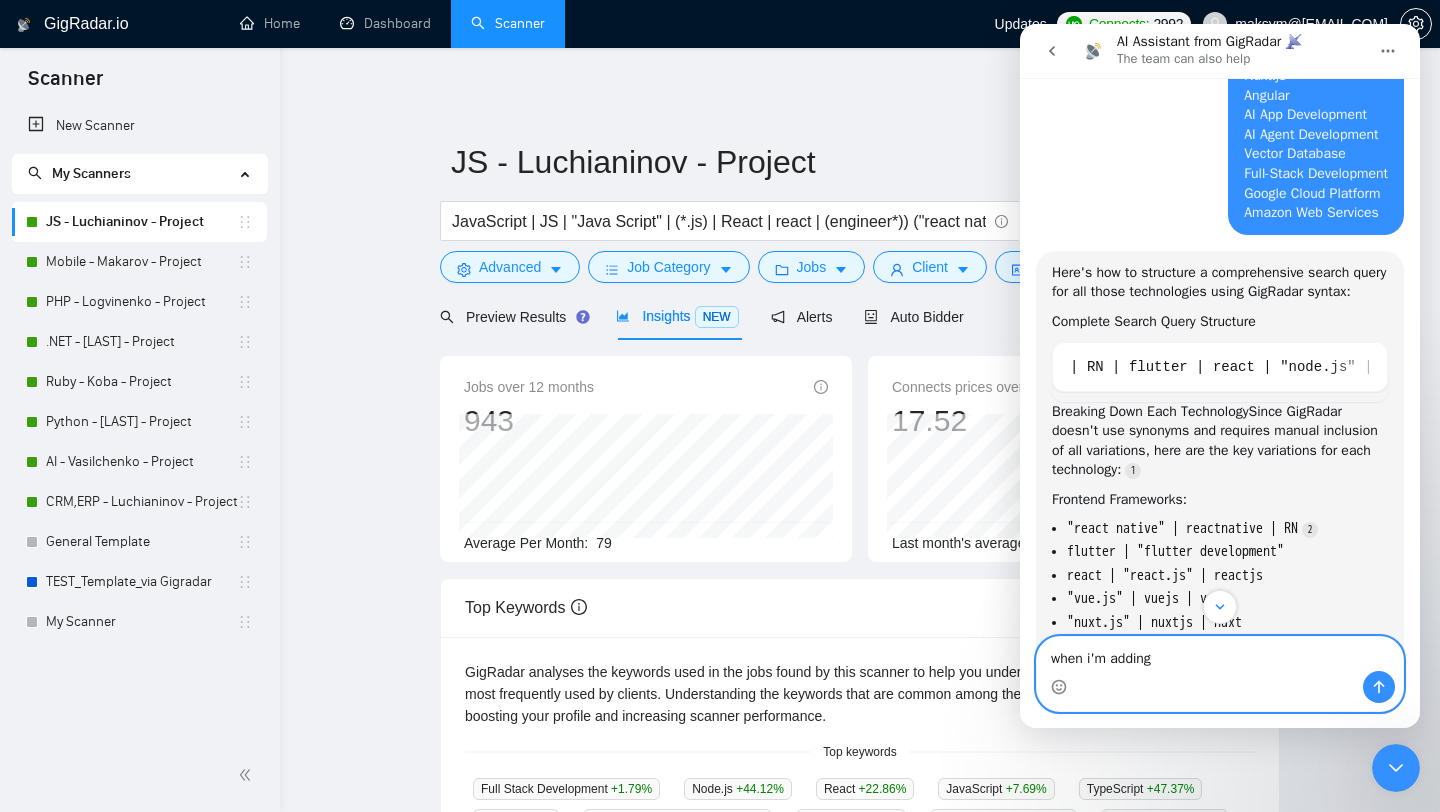 paste on "react | (engineer*)) ("react native" | reactnative | RN |" 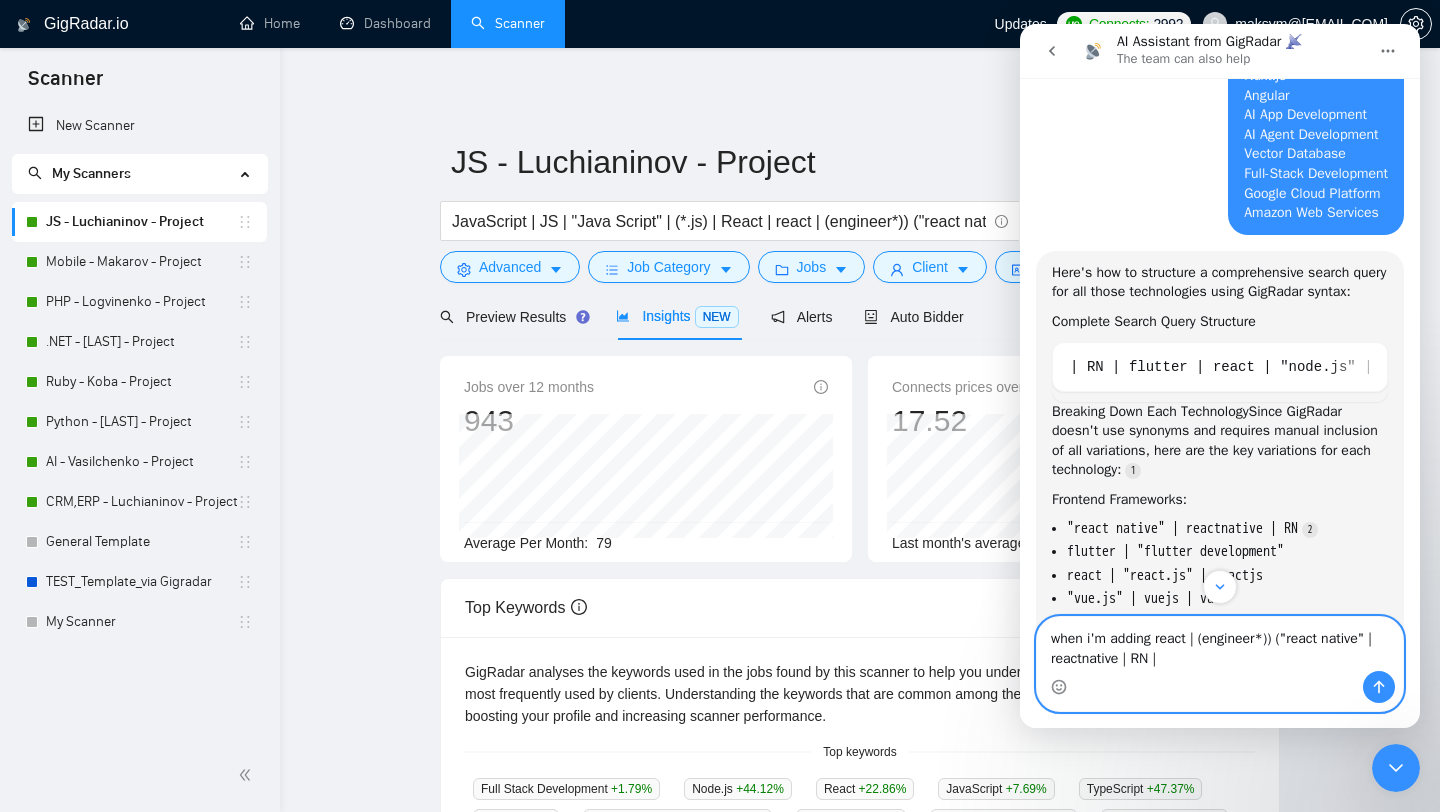 click on "when i'm adding react | (engineer*)) ("react native" | reactnative | RN |" at bounding box center (1220, 644) 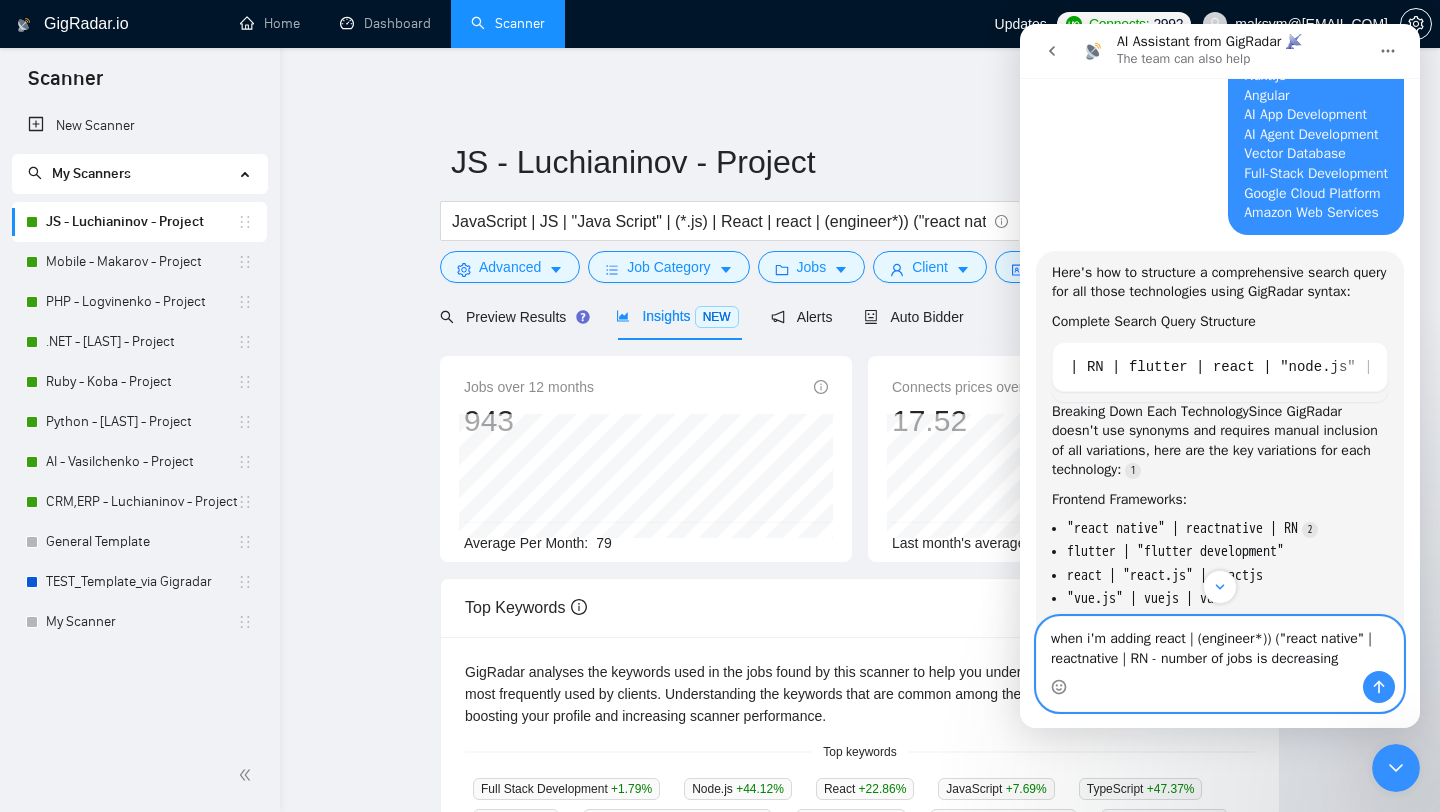 click on "when i'm adding react | (engineer*)) ("react native" | reactnative | RN - number of jobs is decreasing" at bounding box center [1220, 644] 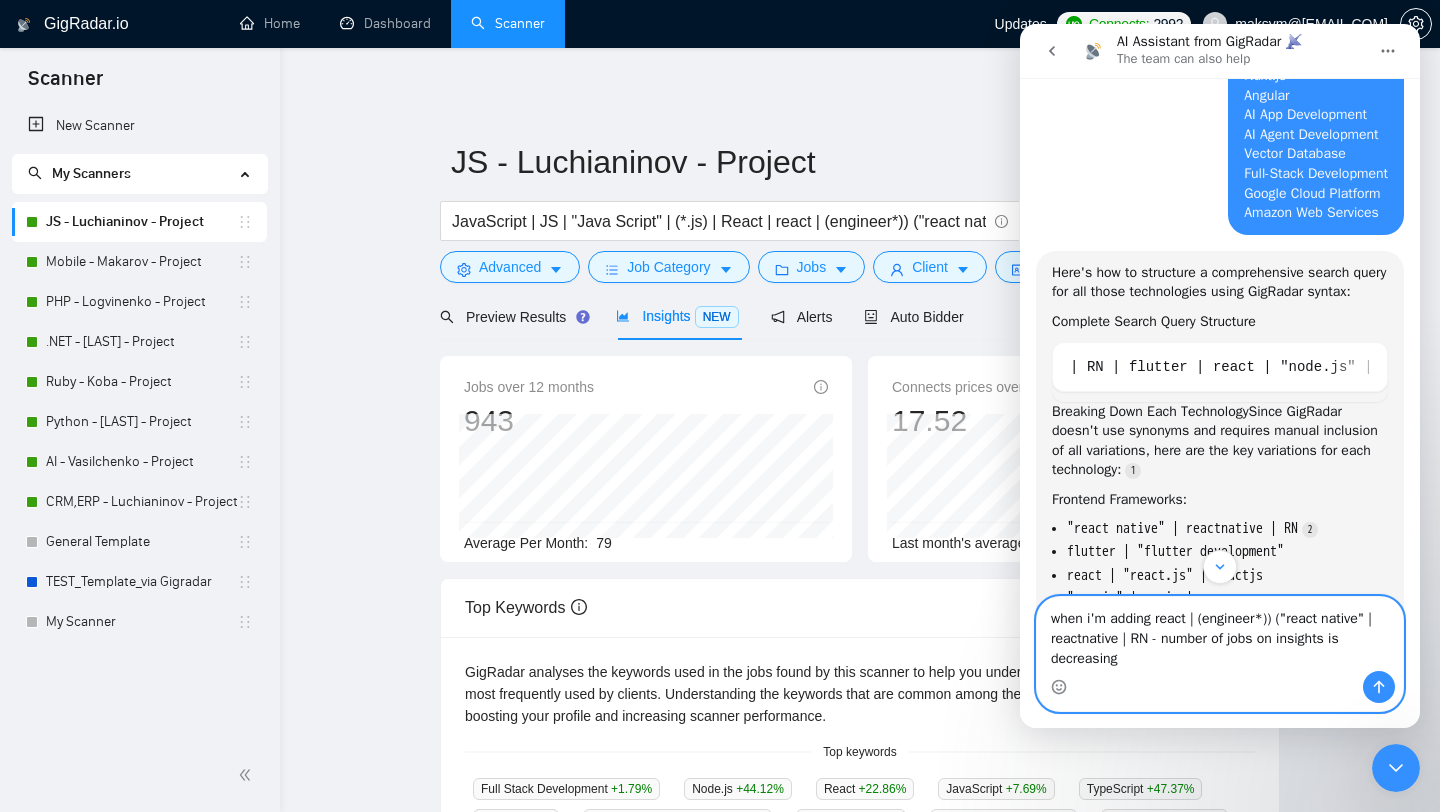 click on "when i'm adding react | (engineer*)) ("react native" | reactnative | RN - number of jobs on insights is decreasing" at bounding box center (1220, 634) 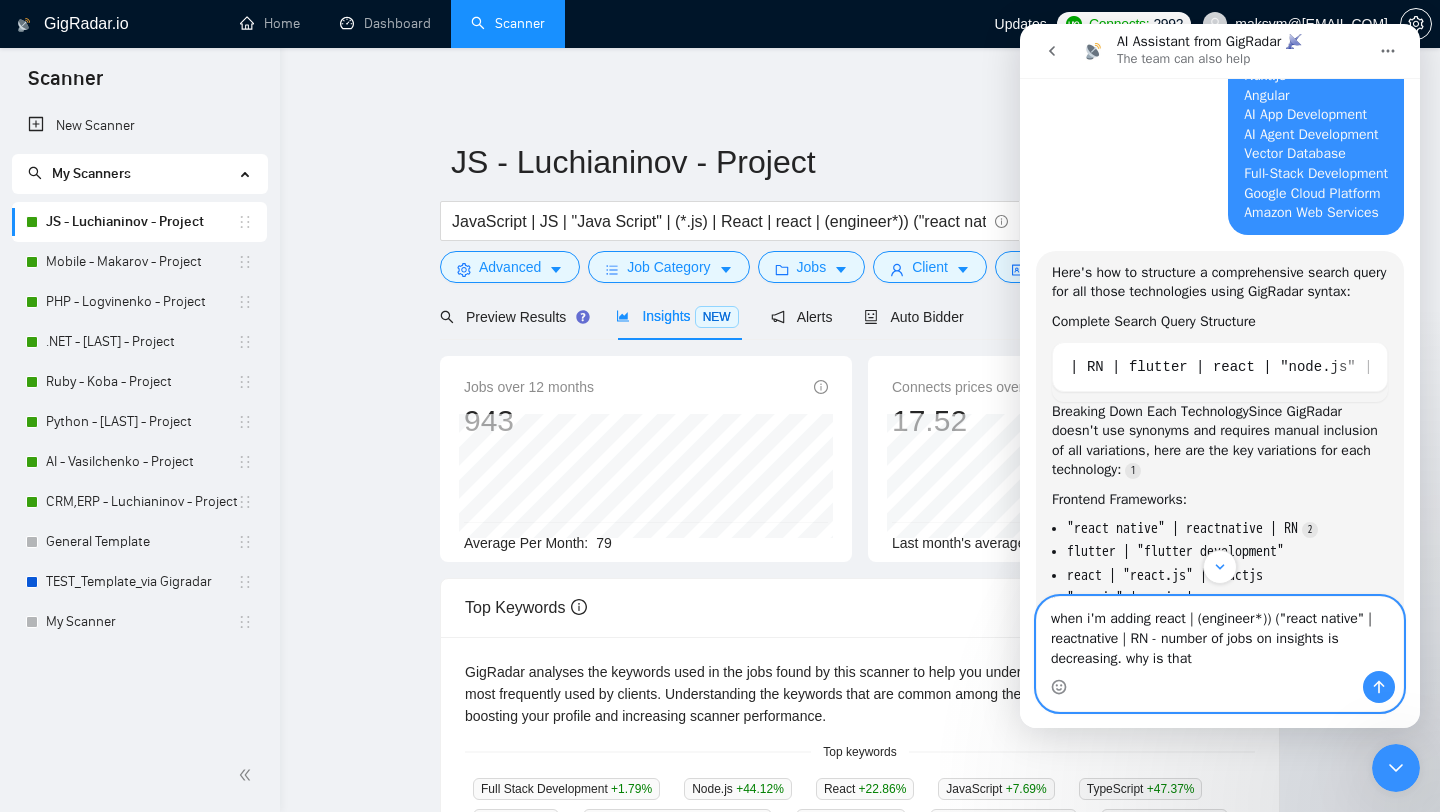 type on "when i'm adding react | (engineer*)) ("react native" | reactnative | RN - number of jobs on insights is decreasing. why is that?" 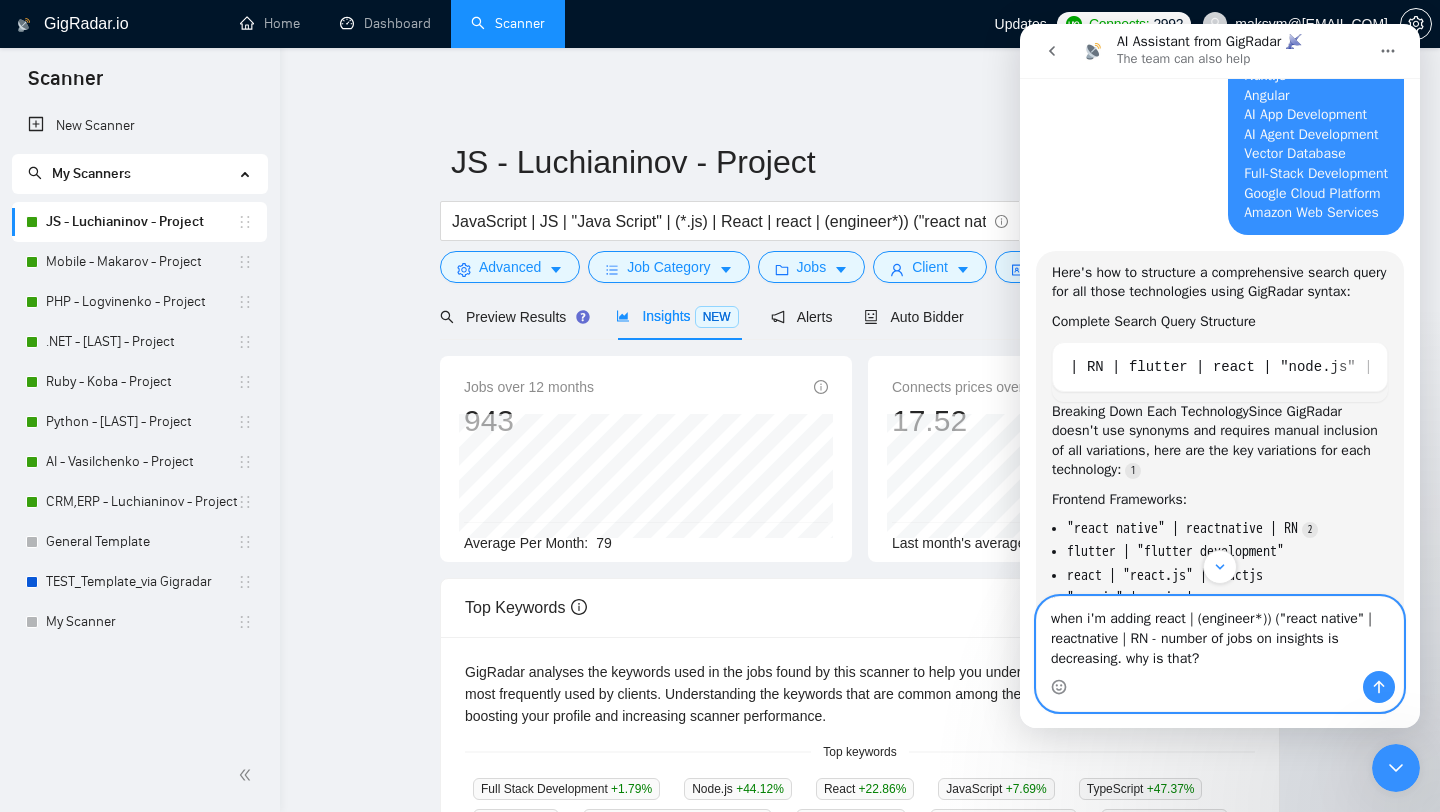 type 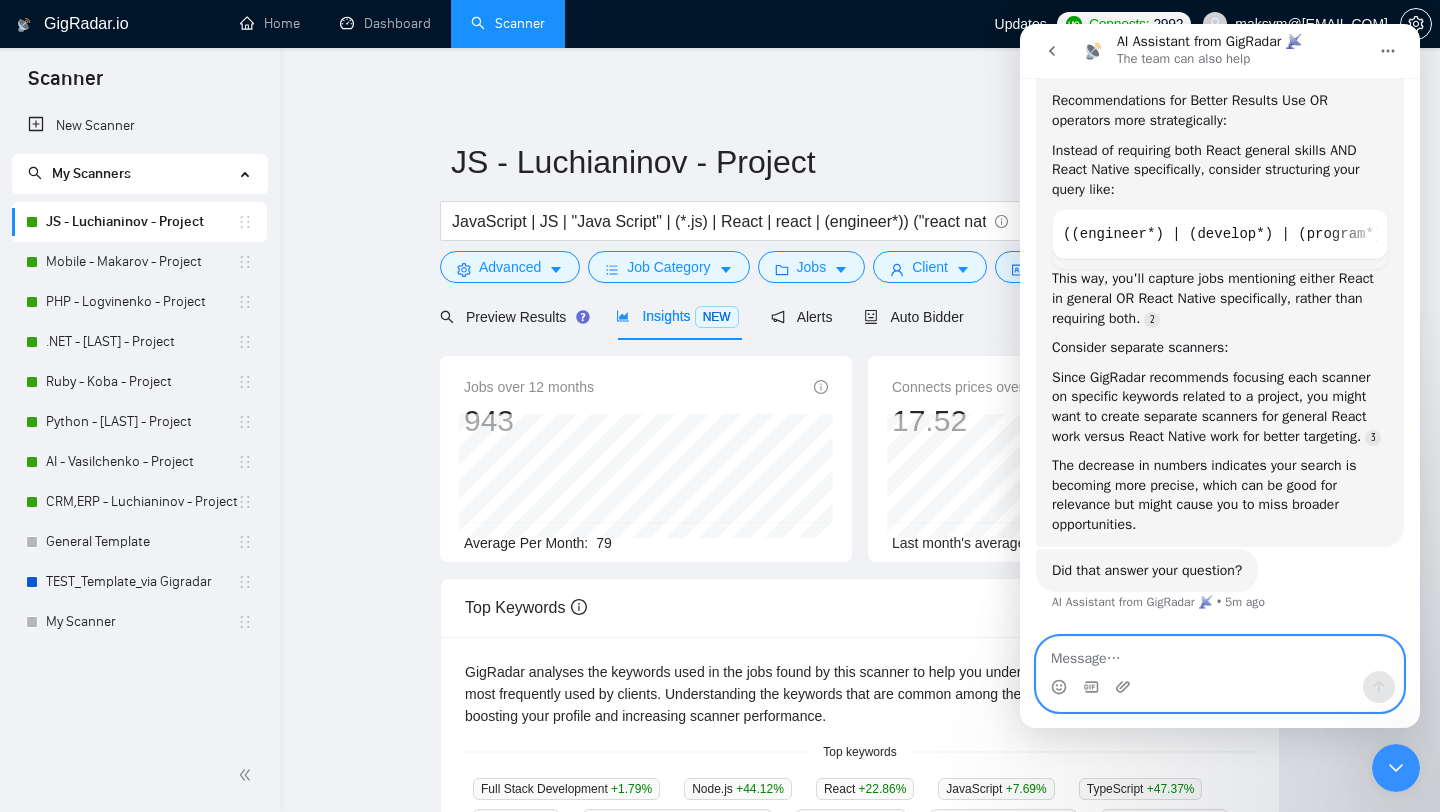 scroll, scrollTop: 5814, scrollLeft: 0, axis: vertical 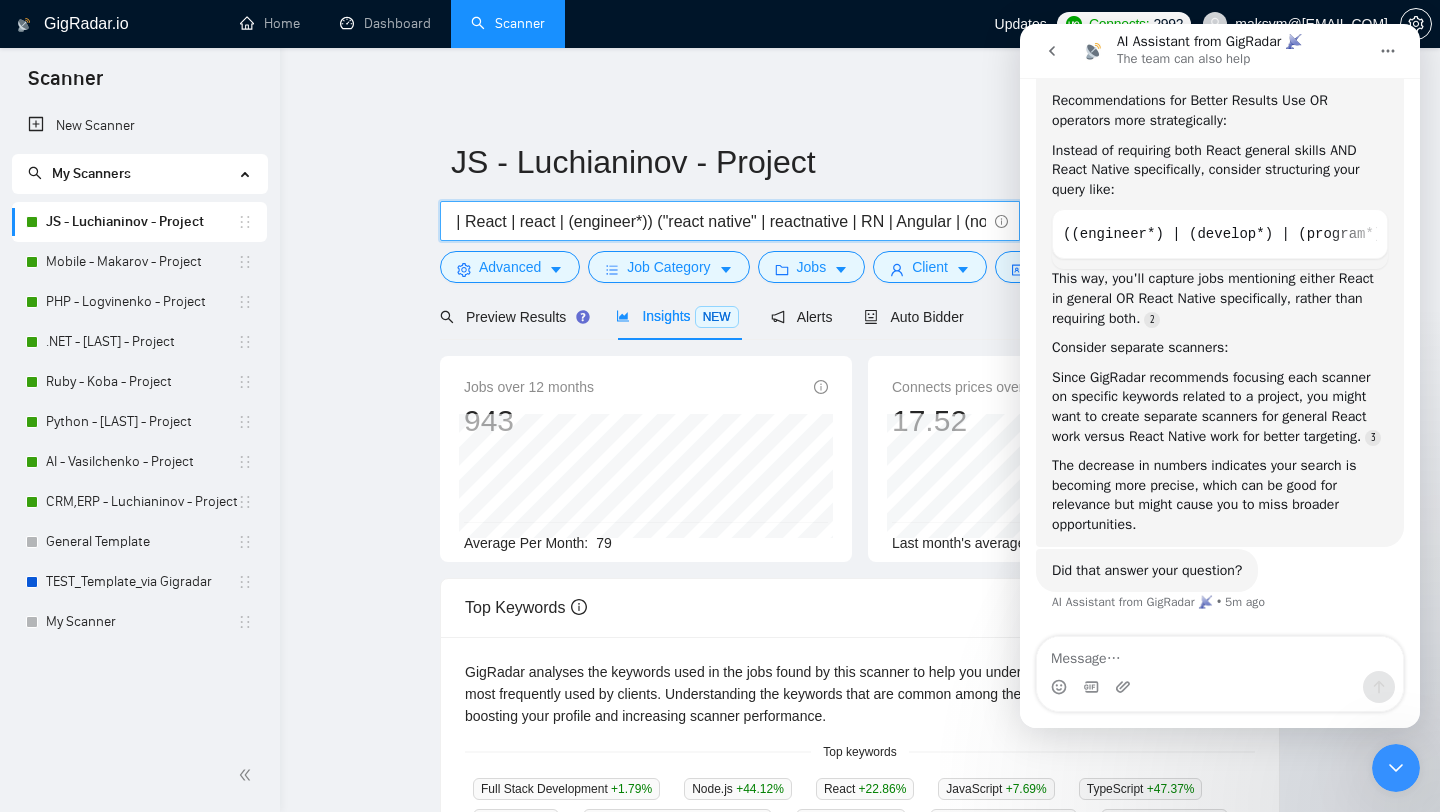 drag, startPoint x: 569, startPoint y: 221, endPoint x: 901, endPoint y: 222, distance: 332.0015 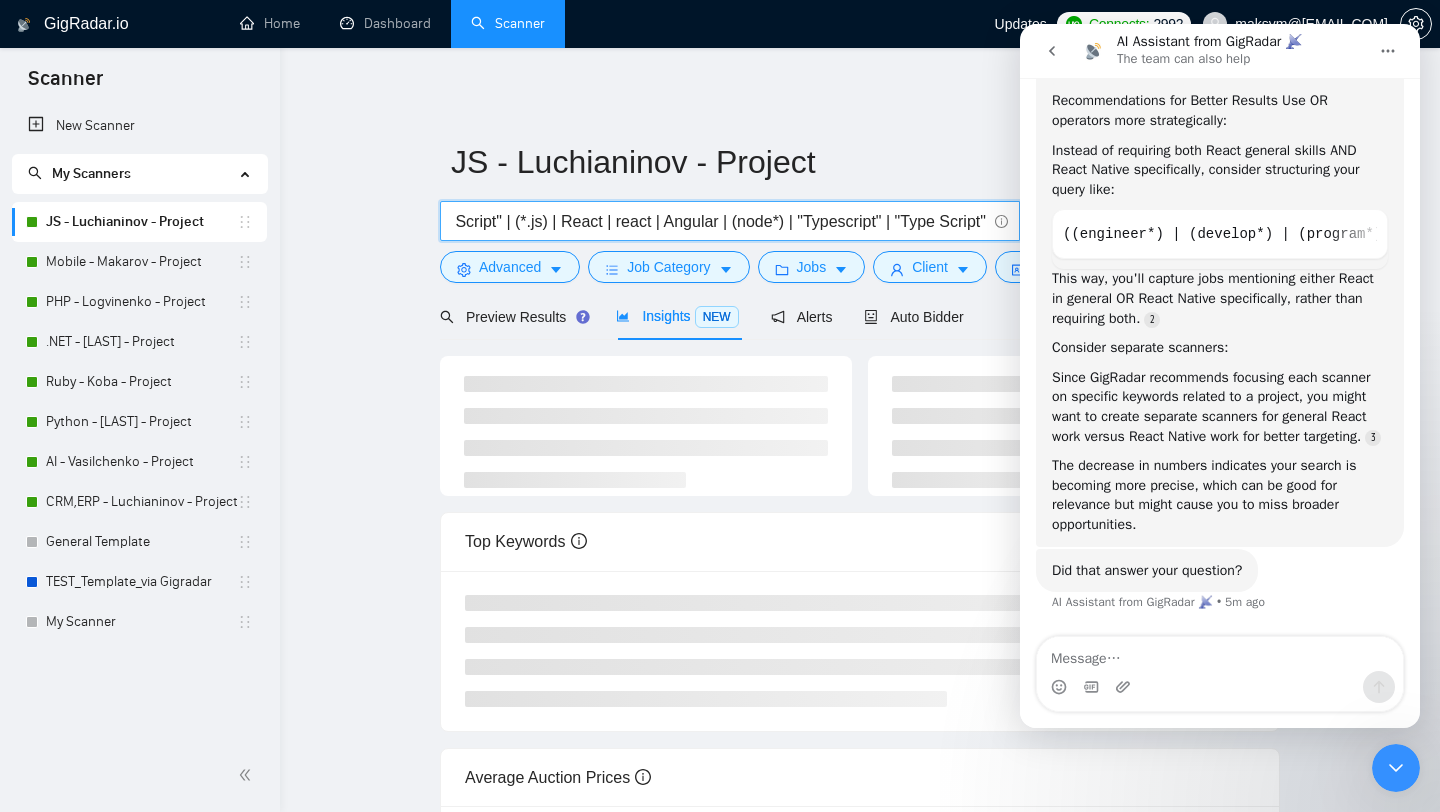 scroll, scrollTop: 0, scrollLeft: 174, axis: horizontal 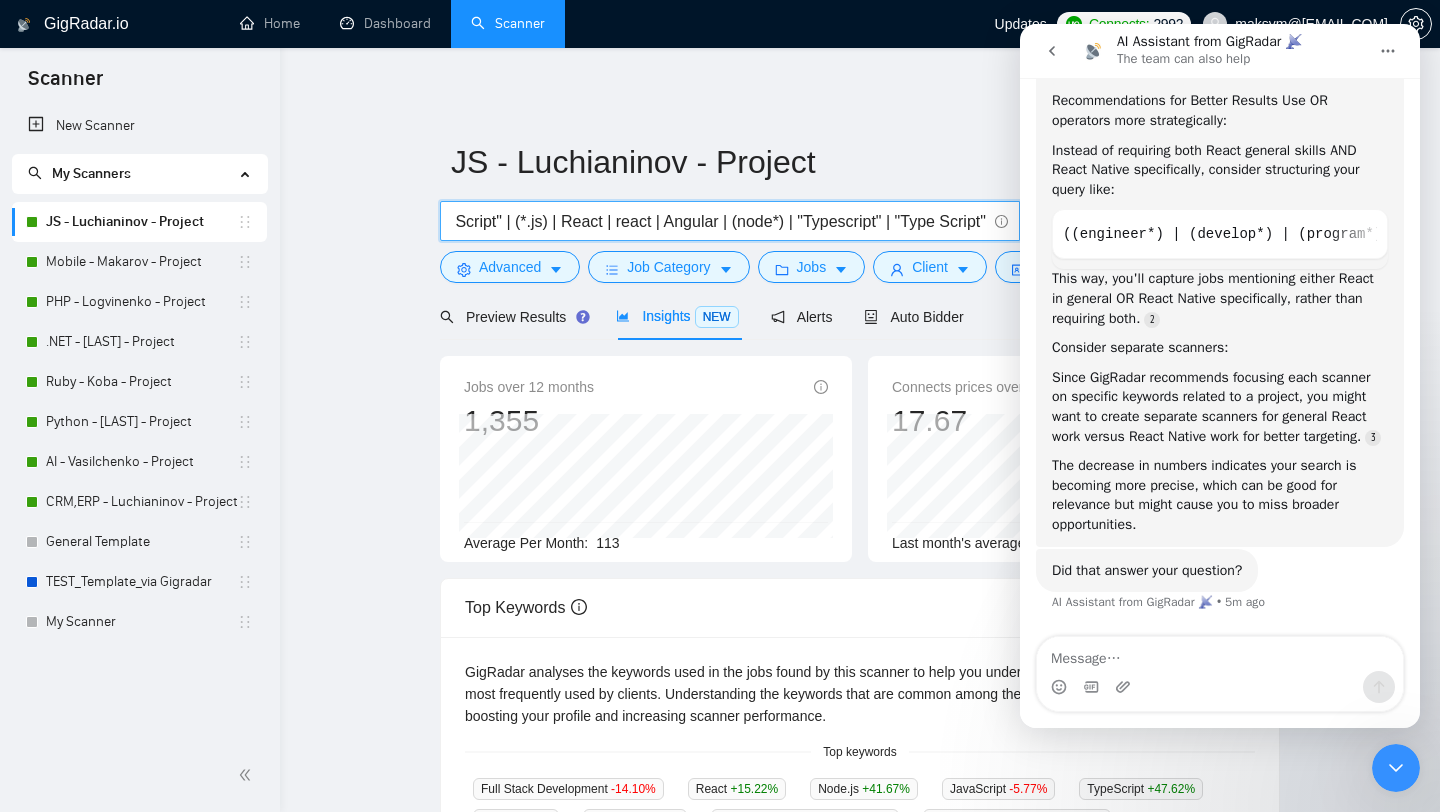type on "JavaScript | JS | "Java Script" | (*.js) | React | react | Angular | (node*) | "Typescript" | "Type Script"" 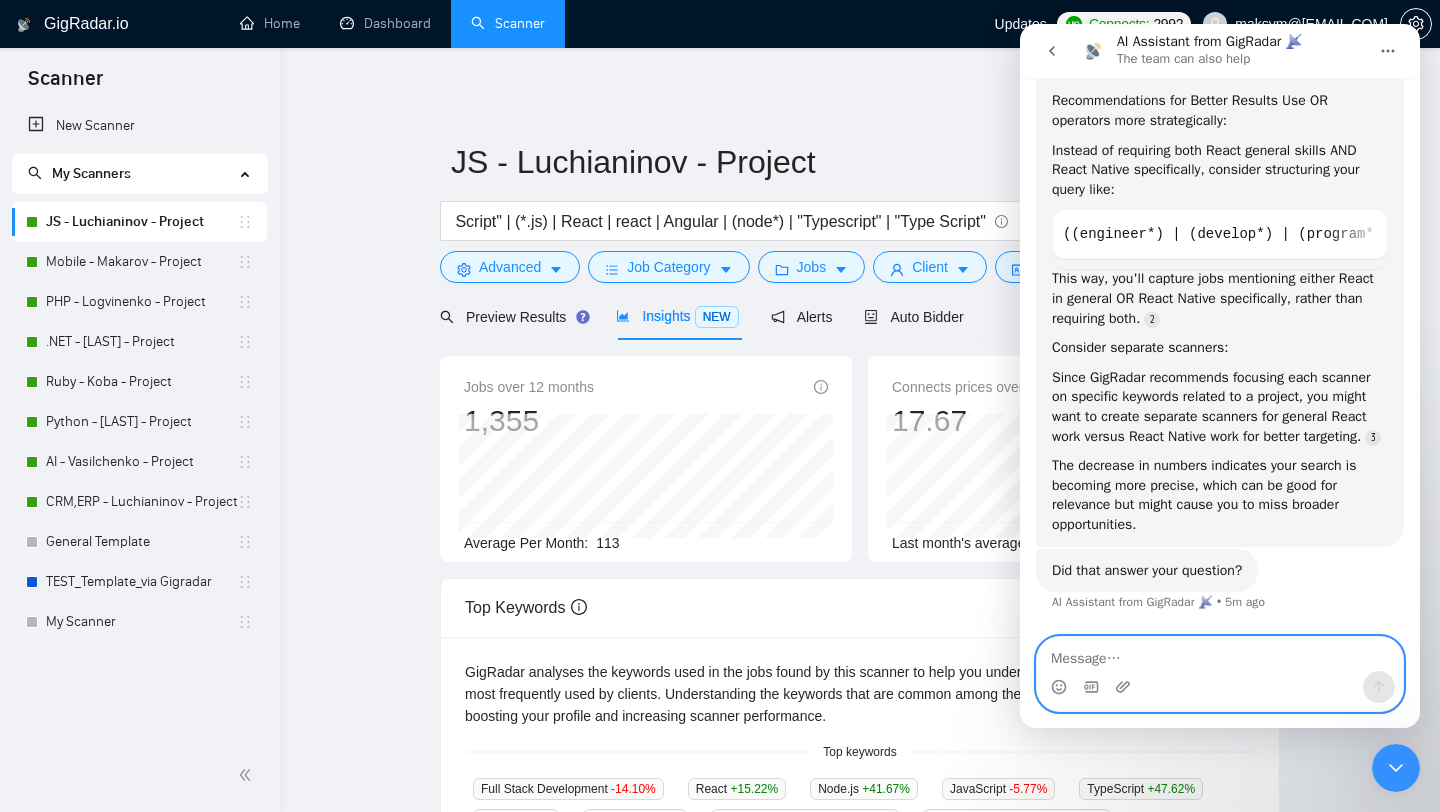 click at bounding box center [1220, 654] 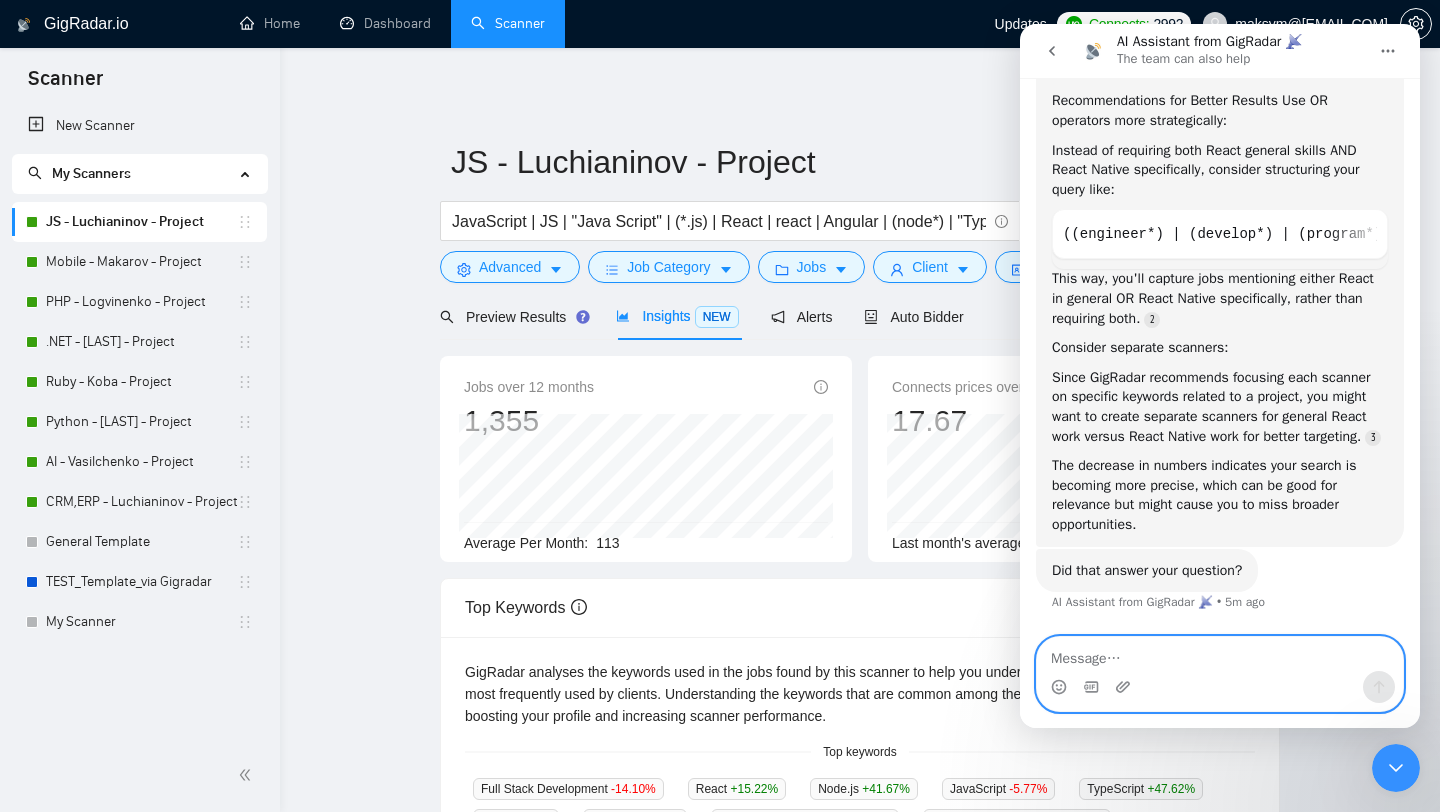 paste on "(engineer*)) ("react native" | reactnative | RN |" 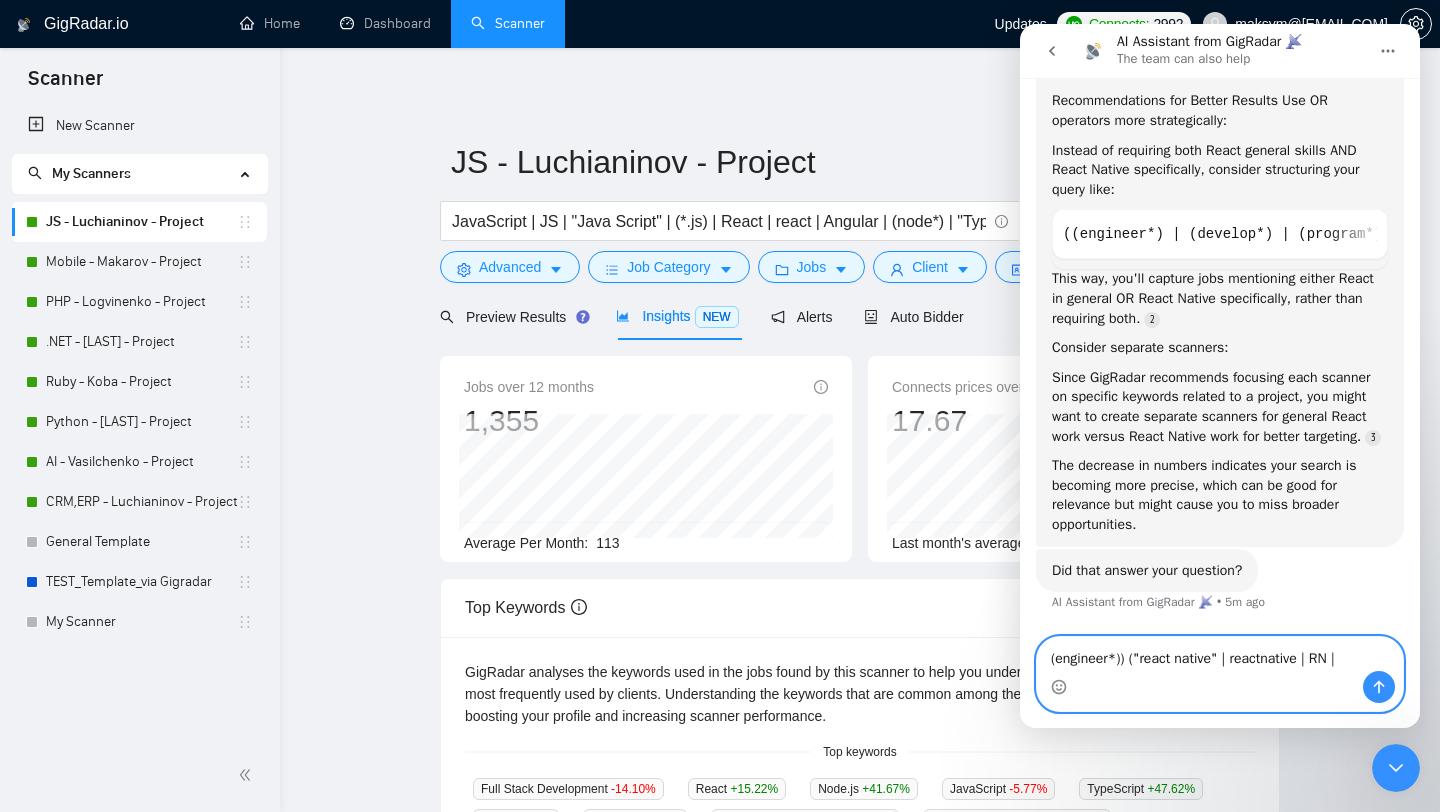 drag, startPoint x: 1354, startPoint y: 657, endPoint x: 1050, endPoint y: 655, distance: 304.0066 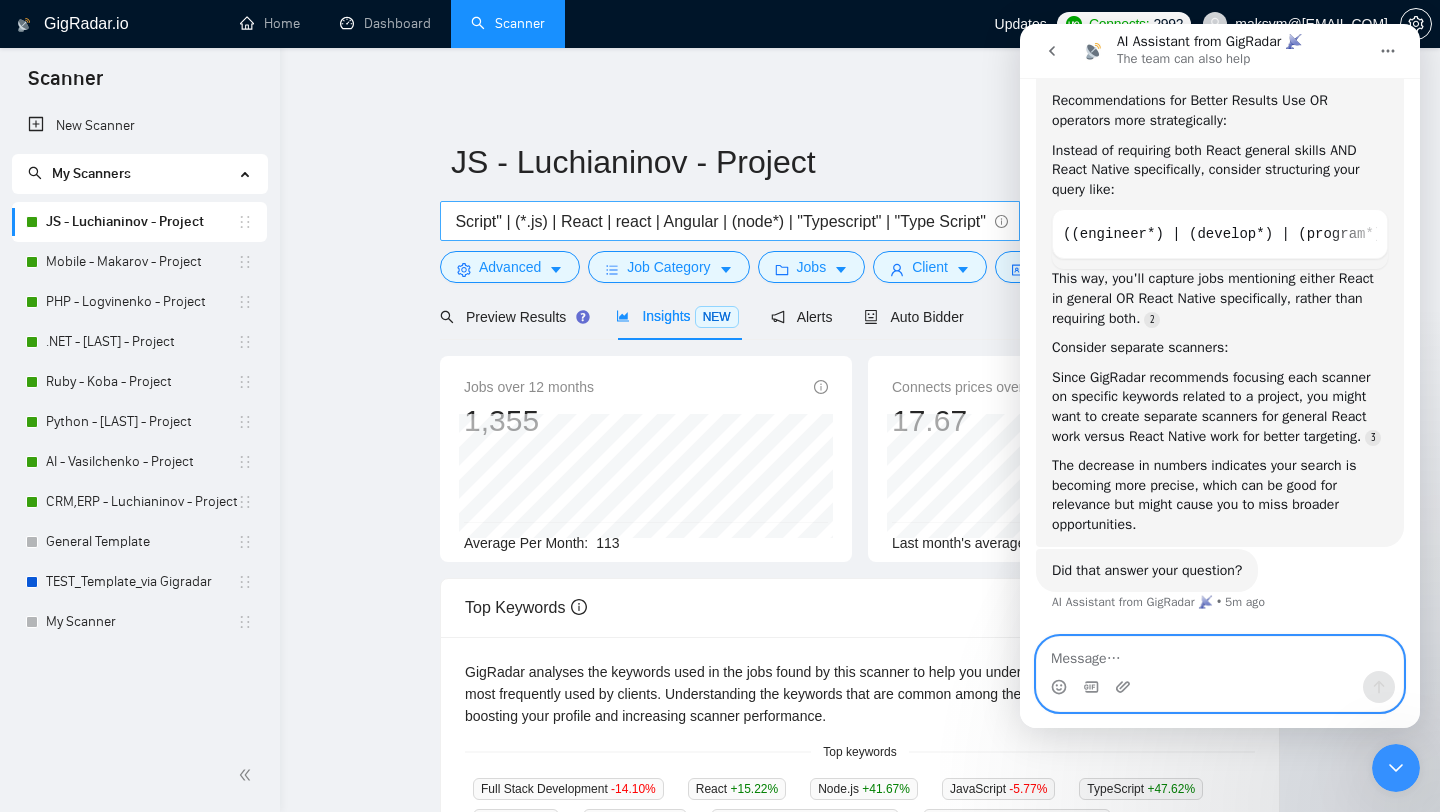 scroll, scrollTop: 0, scrollLeft: 174, axis: horizontal 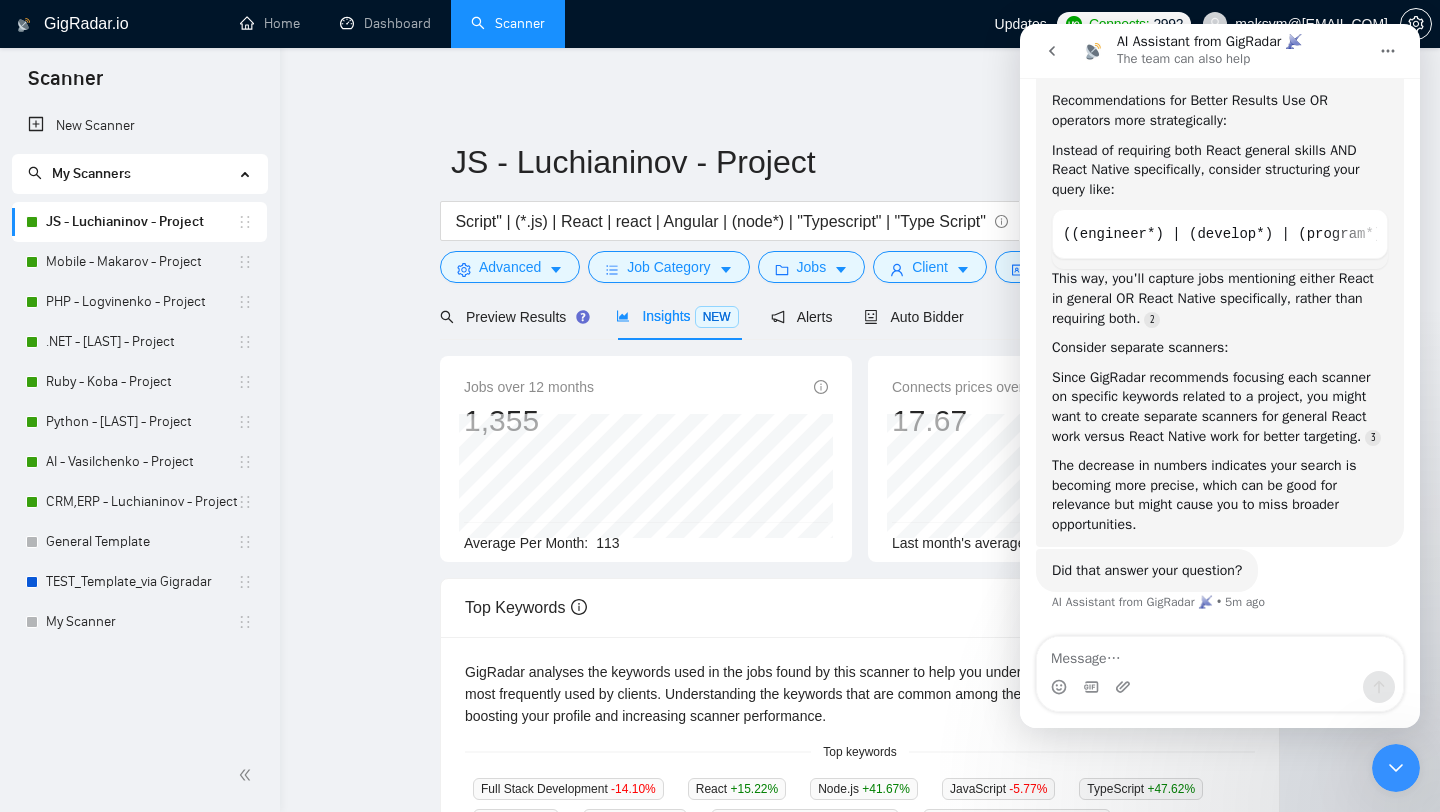 click at bounding box center [1396, 768] 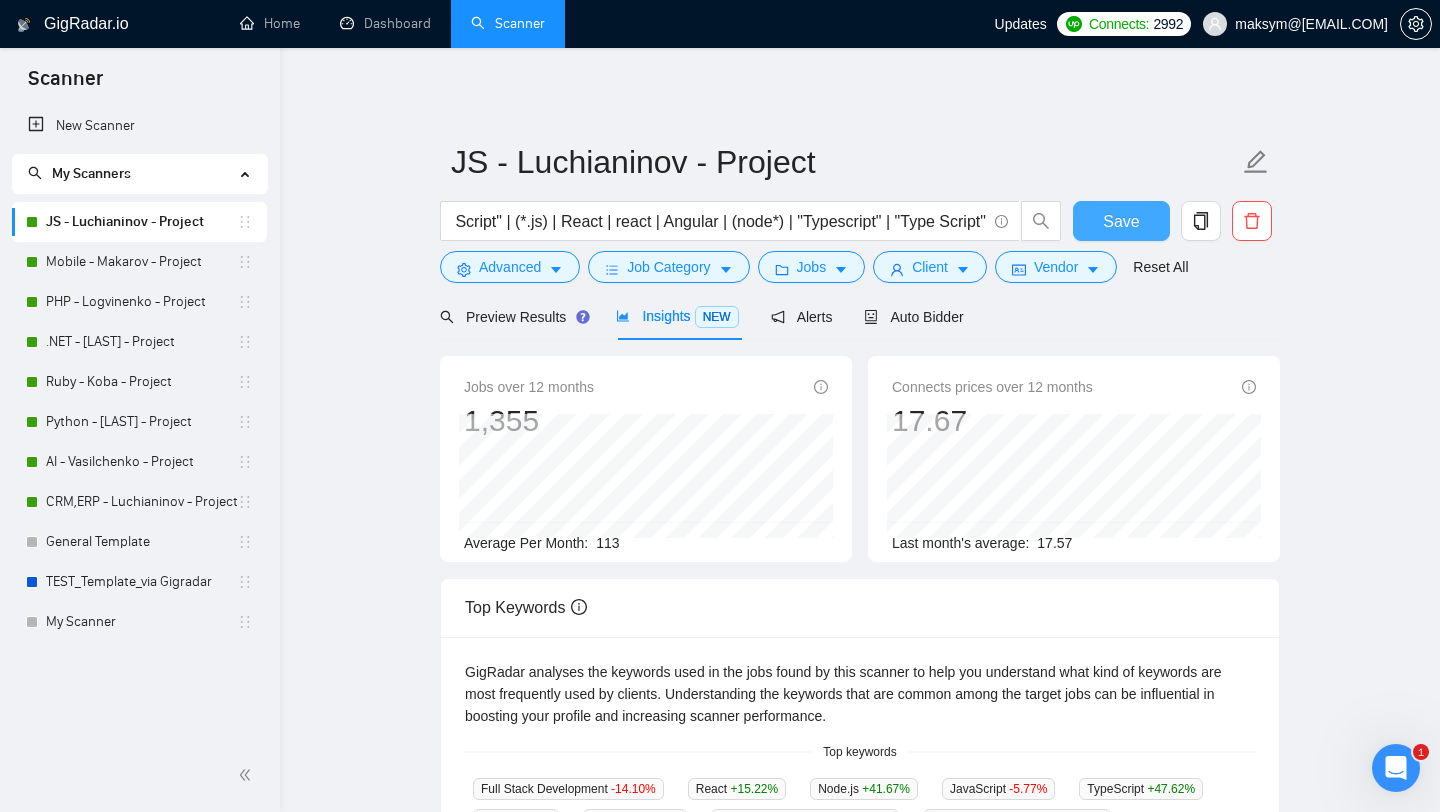 click on "Save" at bounding box center (1121, 221) 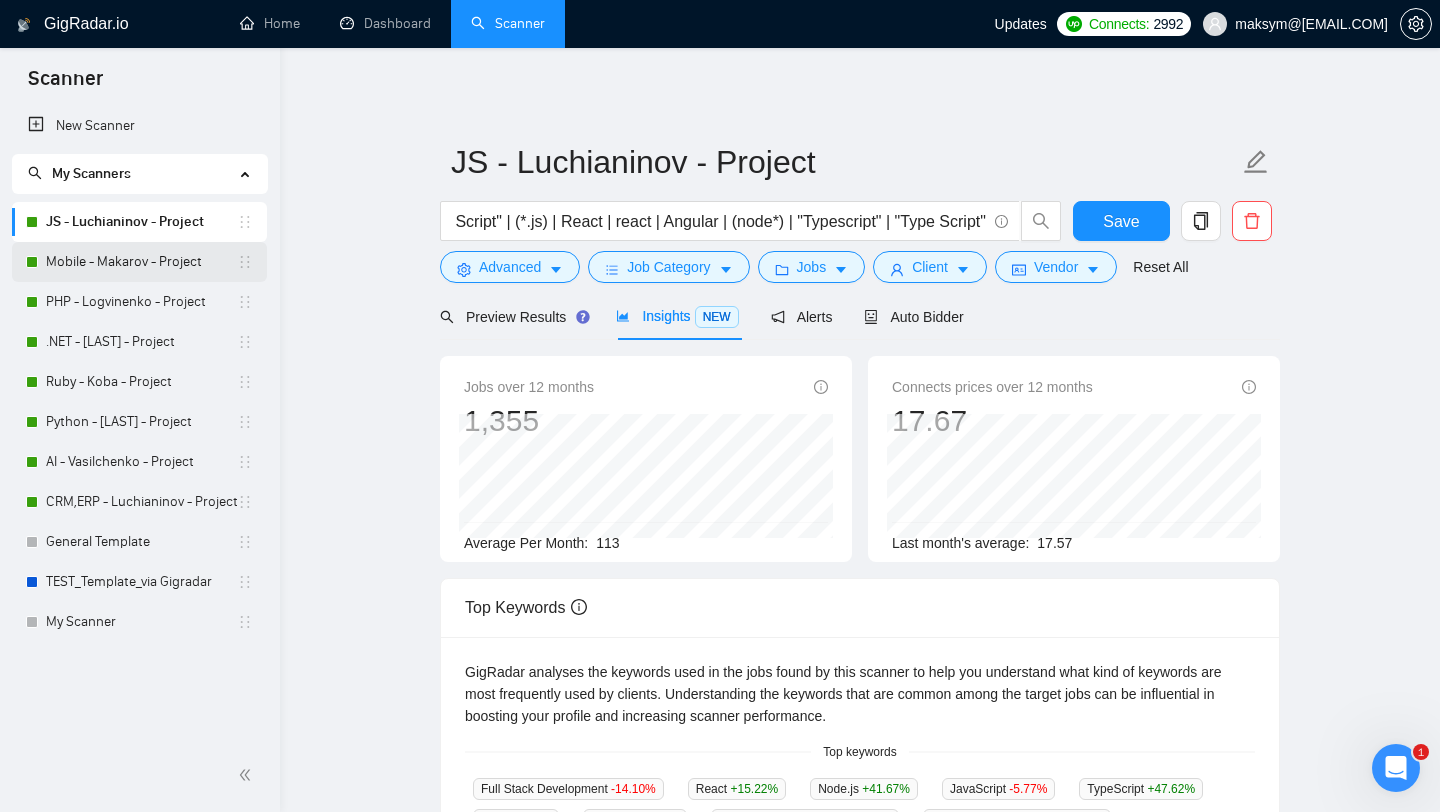 click on "Mobile - Makarov - Project" at bounding box center (141, 262) 